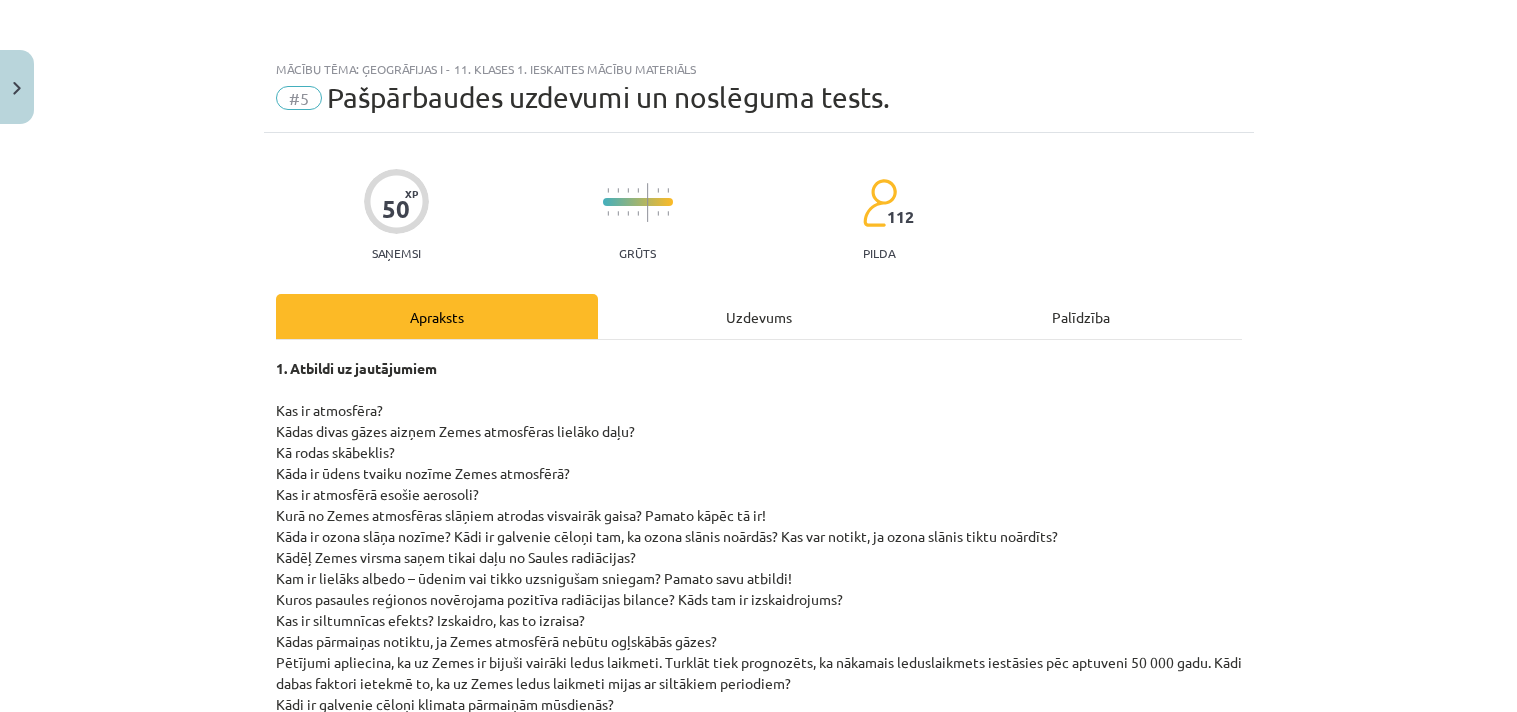 scroll, scrollTop: 333, scrollLeft: 0, axis: vertical 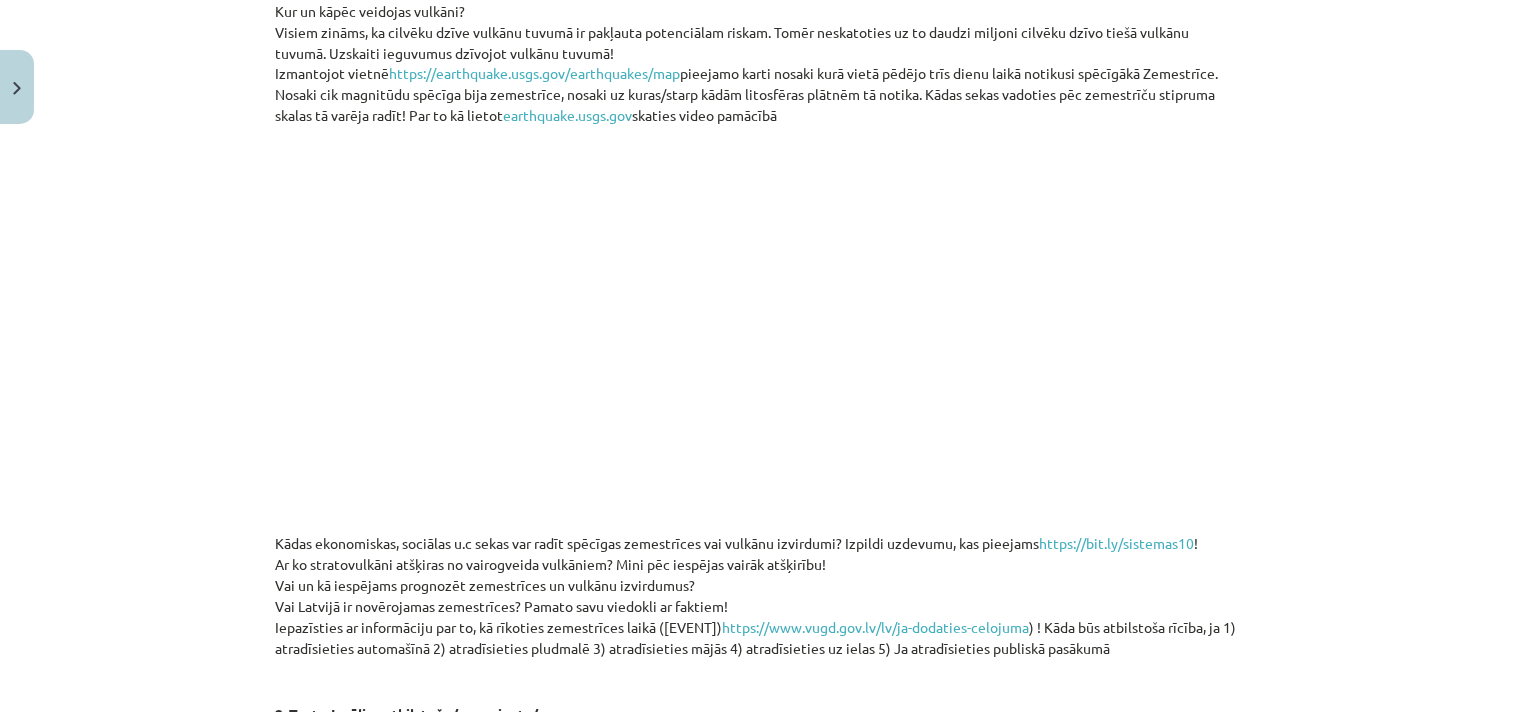 click on "Mācību tēma: Ģeogrāfijas i - 11. klases 1. ieskaites mācību materiāls #5 Pašpārbaudes uzdevumi un noslēguma tests. 50 XP Saņemsi Grūts 112 pilda Apraksts Uzdevums Palīdzība 1. Atbildi uz jautājumiem
Kas ir atmosfēra?
Kādas divas gāzes aizņem Zemes atmosfēras lielāko daļu?
Kā rodas skābeklis?
Kāda ir ūdens tvaiku nozīme Zemes atmosfērā?
Kas ir atmosfērā esošie aerosoli?
Kurā no Zemes atmosfēras slāņiem atrodas visvairāk gaisa? Pamato kāpēc tā ir!
Kāda ir ozona slāņa nozīme? Kādi ir galvenie cēloņi tam, ka ozona slānis noārdās? Kas var notikt, ja ozona slānis tiktu noārdīts?
Kādēļ Zemes virsma saņem tikai daļu no Saules radiācijas?
Kam ir lielāks albedo – ūdenim vai tikko uzsnigušam sniegam? Pamato savu atbildi!
Kuros pasaules reģionos novērojama pozitīva radiācijas bilance? Kāds tam ir izskaidrojums?
Kas ir siltumnīcas efekts? Izskaidro, kas to izraisa?
Kādi ir galvenie cēloņi klimata pārmaiņām mūsdienās?
!" 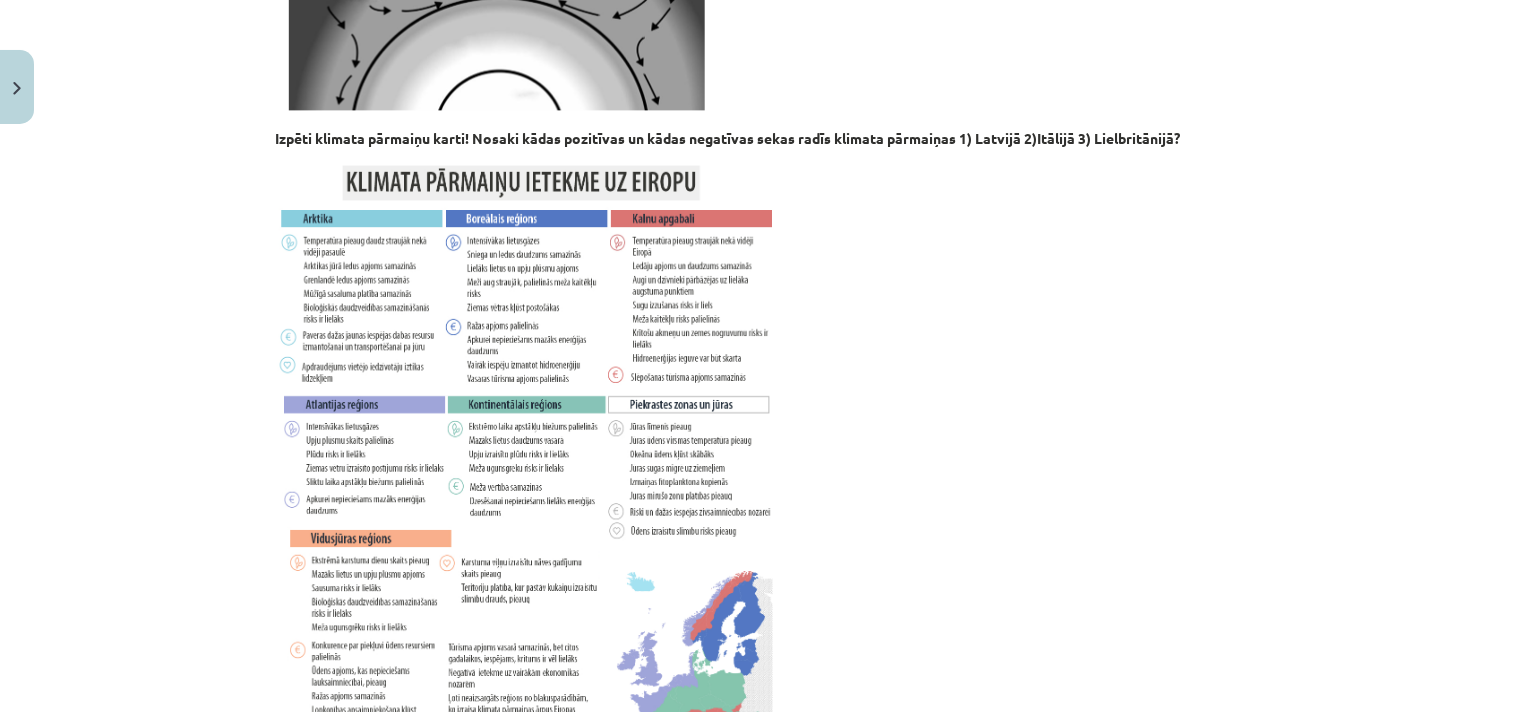 scroll, scrollTop: 3222, scrollLeft: 0, axis: vertical 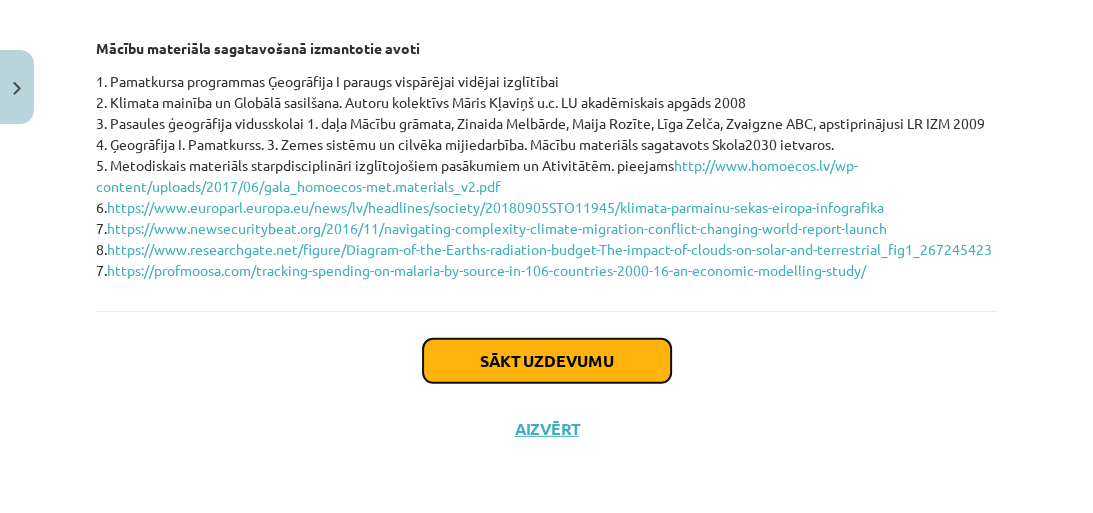 click on "Sākt uzdevumu" 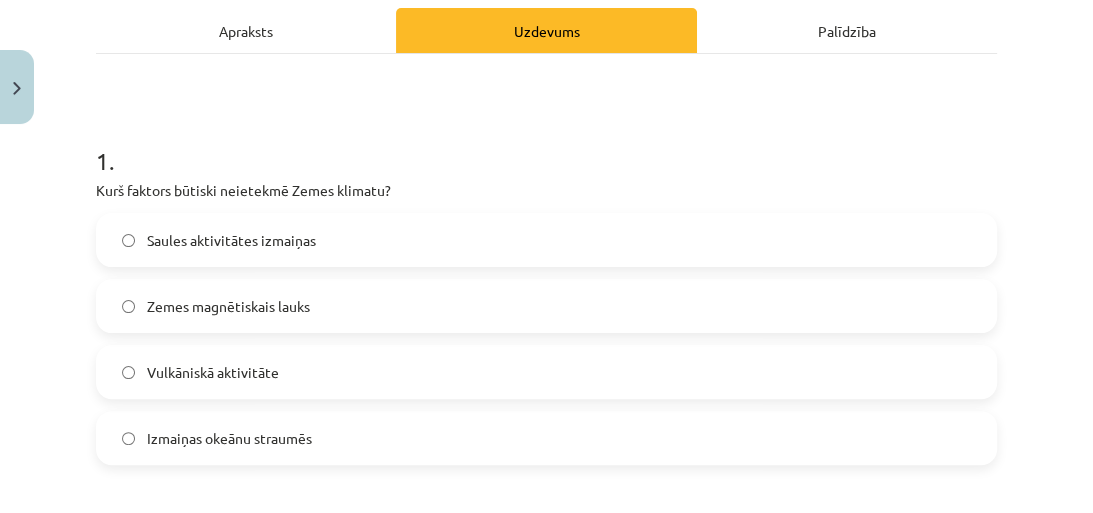 scroll, scrollTop: 290, scrollLeft: 0, axis: vertical 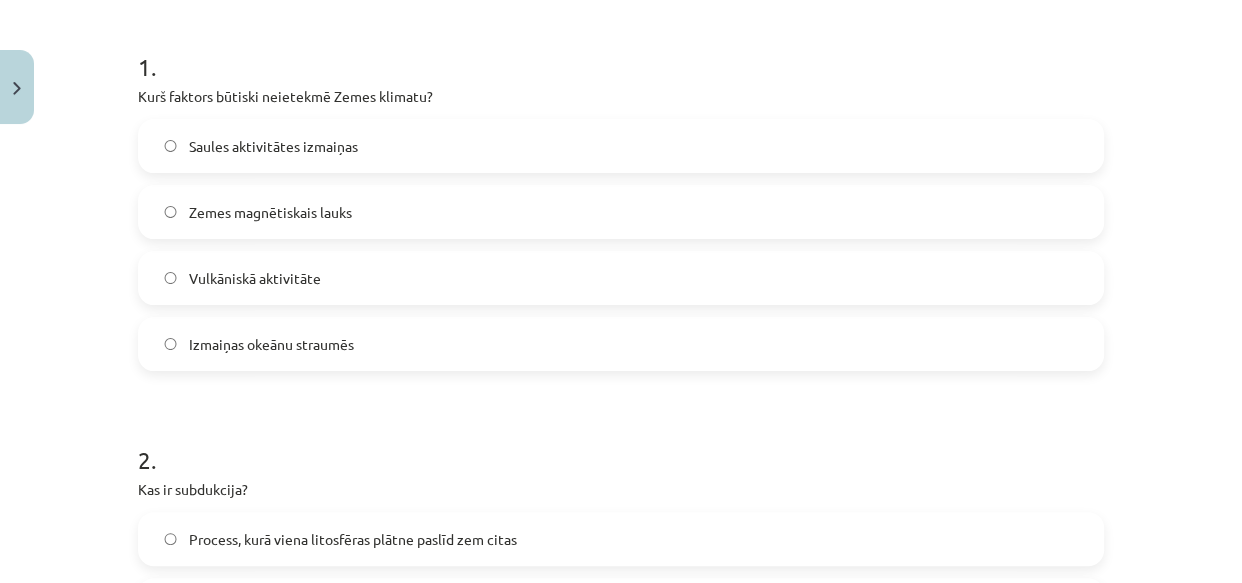 click on "Zemes magnētiskais lauks" 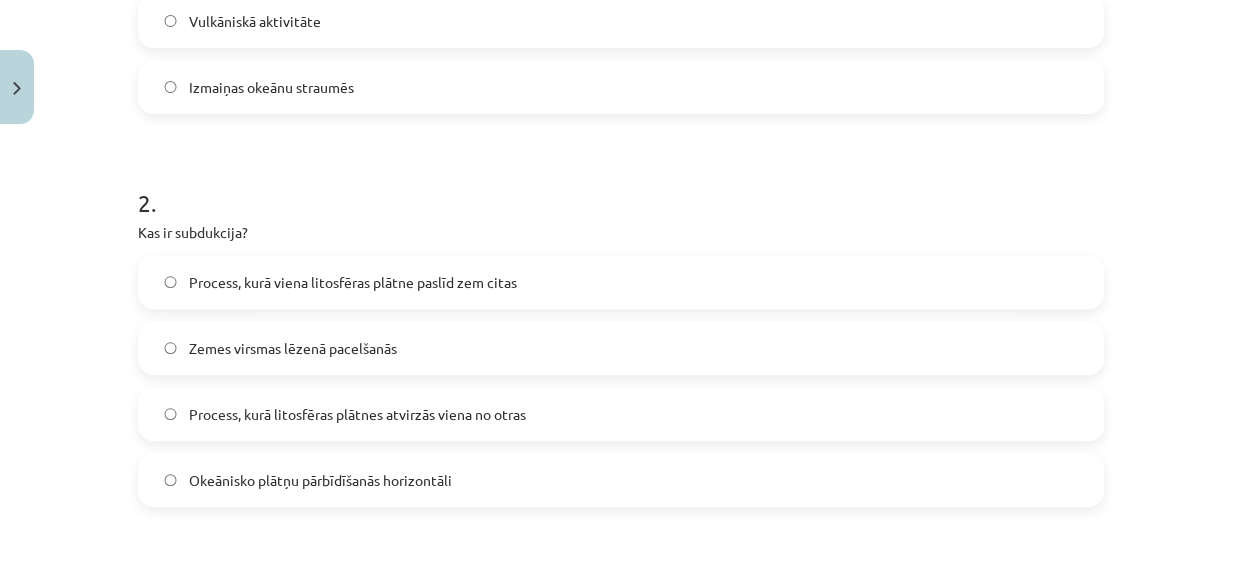 scroll, scrollTop: 653, scrollLeft: 0, axis: vertical 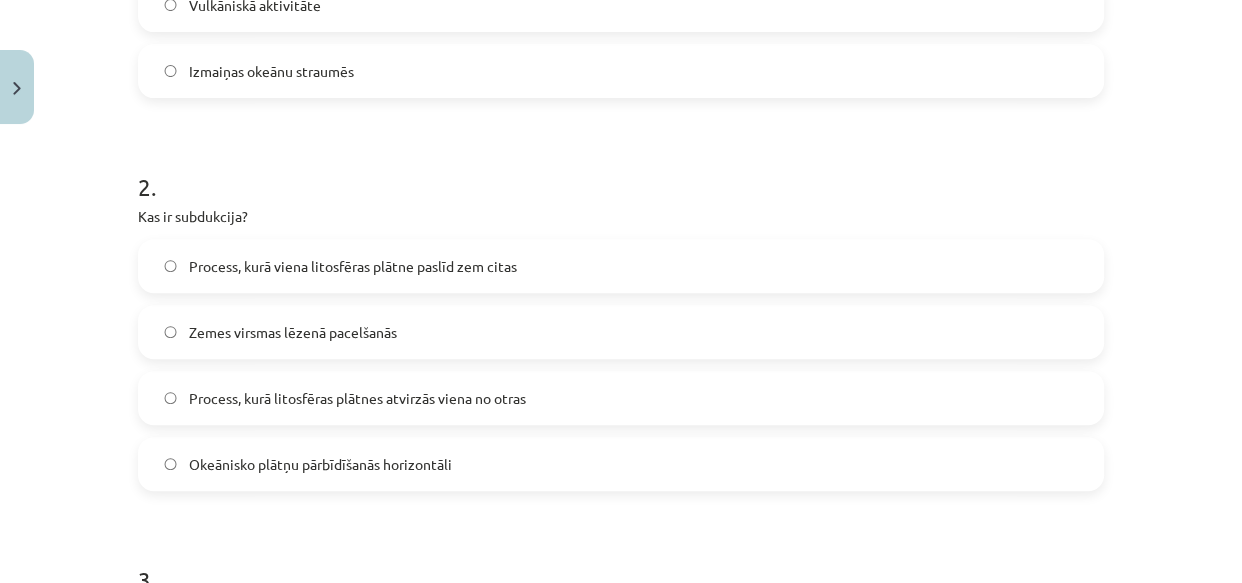 click on "Process, kurā viena litosfēras plātne paslīd zem citas" 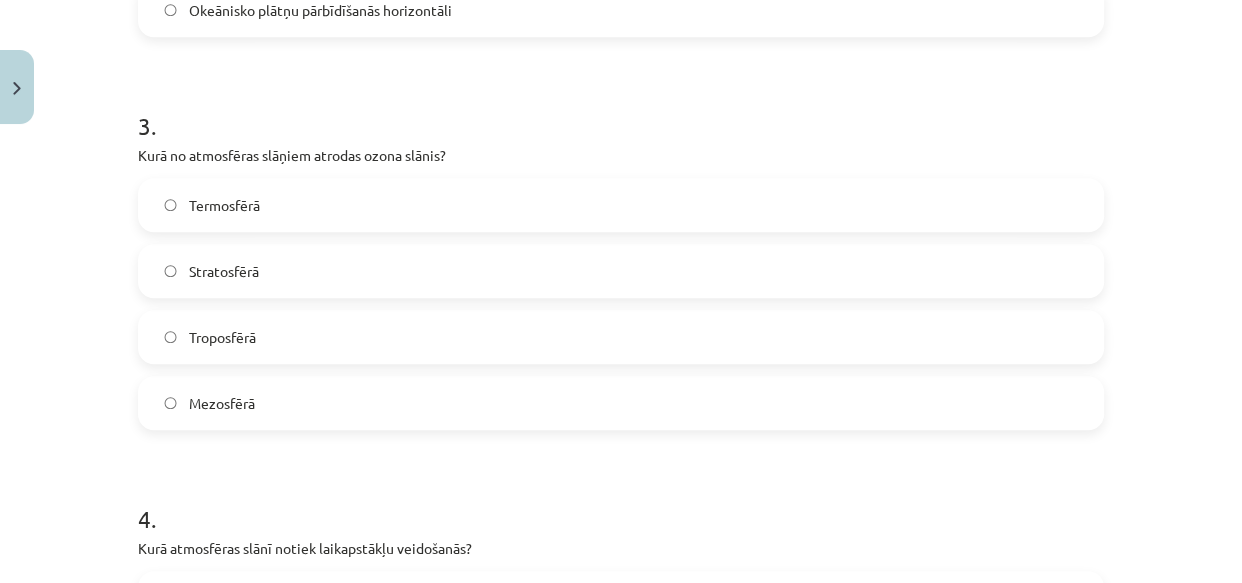 scroll, scrollTop: 1108, scrollLeft: 0, axis: vertical 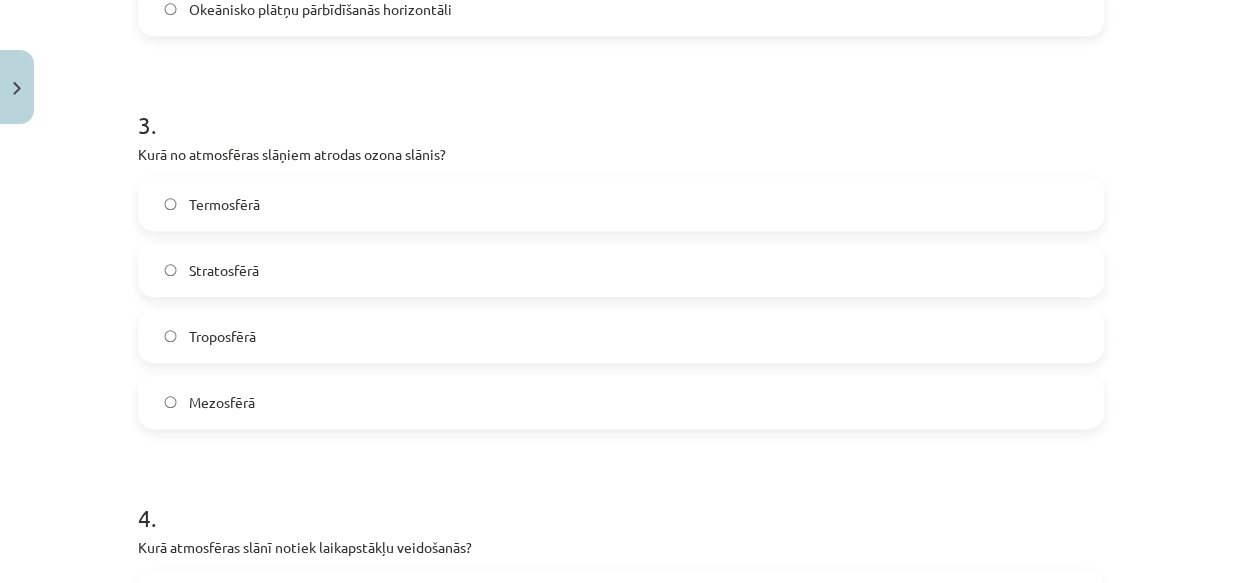 click on "Stratosfērā" 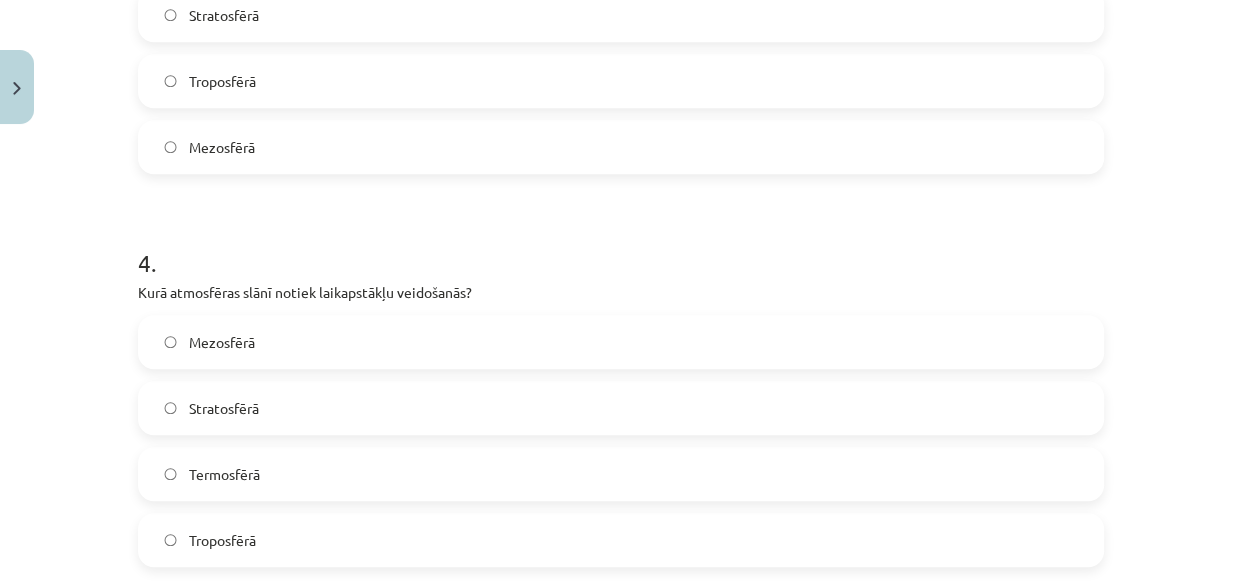 scroll, scrollTop: 1454, scrollLeft: 0, axis: vertical 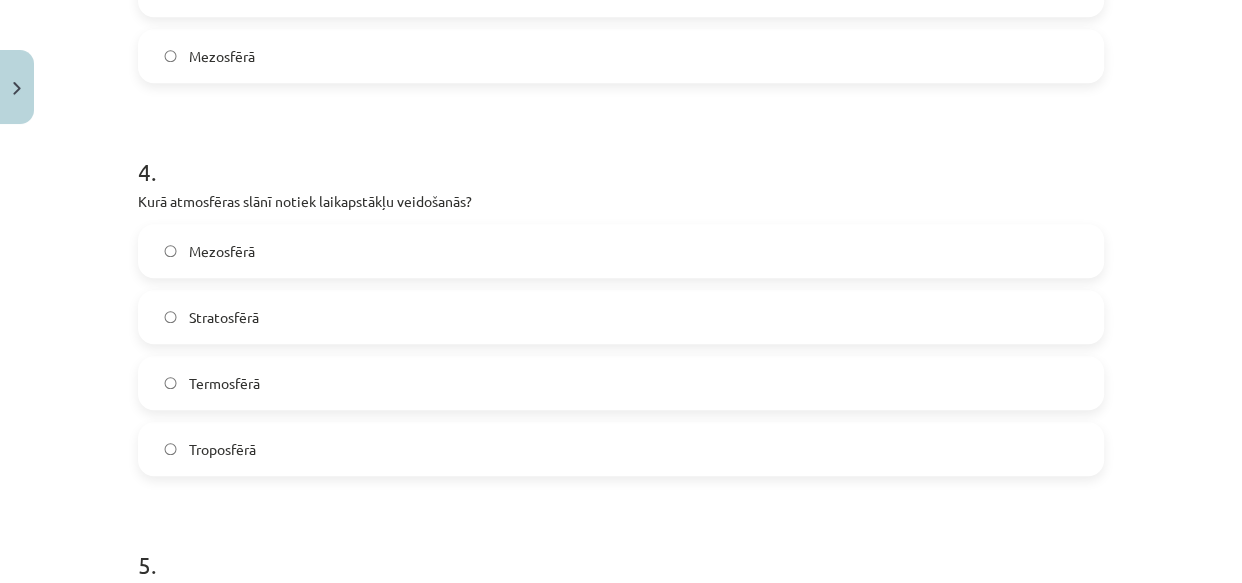 click on "Troposfērā" 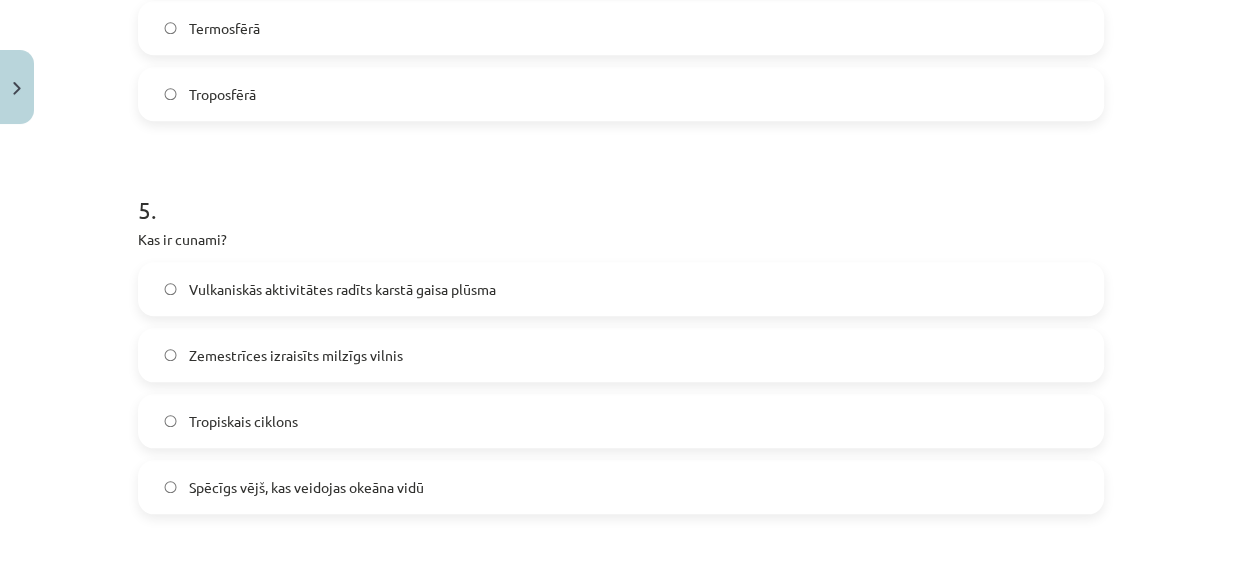 scroll, scrollTop: 1818, scrollLeft: 0, axis: vertical 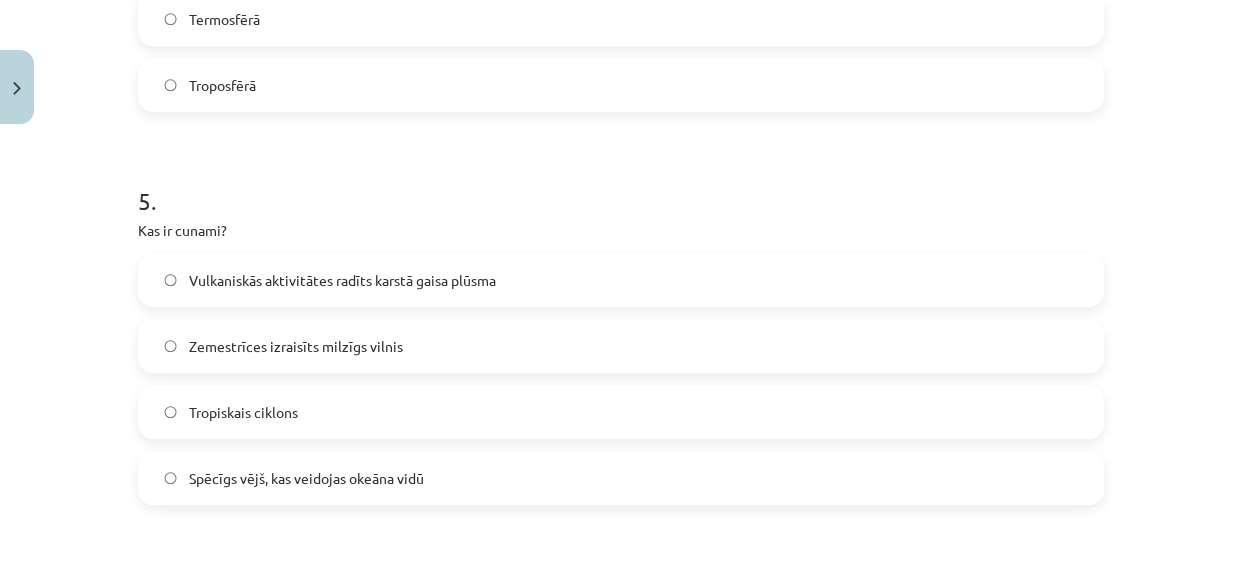 click on "Zemestrīces izraisīts milzīgs vilnis" 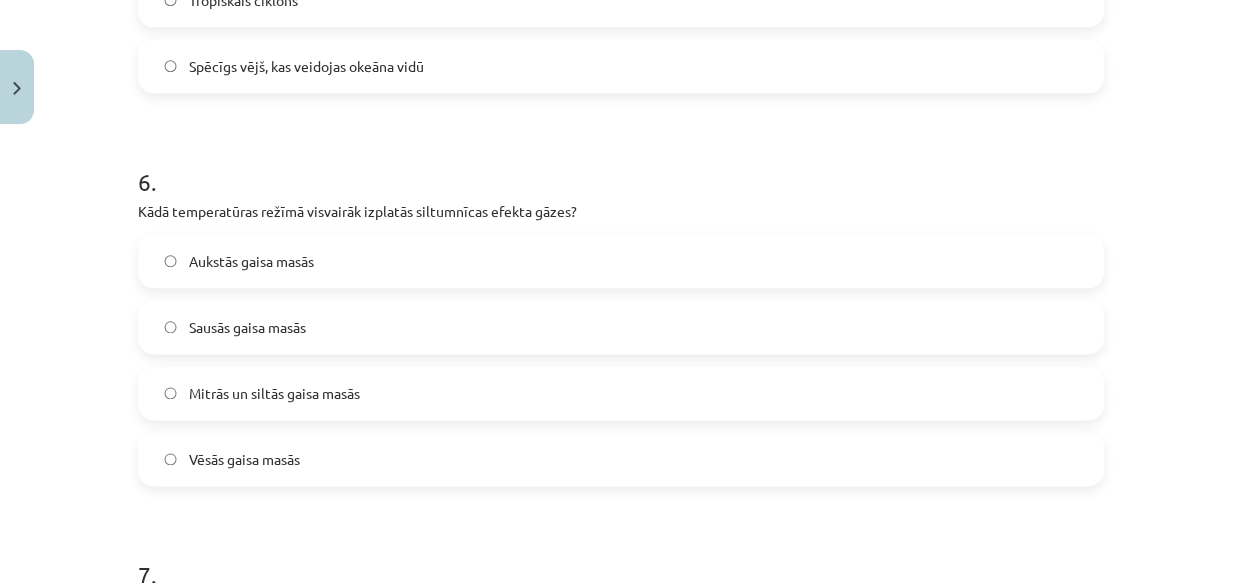 scroll, scrollTop: 2272, scrollLeft: 0, axis: vertical 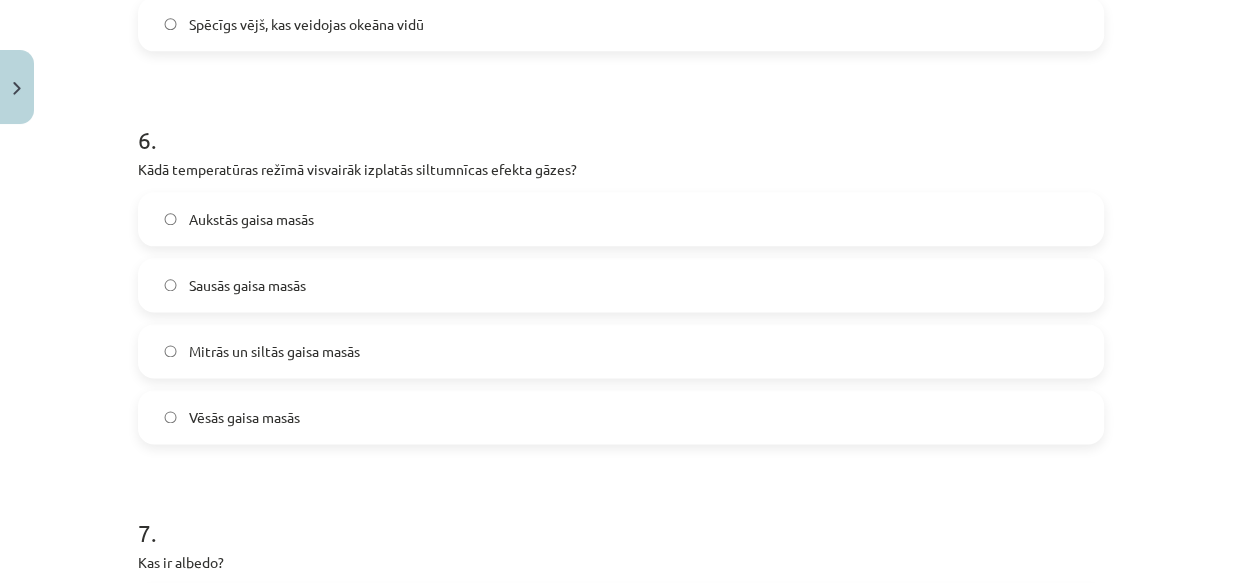 click on "Mitrās un siltās gaisa masās" 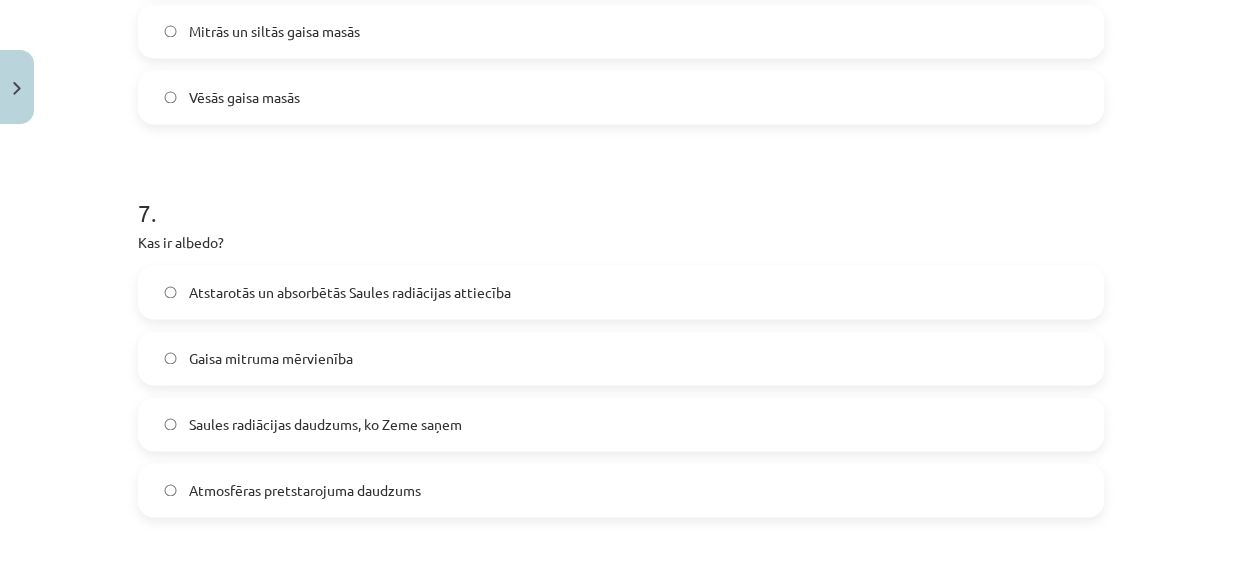 scroll, scrollTop: 2636, scrollLeft: 0, axis: vertical 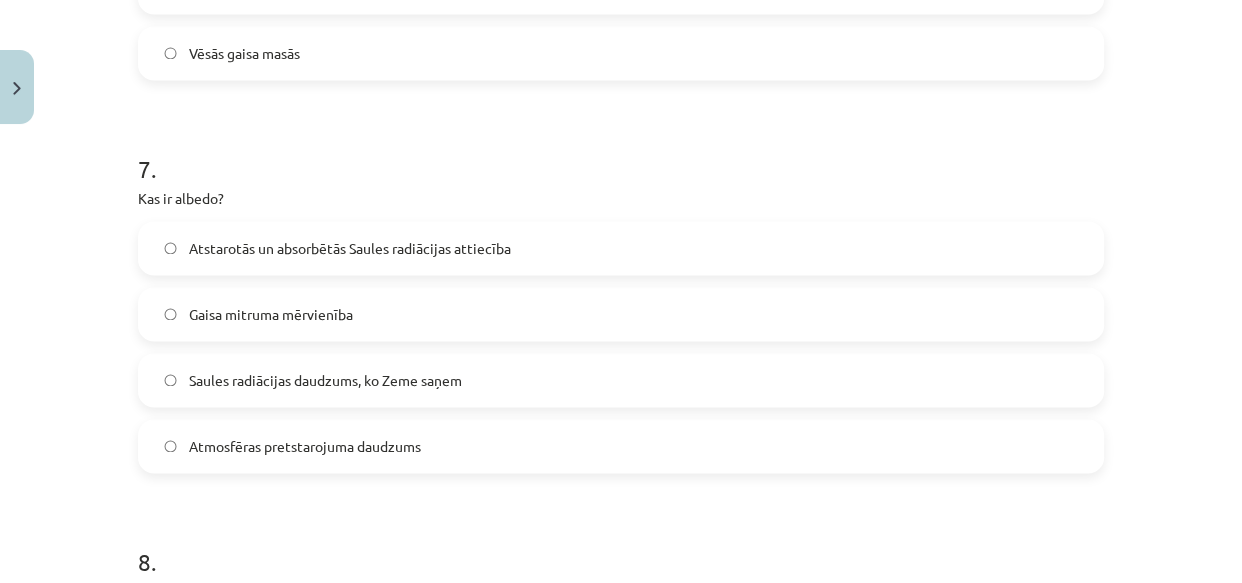 click on "Atstarotās un absorbētās Saules radiācijas attiecība" 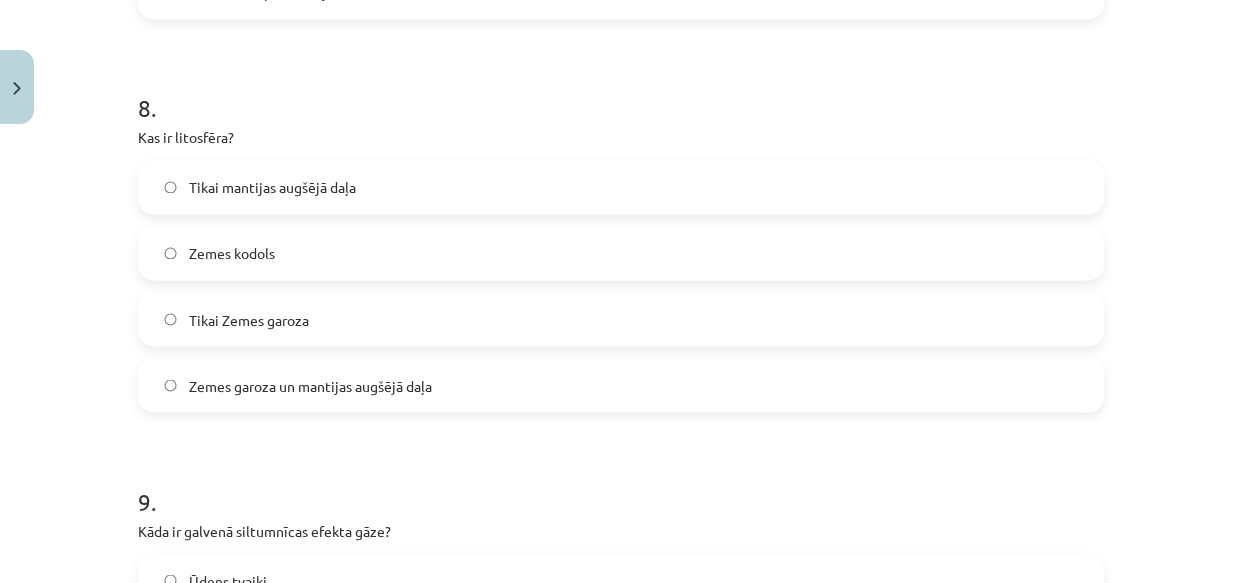 scroll, scrollTop: 3090, scrollLeft: 0, axis: vertical 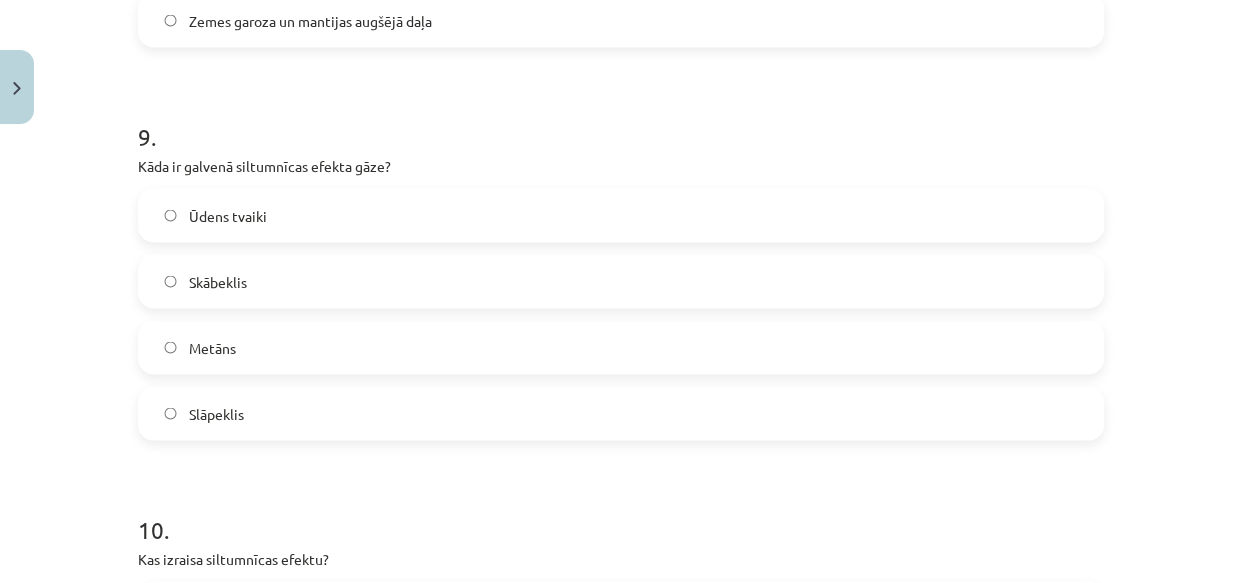 click on "Ūdens tvaiki" 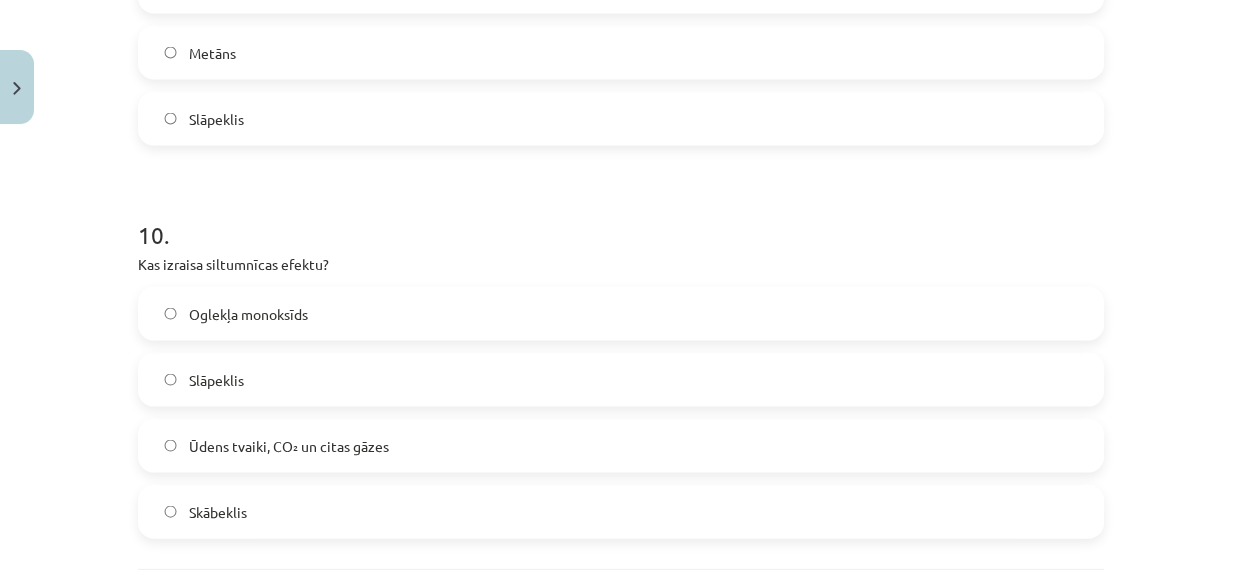 scroll, scrollTop: 3818, scrollLeft: 0, axis: vertical 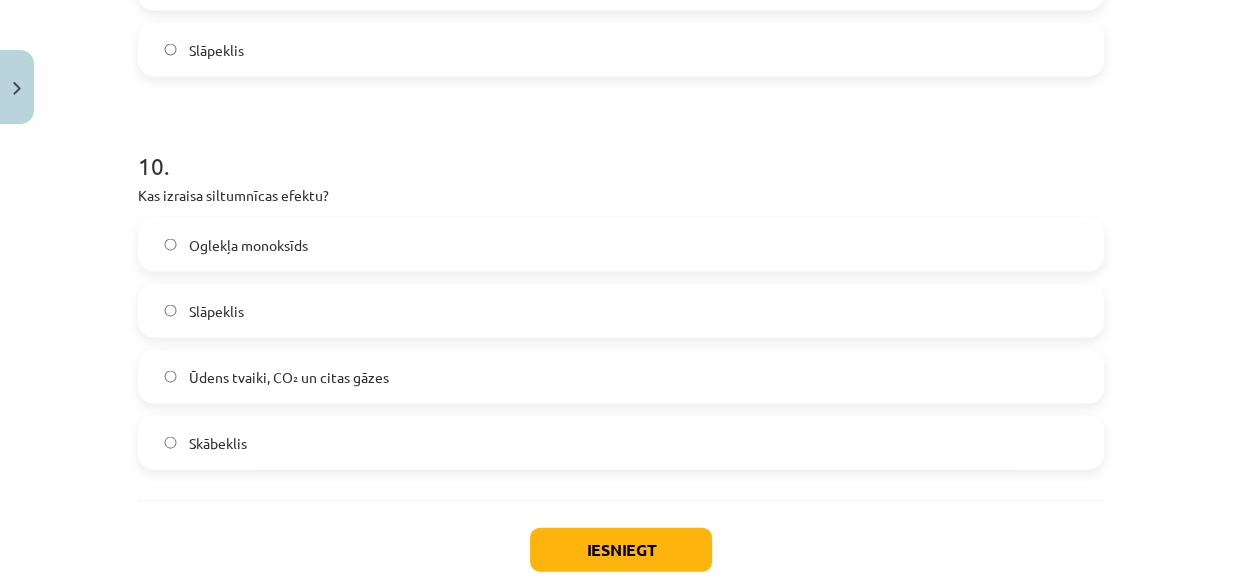 click on "Ūdens tvaiki, CO₂ un citas gāzes" 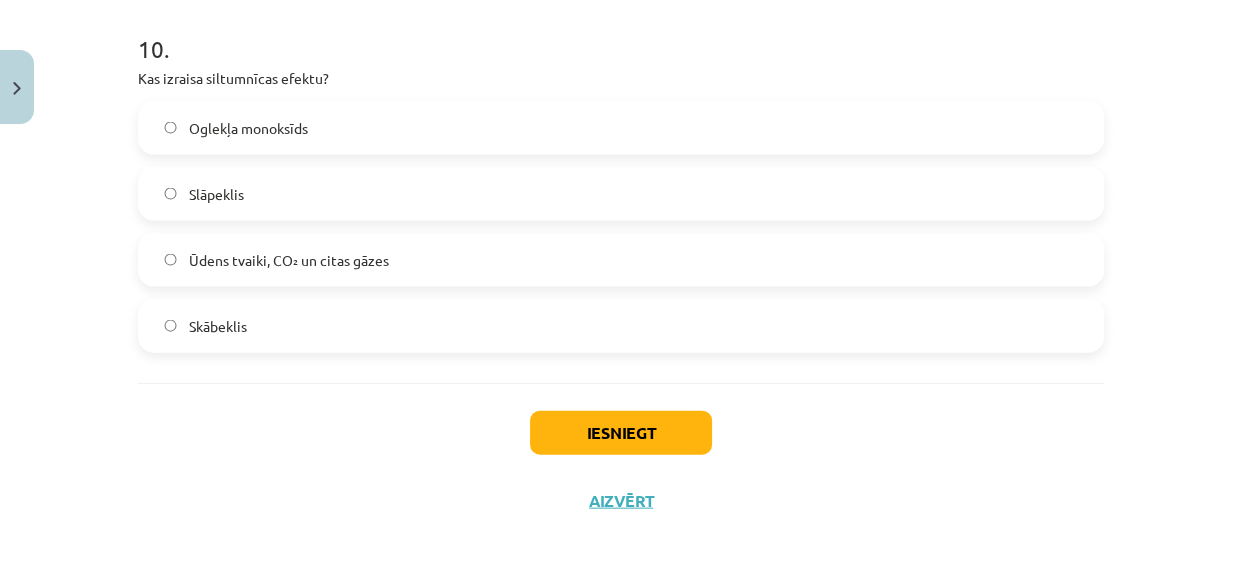 scroll, scrollTop: 3936, scrollLeft: 0, axis: vertical 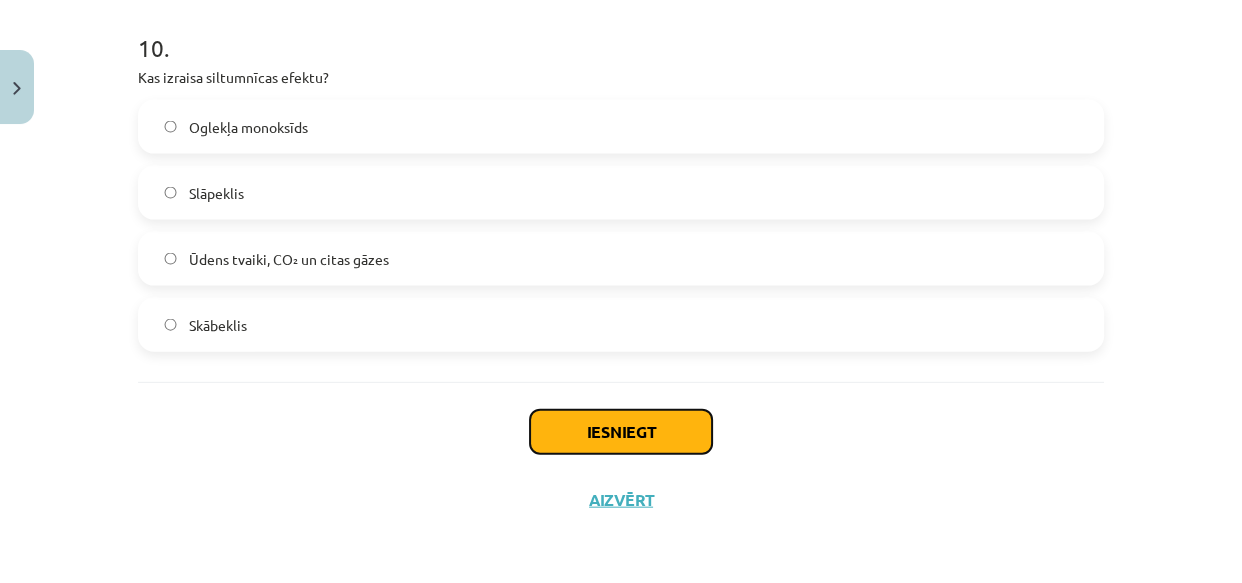 click on "Iesniegt" 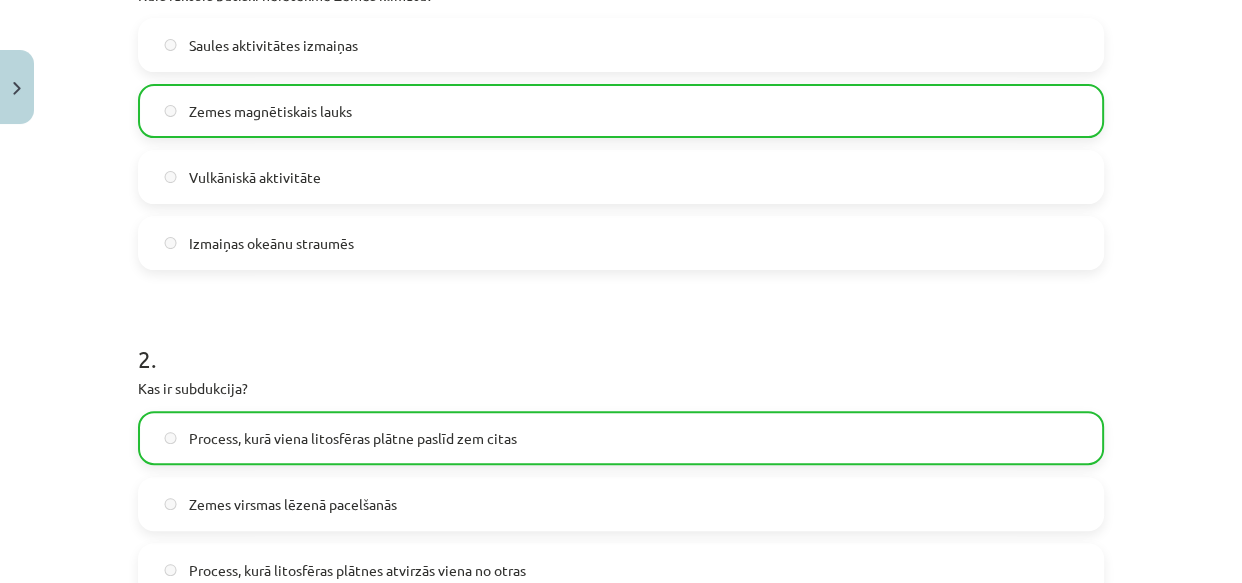 scroll, scrollTop: 0, scrollLeft: 0, axis: both 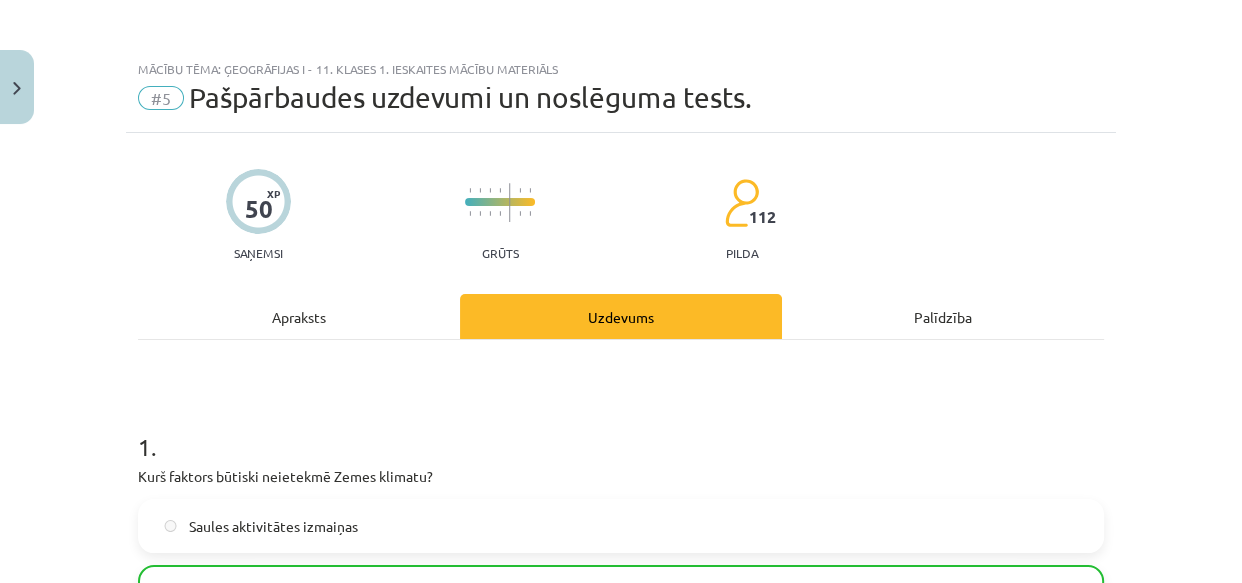 click on "Apraksts" 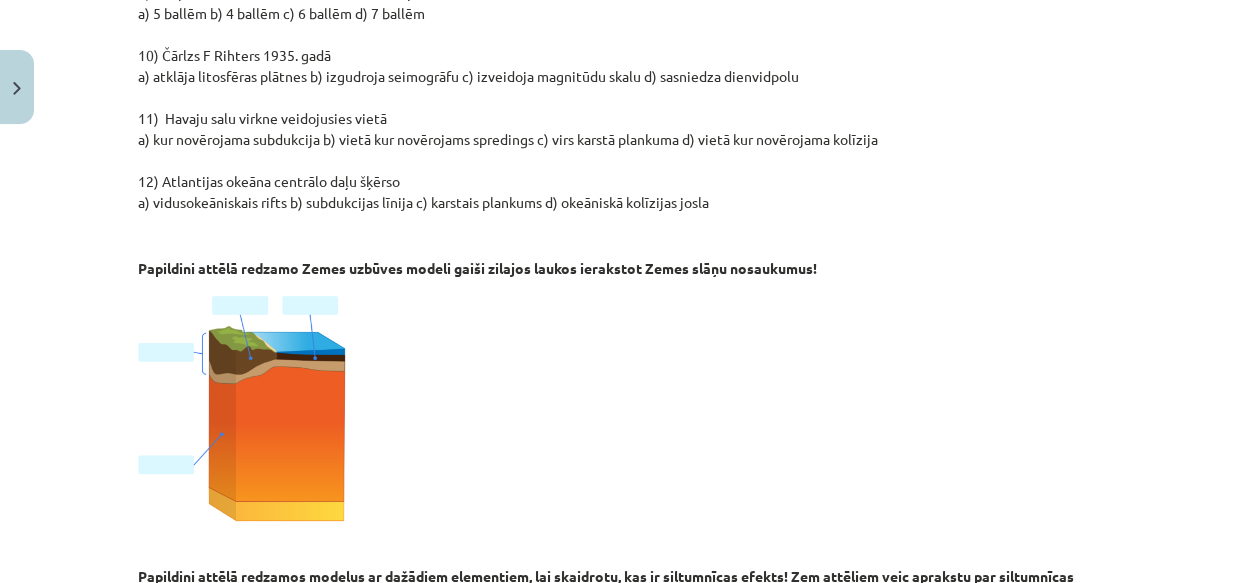 scroll, scrollTop: 2140, scrollLeft: 0, axis: vertical 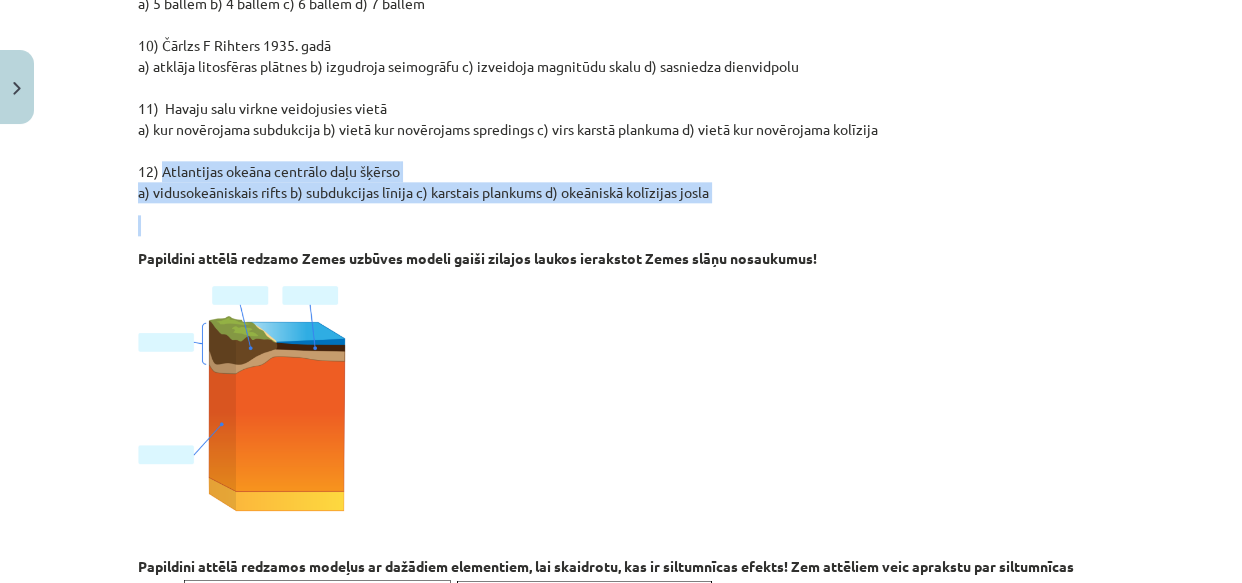 drag, startPoint x: 152, startPoint y: 186, endPoint x: 697, endPoint y: 229, distance: 546.6937 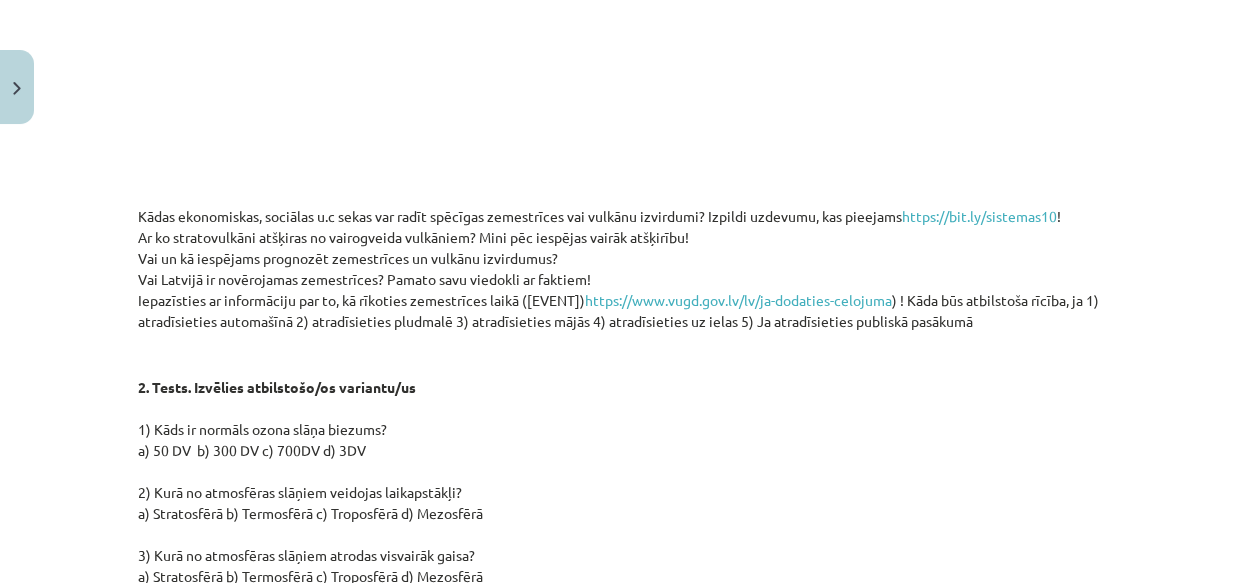 scroll, scrollTop: 1140, scrollLeft: 0, axis: vertical 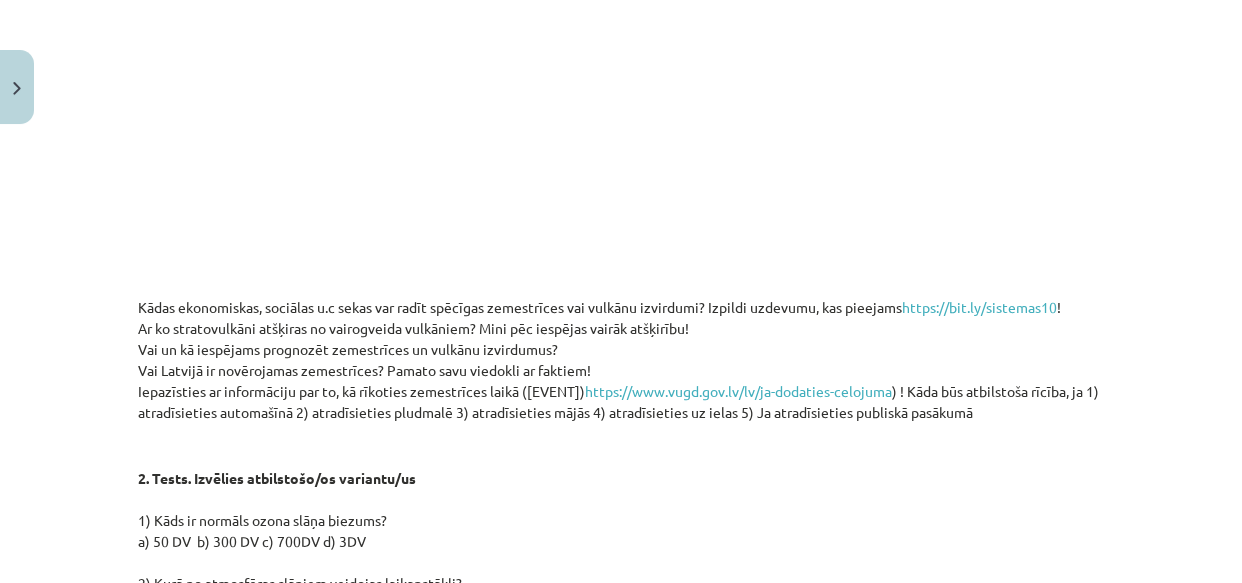 drag, startPoint x: 136, startPoint y: 325, endPoint x: 682, endPoint y: 362, distance: 547.2522 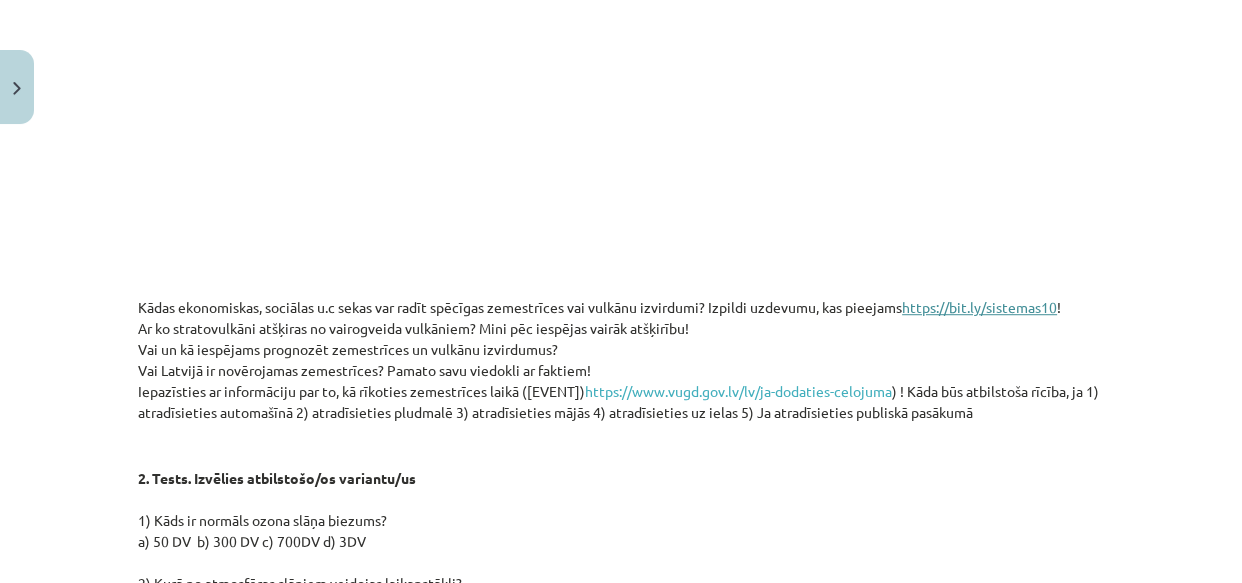 click on "https://bit.ly/sistemas10" 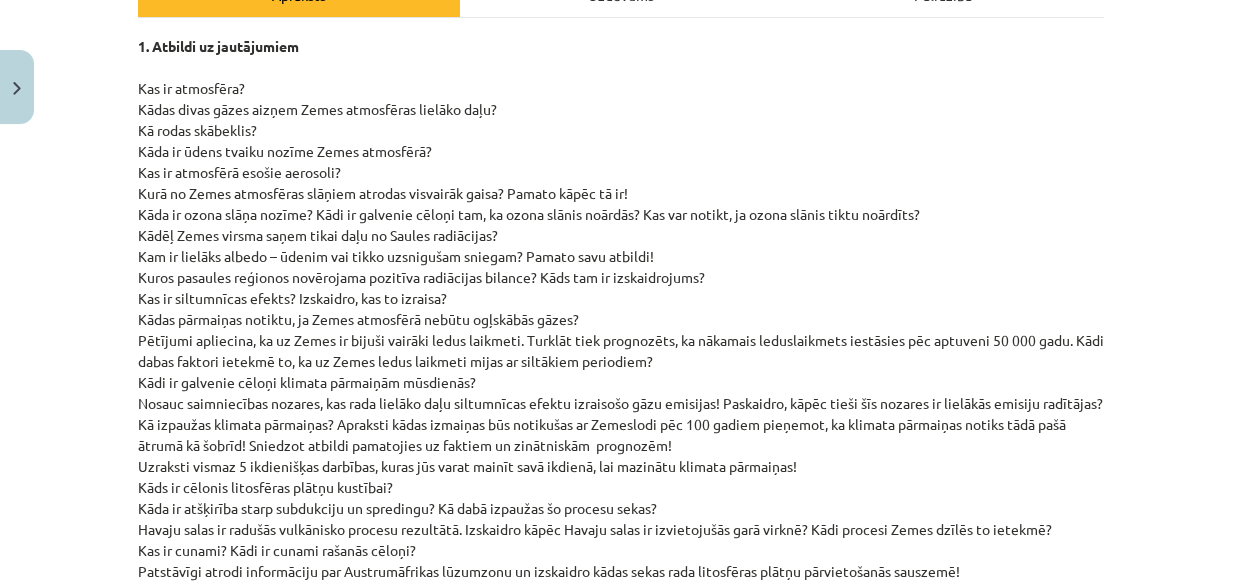 scroll, scrollTop: 0, scrollLeft: 0, axis: both 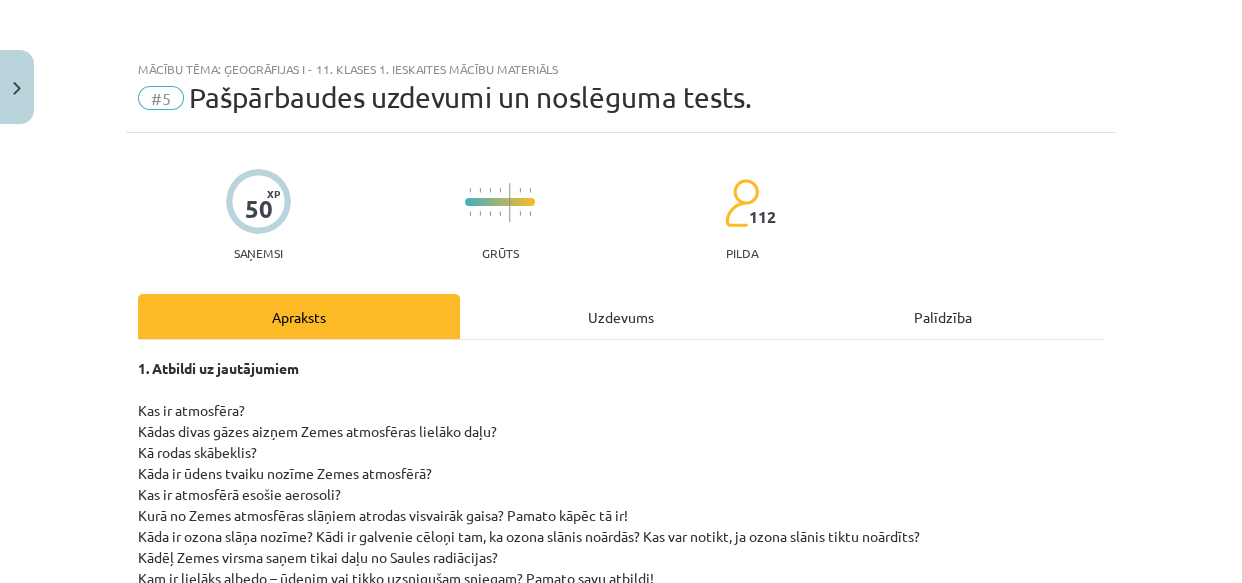 click on "Uzdevums" 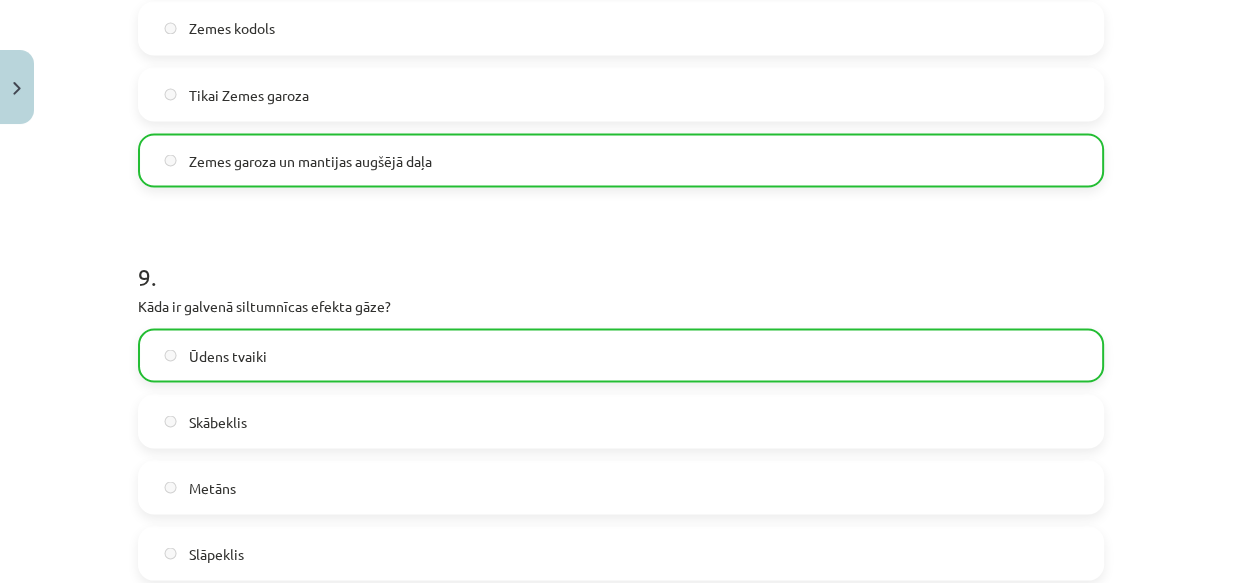 scroll, scrollTop: 3413, scrollLeft: 0, axis: vertical 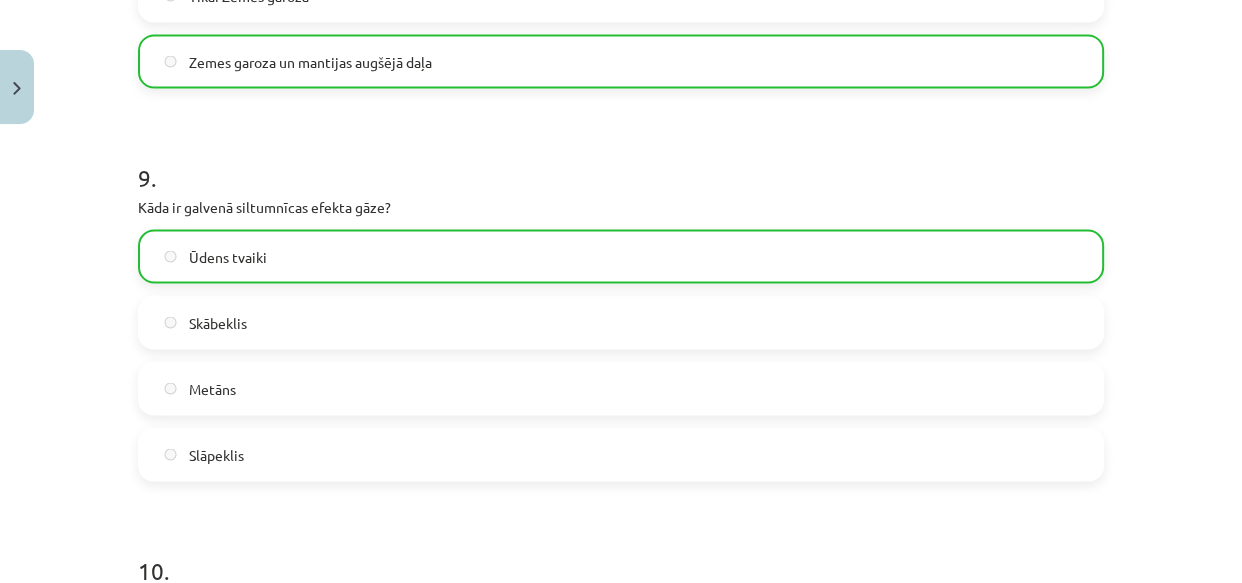 click on "Mācību tēma: Ģeogrāfijas i - 11. klases 1. ieskaites mācību materiāls #5 Pašpārbaudes uzdevumi un noslēguma tests. 50 XP Saņemsi Grūts 112 pilda Apraksts Uzdevums Palīdzība 1 . Kurš faktors būtiski neietekmē Zemes klimatu?
Saules aktivitātes izmaiņas Zemes magnētiskais lauks Vulkāniskā aktivitāte Izmaiņas okeānu straumēs 2 . Kas ir subdukcija?
Process, kurā viena litosfēras plātne paslīd zem citas Zemes virsmas lēzenā pacelšanās Process, kurā litosfēras plātnes atvirzās viena no otras Okeānisko plātņu pārbīdīšanās horizontāli 3 . Kurā no atmosfēras slāņiem atrodas ozona slānis?
Termosfērā Stratosfērā Troposfērā Mezosfērā 4 . Kurā atmosfēras slānī notiek laikapstākļu veidošanās?
Mezosfērā Stratosfērā Termosfērā Troposfērā 5 . Kas ir cunami?
Vulkaniskās aktivitātes radīts karstā gaisa plūsma Zemestrīces izraisīts milzīgs vilnis Tropiskais ciklons Spēcīgs vējš, kas veidojas okeāna vidū 6 .
Aukstās gaisa masās" 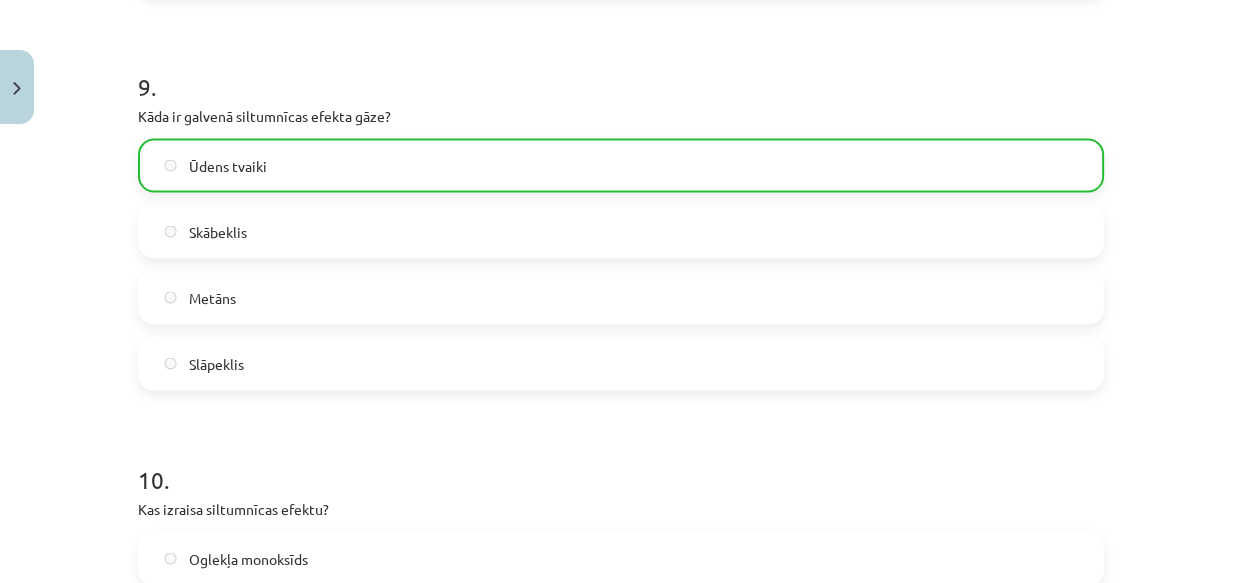 click on "Mācību tēma: Ģeogrāfijas i - 11. klases 1. ieskaites mācību materiāls #5 Pašpārbaudes uzdevumi un noslēguma tests. 50 XP Saņemsi Grūts 112 pilda Apraksts Uzdevums Palīdzība 1 . Kurš faktors būtiski neietekmē Zemes klimatu?
Saules aktivitātes izmaiņas Zemes magnētiskais lauks Vulkāniskā aktivitāte Izmaiņas okeānu straumēs 2 . Kas ir subdukcija?
Process, kurā viena litosfēras plātne paslīd zem citas Zemes virsmas lēzenā pacelšanās Process, kurā litosfēras plātnes atvirzās viena no otras Okeānisko plātņu pārbīdīšanās horizontāli 3 . Kurā no atmosfēras slāņiem atrodas ozona slānis?
Termosfērā Stratosfērā Troposfērā Mezosfērā 4 . Kurā atmosfēras slānī notiek laikapstākļu veidošanās?
Mezosfērā Stratosfērā Termosfērā Troposfērā 5 . Kas ir cunami?
Vulkaniskās aktivitātes radīts karstā gaisa plūsma Zemestrīces izraisīts milzīgs vilnis Tropiskais ciklons Spēcīgs vējš, kas veidojas okeāna vidū 6 .
Aukstās gaisa masās" 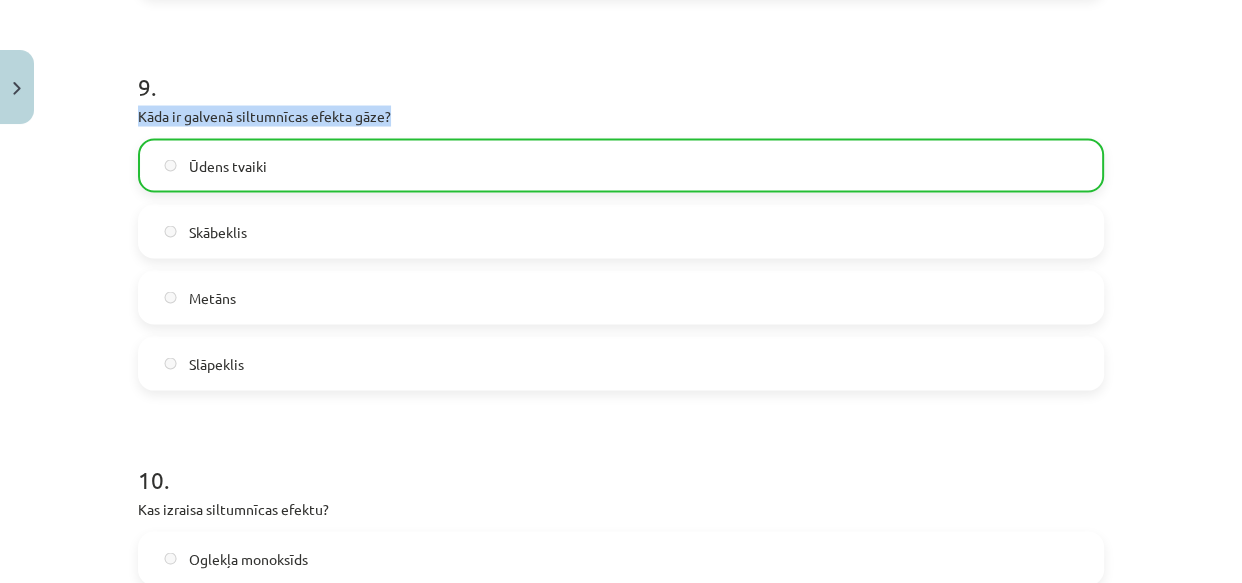 drag, startPoint x: 112, startPoint y: 119, endPoint x: 387, endPoint y: 112, distance: 275.08908 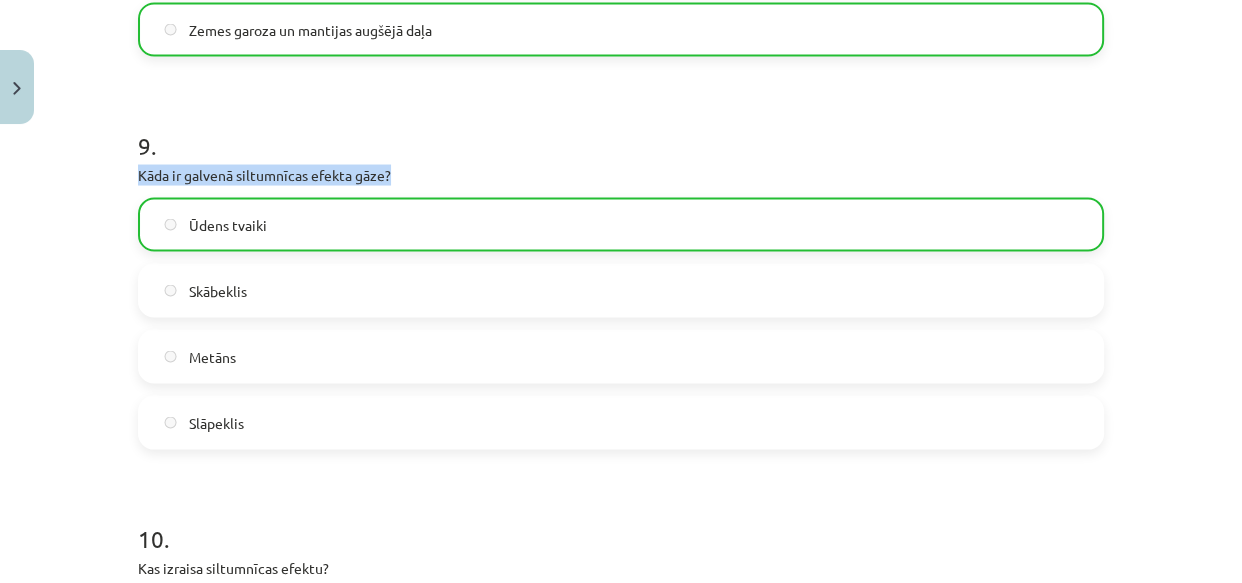 scroll, scrollTop: 3413, scrollLeft: 0, axis: vertical 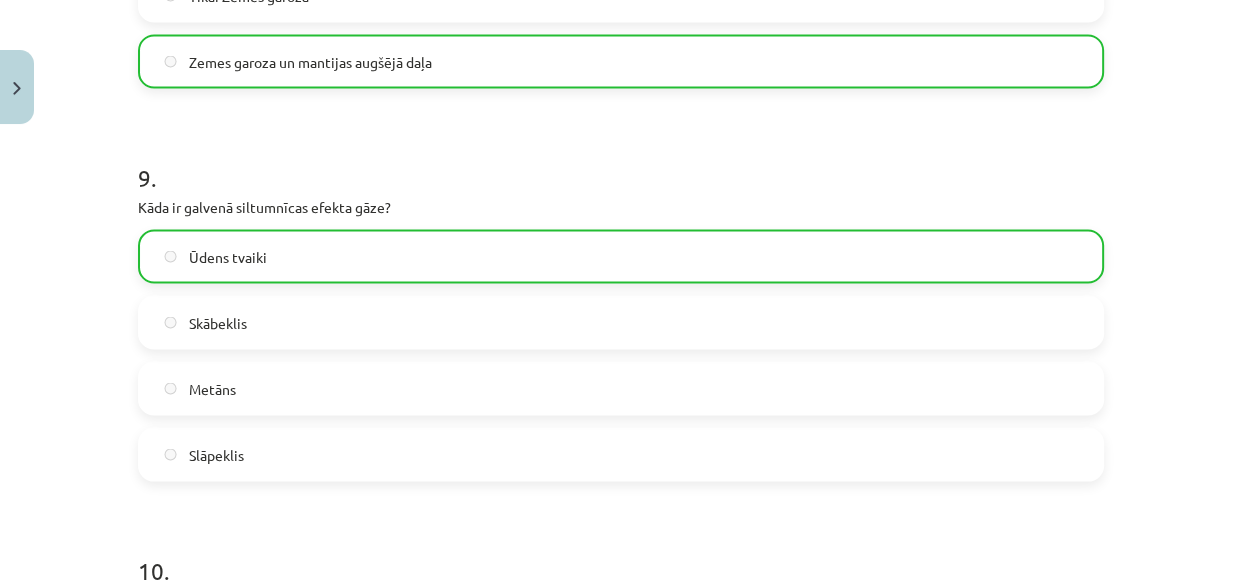 click on "9 ." 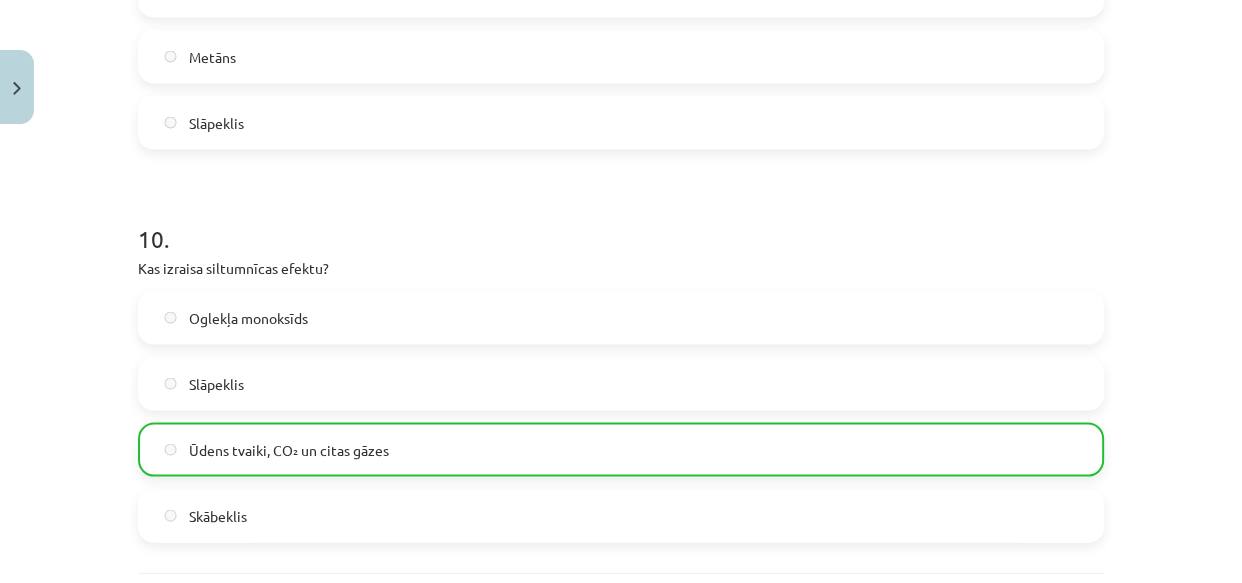 scroll, scrollTop: 3777, scrollLeft: 0, axis: vertical 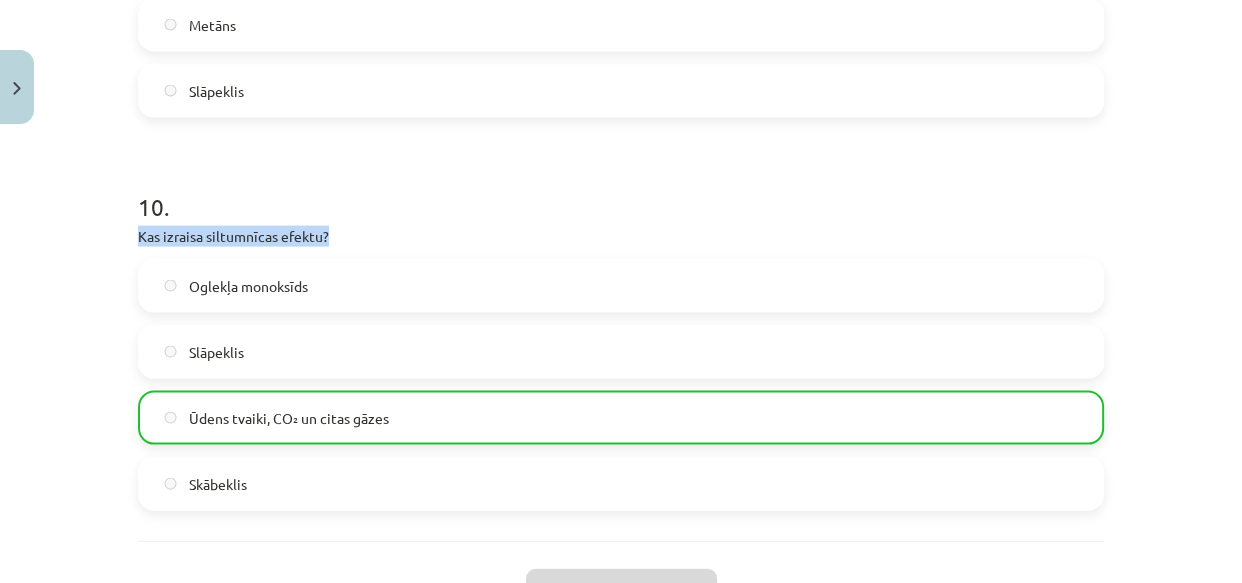 drag, startPoint x: 132, startPoint y: 235, endPoint x: 330, endPoint y: 229, distance: 198.09088 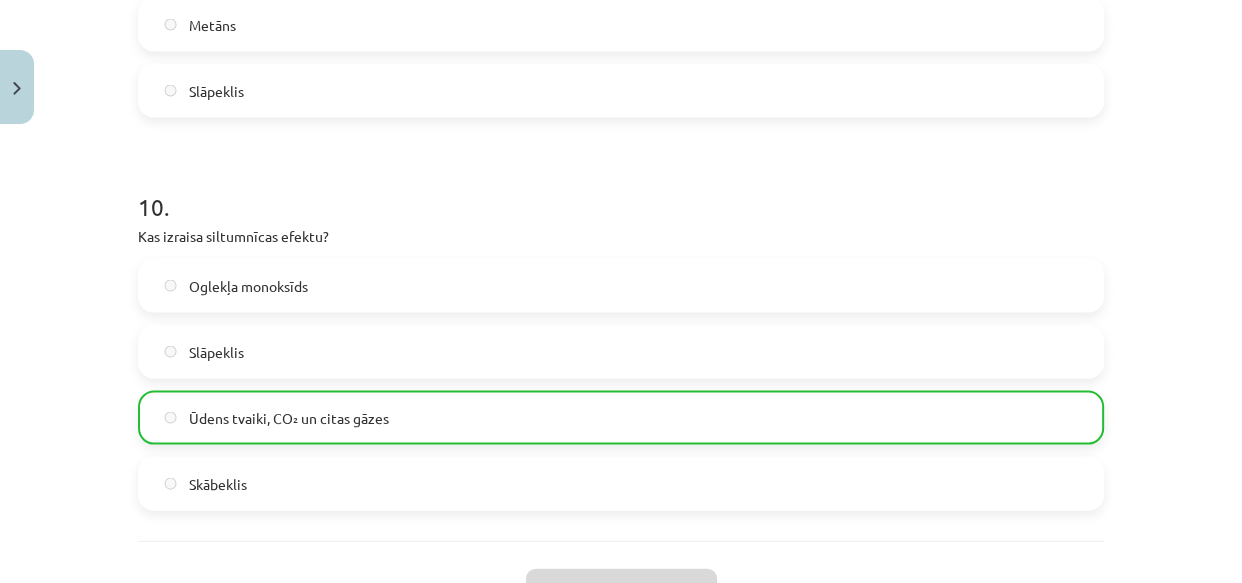 click on "Slāpeklis" 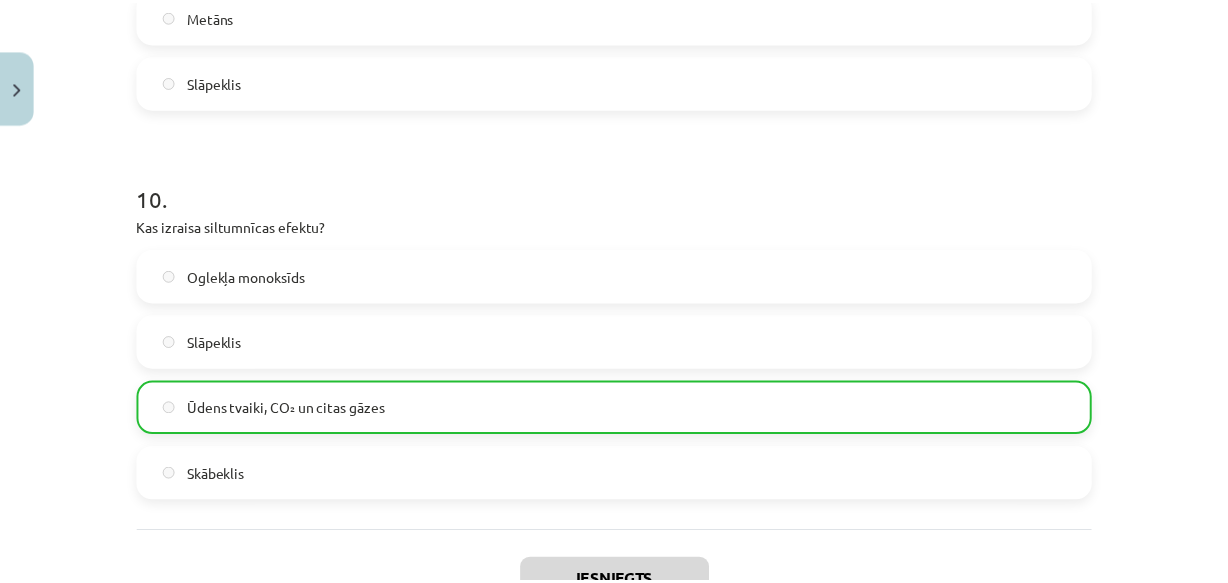 scroll, scrollTop: 3999, scrollLeft: 0, axis: vertical 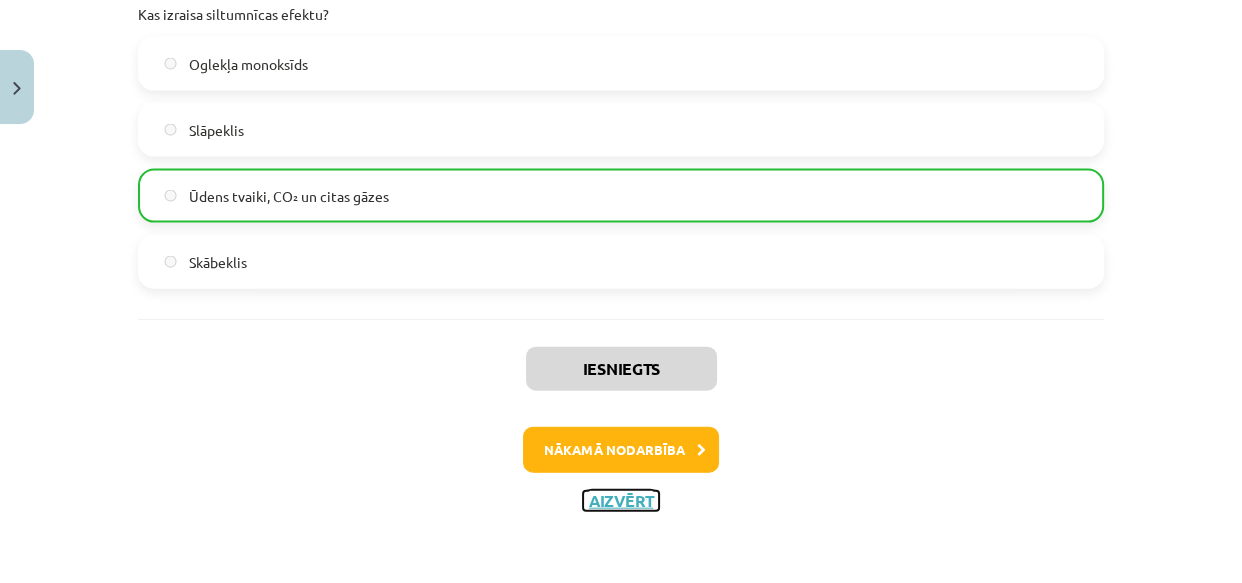click on "Aizvērt" 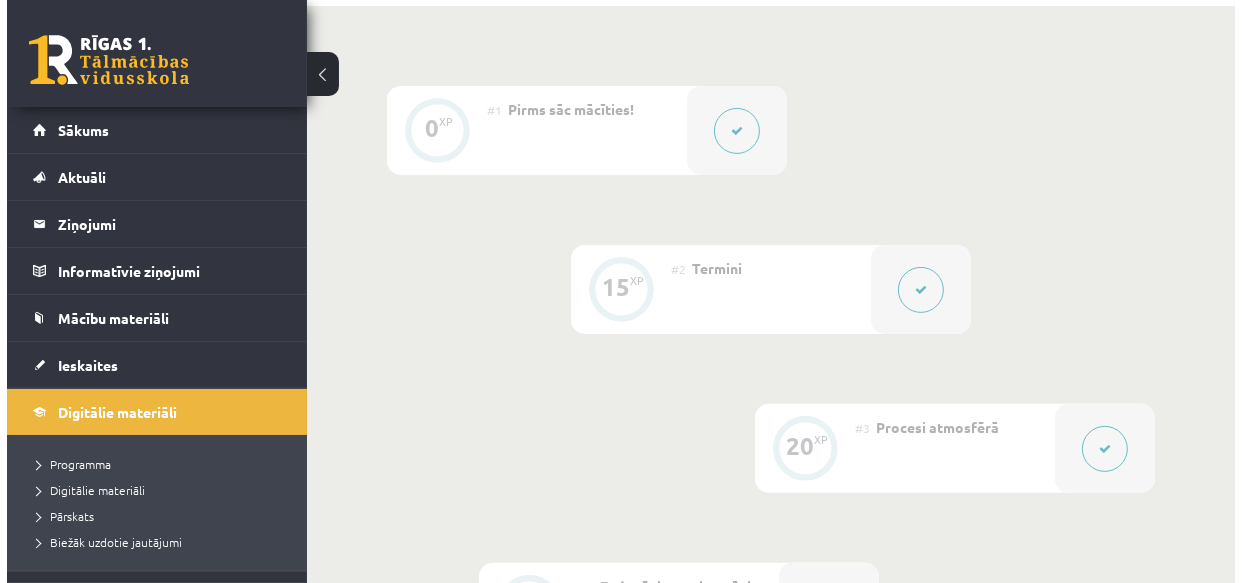 scroll, scrollTop: 514, scrollLeft: 0, axis: vertical 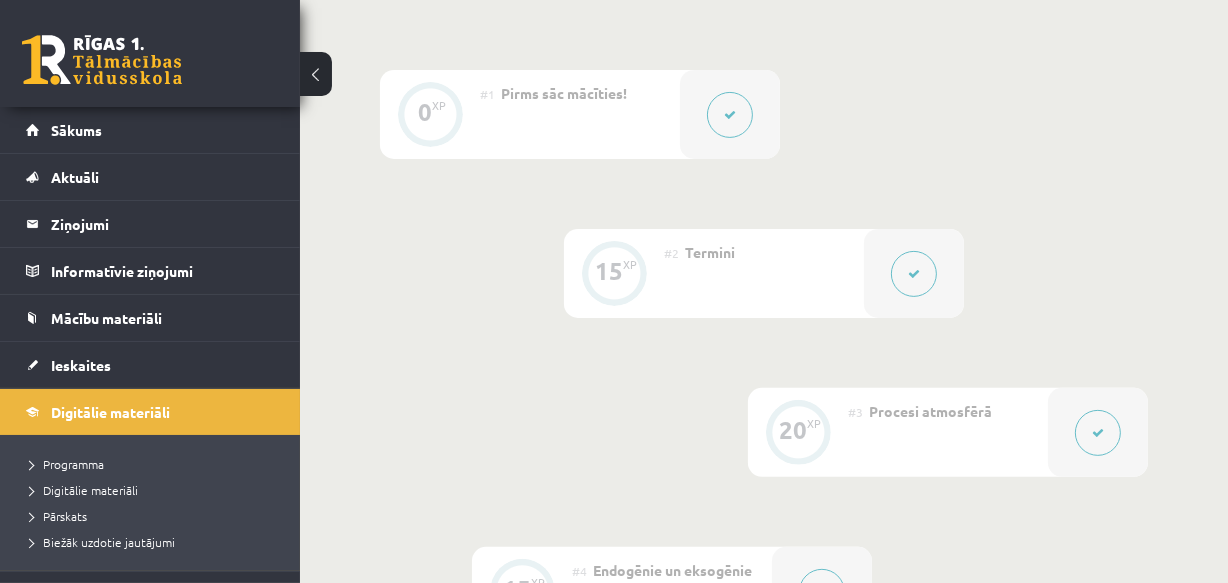 click 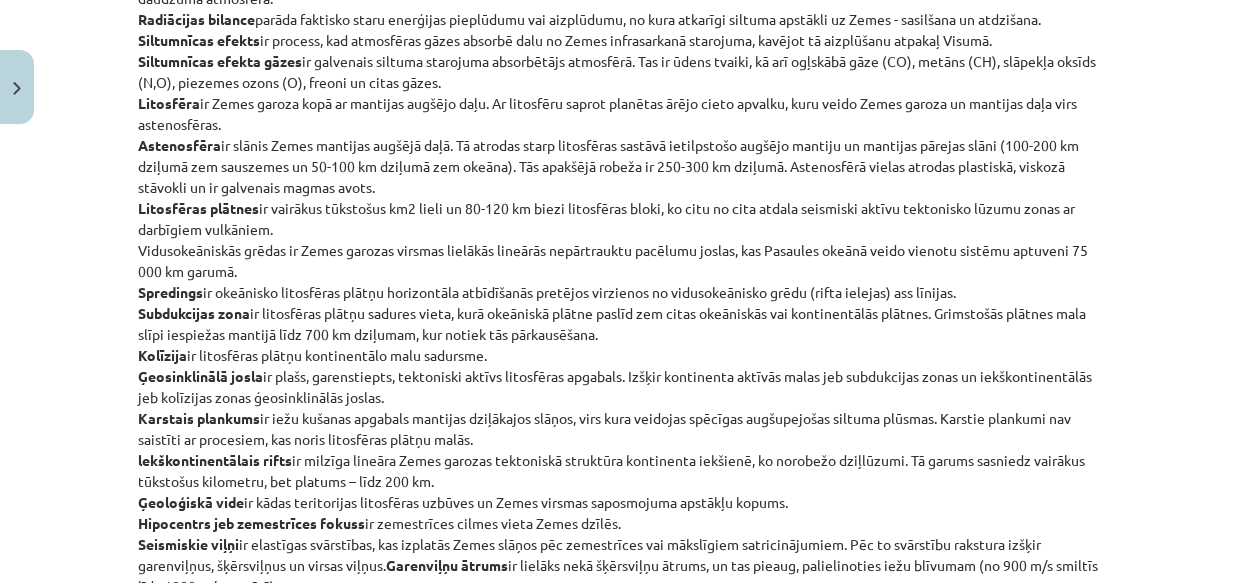 scroll, scrollTop: 727, scrollLeft: 0, axis: vertical 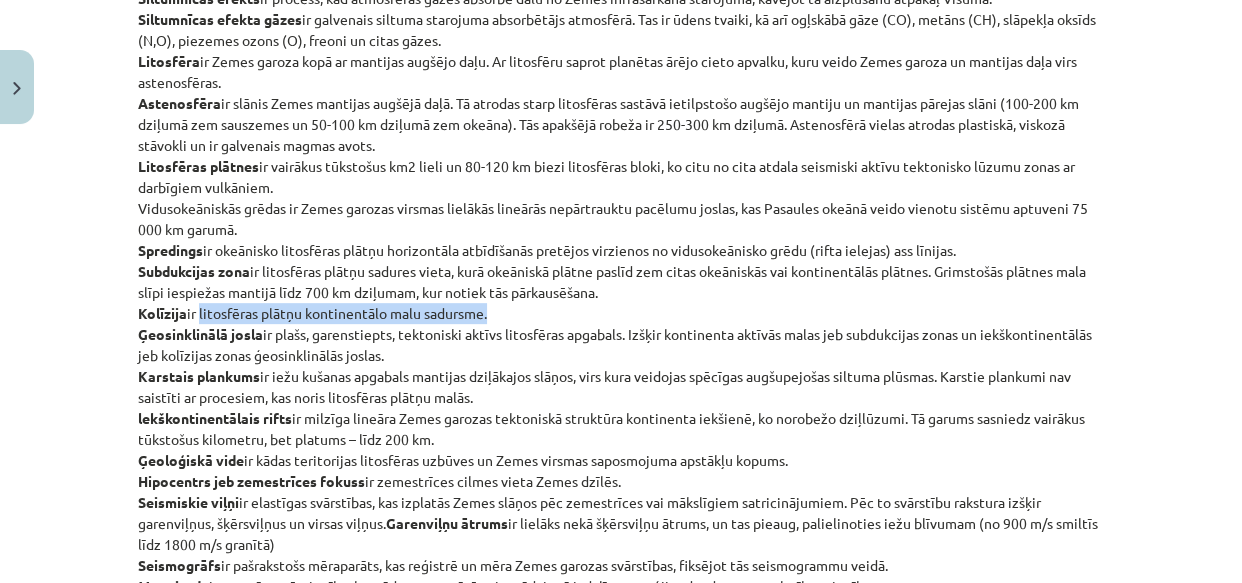 drag, startPoint x: 194, startPoint y: 334, endPoint x: 516, endPoint y: 334, distance: 322 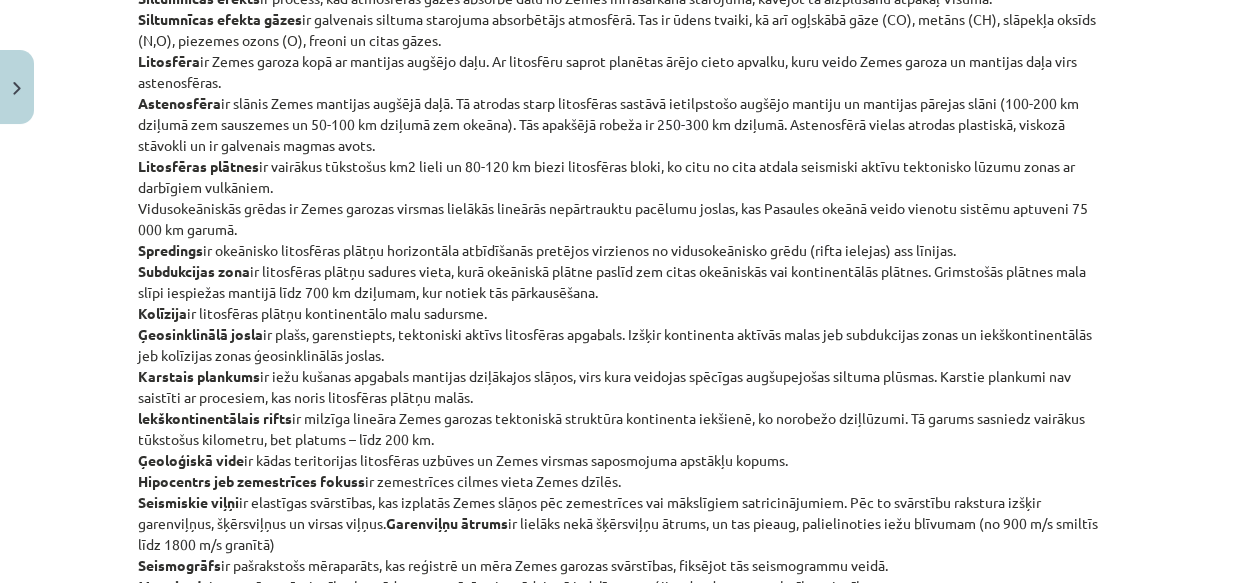 click on "Mācību tēma: Ģeogrāfijas i - 11. klases 1. ieskaites mācību materiāls #2 Termini 15 XP Saņemsi Viegls 112 pilda Apraksts Uzdevums Palīdzība Atmosfēra  nav viendabīga, to veido 4 slāņi - troposfēra, stratosfēra, mezosfēra un termosfēra.
Troposfēra  ir zemākais atmosfēras slānis, kurā atrodas lielākā atmosfēras masas daļa (aptuveni 80 %) un noris galvenās parādības, kas nosaka laikapstākļus un klimatu.
Stratosfēra  ir atmosfēras slānis 12-50 km augstumā, kurā atrodas aptuveni 20 % atmosfēras masas.
Mezosfēra  ir atmosfēras slānis virs stratosfēras 50–85 km augstumā, kur gaiss ir stipri retināts.
Termosfērā , kas atrodas virs mezosfēras, gaisa molekulu ir tik maz, ka to kinētiskās enerģijas dēļ temperatūra atkal paaugstinās. Termosfēra pakāpeniski pāriet starpplanētu telpā.
Dobsona vienība
Saules radiācija
Ozona caurums  ir apgabals stratosfērā, kur ozona slāņa biezums ir mazāks par 250 Dobsona vienībām.
Albedo" 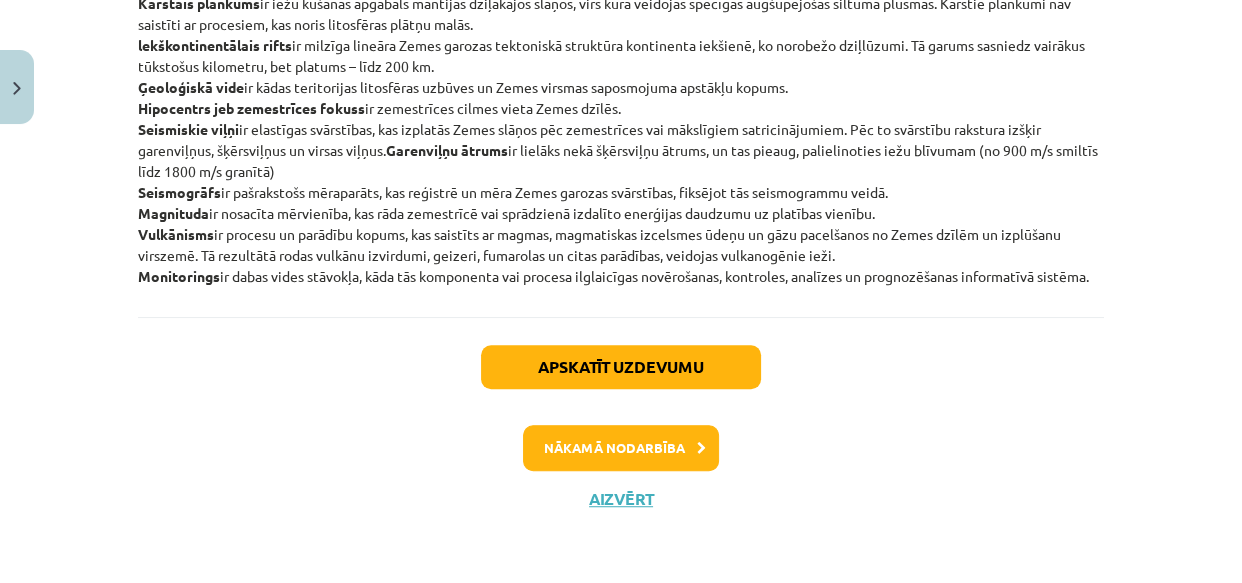scroll, scrollTop: 1120, scrollLeft: 0, axis: vertical 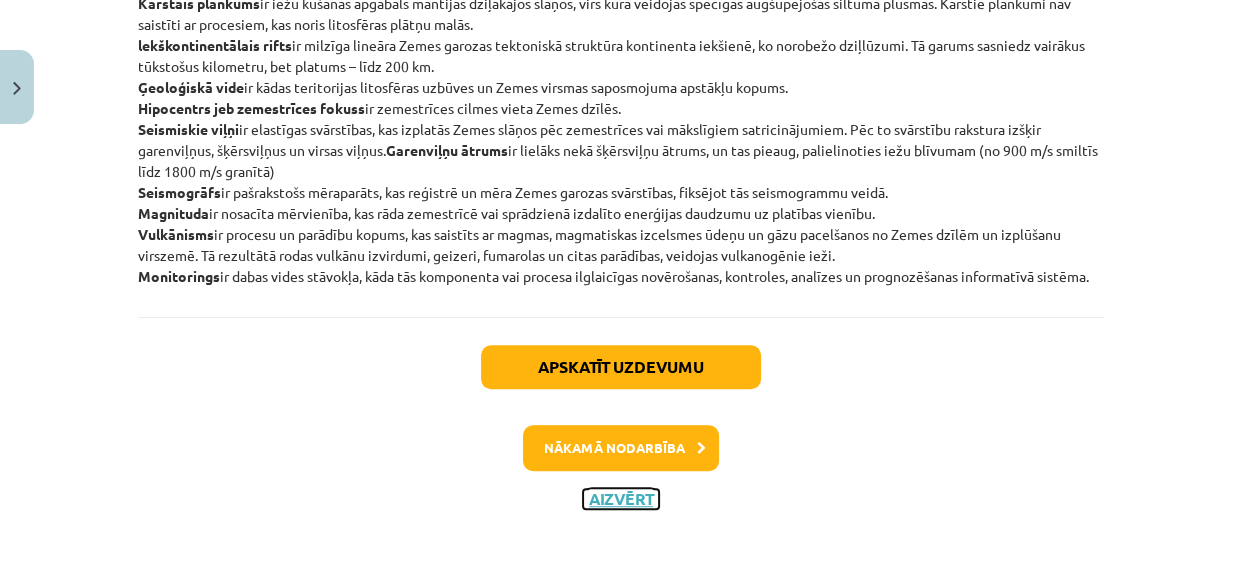 click on "Aizvērt" 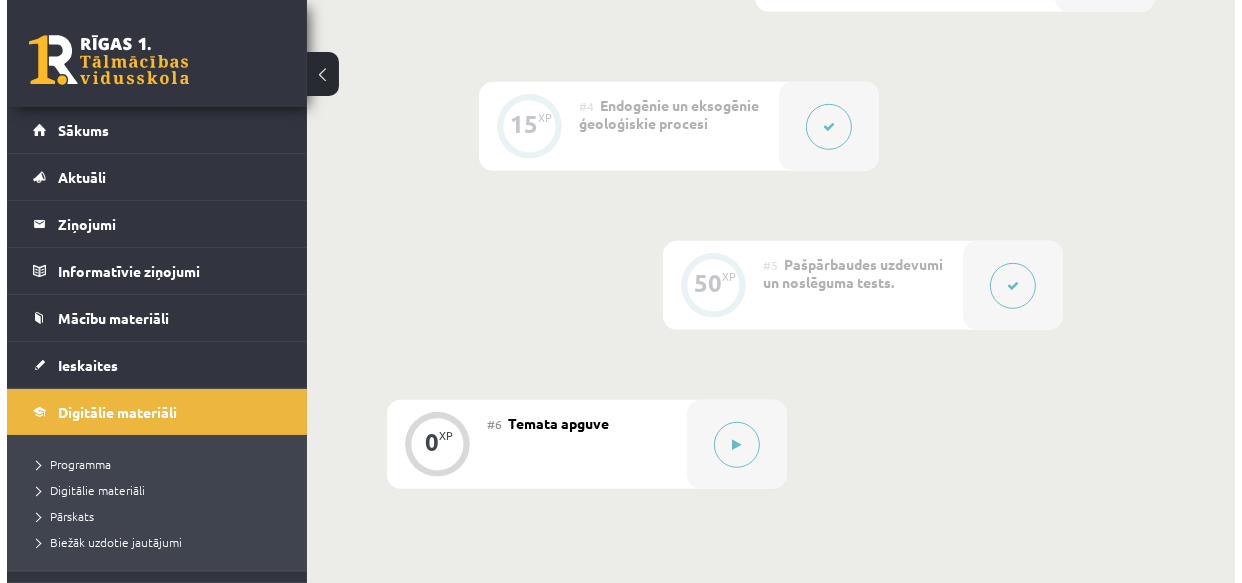 scroll, scrollTop: 961, scrollLeft: 0, axis: vertical 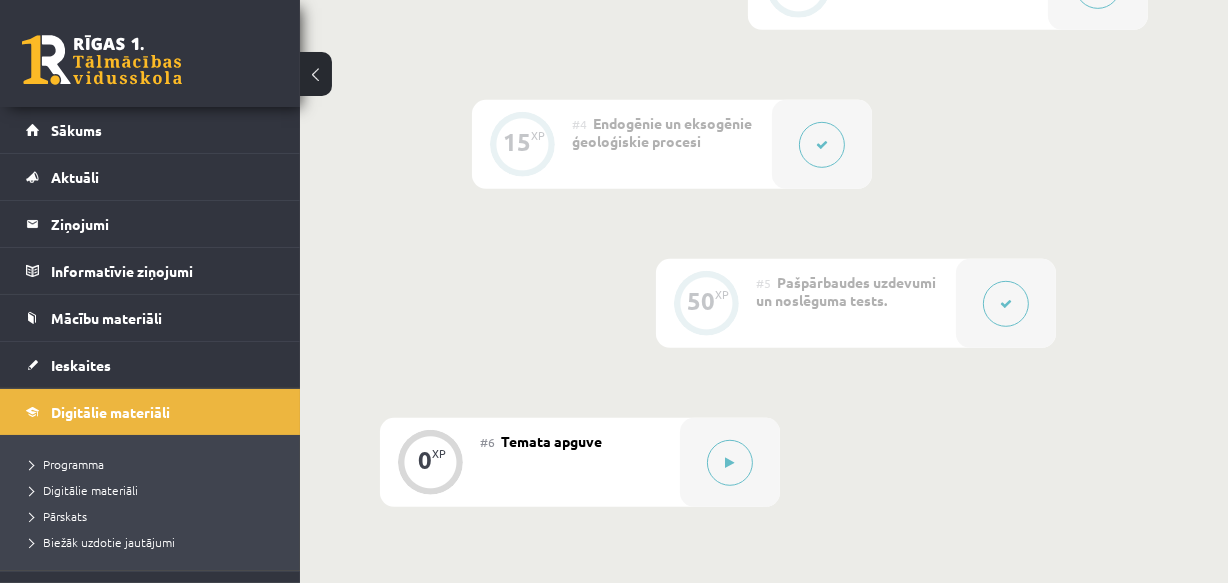 click 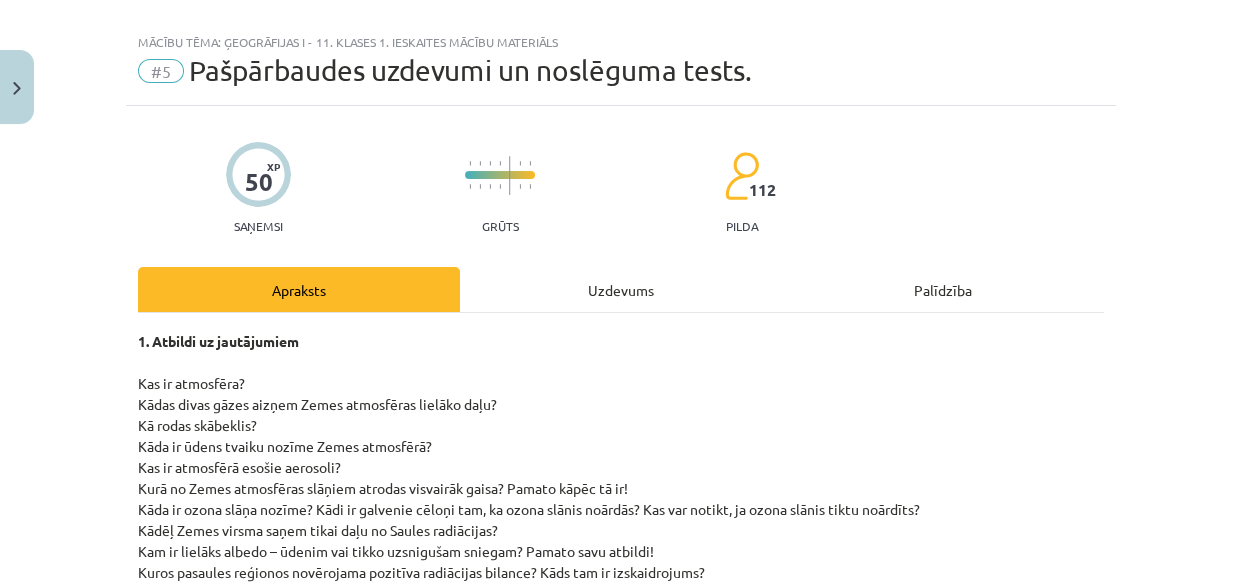 scroll, scrollTop: 0, scrollLeft: 0, axis: both 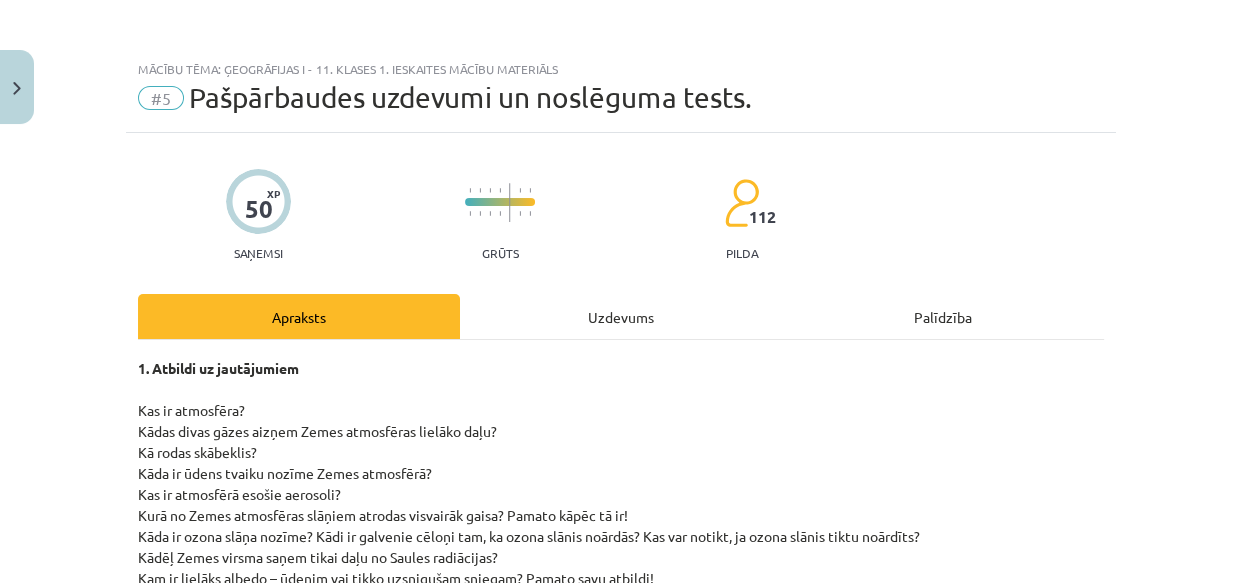 click on "Uzdevums" 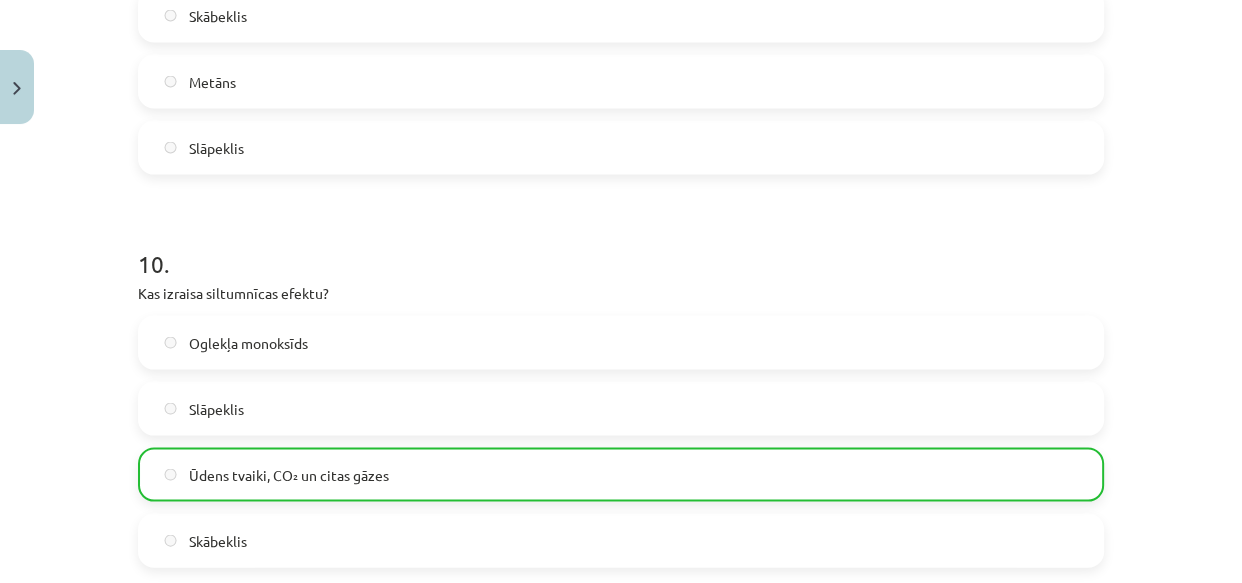 scroll, scrollTop: 3999, scrollLeft: 0, axis: vertical 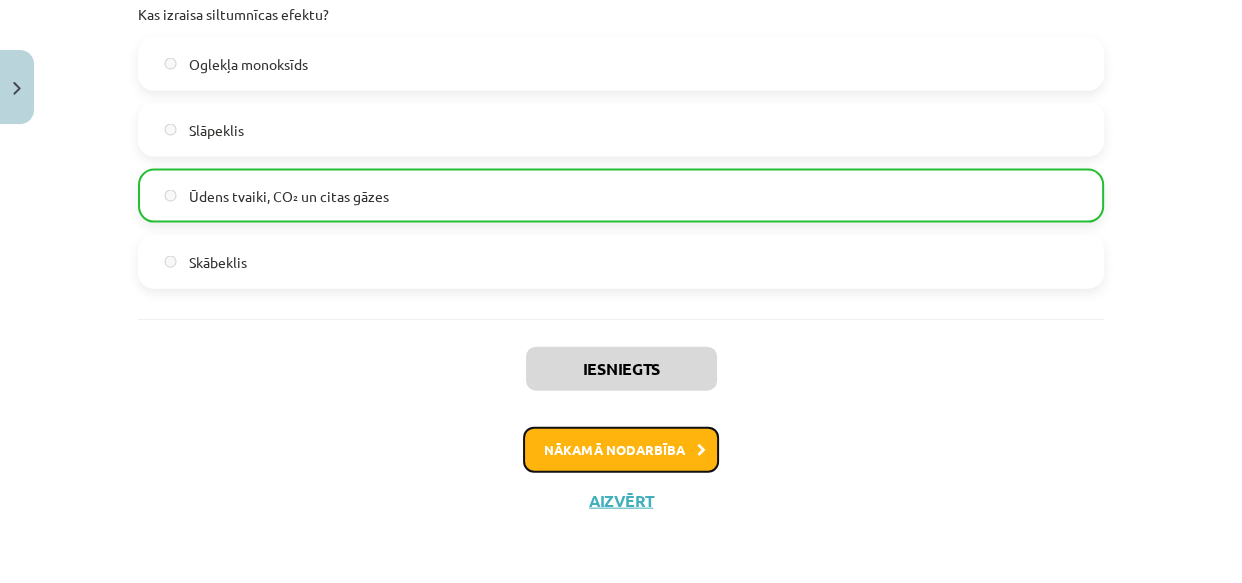 click on "Nākamā nodarbība" 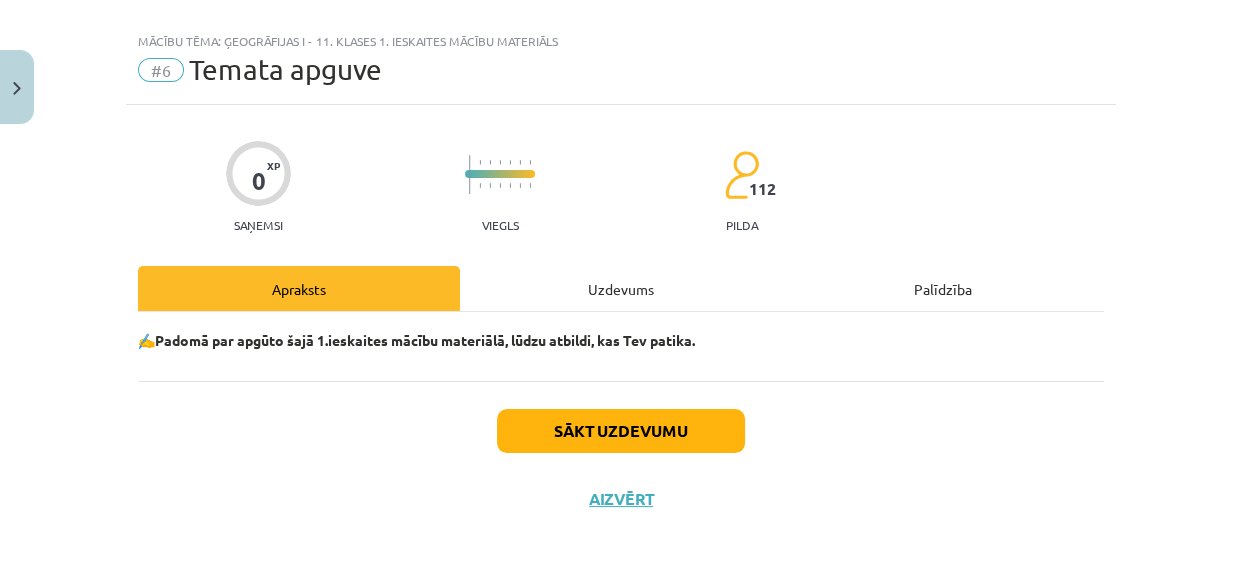 scroll, scrollTop: 28, scrollLeft: 0, axis: vertical 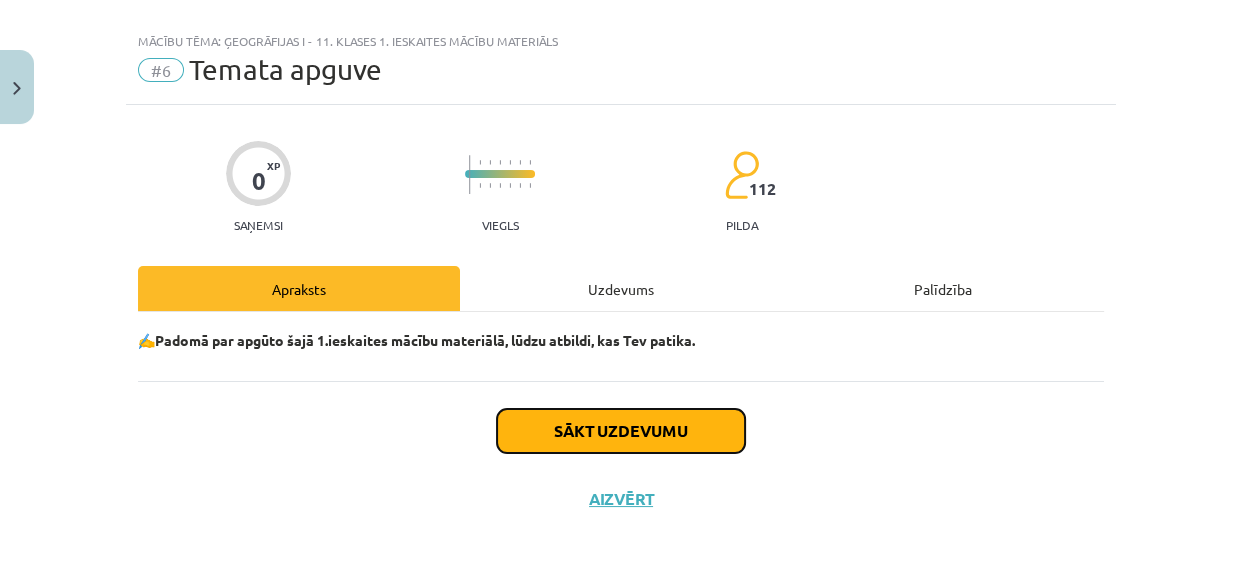 click on "Sākt uzdevumu" 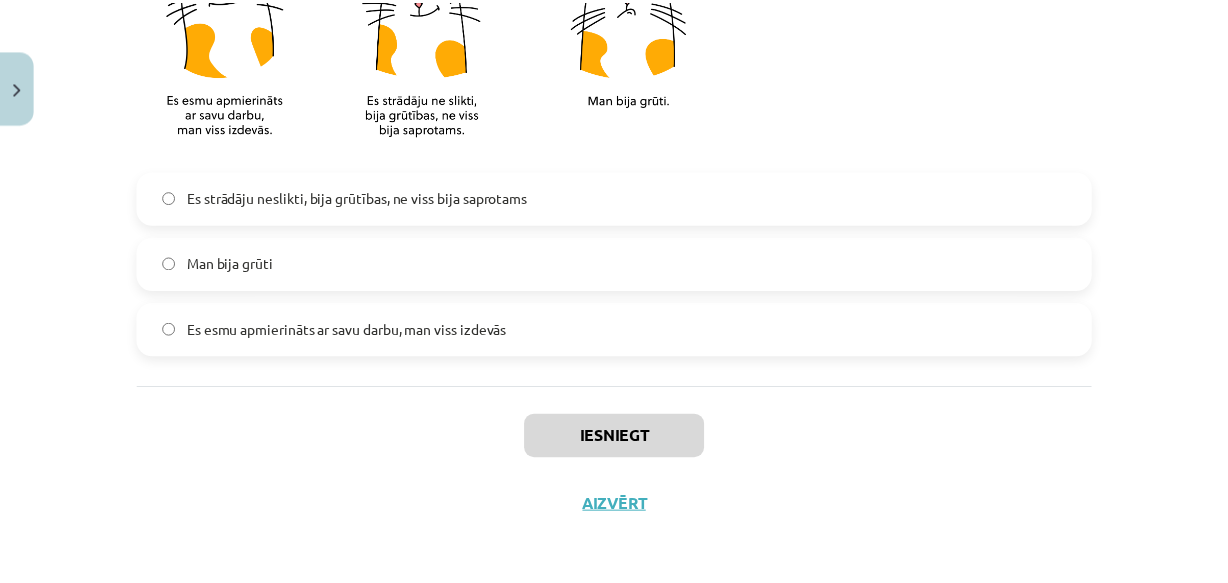 scroll, scrollTop: 1950, scrollLeft: 0, axis: vertical 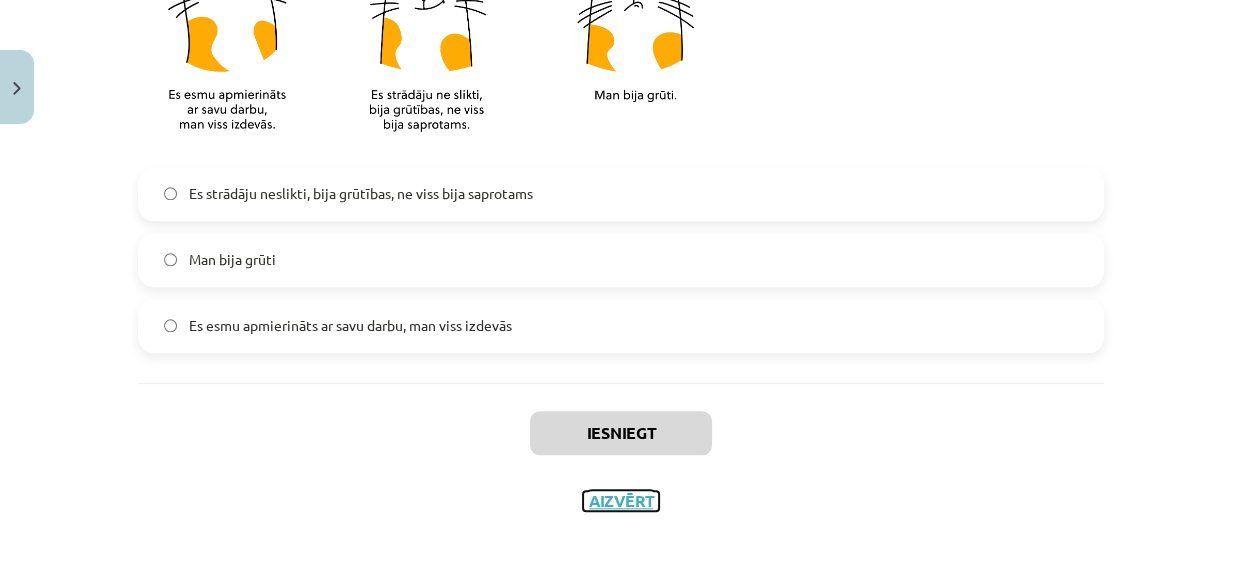 click on "Aizvērt" 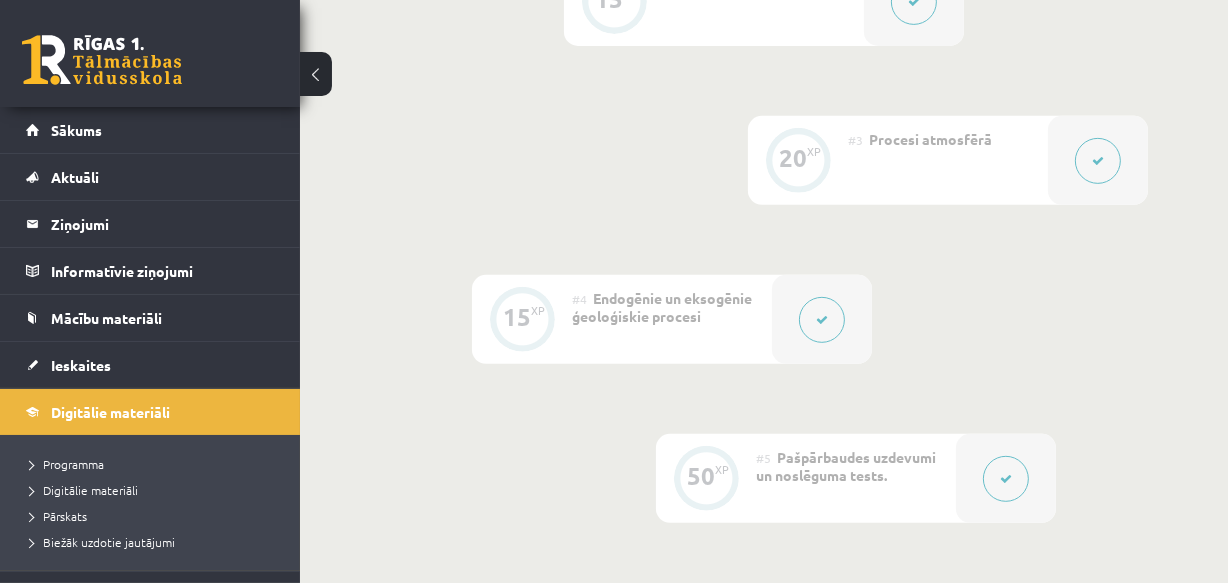 scroll, scrollTop: 689, scrollLeft: 0, axis: vertical 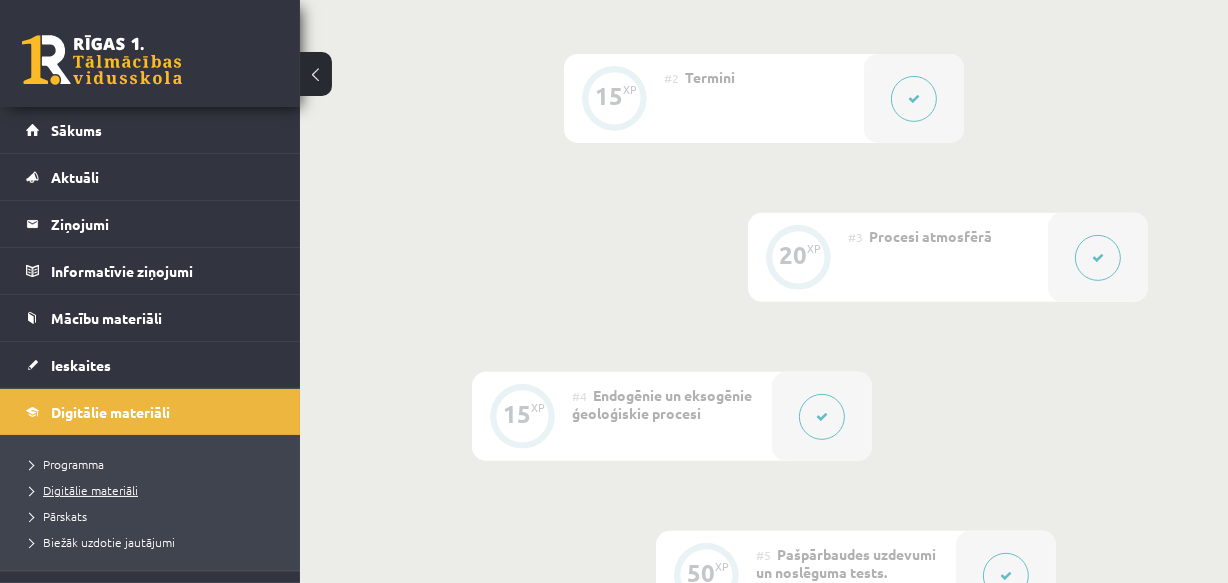 click on "Digitālie materiāli" at bounding box center [84, 490] 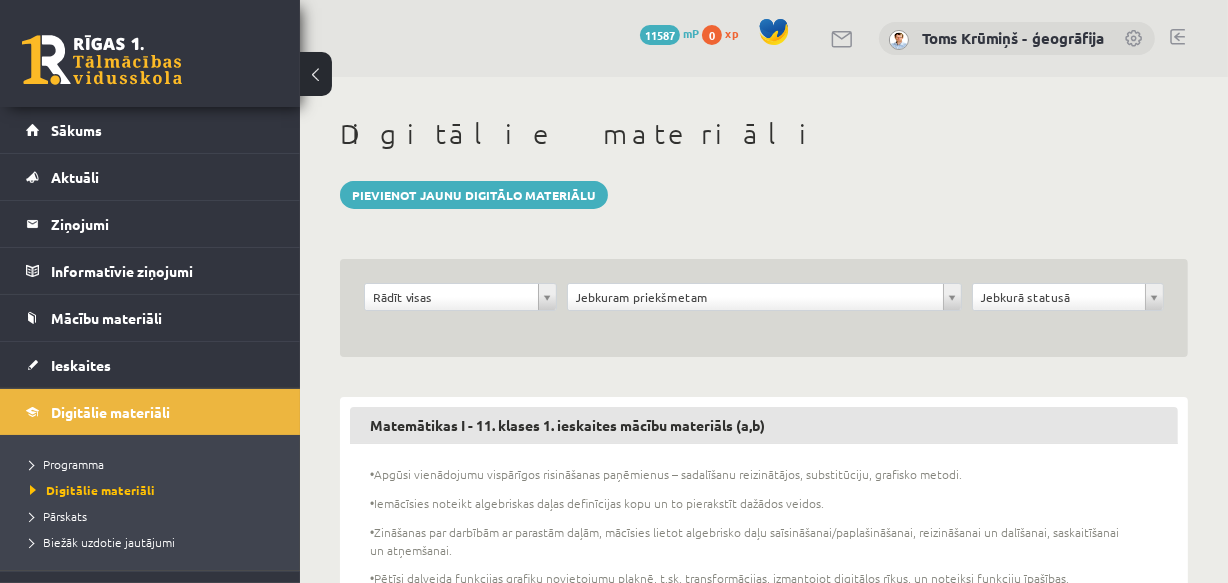 scroll, scrollTop: 90, scrollLeft: 0, axis: vertical 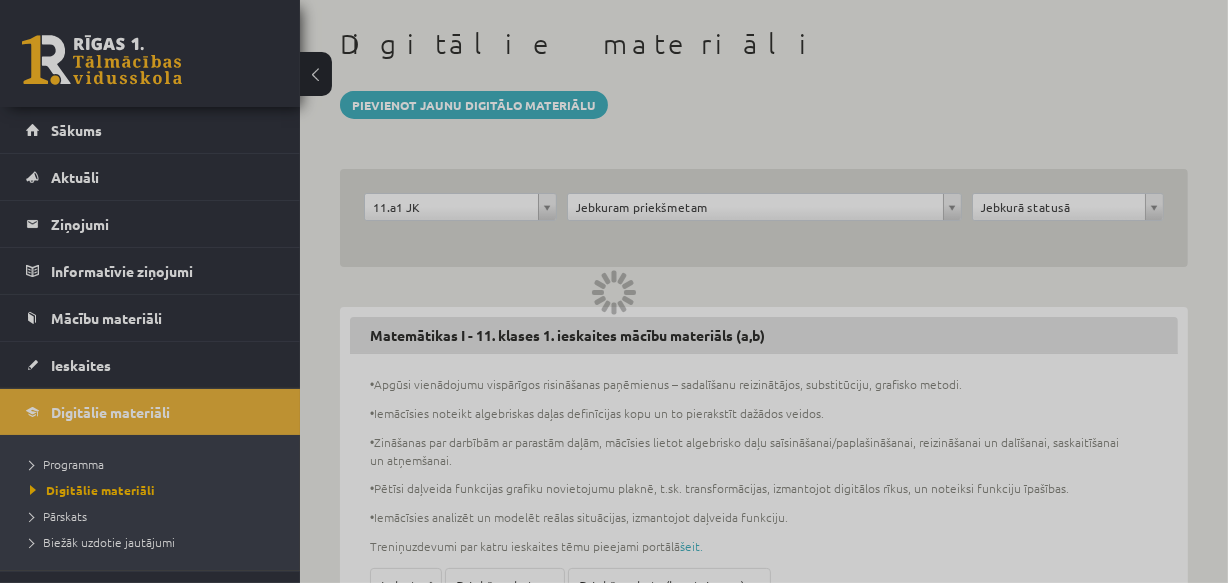 click at bounding box center [614, 291] 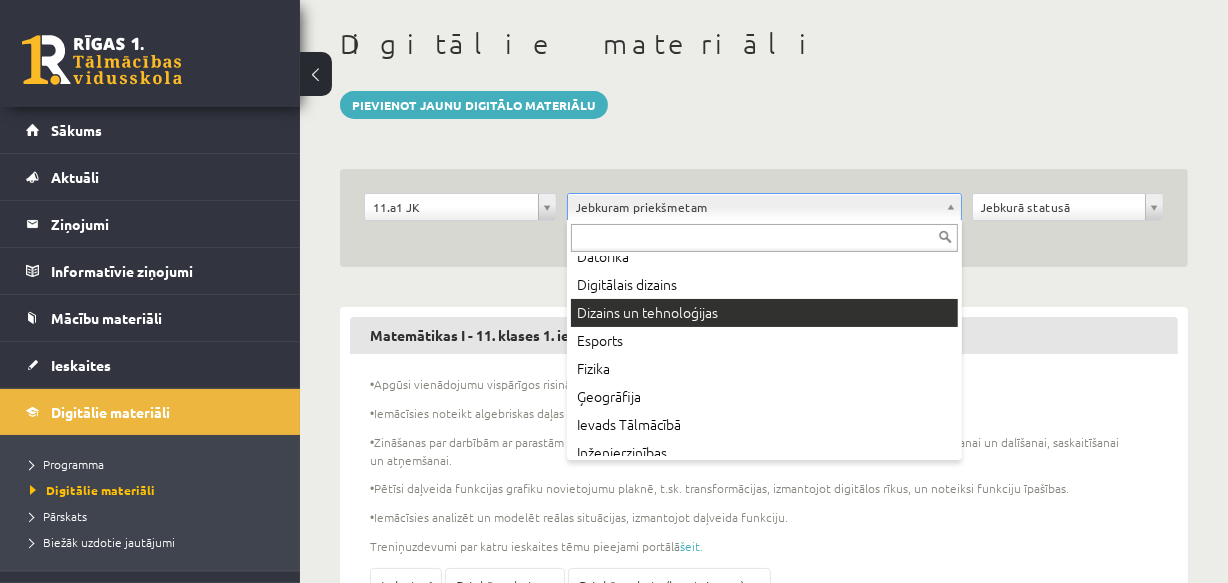 scroll, scrollTop: 272, scrollLeft: 0, axis: vertical 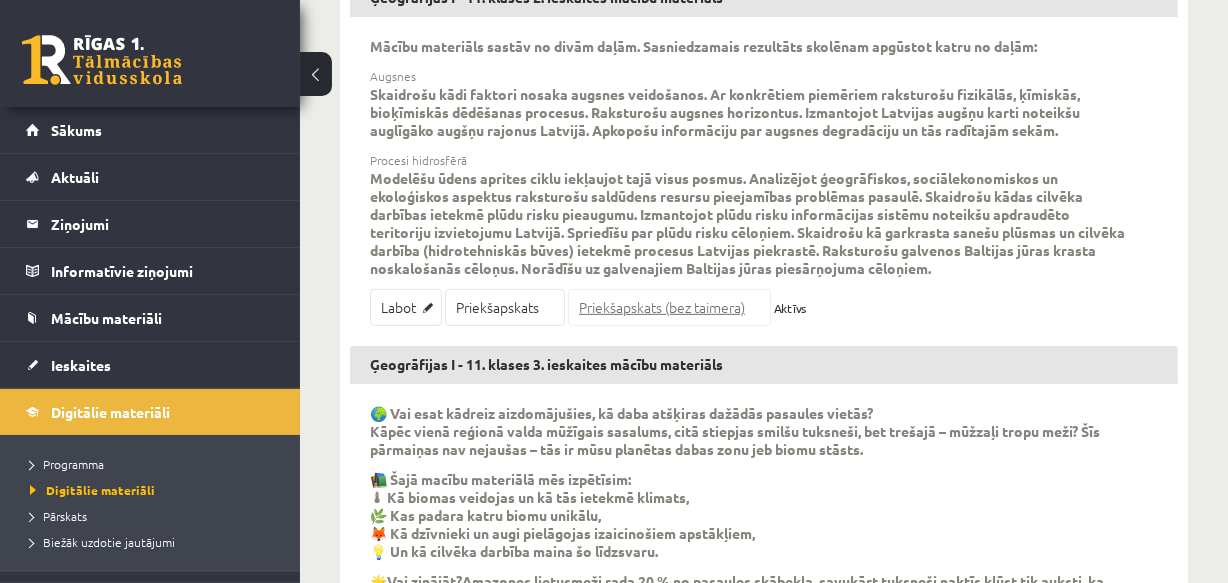 click on "Priekšapskats (bez taimera)" at bounding box center [669, 307] 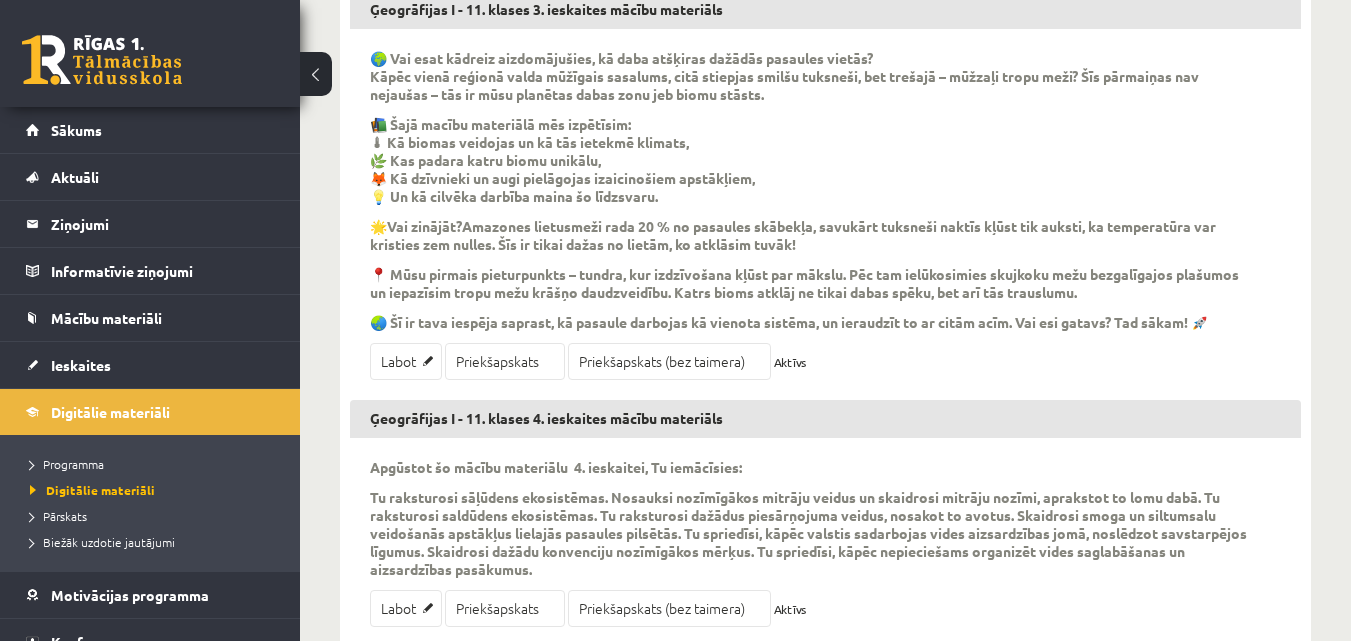 scroll, scrollTop: 1175, scrollLeft: 0, axis: vertical 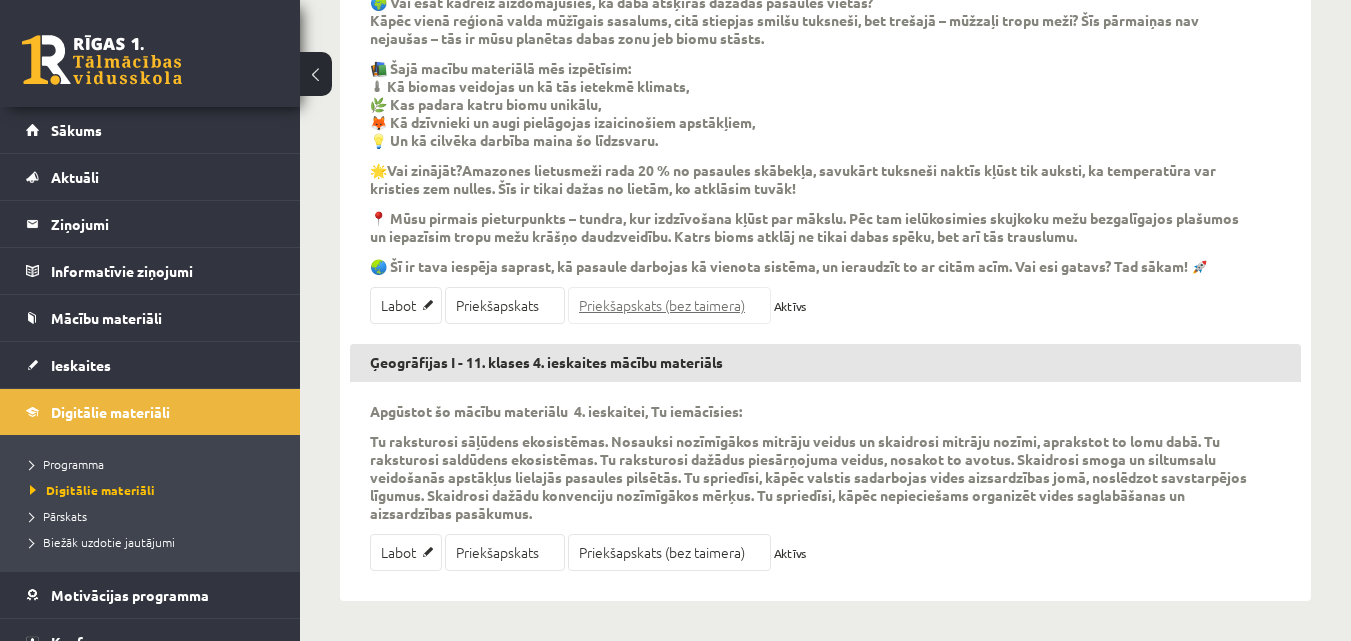 click on "Priekšapskats (bez taimera)" at bounding box center [669, 305] 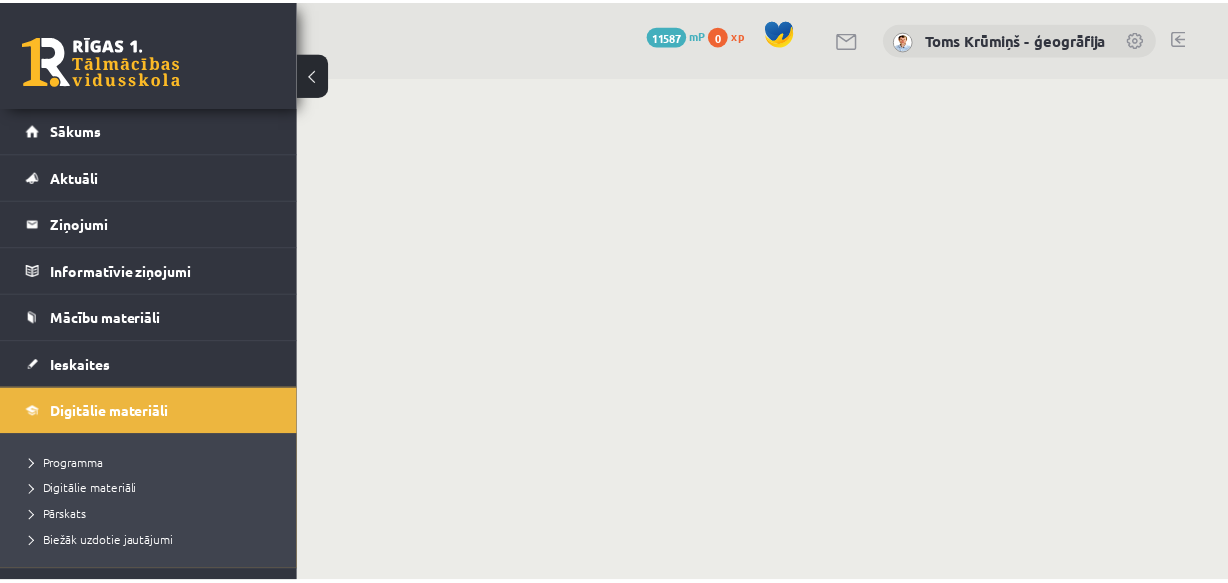 scroll, scrollTop: 0, scrollLeft: 0, axis: both 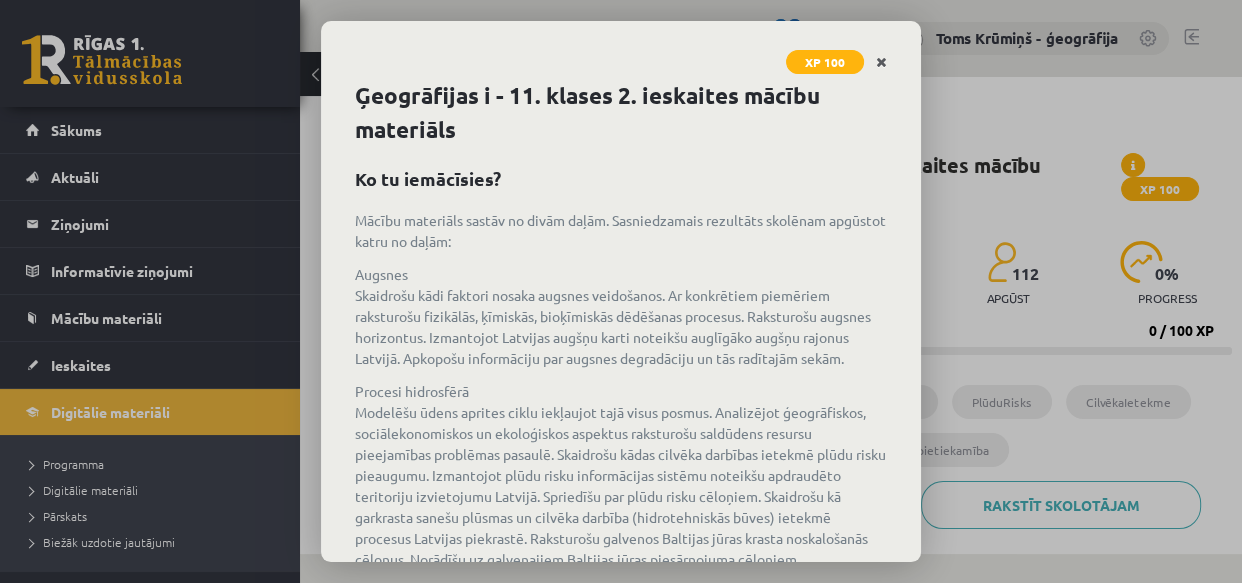 click 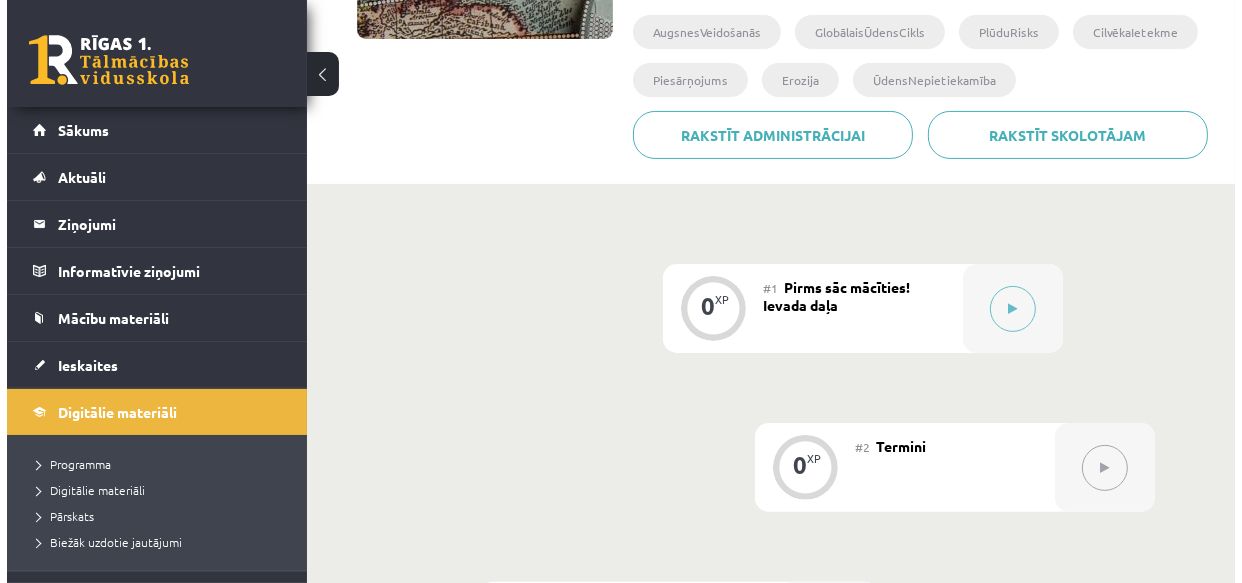 scroll, scrollTop: 363, scrollLeft: 0, axis: vertical 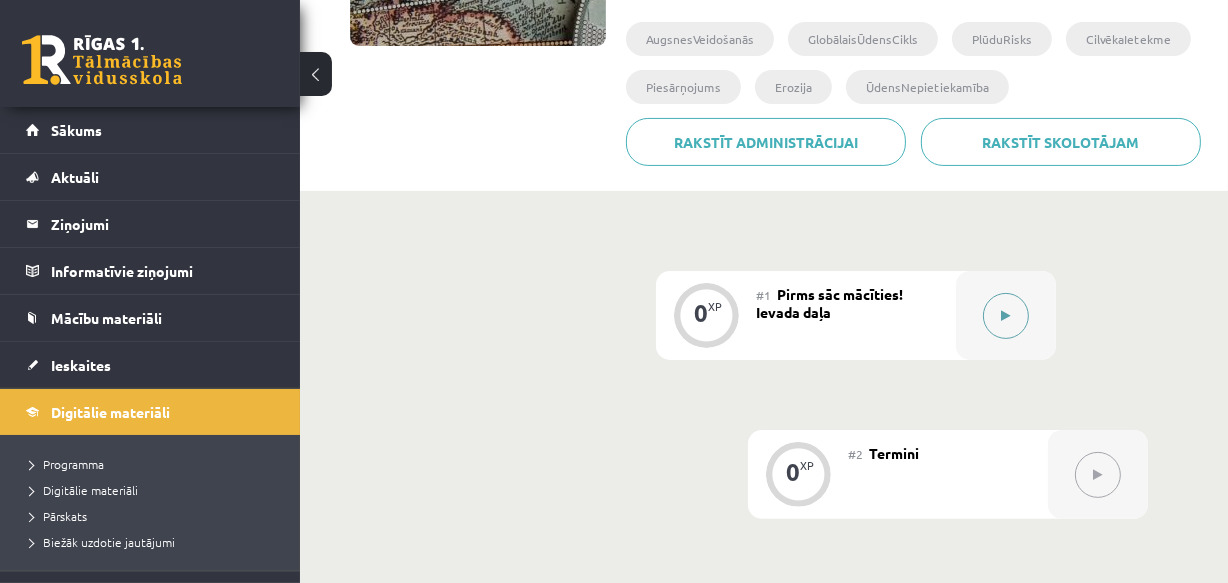 click 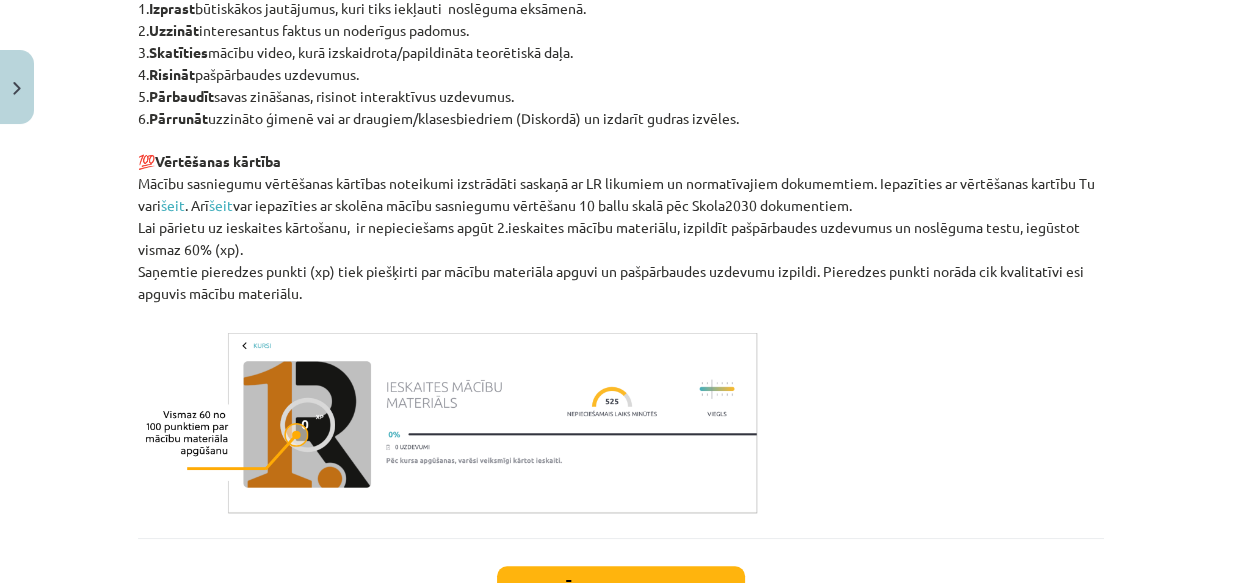 scroll, scrollTop: 959, scrollLeft: 0, axis: vertical 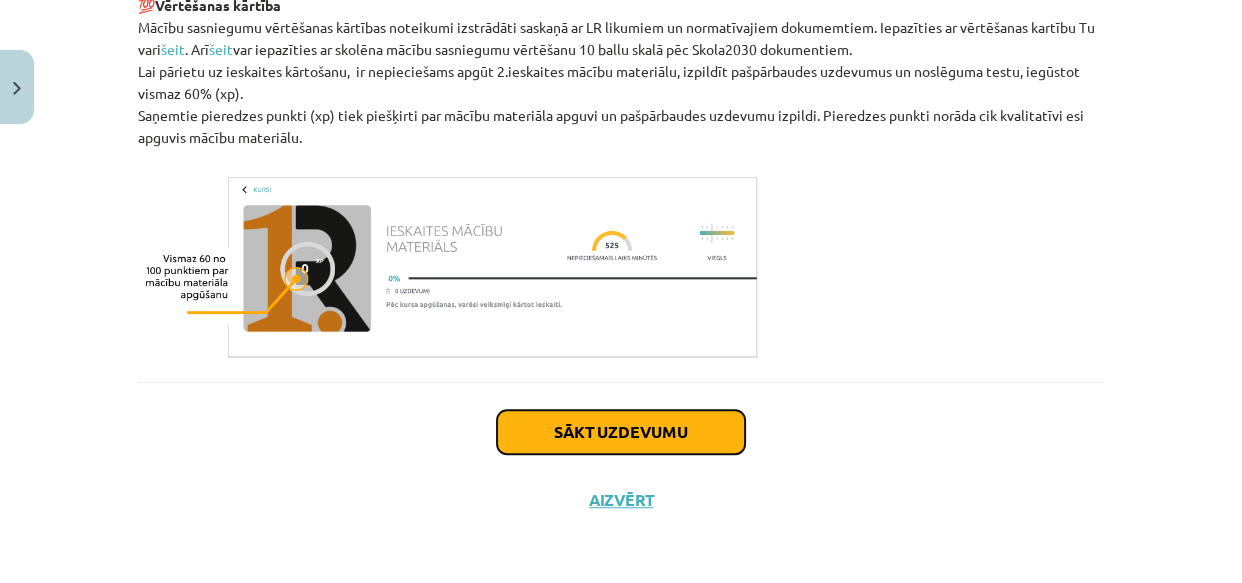 click on "Sākt uzdevumu" 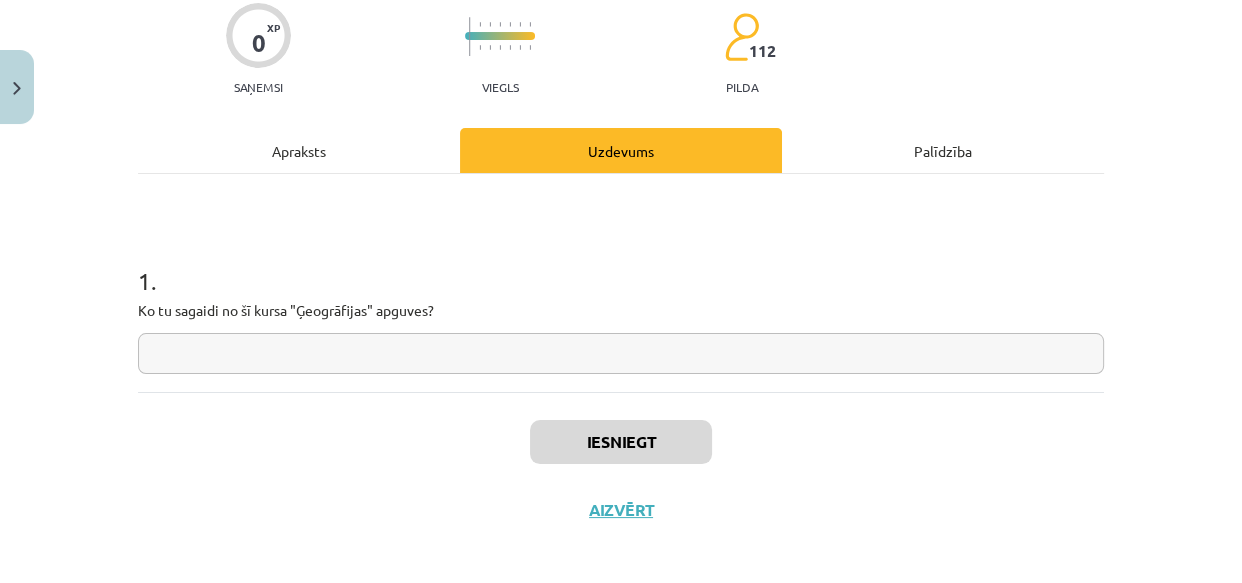 scroll, scrollTop: 177, scrollLeft: 0, axis: vertical 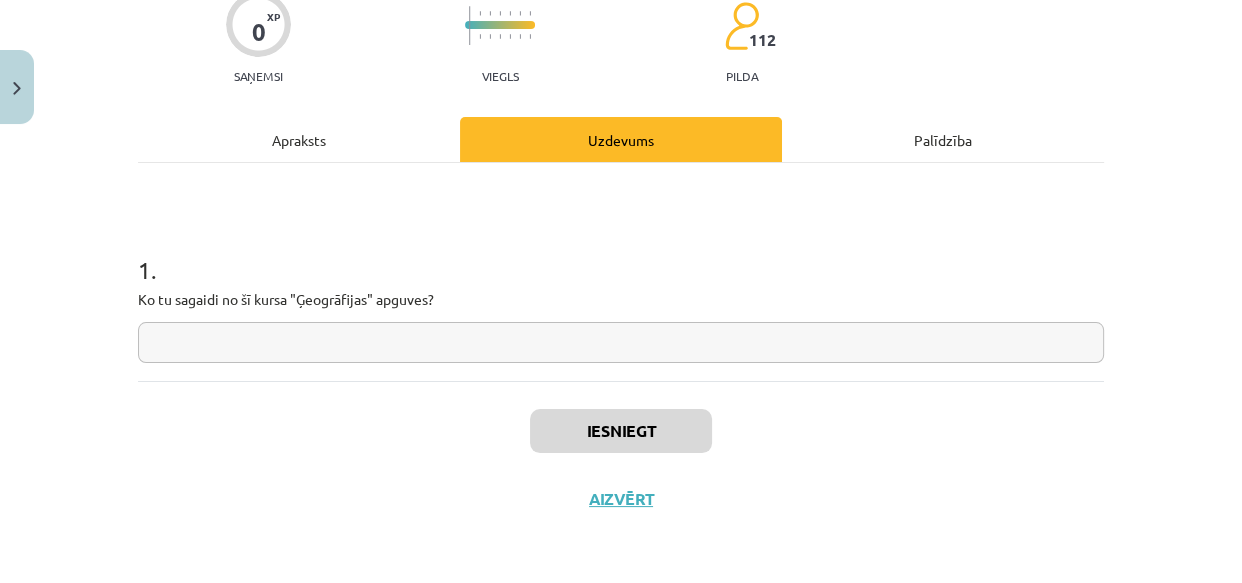click 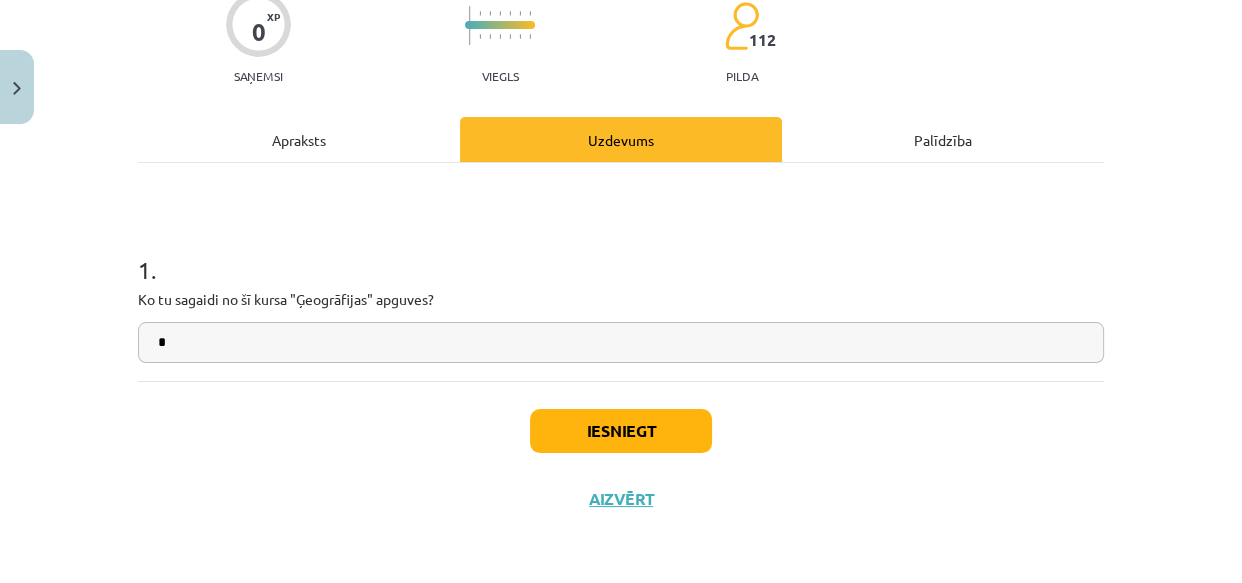 type on "*" 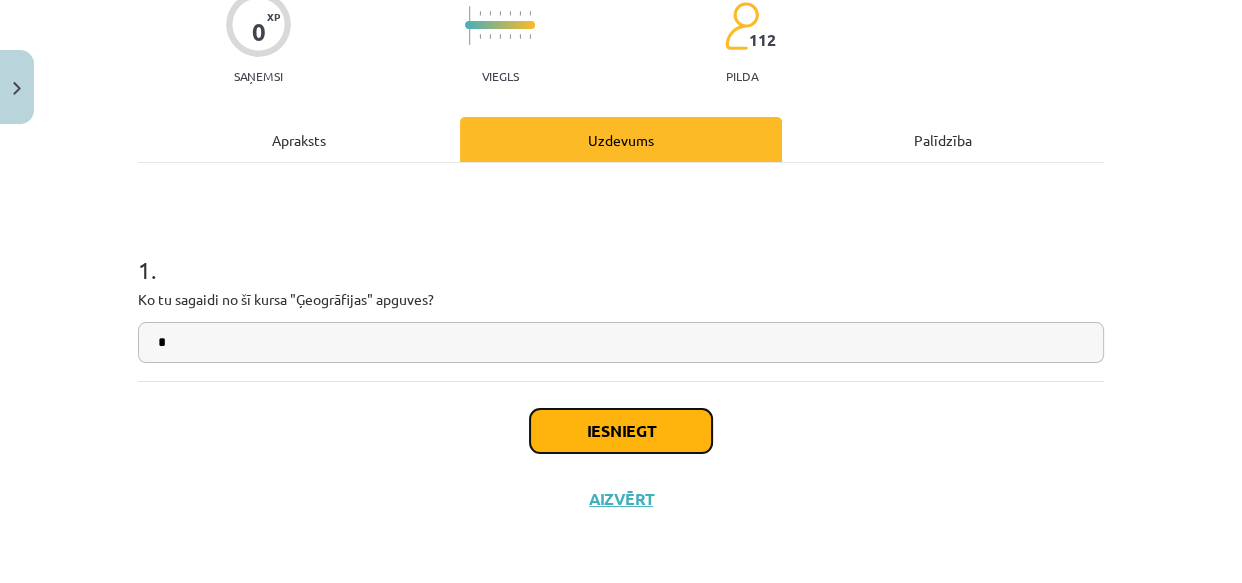 click on "Iesniegt" 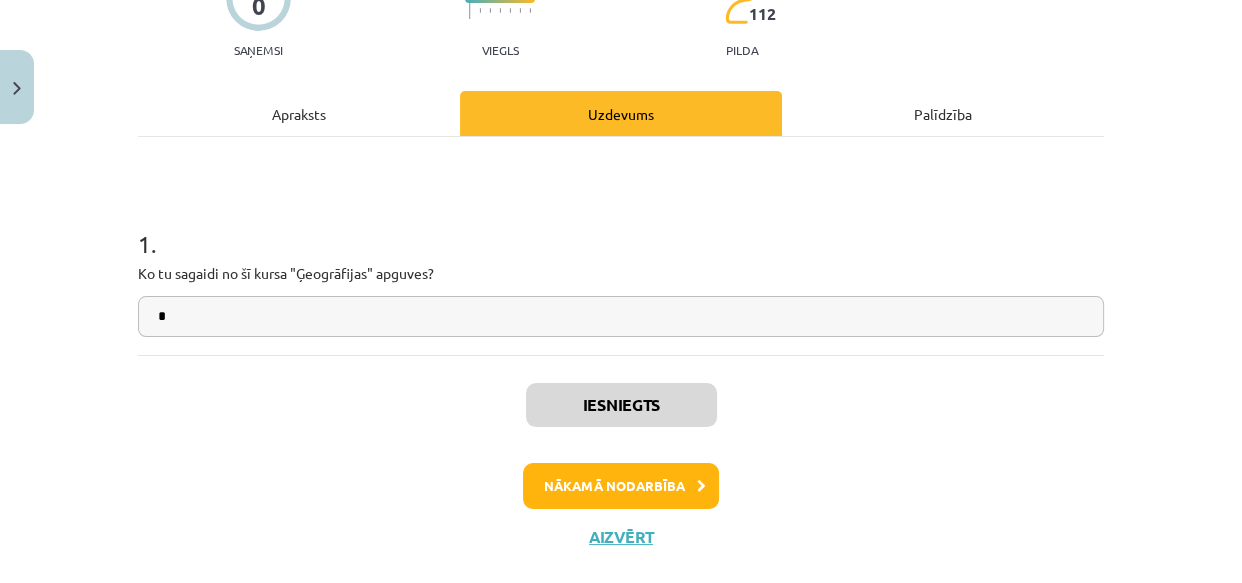 scroll, scrollTop: 240, scrollLeft: 0, axis: vertical 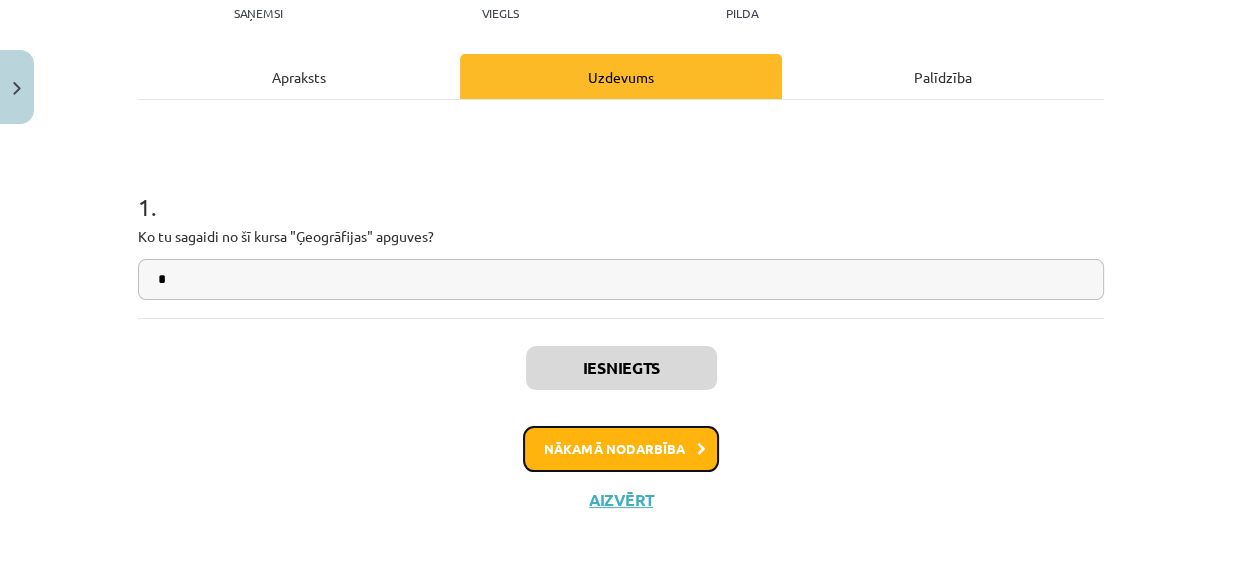 click on "Nākamā nodarbība" 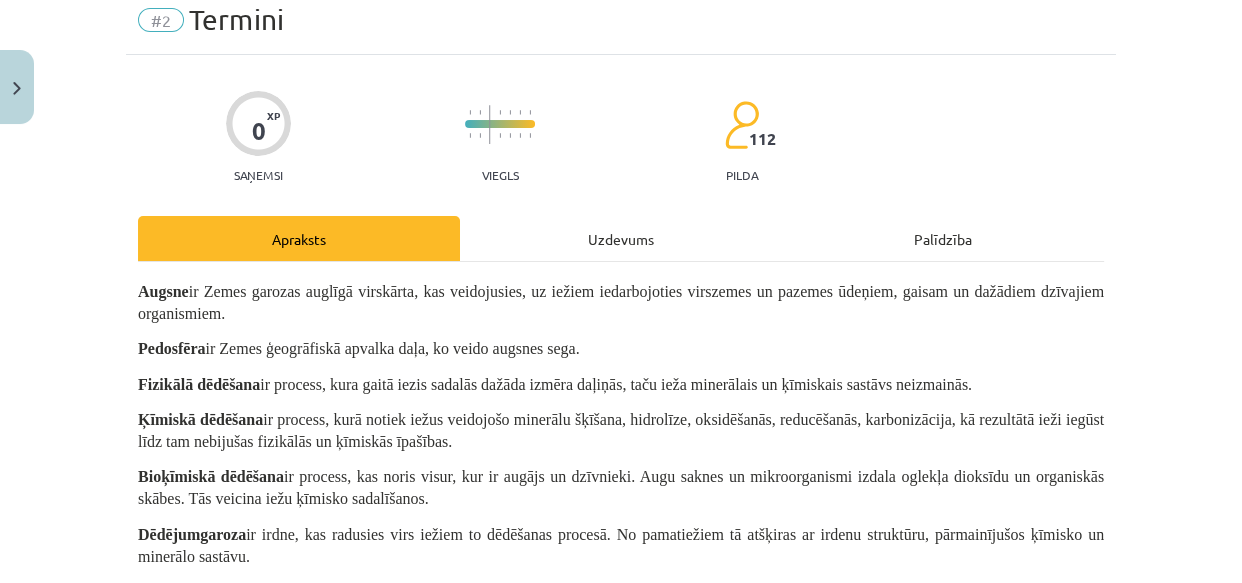scroll, scrollTop: 50, scrollLeft: 0, axis: vertical 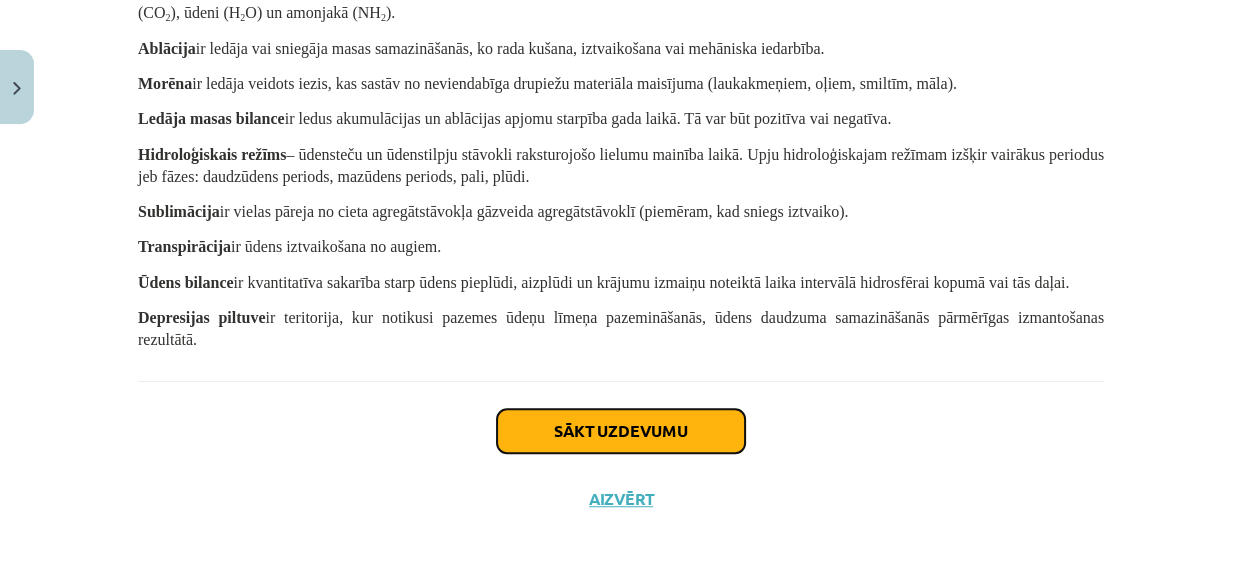 click on "Sākt uzdevumu" 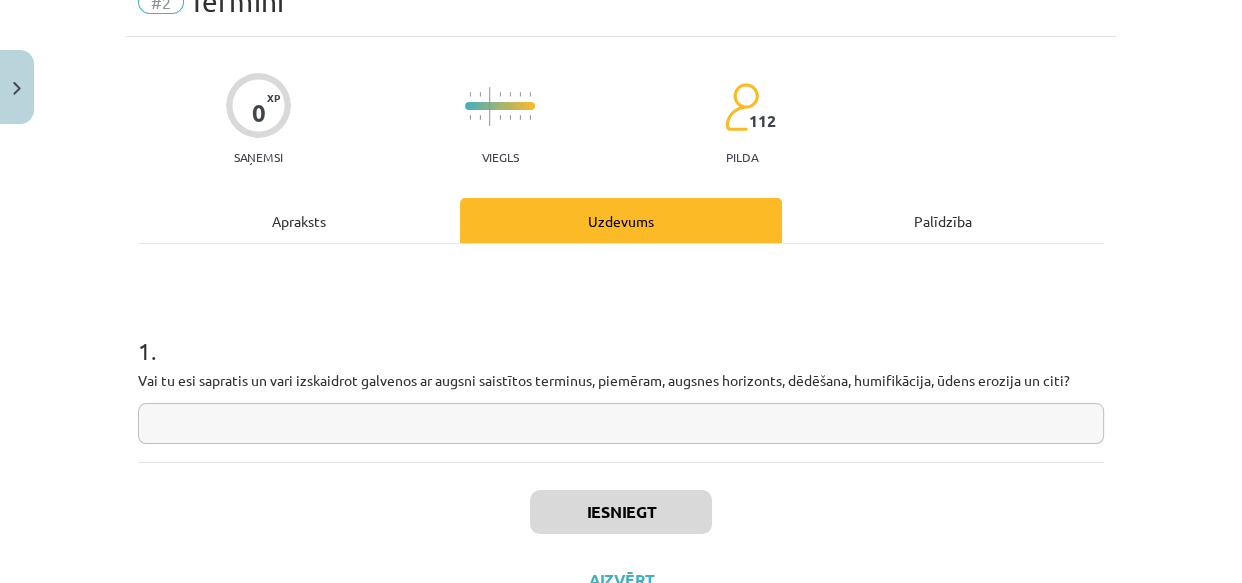scroll, scrollTop: 140, scrollLeft: 0, axis: vertical 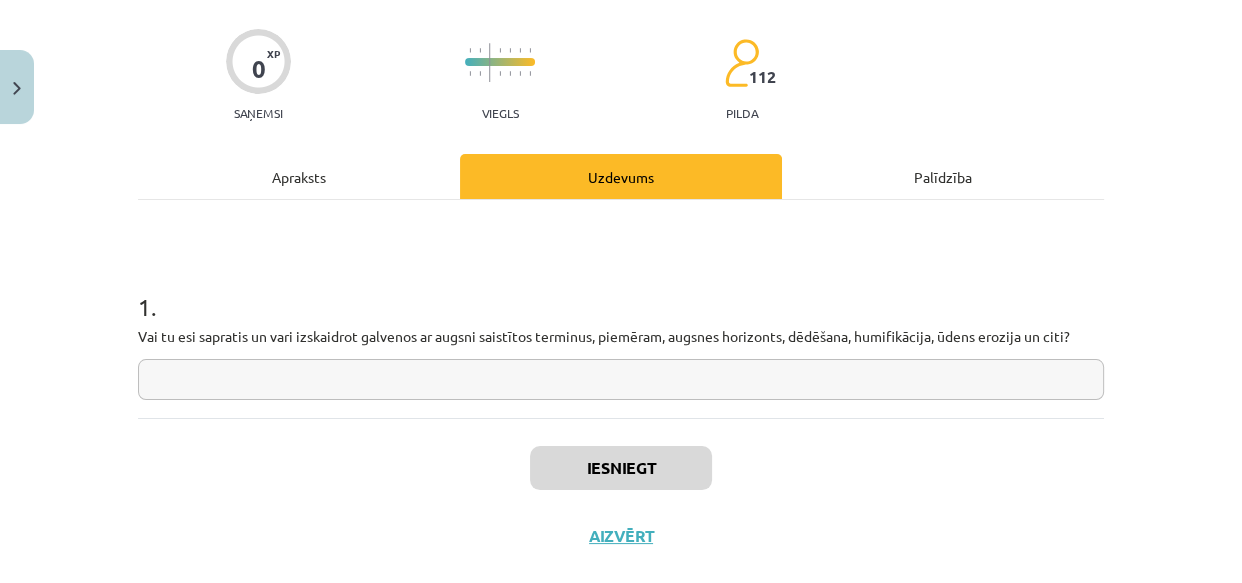 click 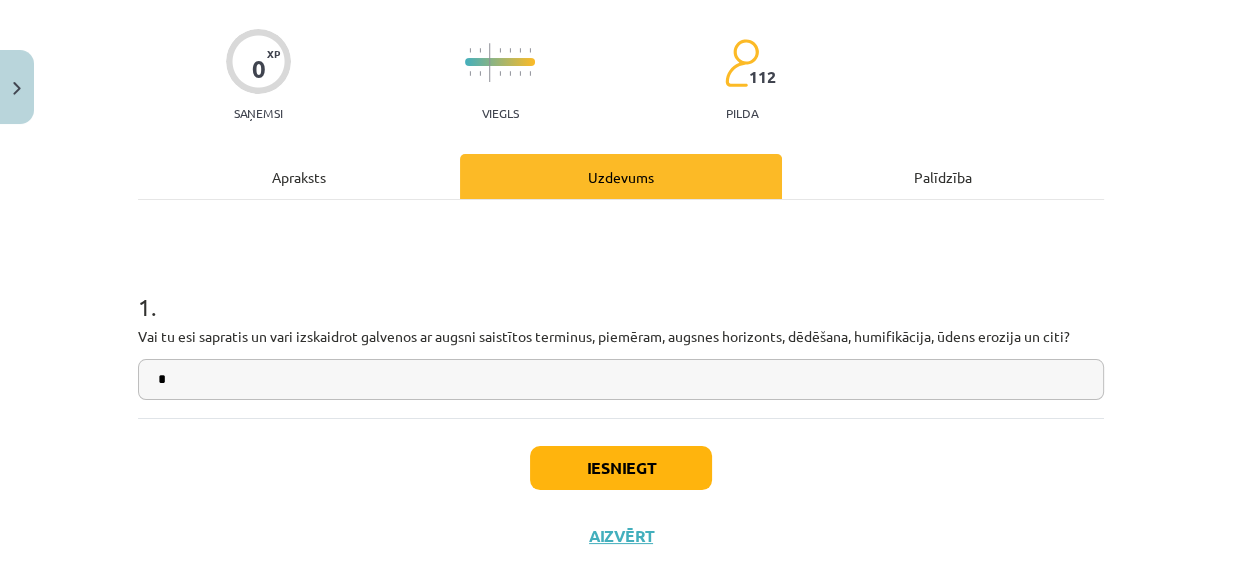 type on "*" 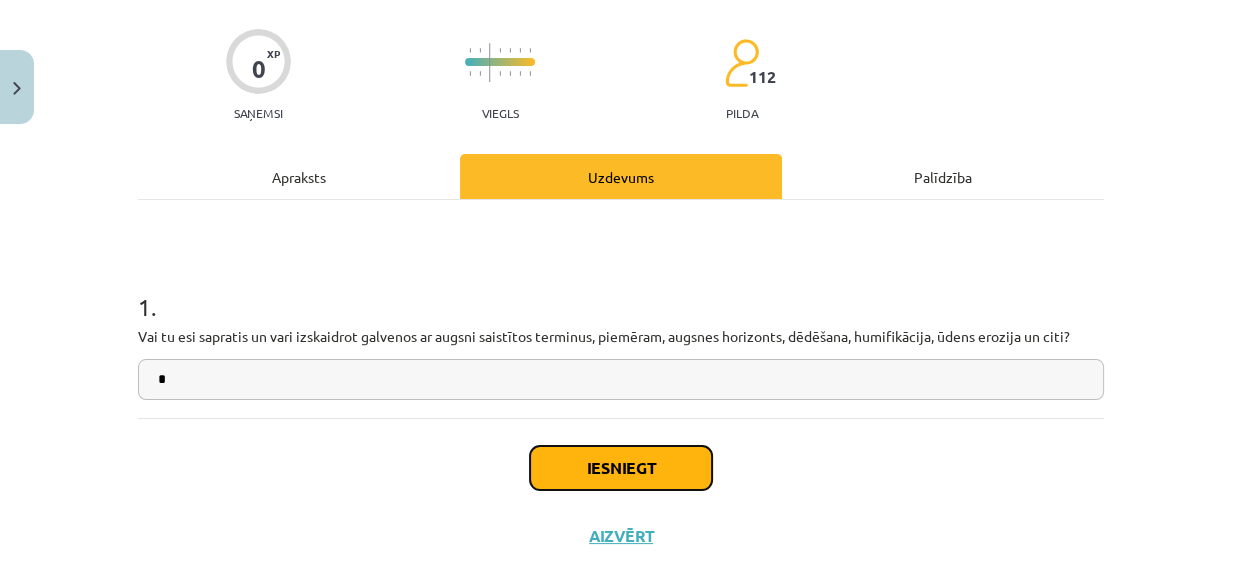 click on "Iesniegt" 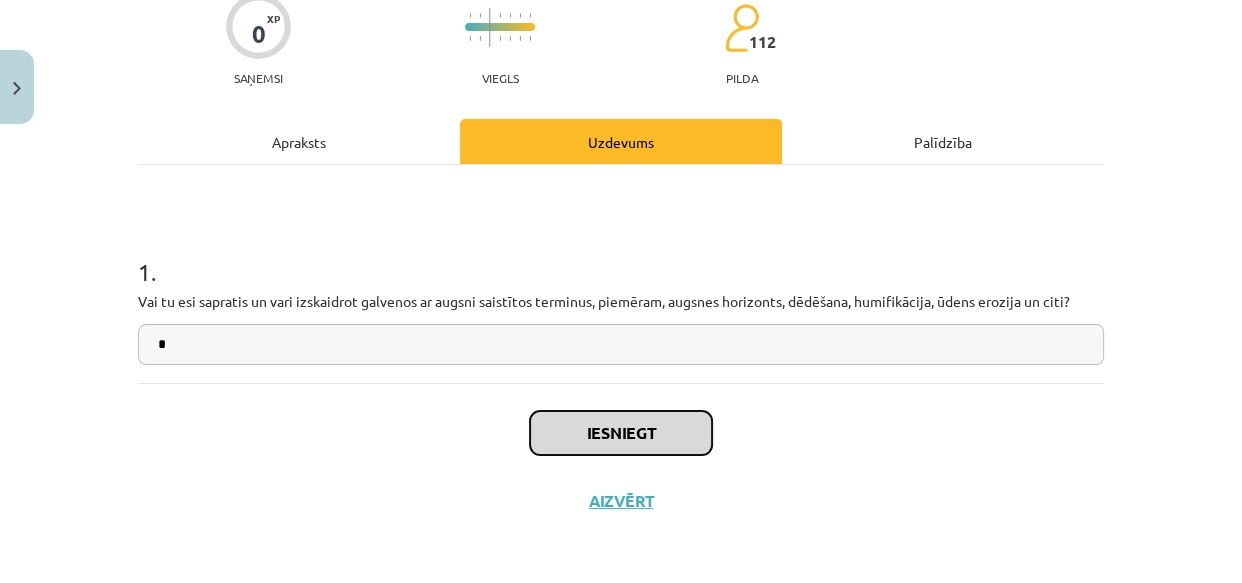 scroll, scrollTop: 177, scrollLeft: 0, axis: vertical 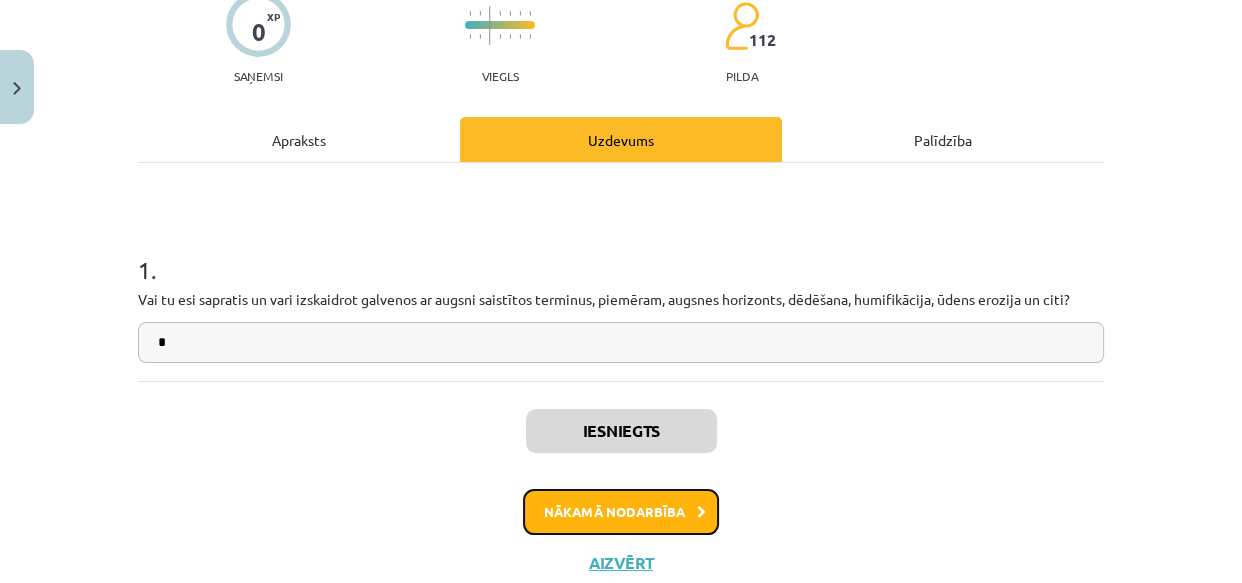 click on "Nākamā nodarbība" 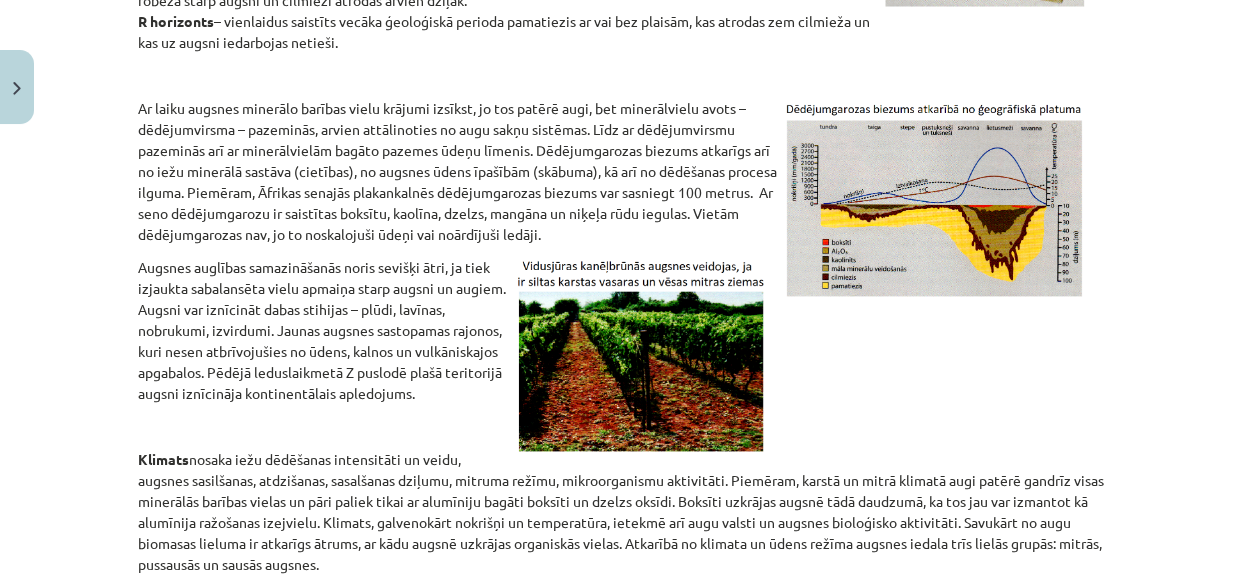 scroll, scrollTop: 2413, scrollLeft: 0, axis: vertical 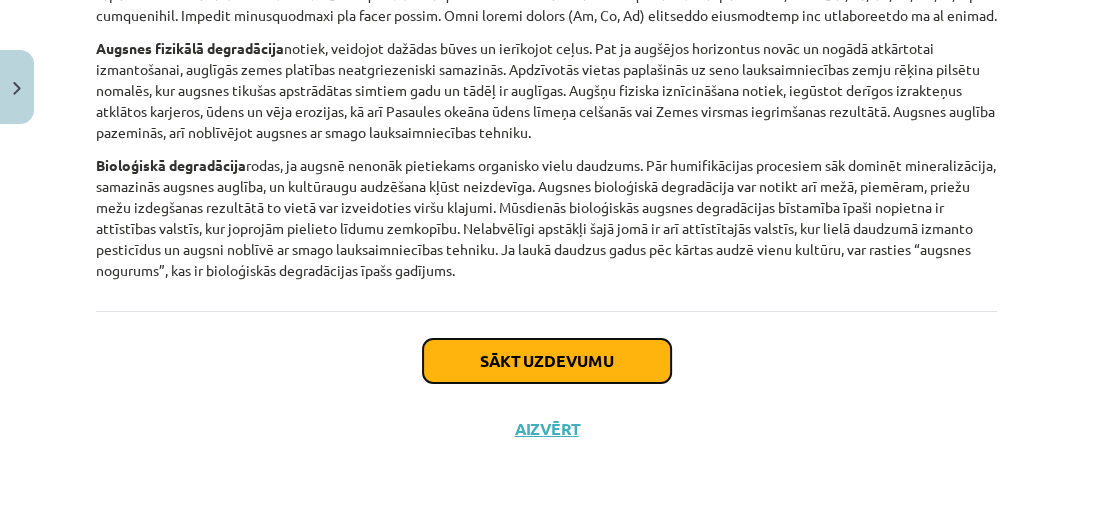 click on "Sākt uzdevumu" 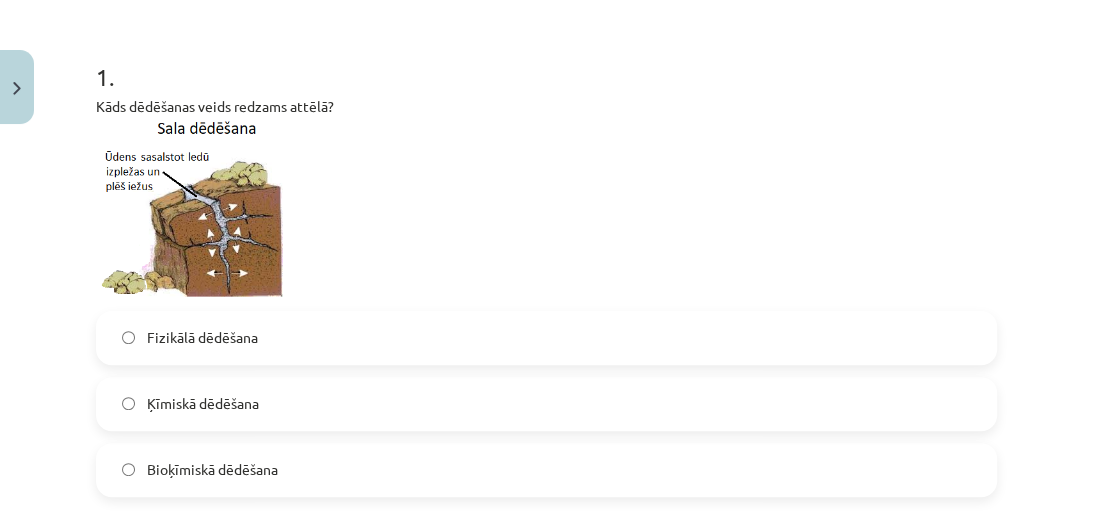 scroll, scrollTop: 450, scrollLeft: 0, axis: vertical 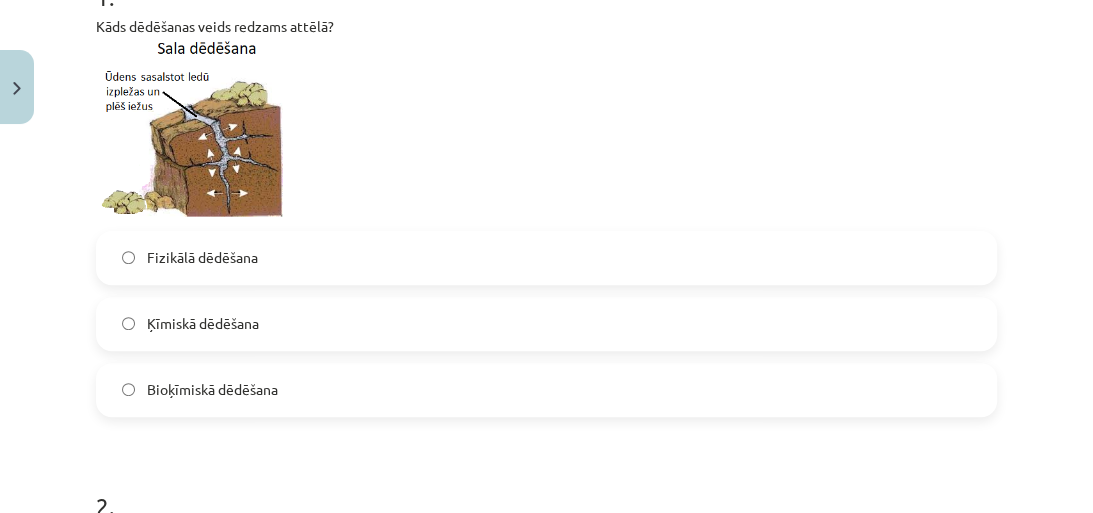 click on "Fizikālā dēdēšana" 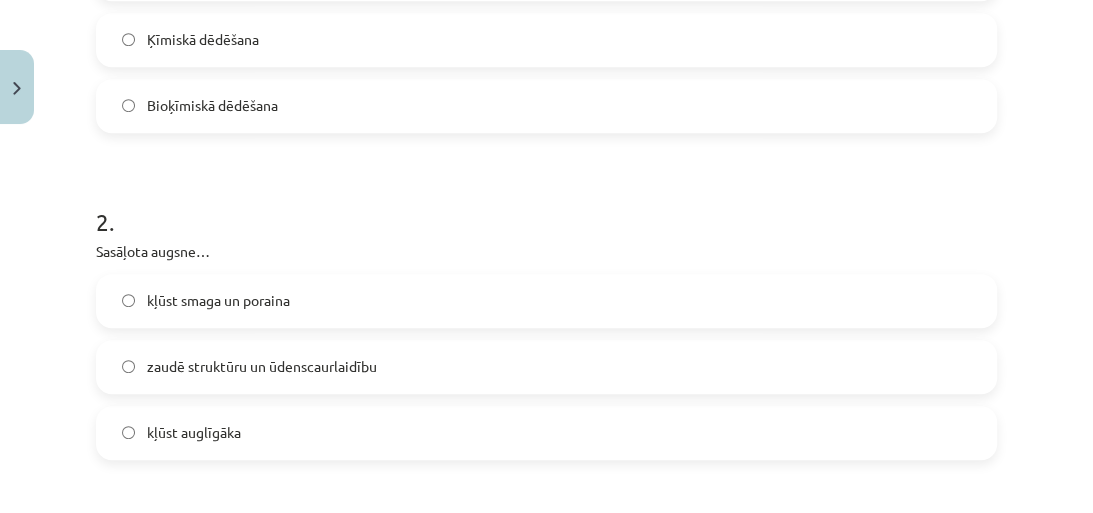 scroll, scrollTop: 770, scrollLeft: 0, axis: vertical 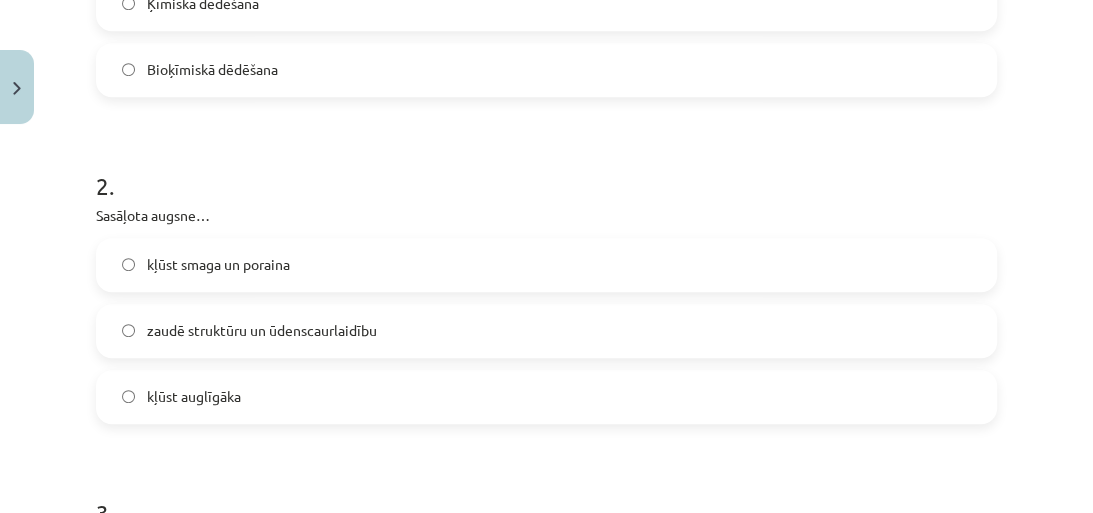 click on "zaudē struktūru un ūdenscaurlaidību" 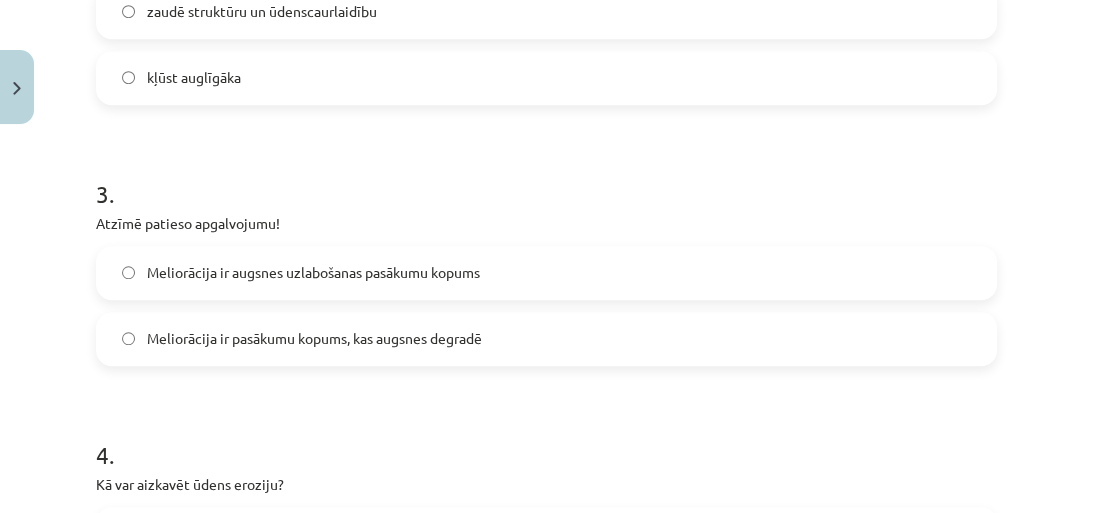 scroll, scrollTop: 1090, scrollLeft: 0, axis: vertical 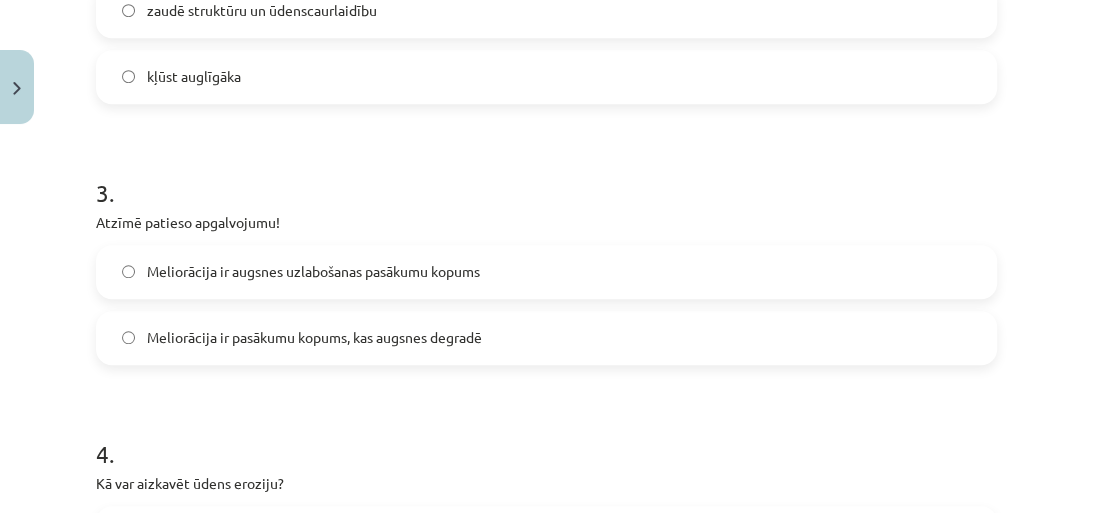 click on "Meliorācija ir augsnes uzlabošanas pasākumu kopums" 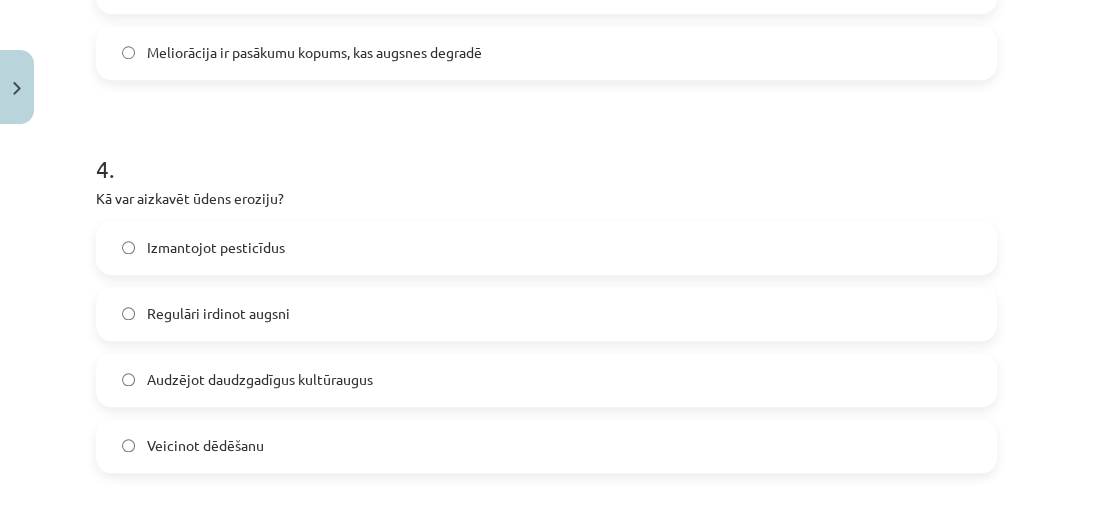 scroll, scrollTop: 1410, scrollLeft: 0, axis: vertical 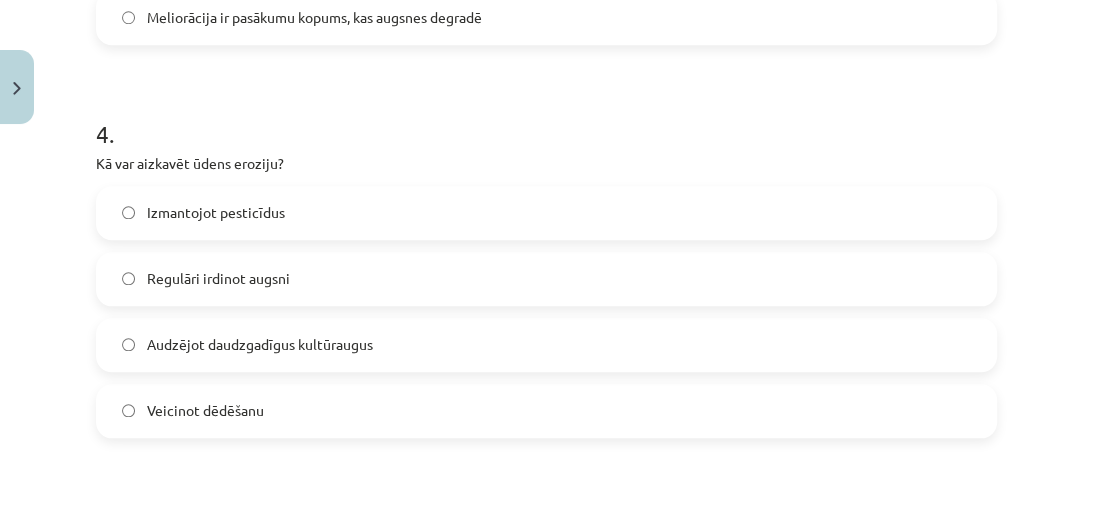 click on "Audzējot daudzgadīgus kultūraugus" 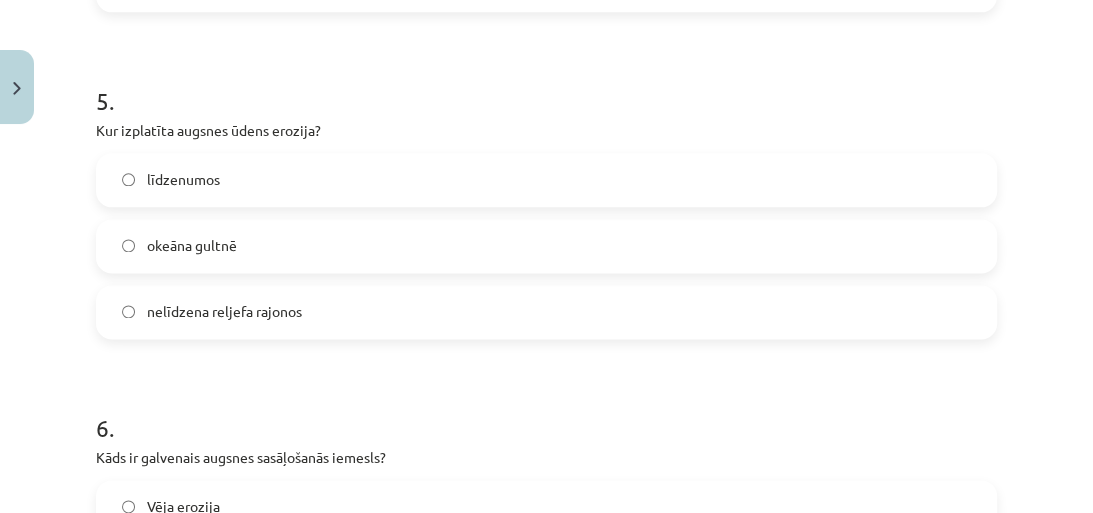 scroll, scrollTop: 1810, scrollLeft: 0, axis: vertical 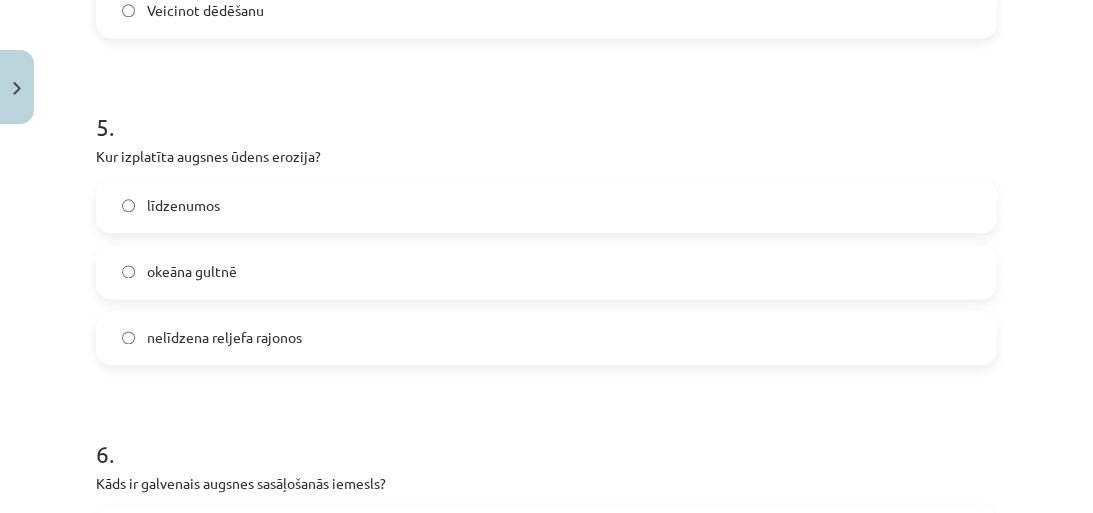 click on "nelīdzena reljefa rajonos" 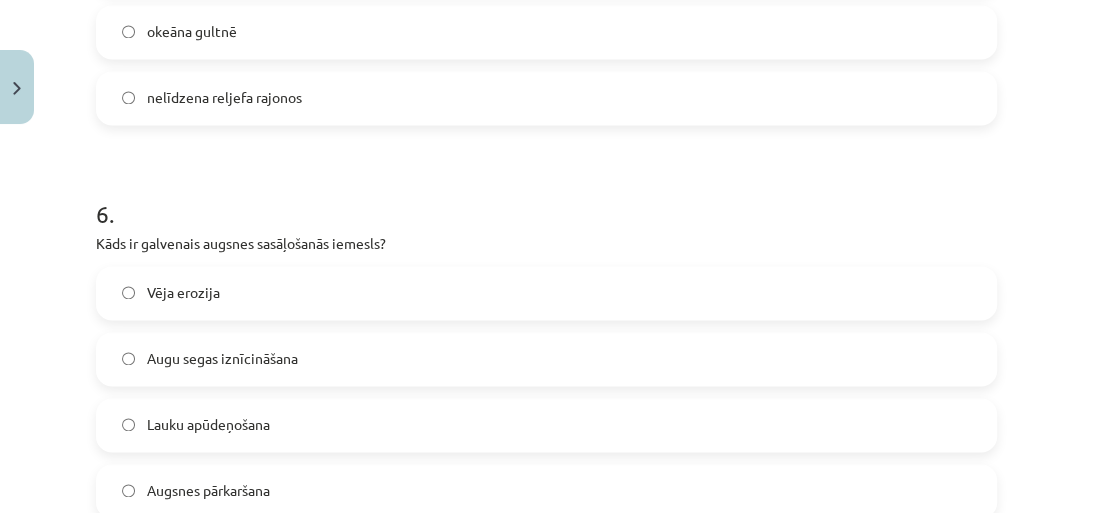 scroll, scrollTop: 2130, scrollLeft: 0, axis: vertical 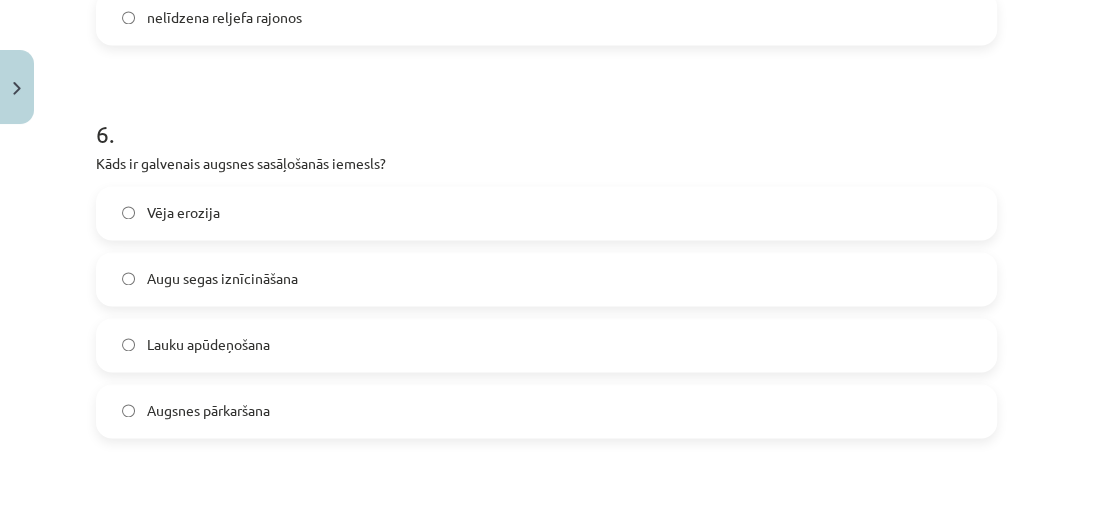 click on "Lauku apūdeņošana" 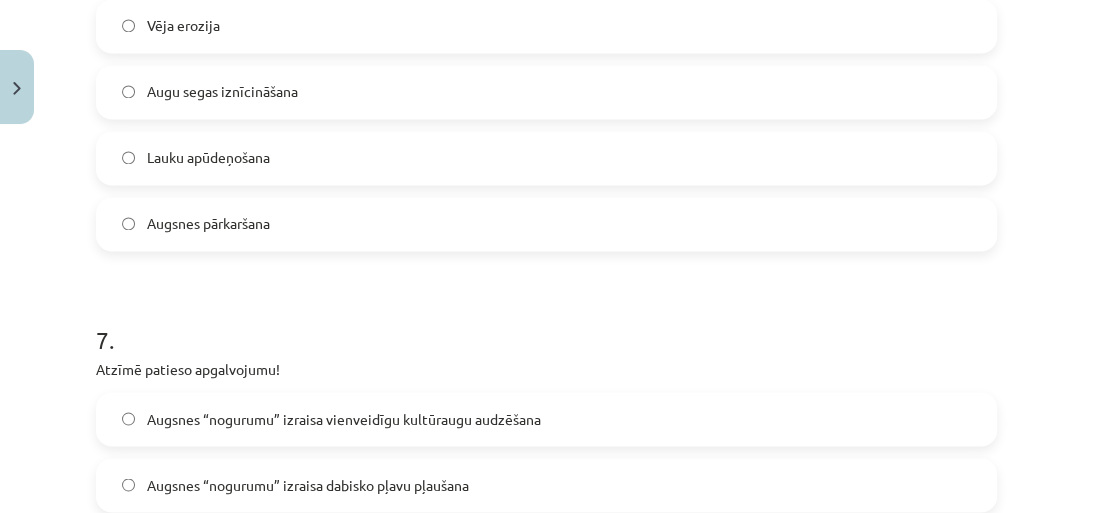 scroll, scrollTop: 2450, scrollLeft: 0, axis: vertical 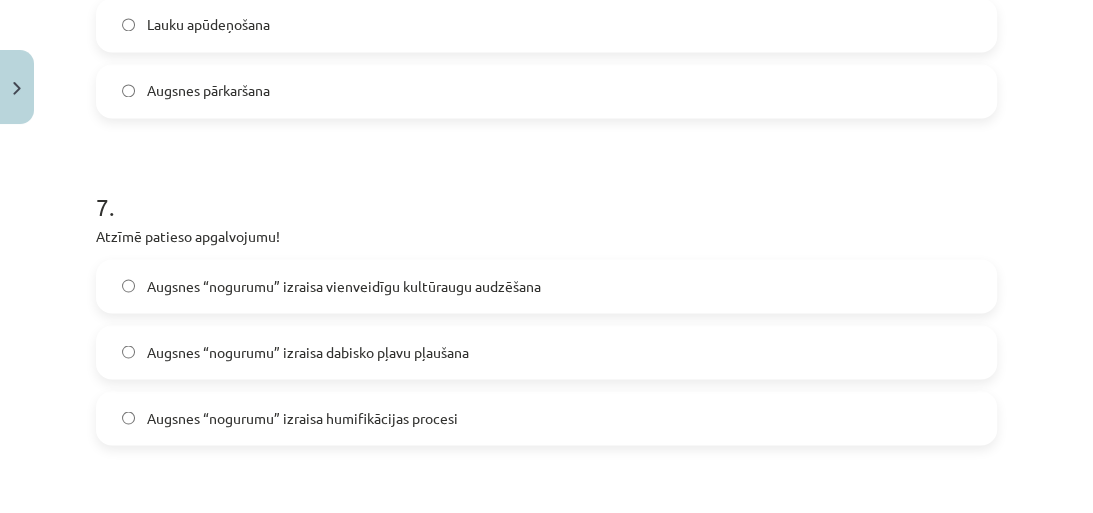 click on "Augsnes “nogurumu” izraisa vienveidīgu kultūraugu audzēšana" 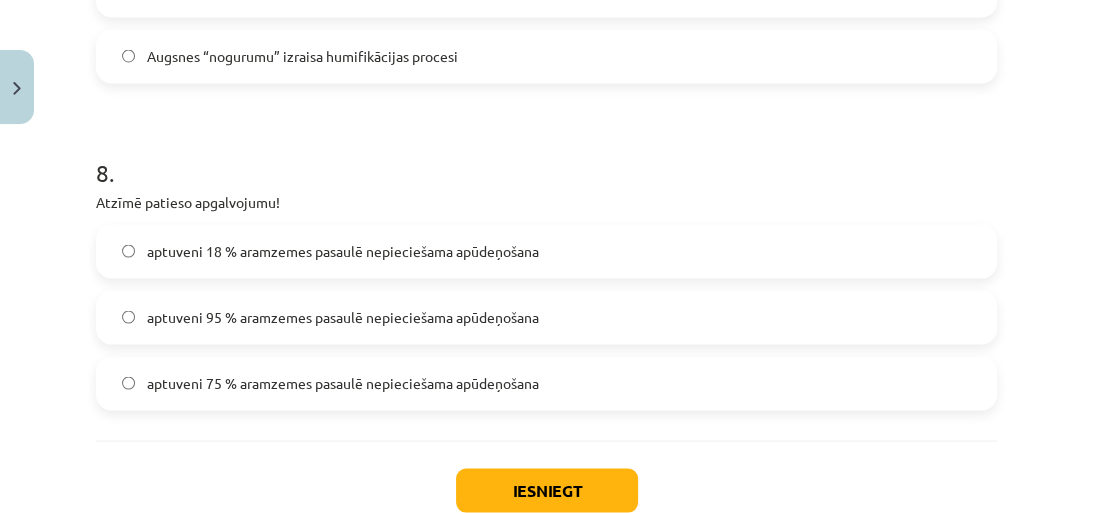 scroll, scrollTop: 2850, scrollLeft: 0, axis: vertical 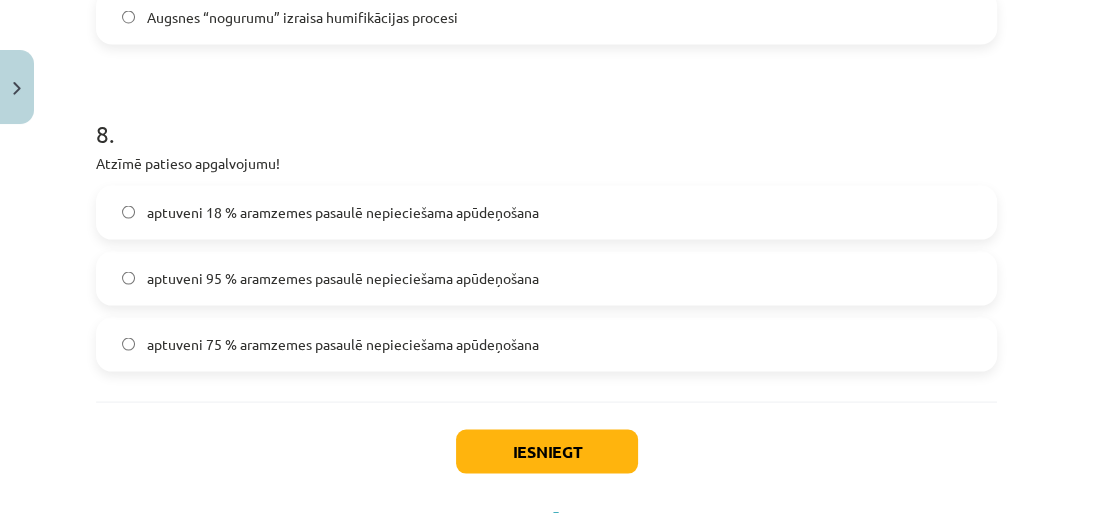 click on "aptuveni 18 % aramzemes pasaulē nepieciešama apūdeņošana" 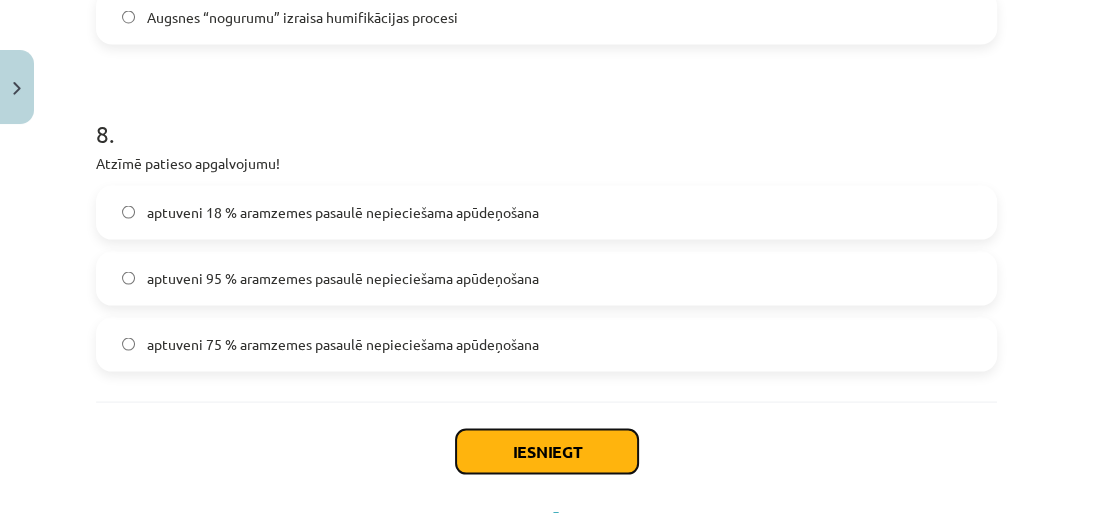 click on "Iesniegt" 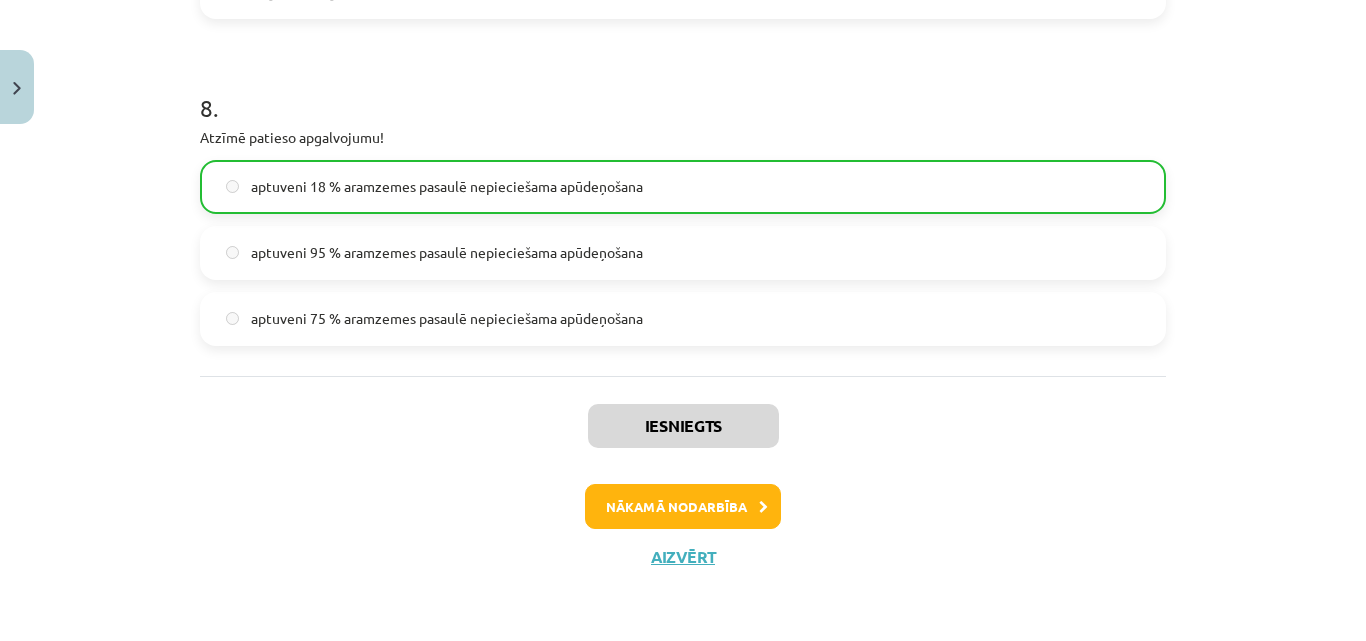 scroll, scrollTop: 2876, scrollLeft: 0, axis: vertical 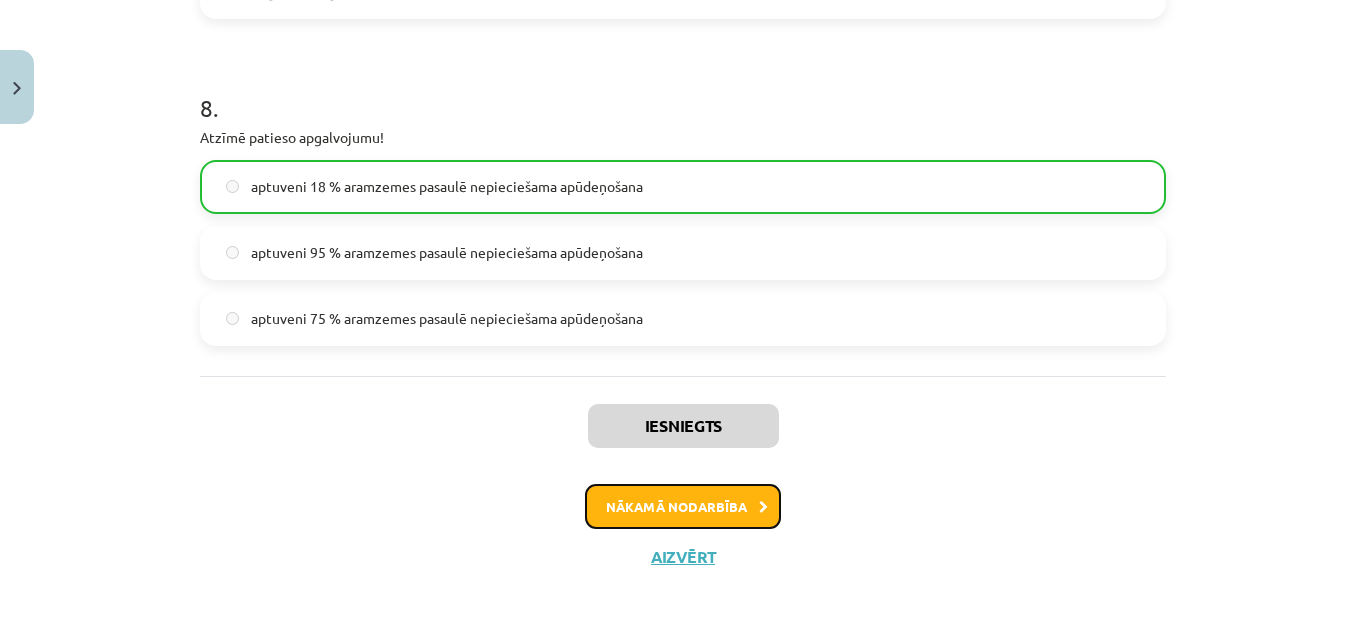 click on "Nākamā nodarbība" 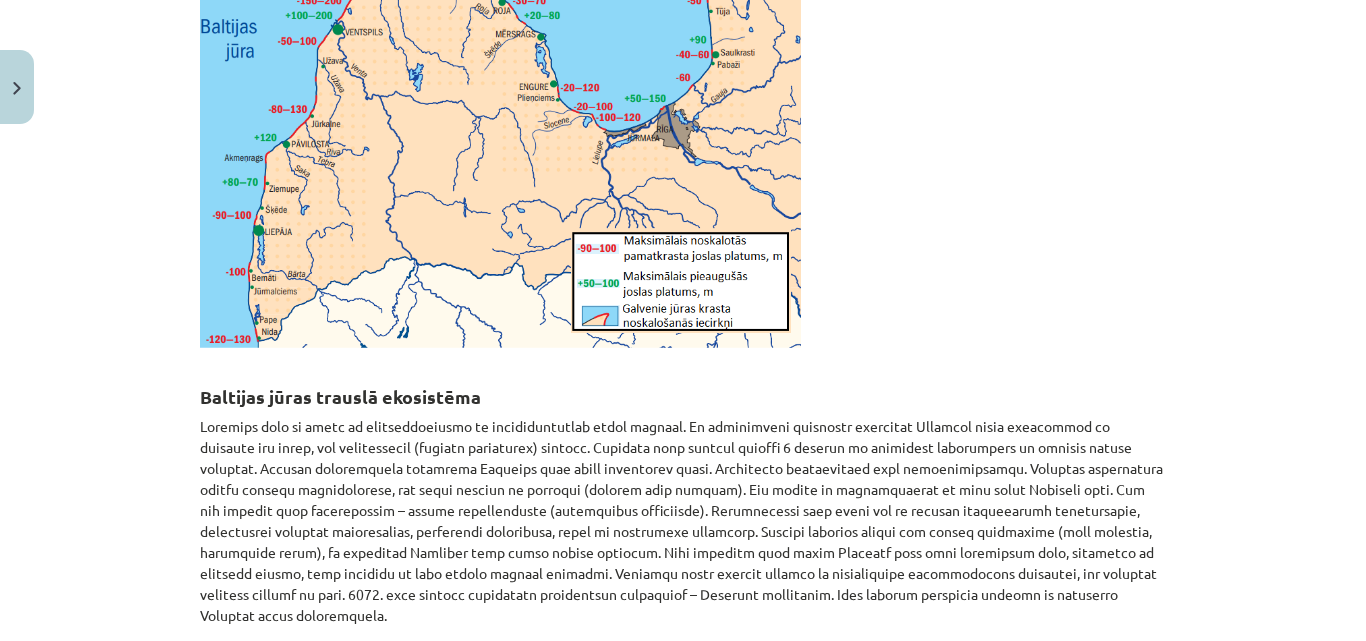 scroll, scrollTop: 14050, scrollLeft: 0, axis: vertical 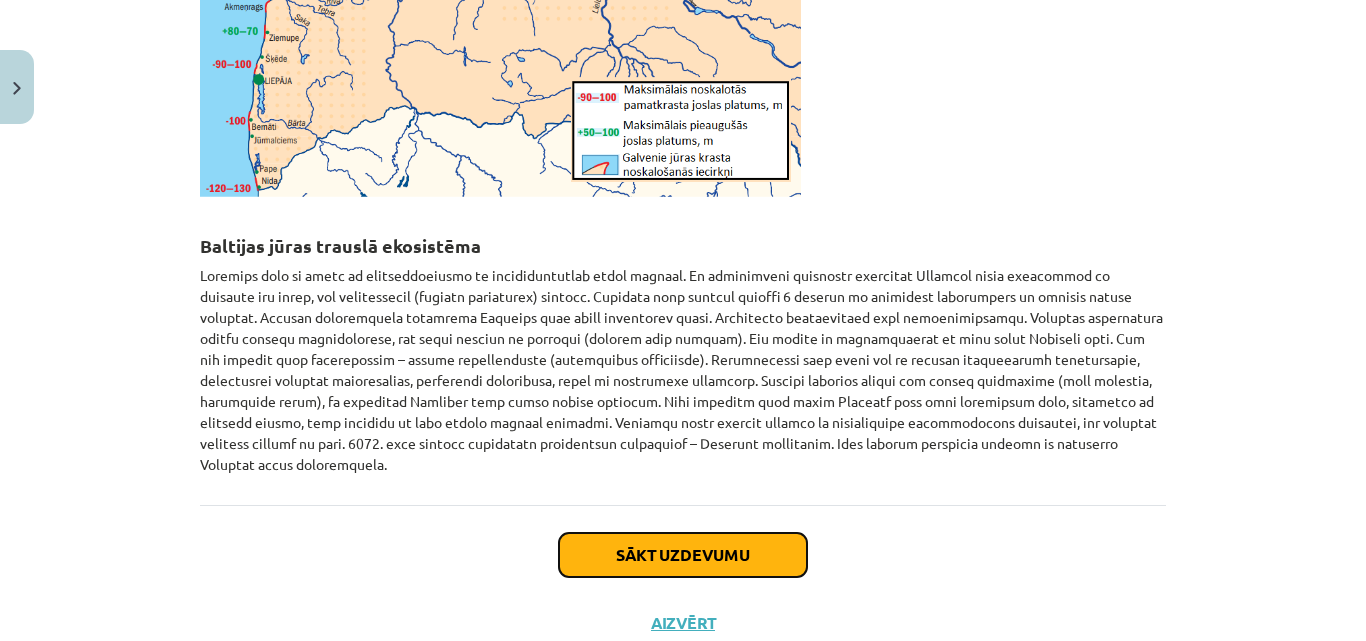 click on "Sākt uzdevumu" 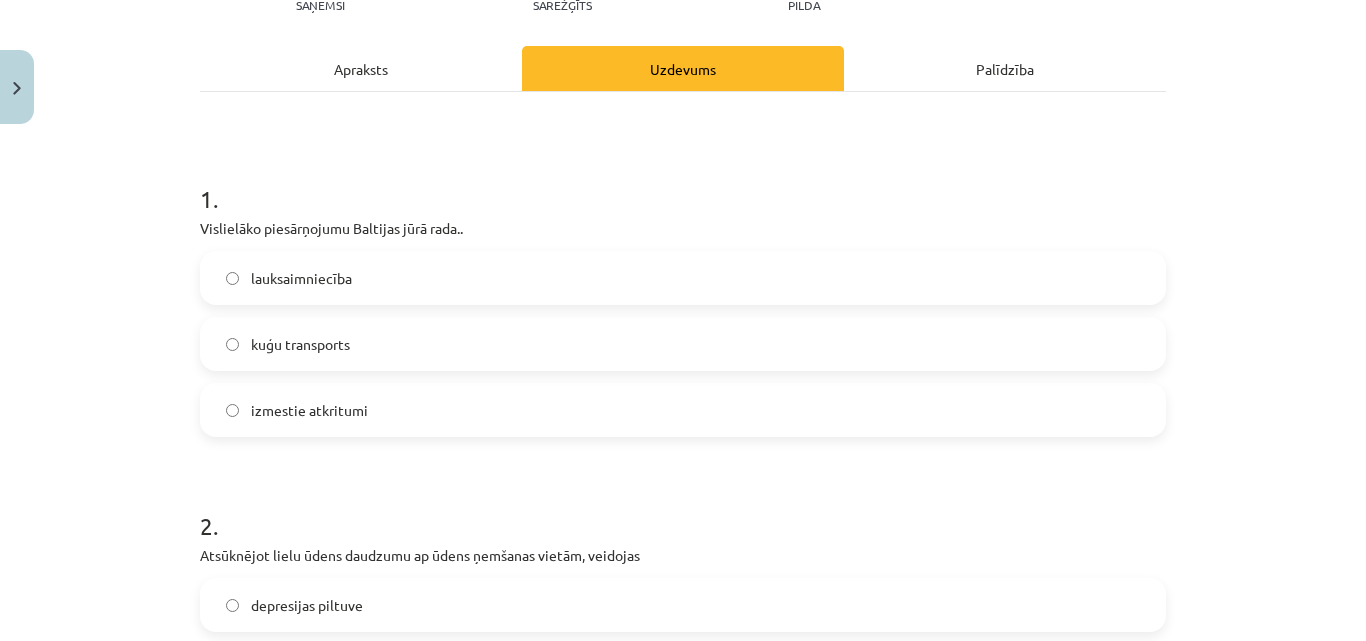 scroll, scrollTop: 250, scrollLeft: 0, axis: vertical 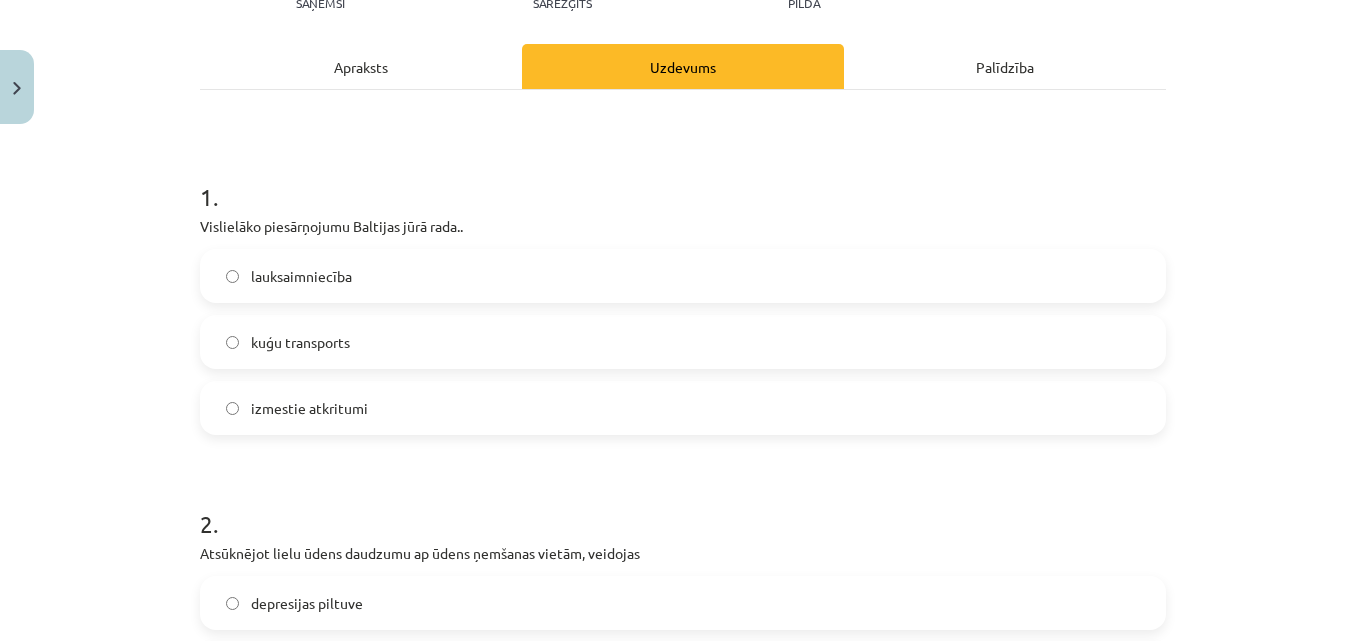 click on "lauksaimniecība" 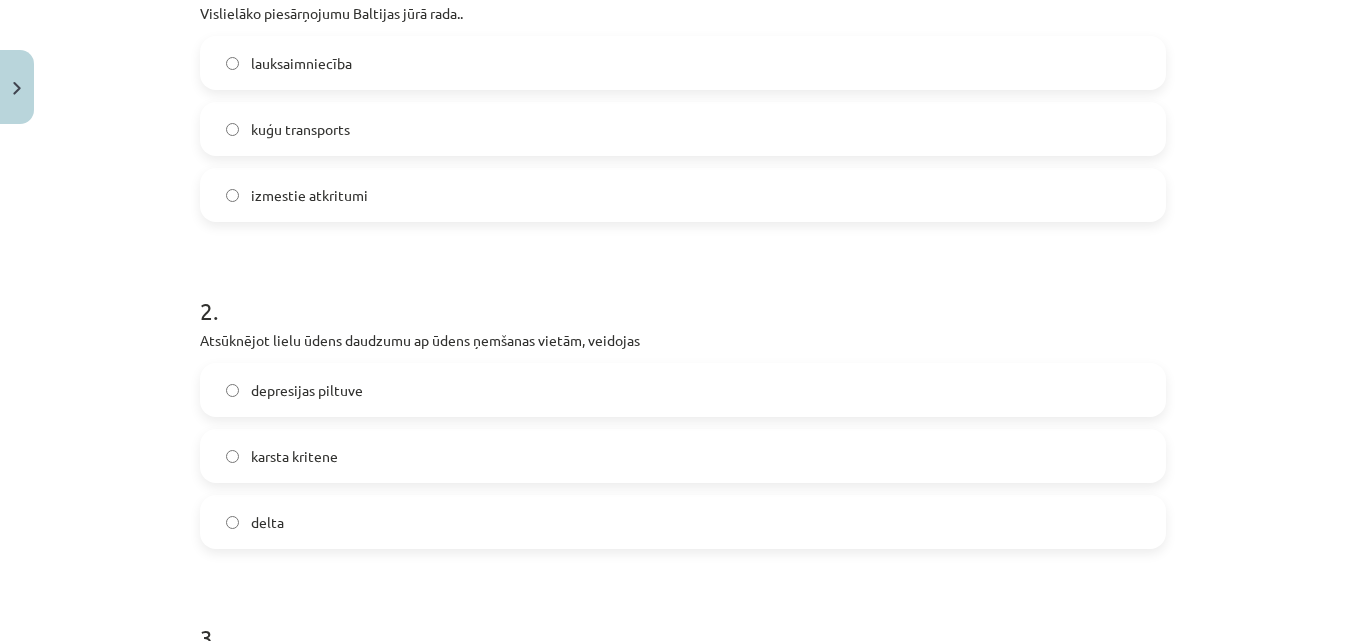 scroll, scrollTop: 550, scrollLeft: 0, axis: vertical 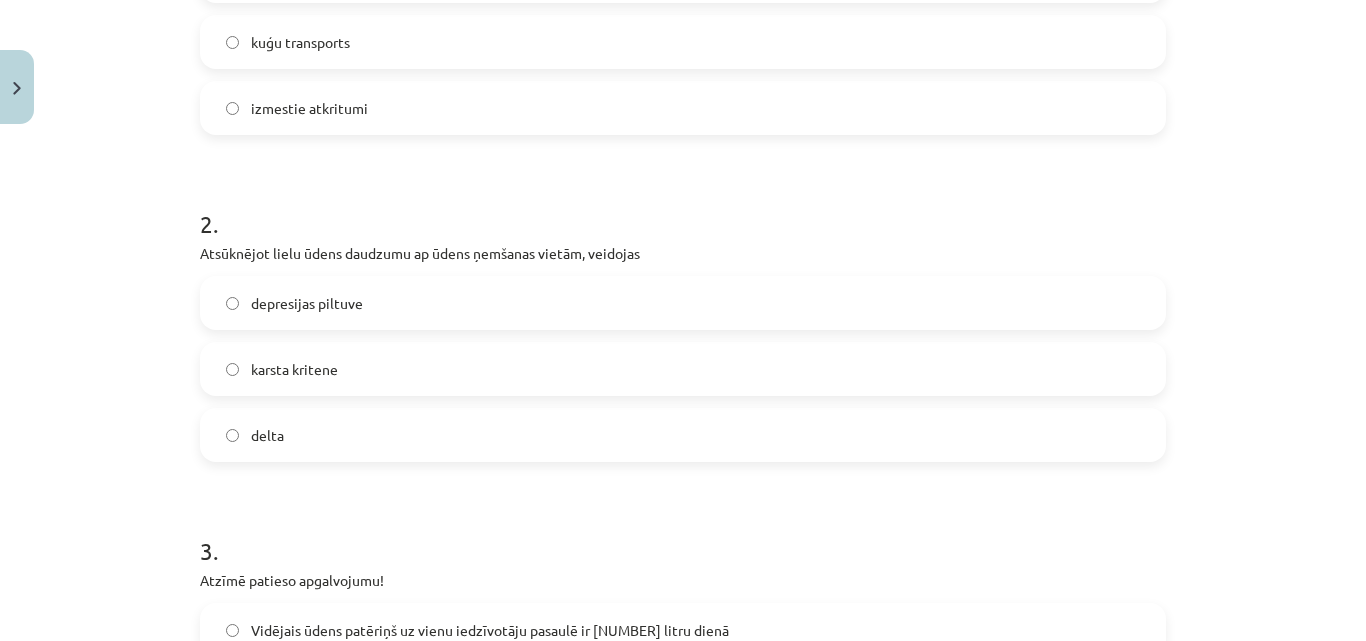 click on "depresijas piltuve" 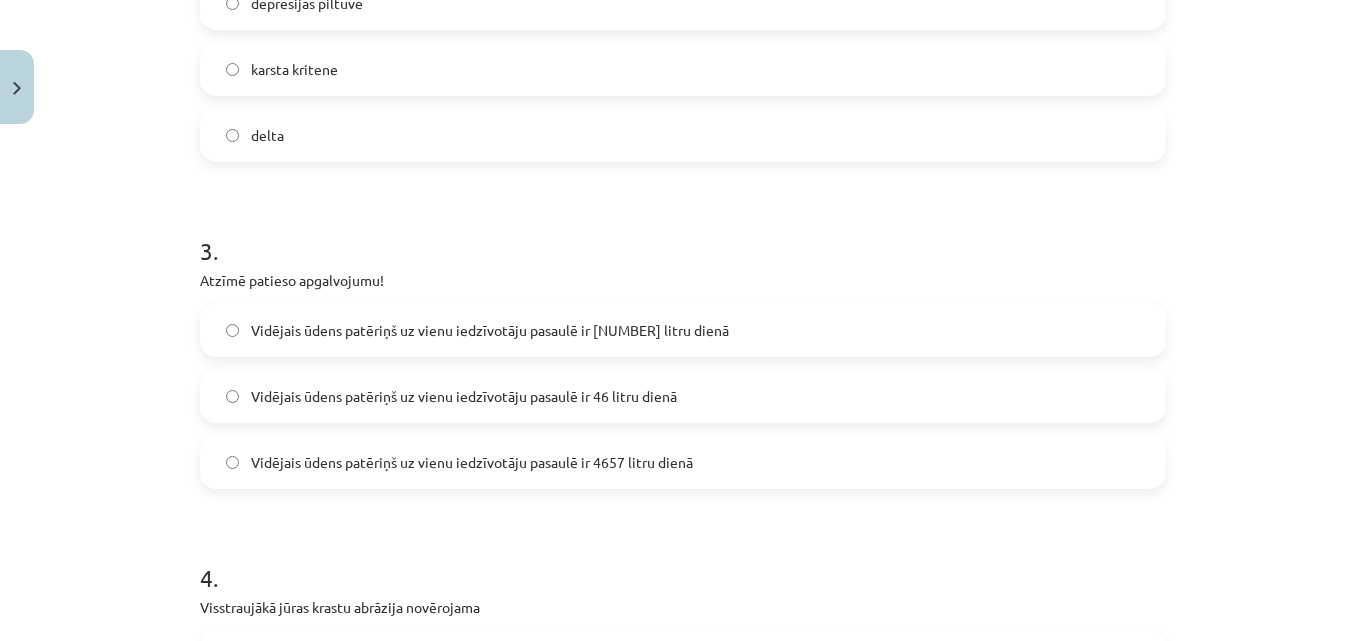scroll, scrollTop: 950, scrollLeft: 0, axis: vertical 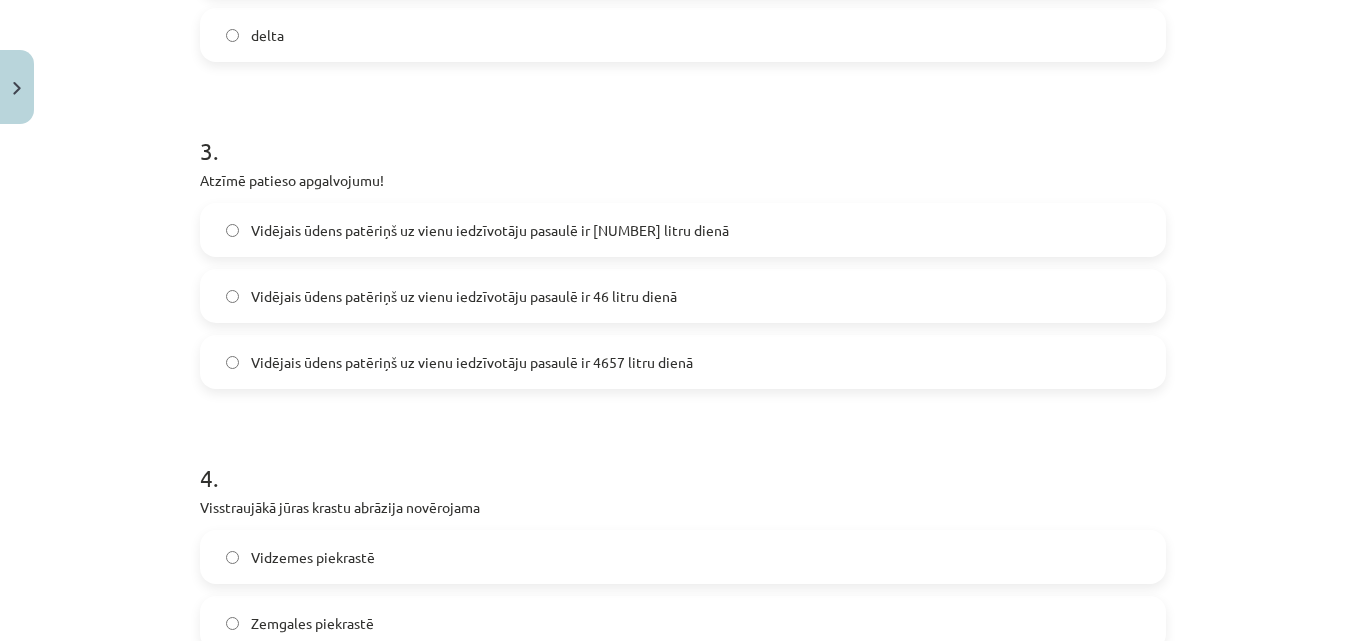 click on "Vidējais ūdens patēriņš uz vienu iedzīvotāju pasaulē ir 4657 litru dienā" 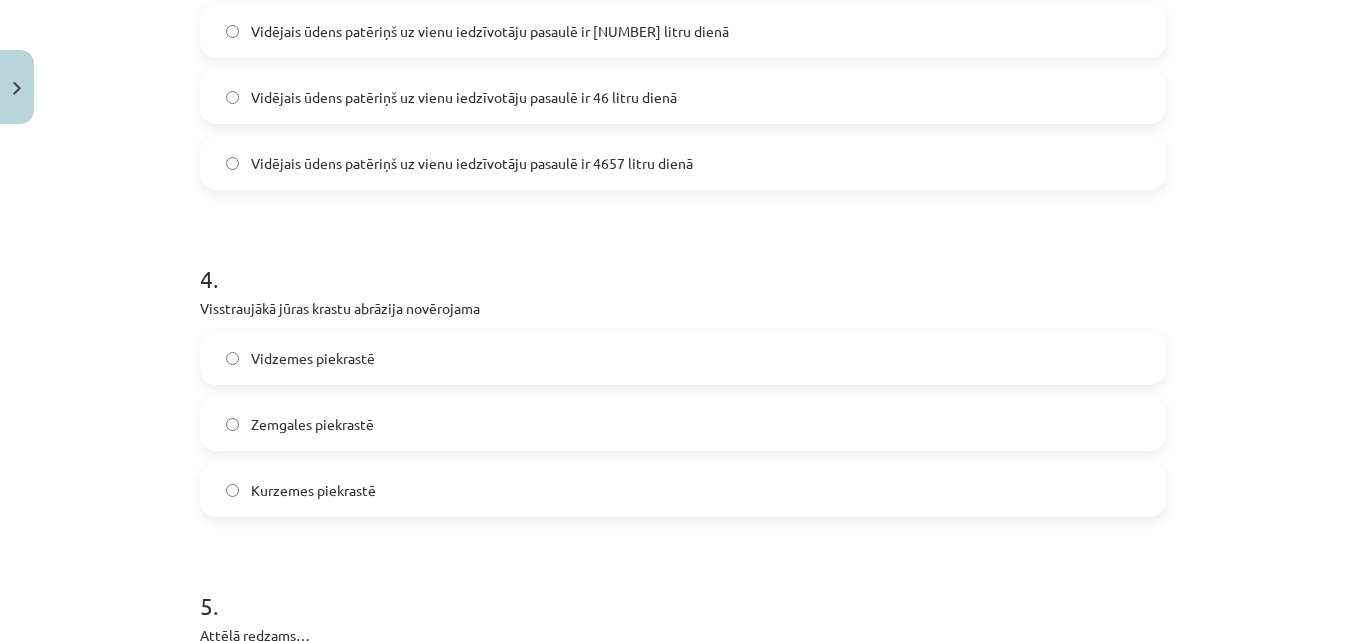 scroll, scrollTop: 1150, scrollLeft: 0, axis: vertical 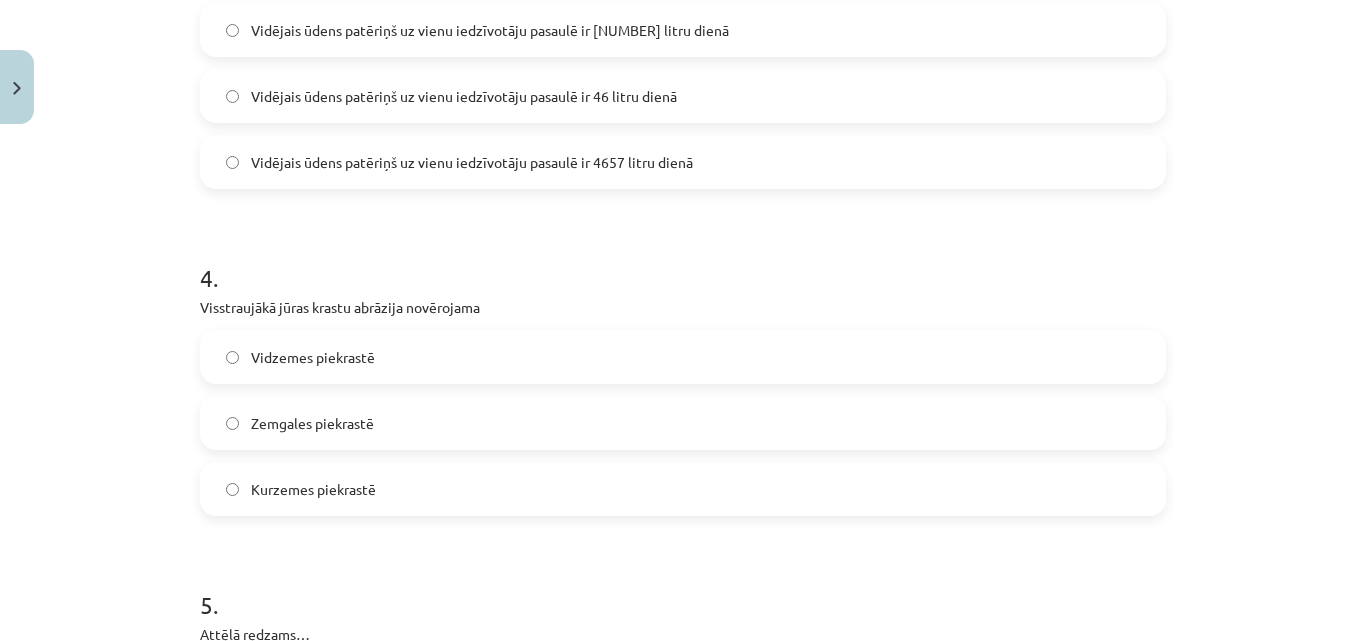 click on "Kurzemes piekrastē" 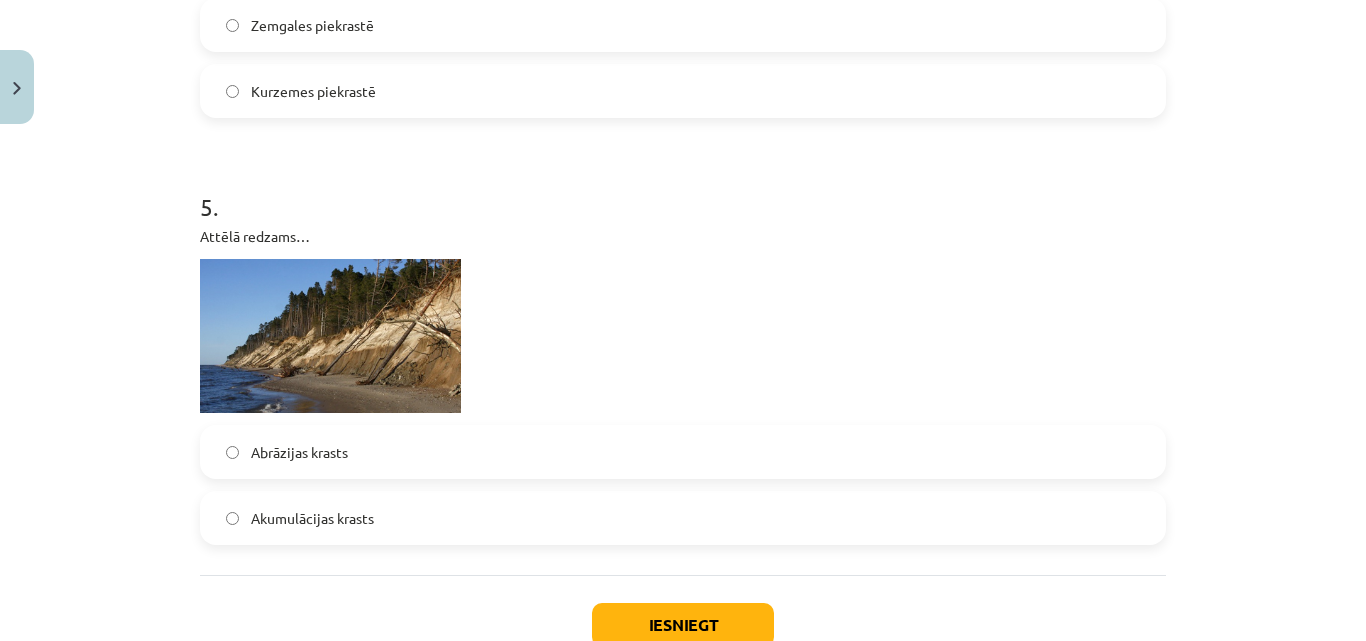 scroll, scrollTop: 1550, scrollLeft: 0, axis: vertical 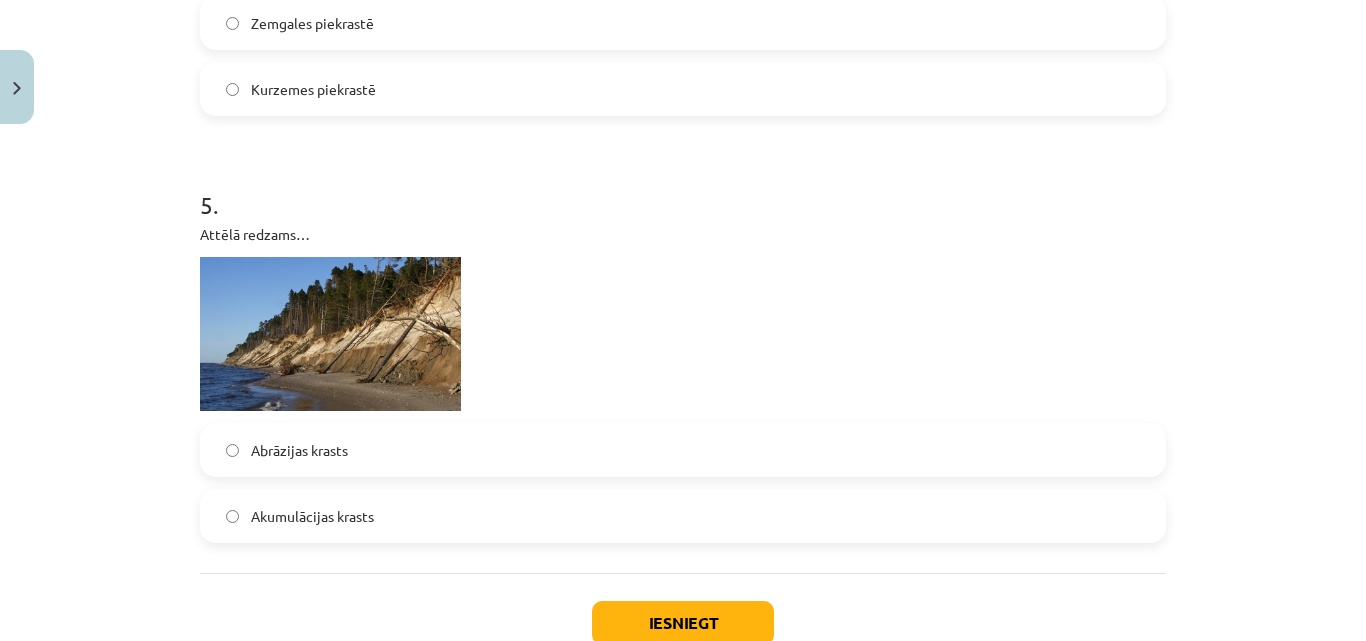 click on "Abrāzijas krasts" 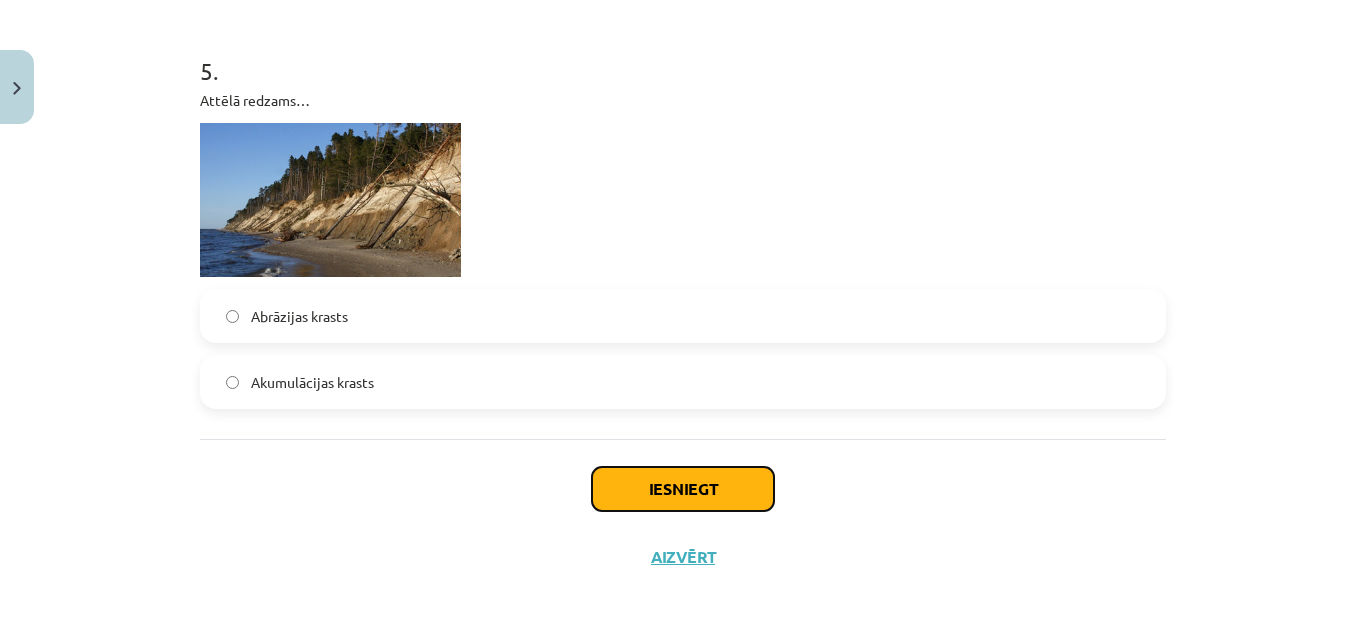 click on "Iesniegt" 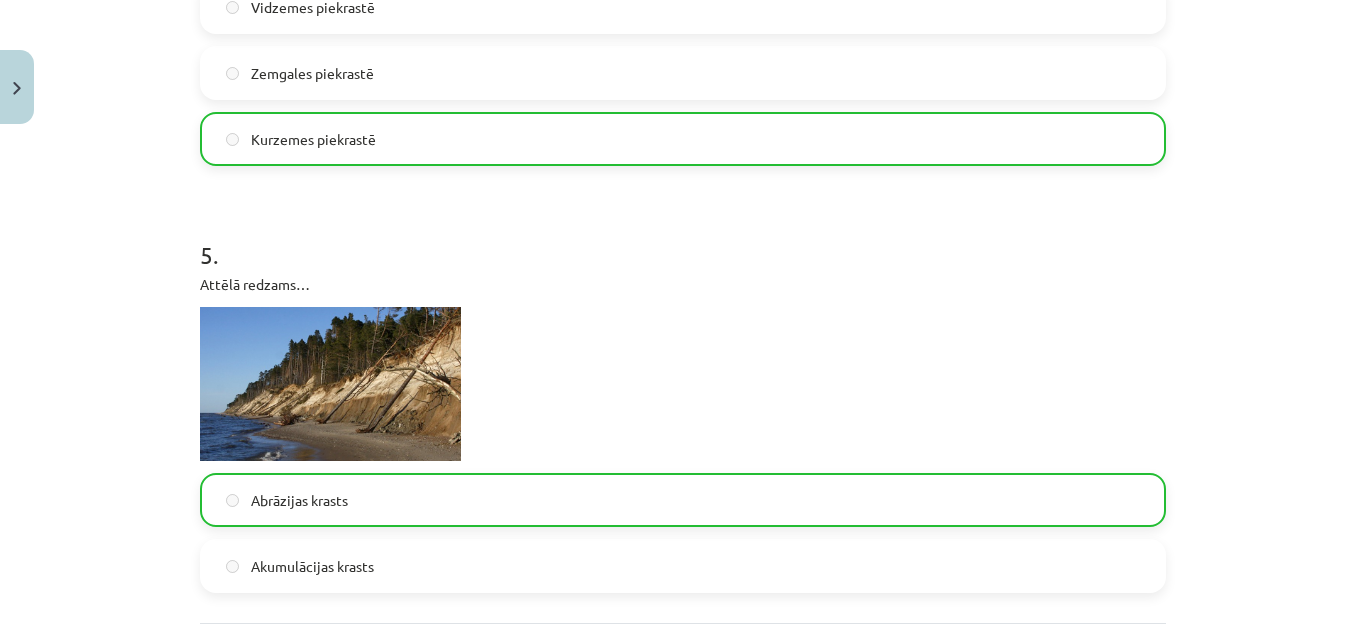 scroll, scrollTop: 1748, scrollLeft: 0, axis: vertical 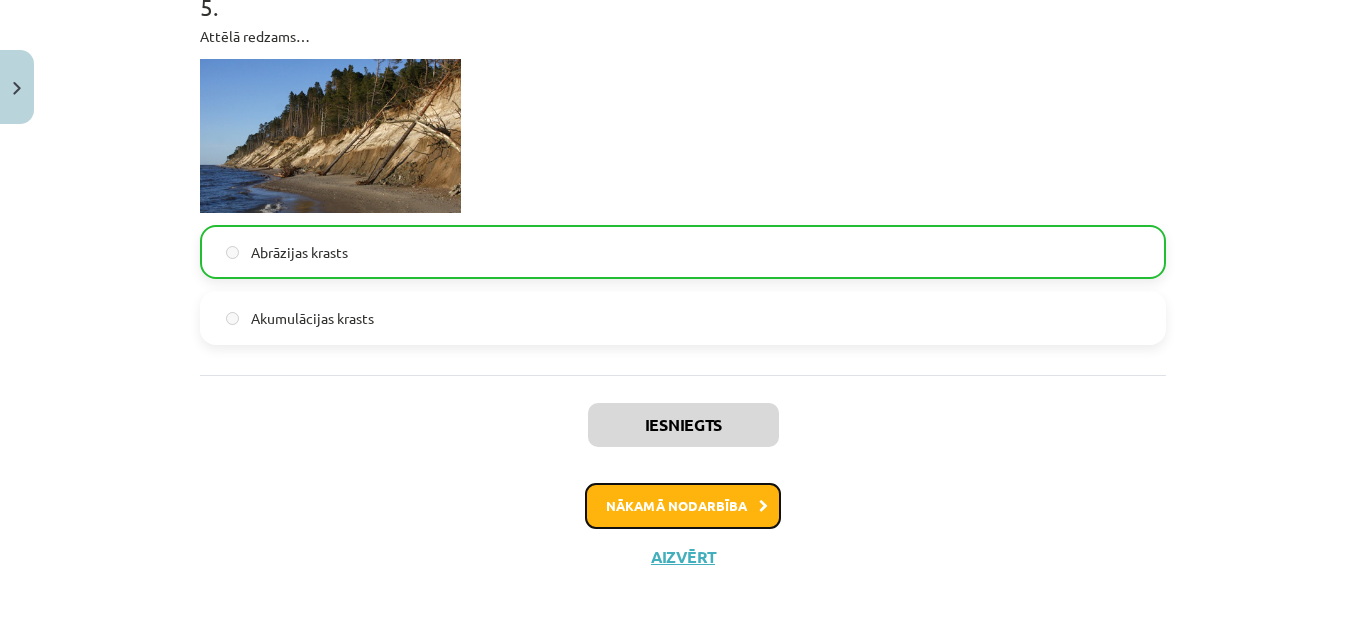 click on "Nākamā nodarbība" 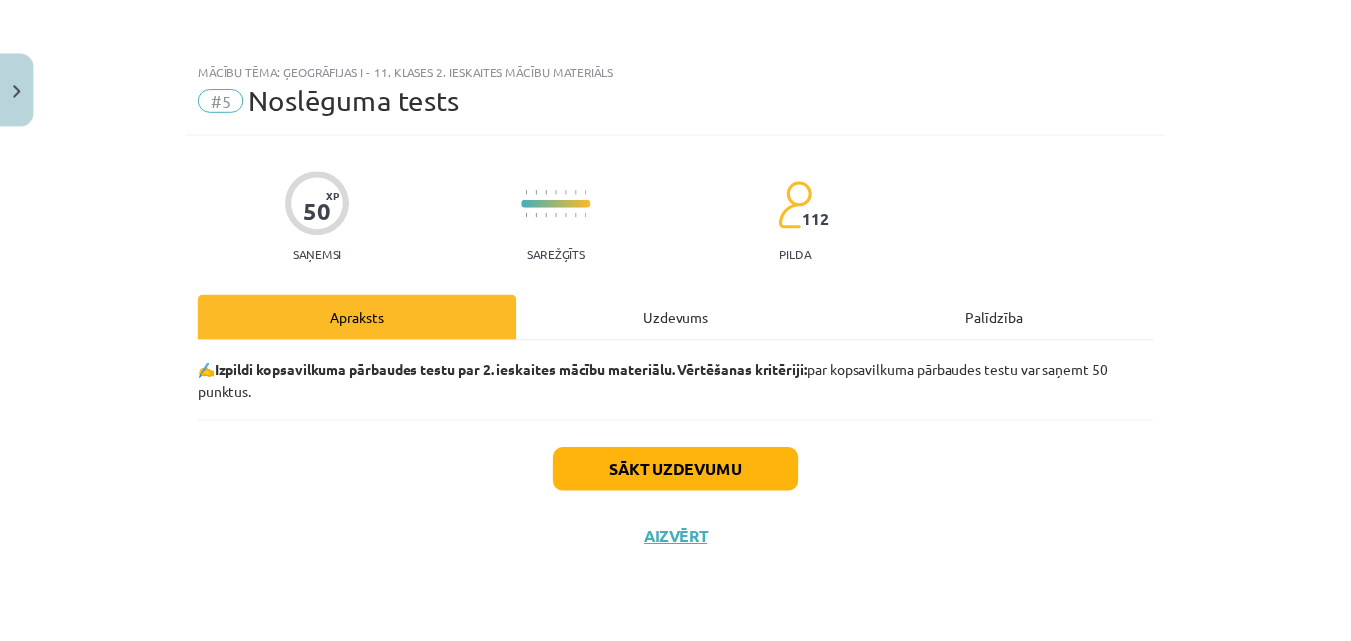 scroll, scrollTop: 0, scrollLeft: 0, axis: both 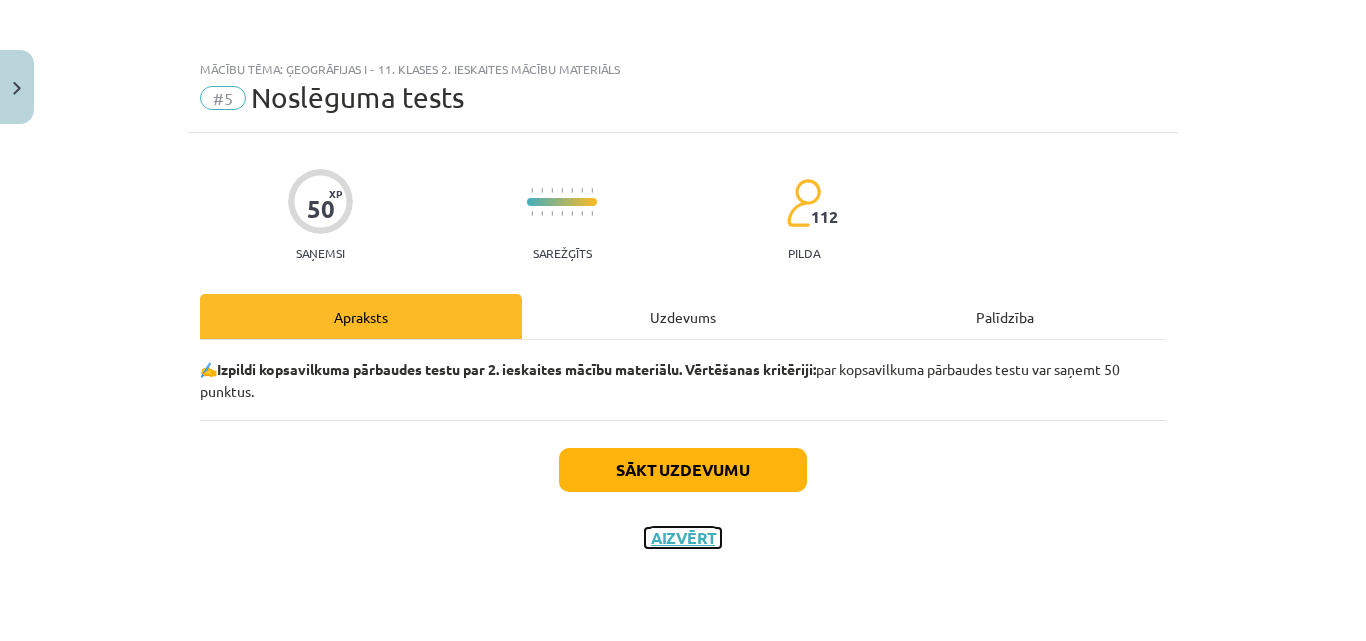 click on "Aizvērt" 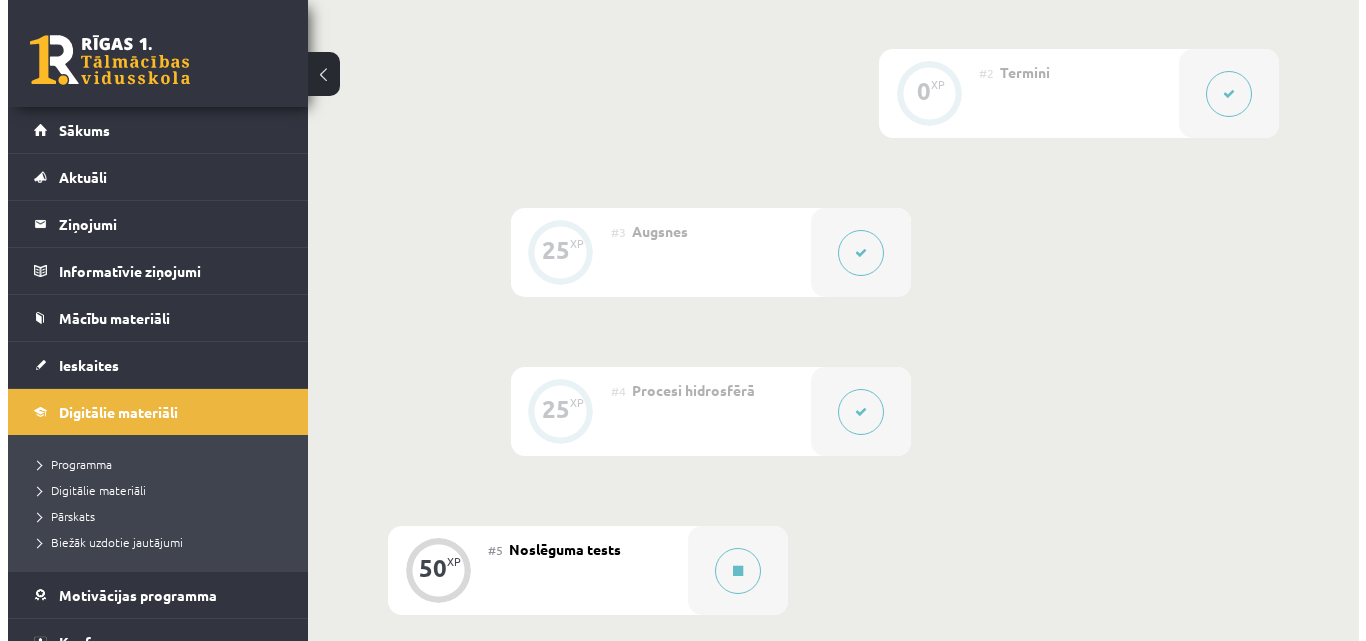 scroll, scrollTop: 764, scrollLeft: 0, axis: vertical 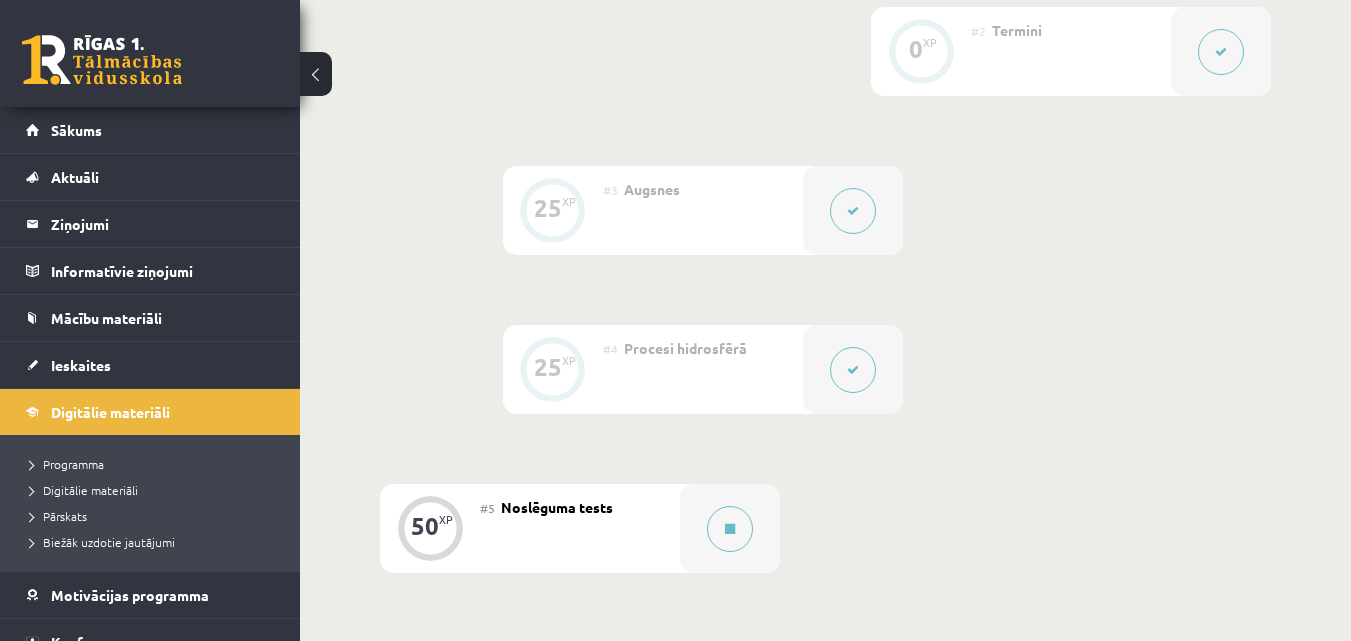click 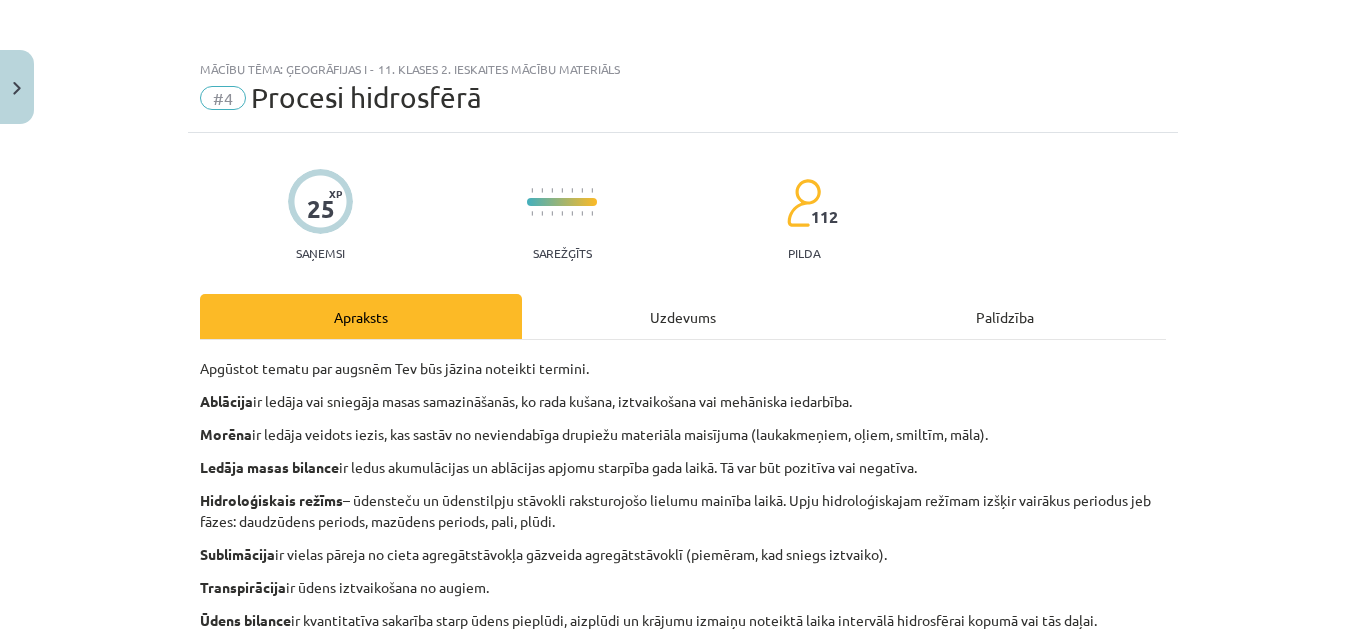 click on "Uzdevums" 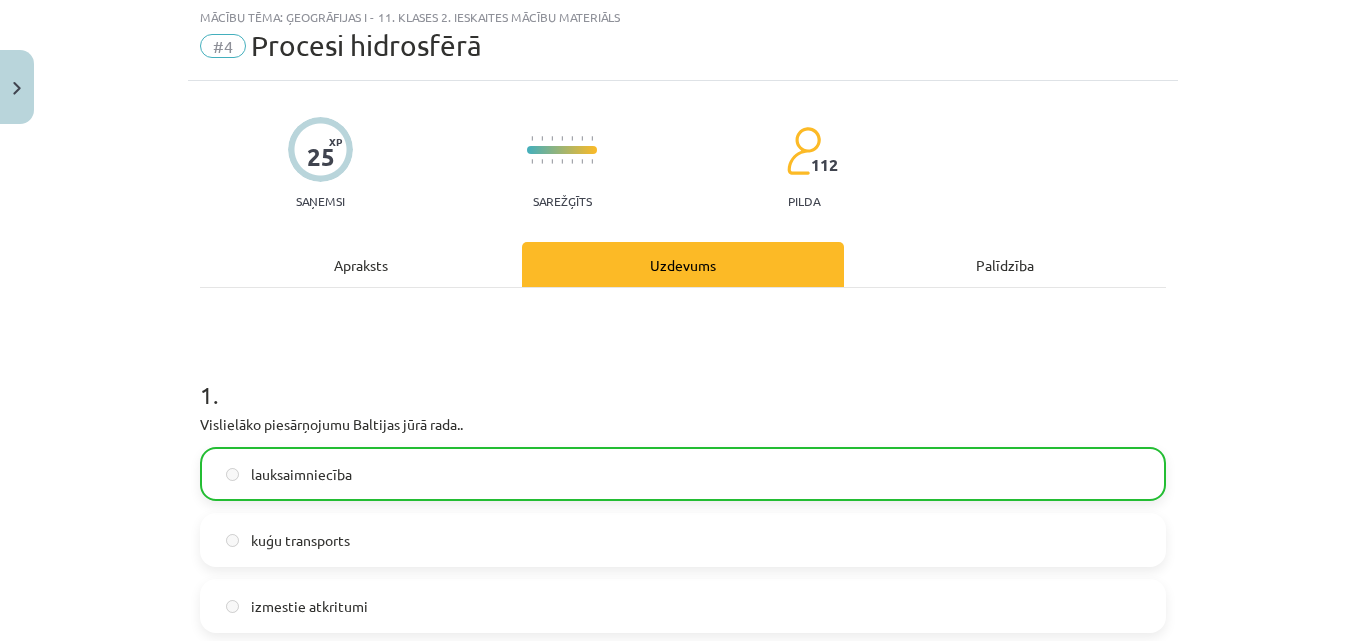scroll, scrollTop: 0, scrollLeft: 0, axis: both 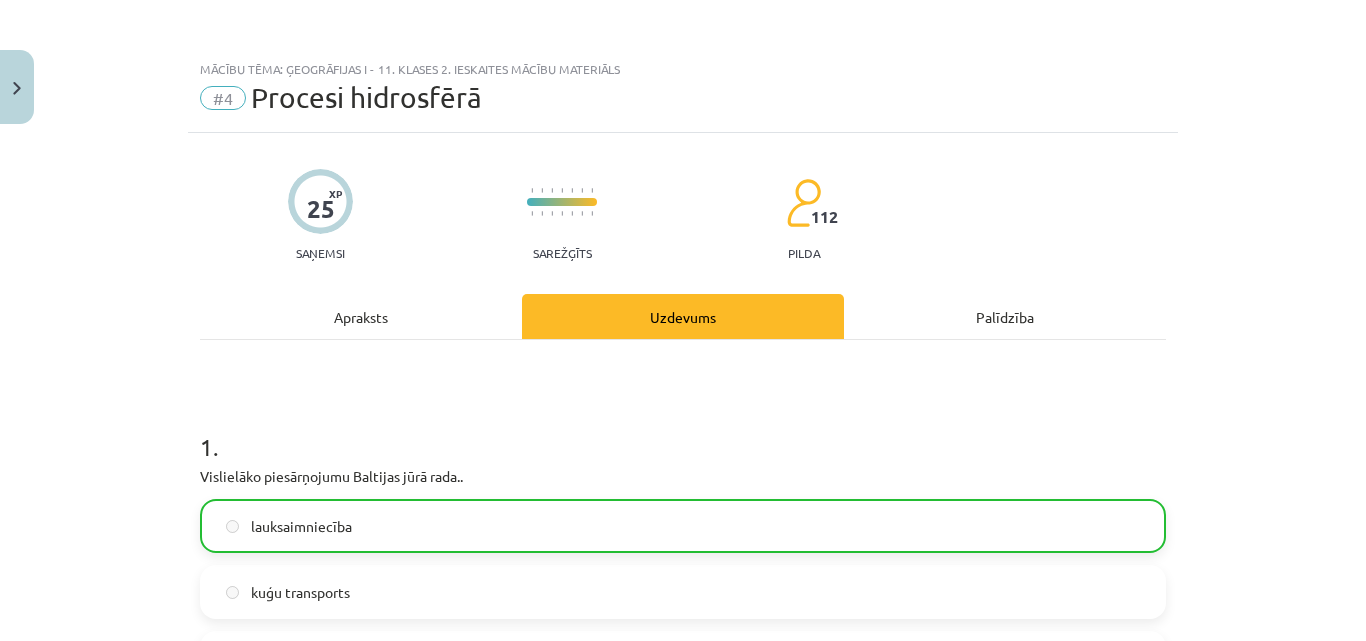 click on "Apraksts" 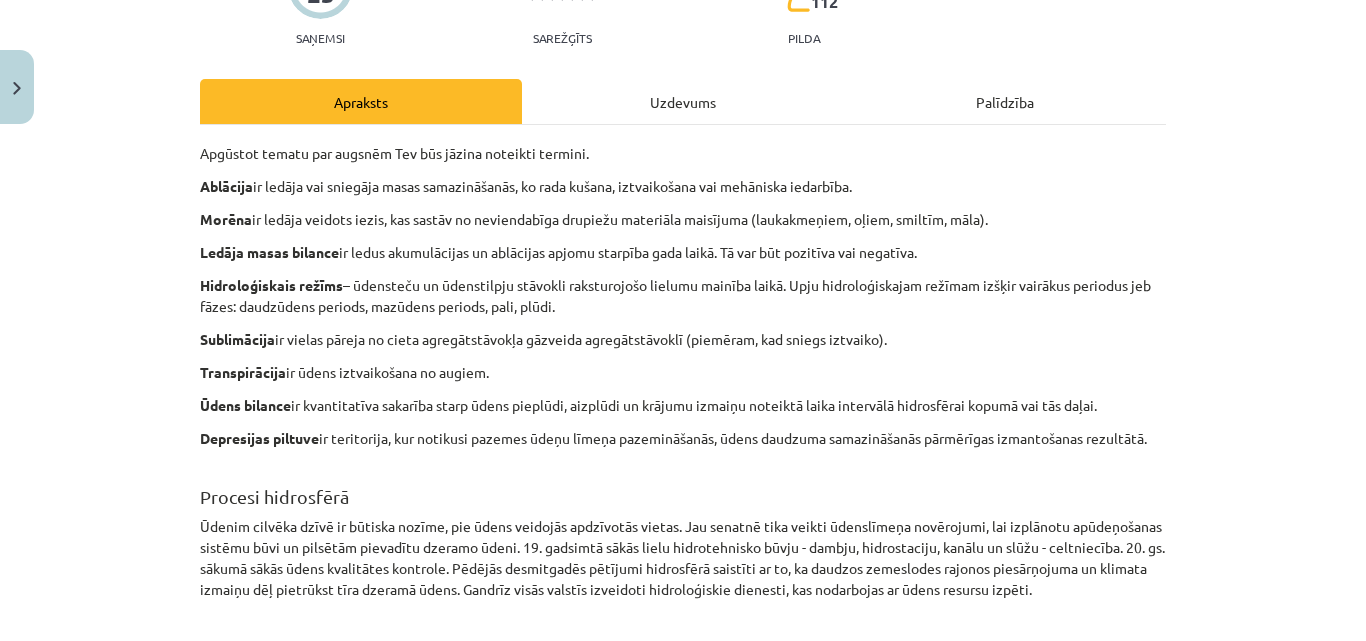 scroll, scrollTop: 0, scrollLeft: 0, axis: both 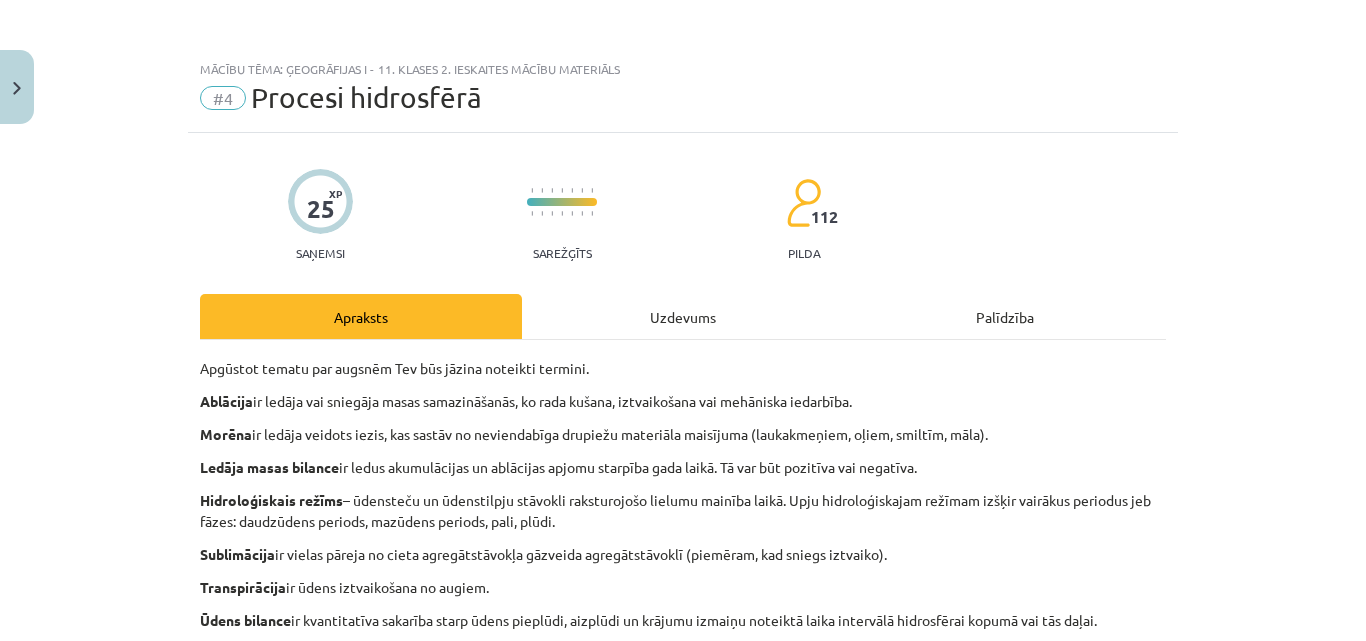 click on "Uzdevums" 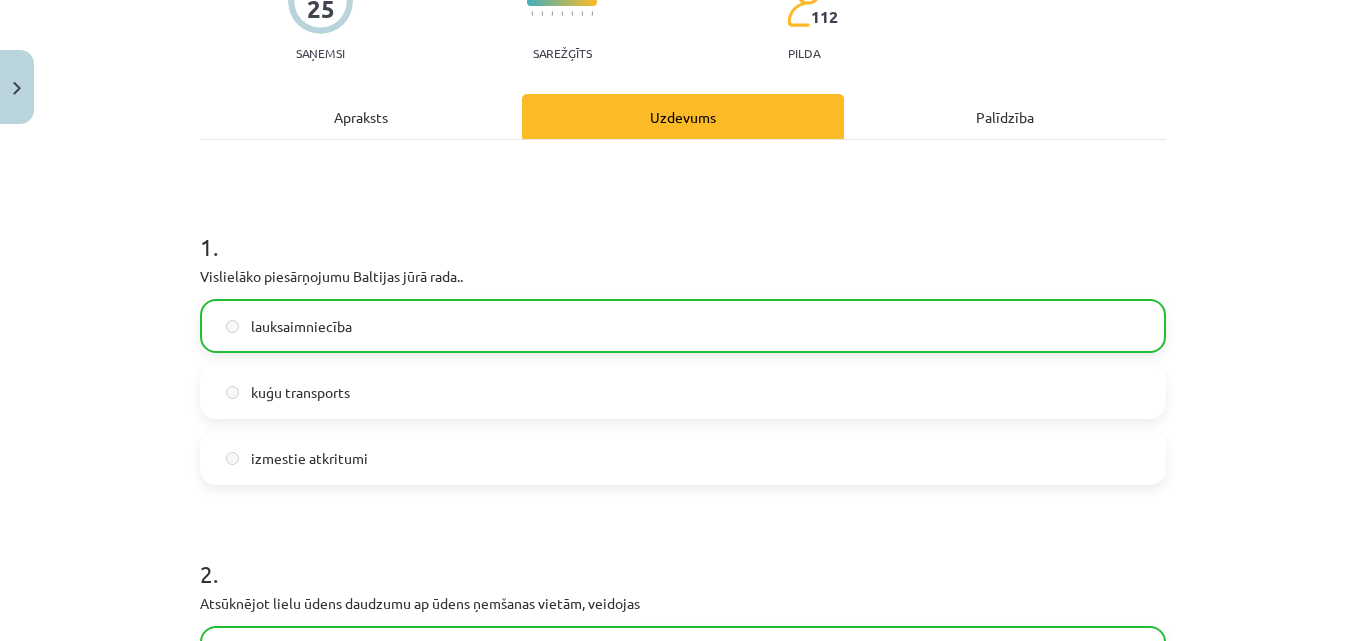 scroll, scrollTop: 300, scrollLeft: 0, axis: vertical 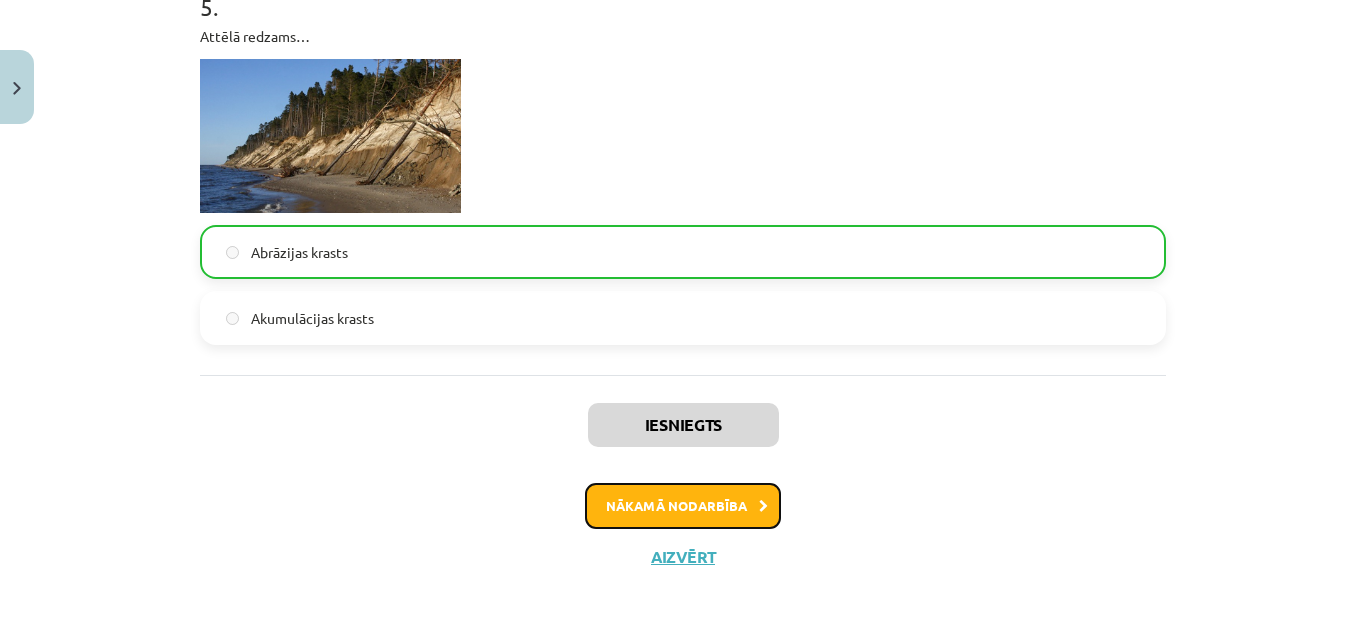 click on "Nākamā nodarbība" 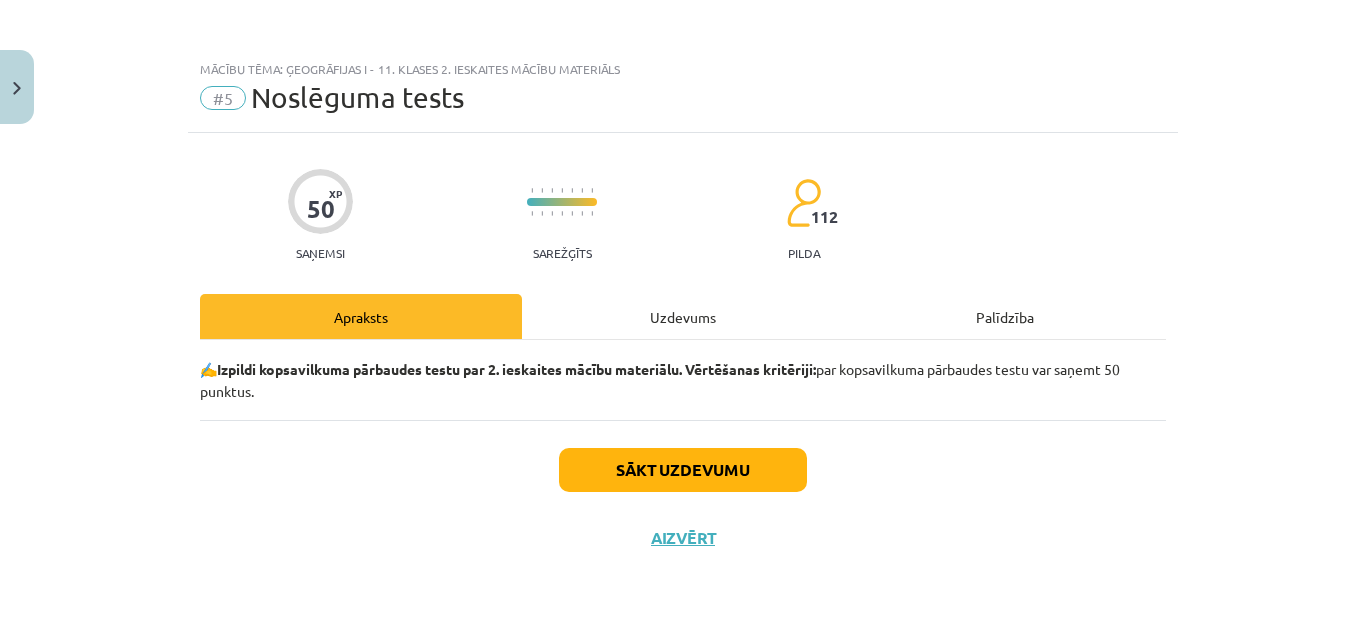 scroll, scrollTop: 0, scrollLeft: 0, axis: both 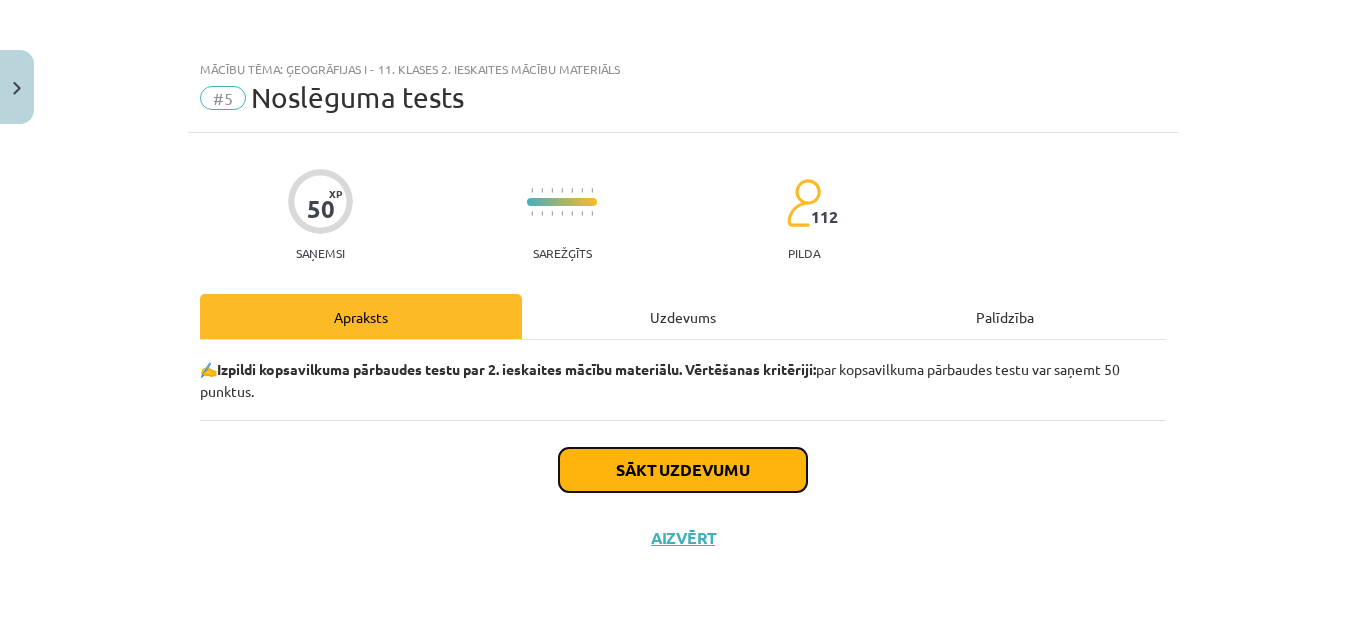 click on "Sākt uzdevumu" 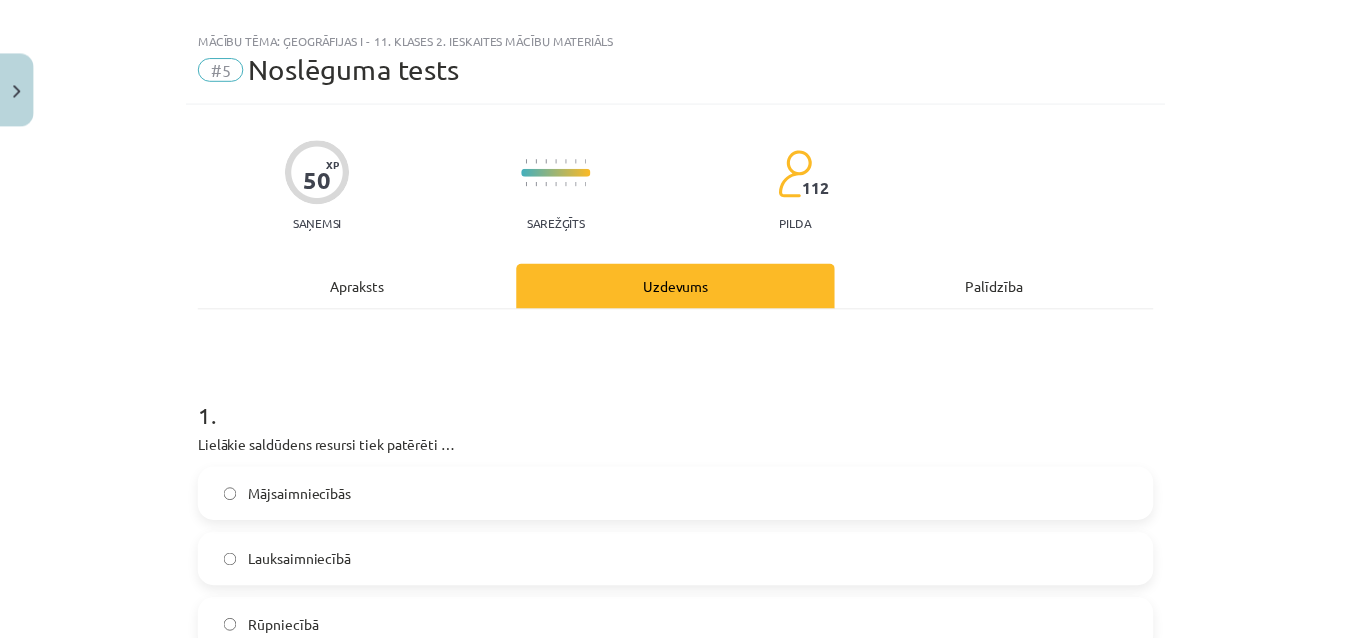 scroll, scrollTop: 0, scrollLeft: 0, axis: both 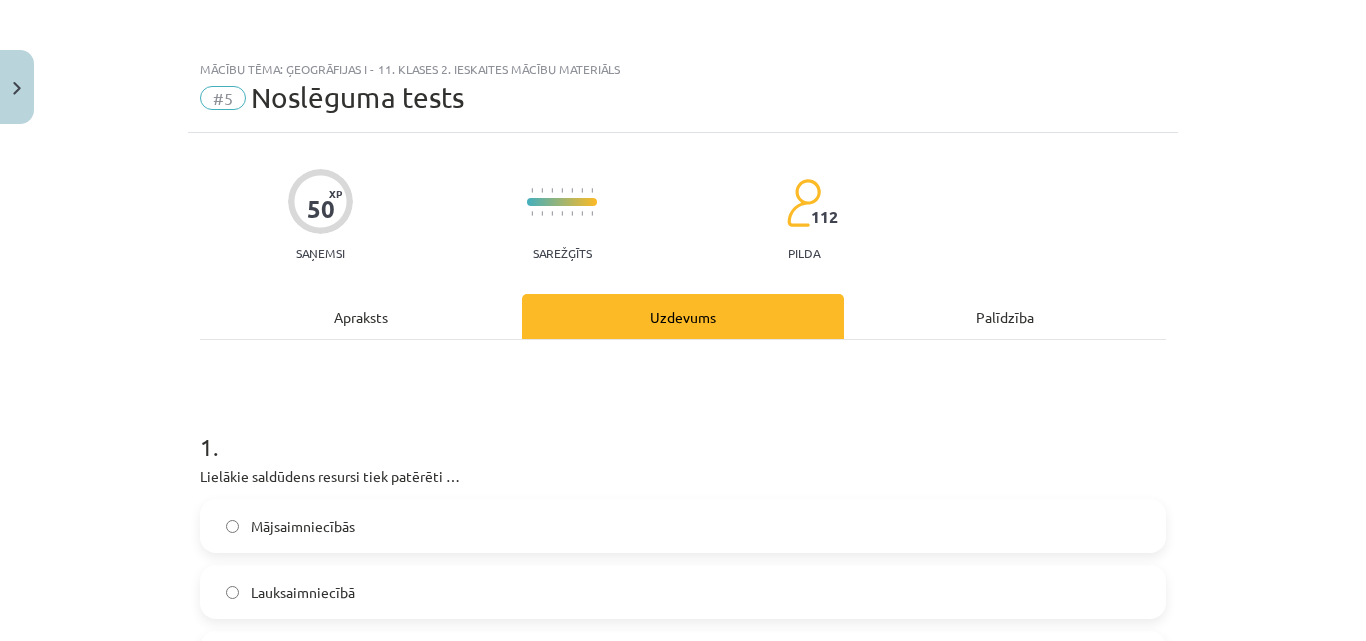 click on "Apraksts" 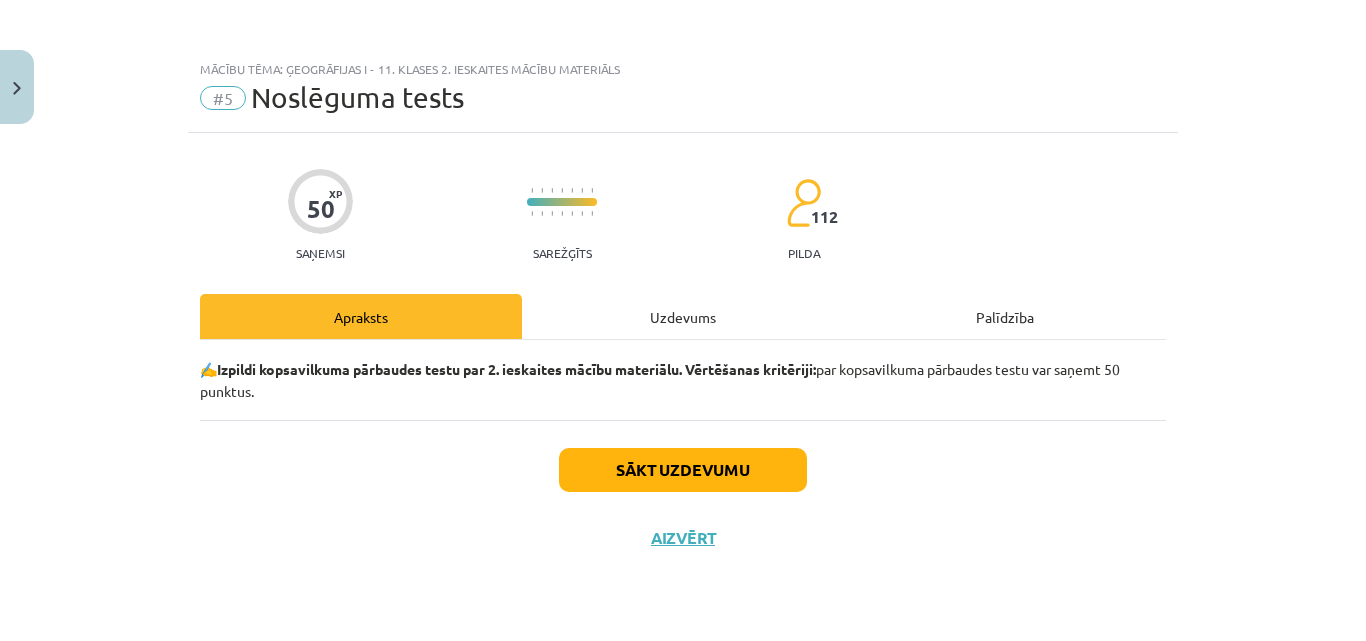 click on "Uzdevums" 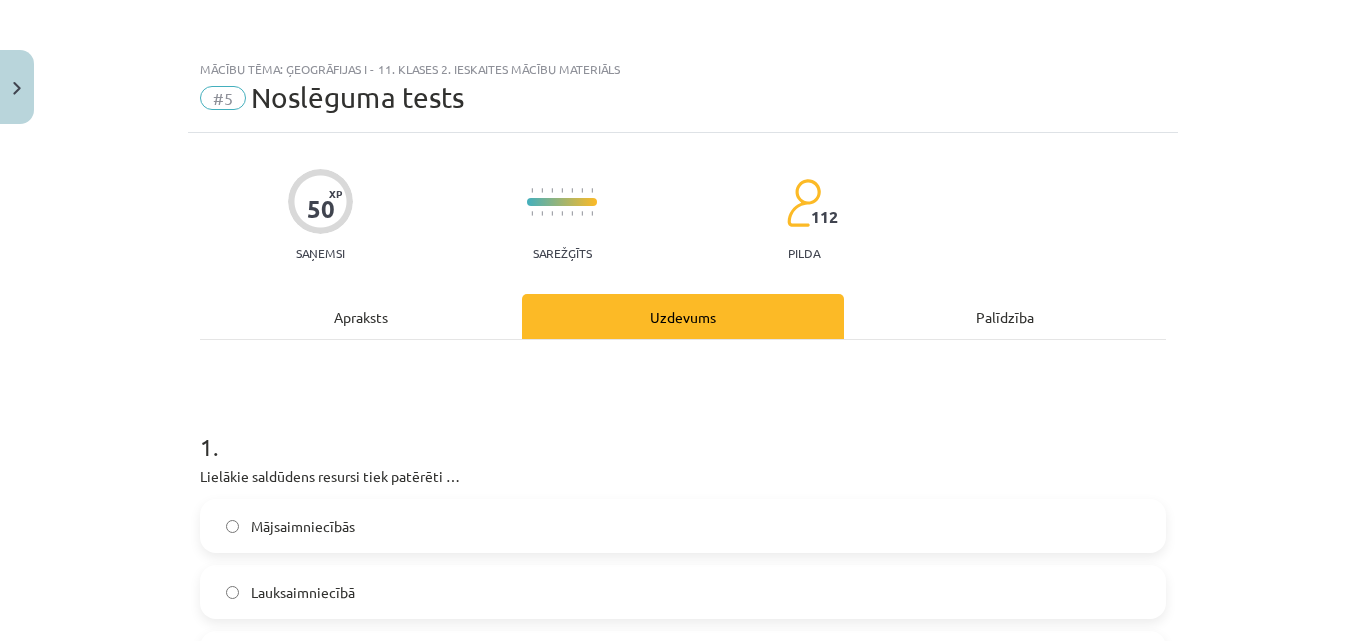 click on "Apraksts" 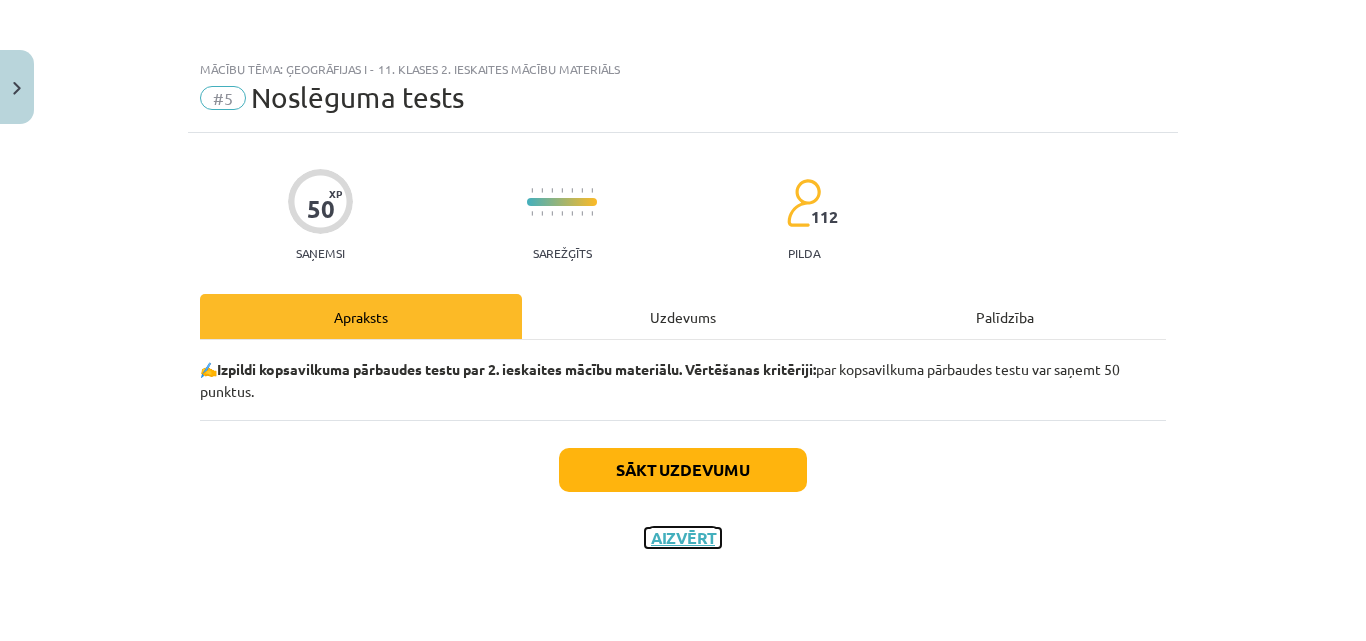 click on "Aizvērt" 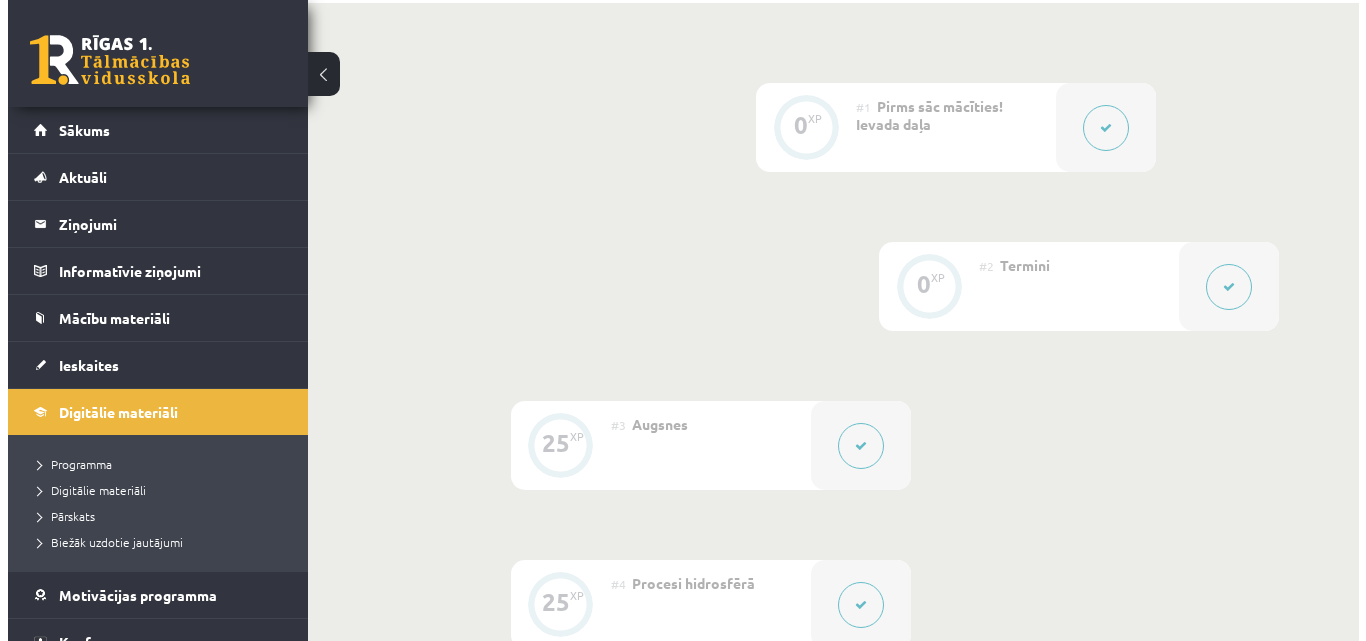 scroll, scrollTop: 464, scrollLeft: 0, axis: vertical 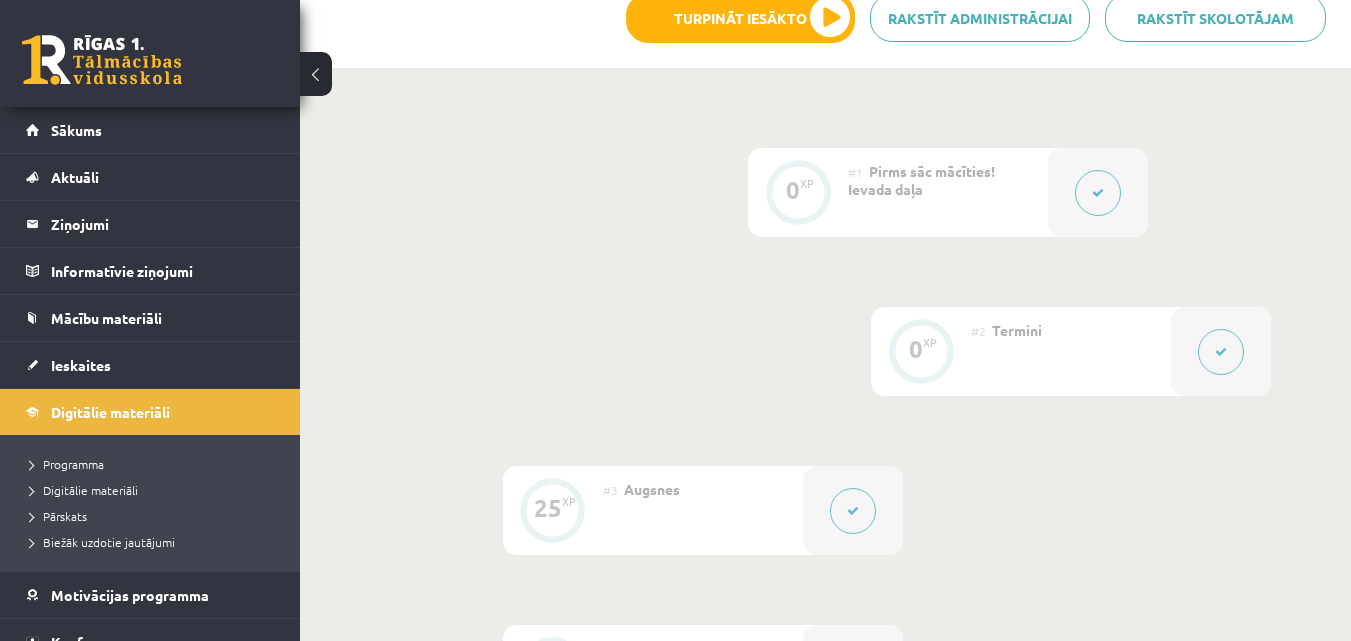 click on "#2 Termini" 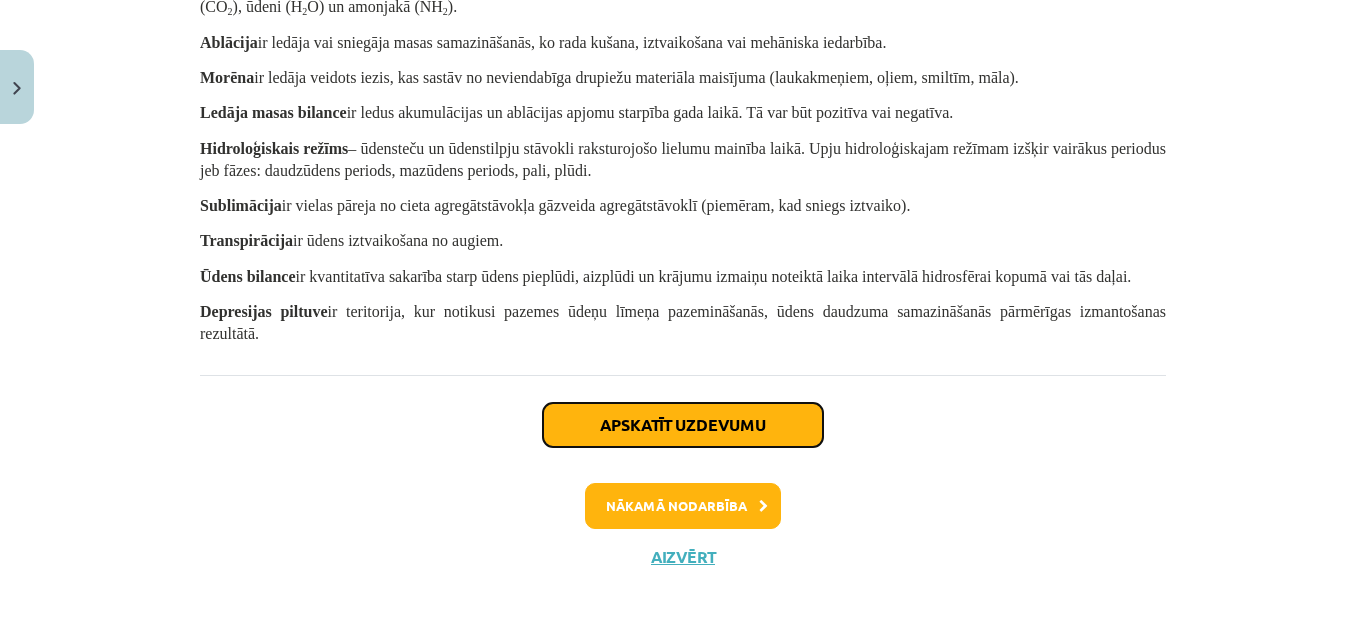 click on "Apskatīt uzdevumu" 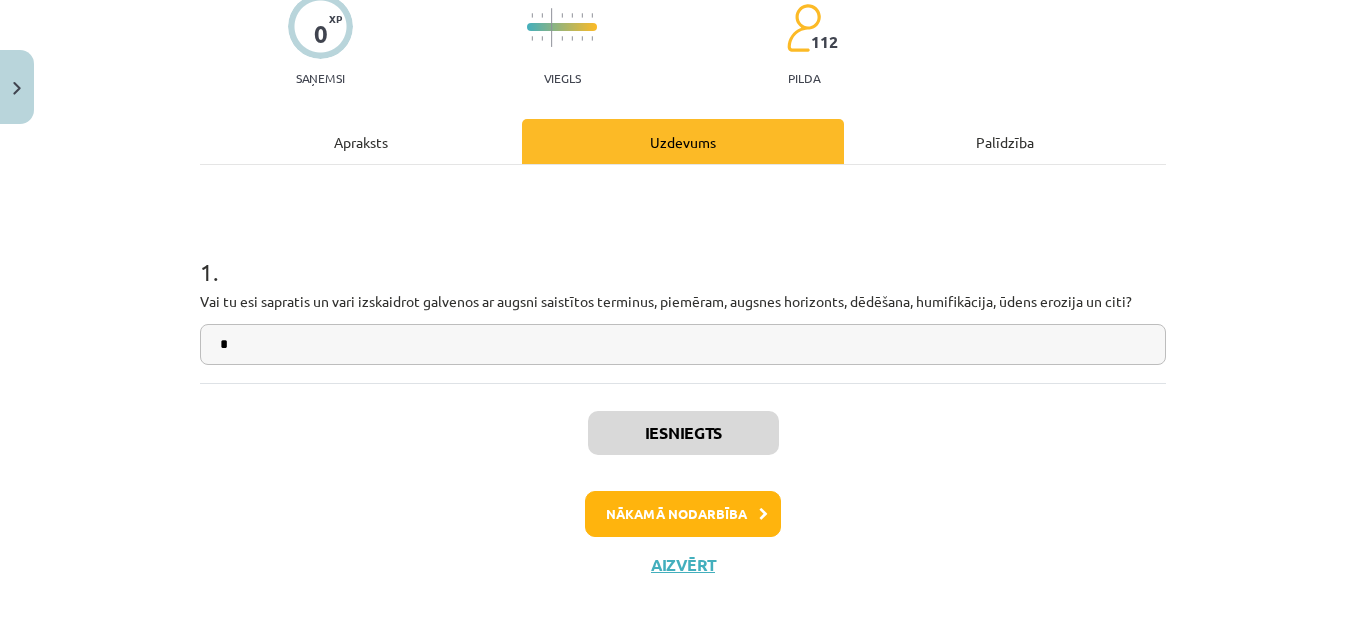 scroll, scrollTop: 183, scrollLeft: 0, axis: vertical 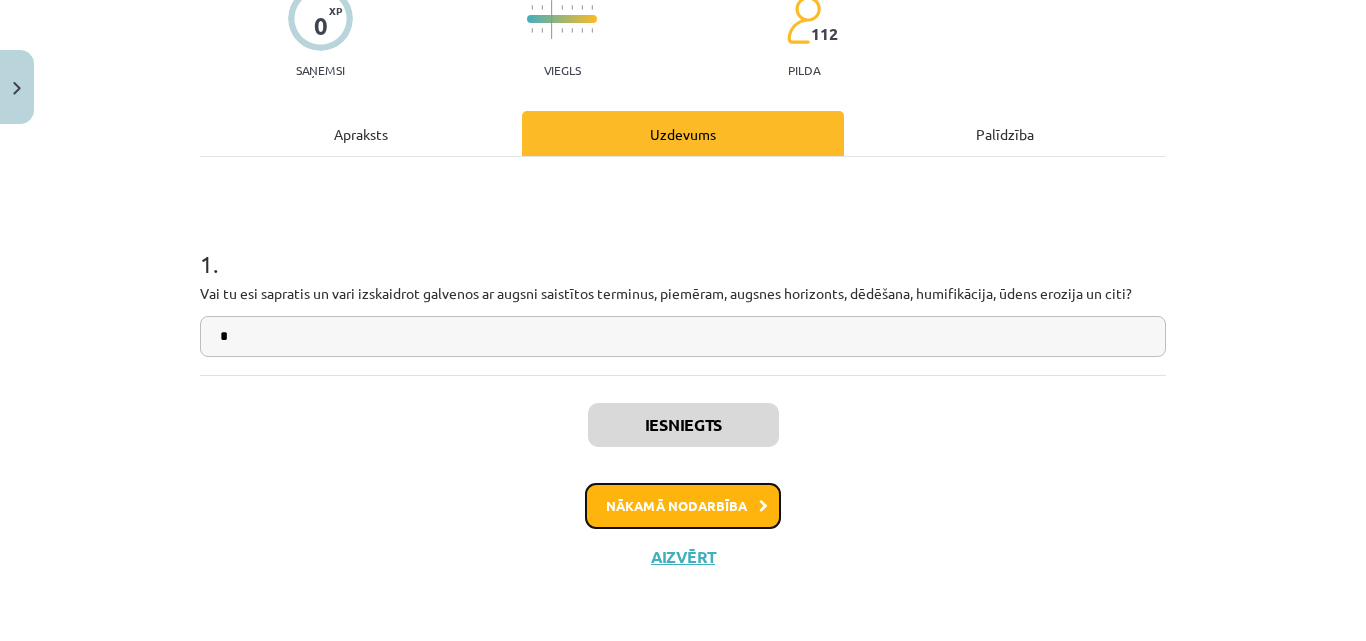 click on "Nākamā nodarbība" 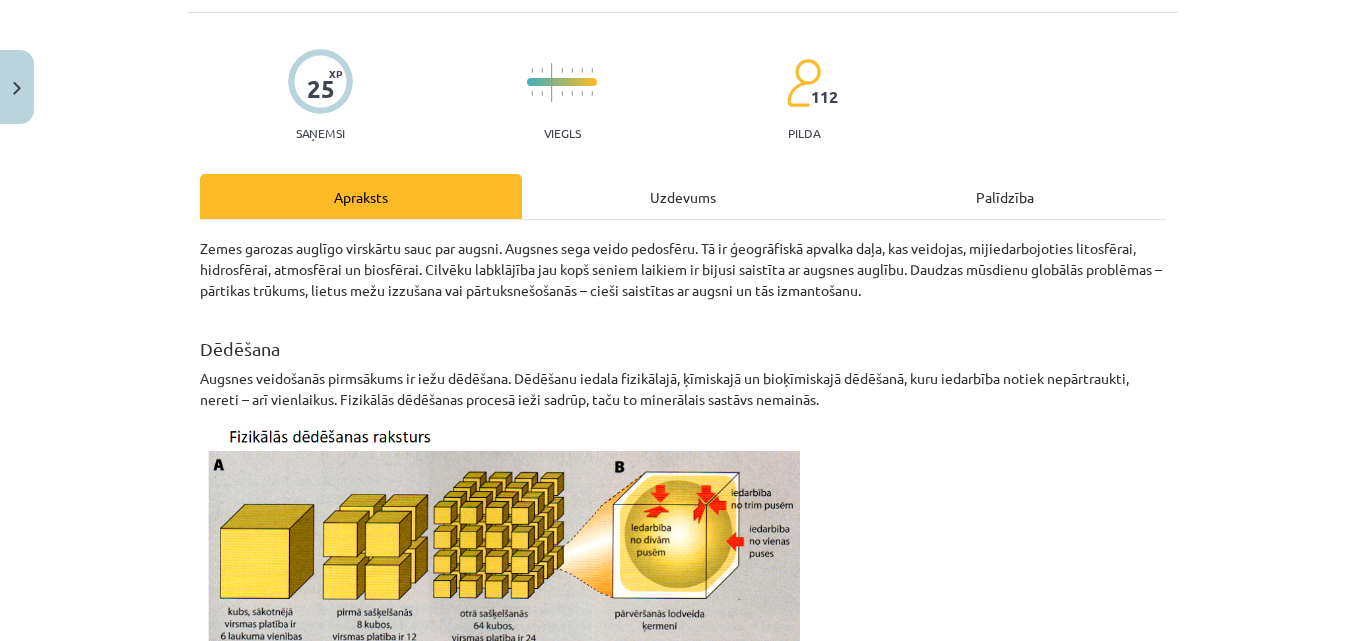 scroll, scrollTop: 0, scrollLeft: 0, axis: both 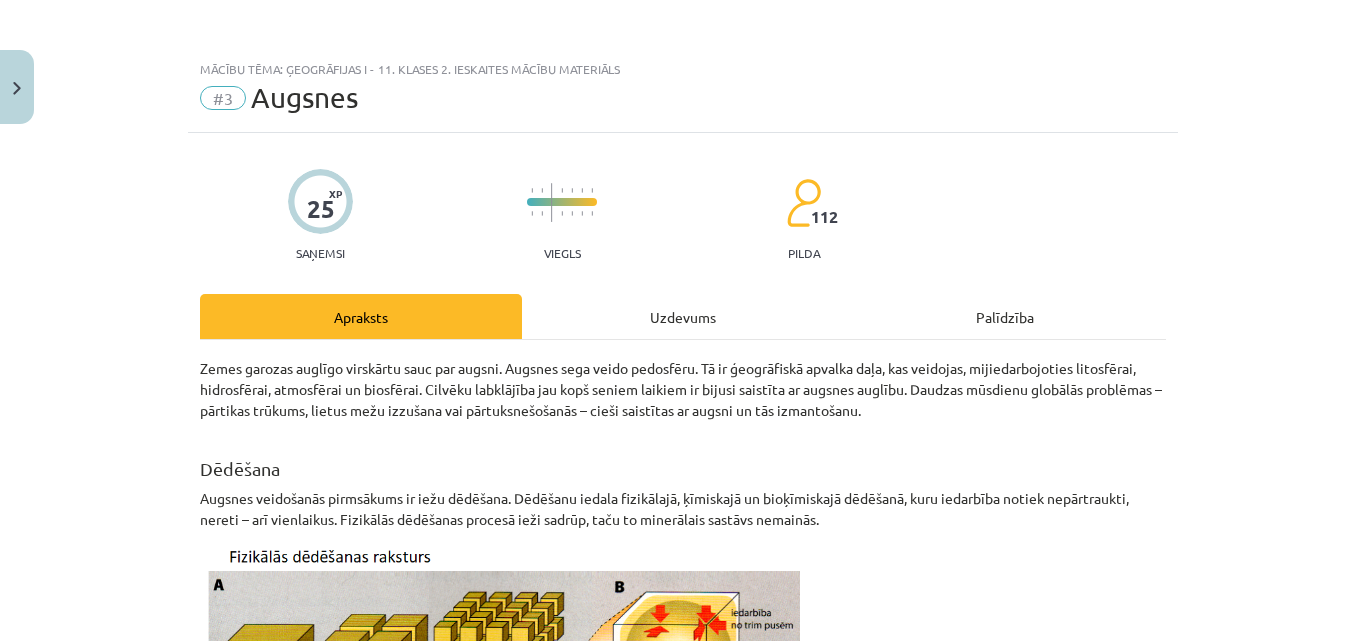 click on "Uzdevums" 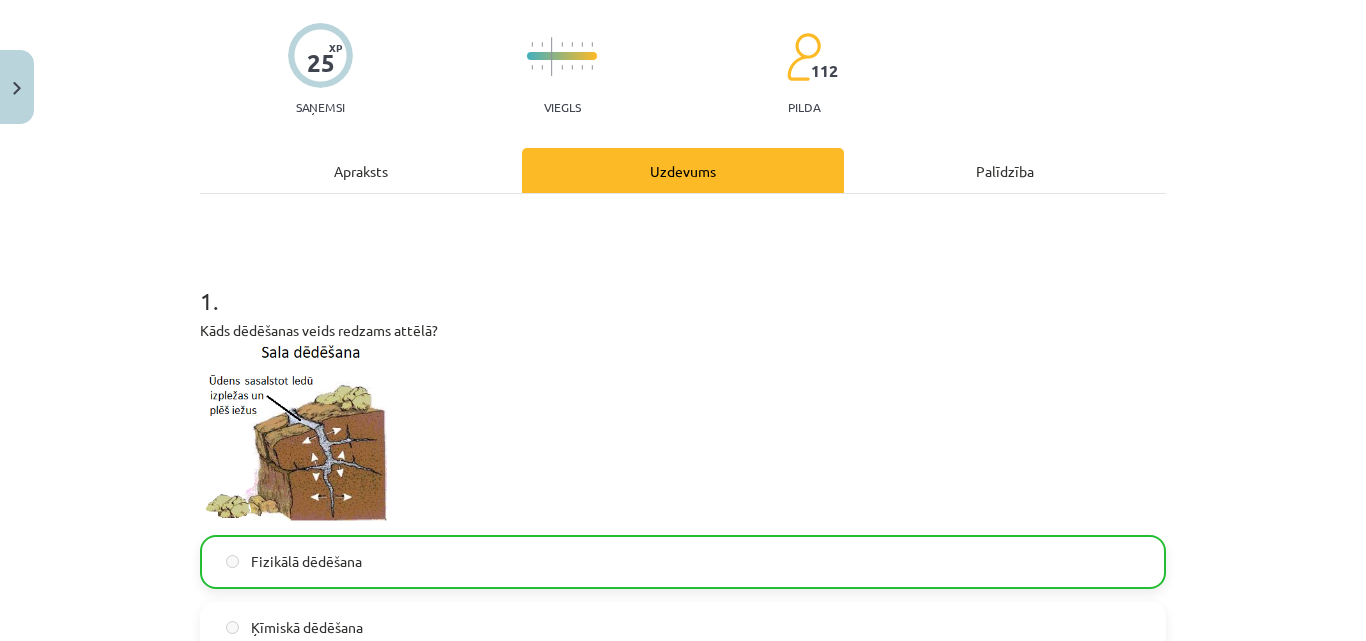 scroll, scrollTop: 0, scrollLeft: 0, axis: both 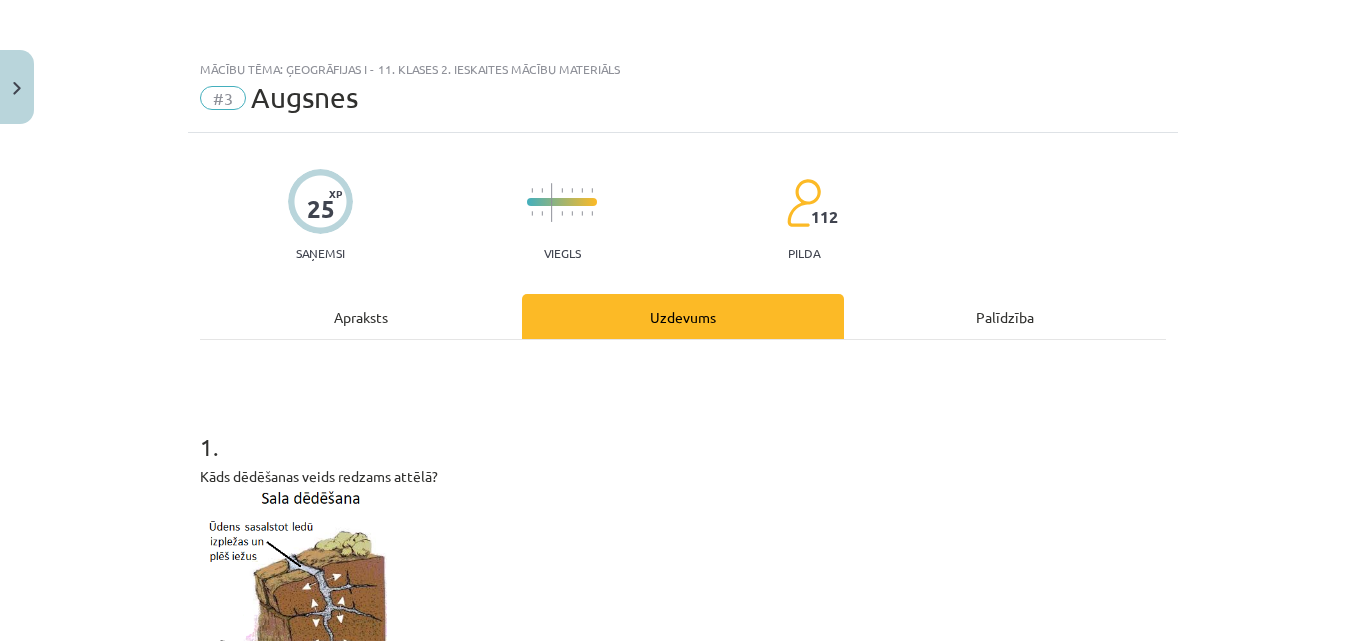 click on "Kāds dēdēšanas veids redzams attēlā?" 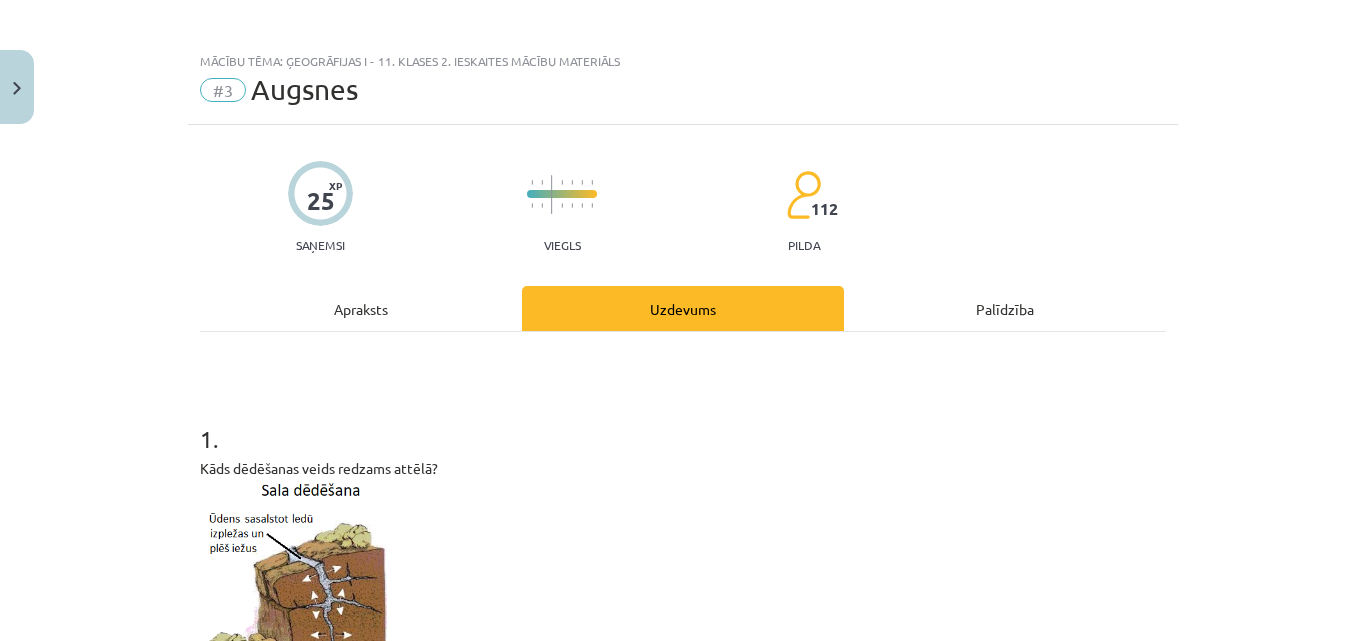 scroll, scrollTop: 0, scrollLeft: 0, axis: both 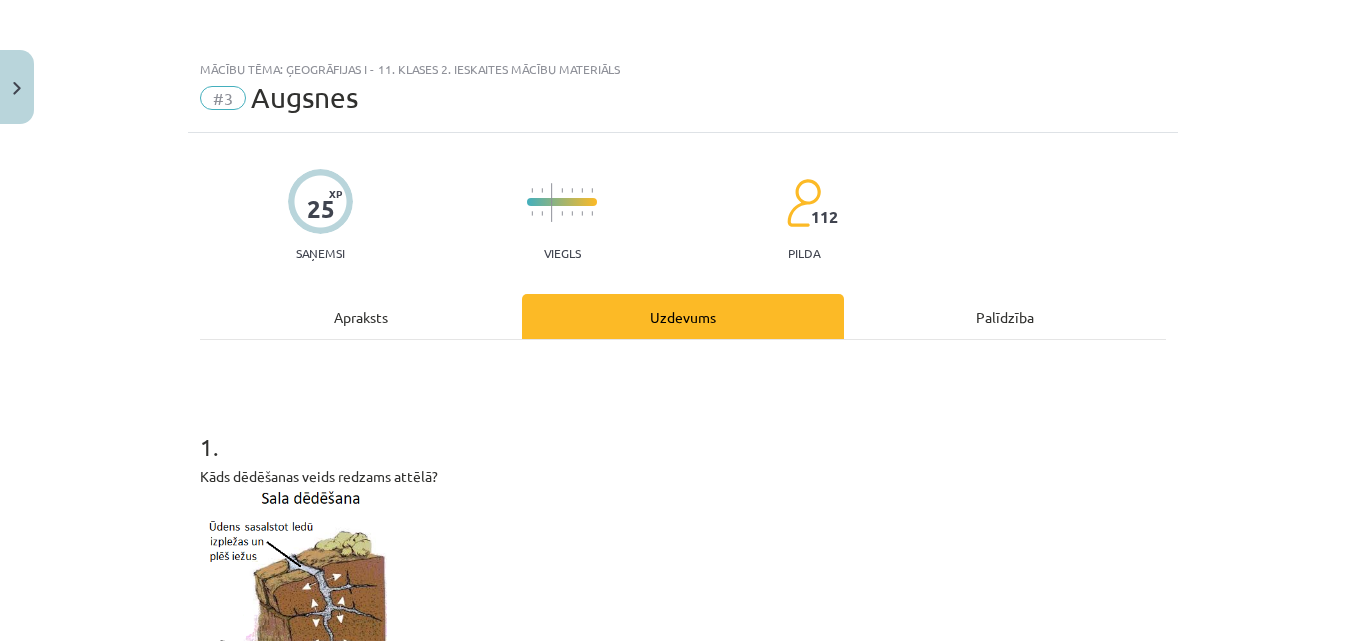 click on "Apraksts" 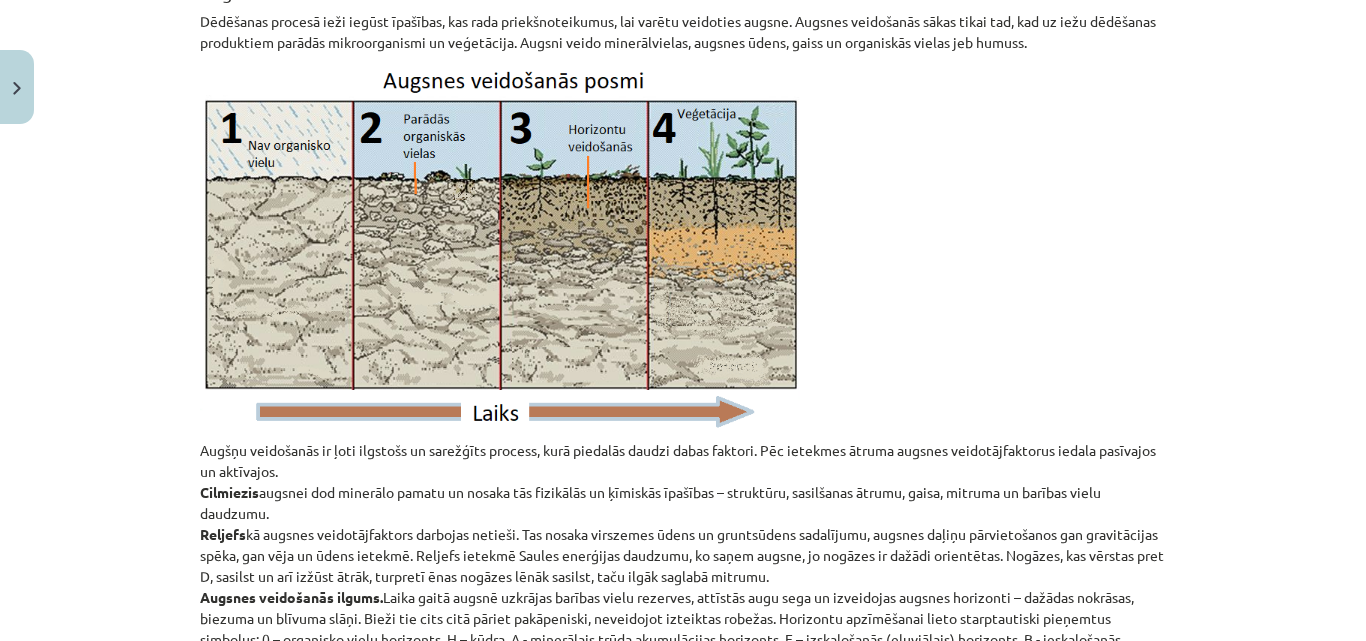 scroll, scrollTop: 1450, scrollLeft: 0, axis: vertical 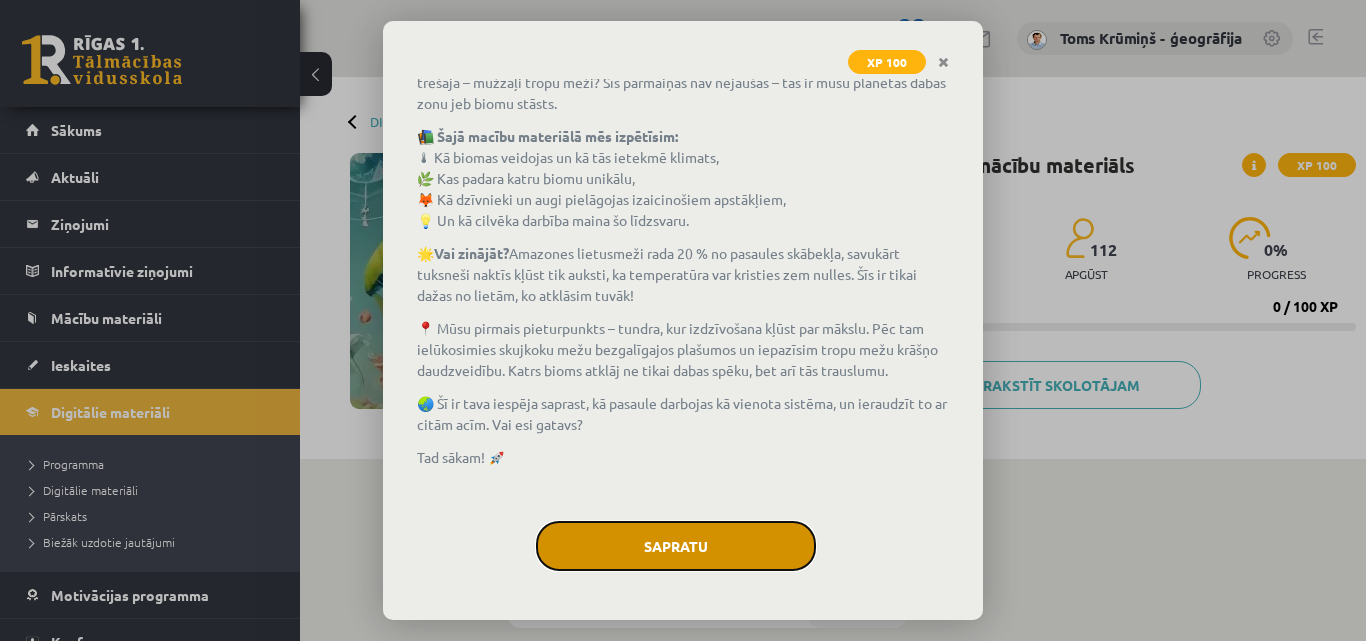 click on "Sapratu" 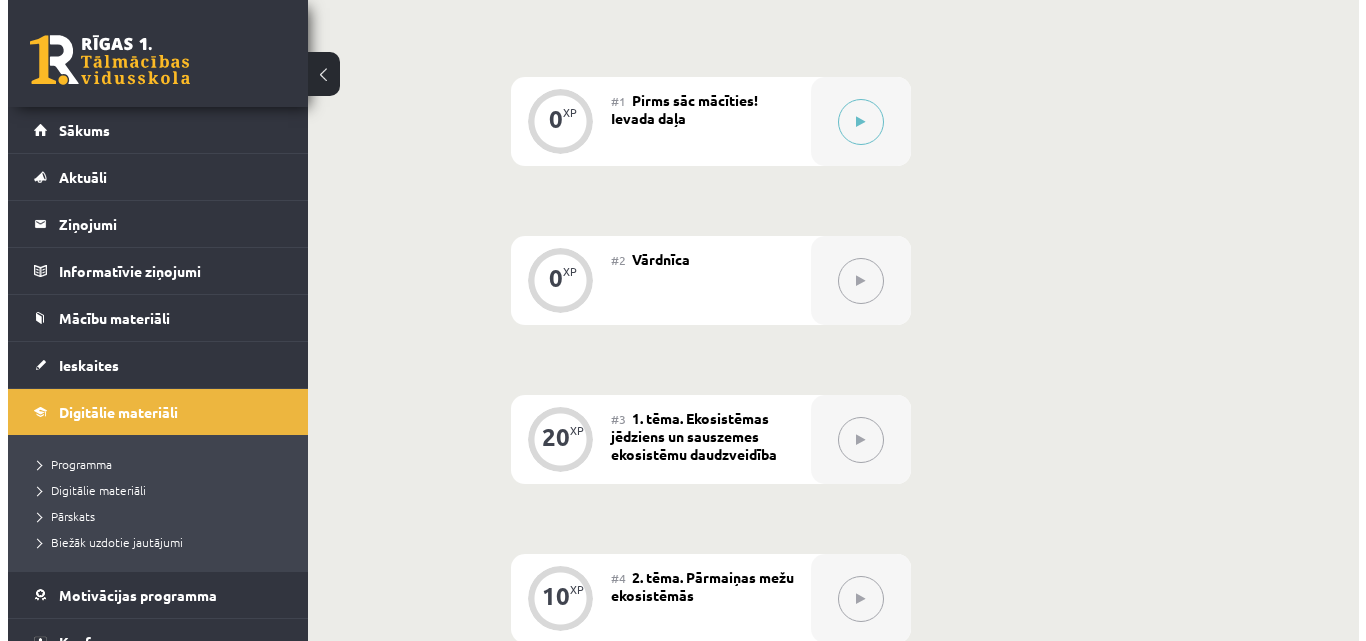 scroll, scrollTop: 300, scrollLeft: 0, axis: vertical 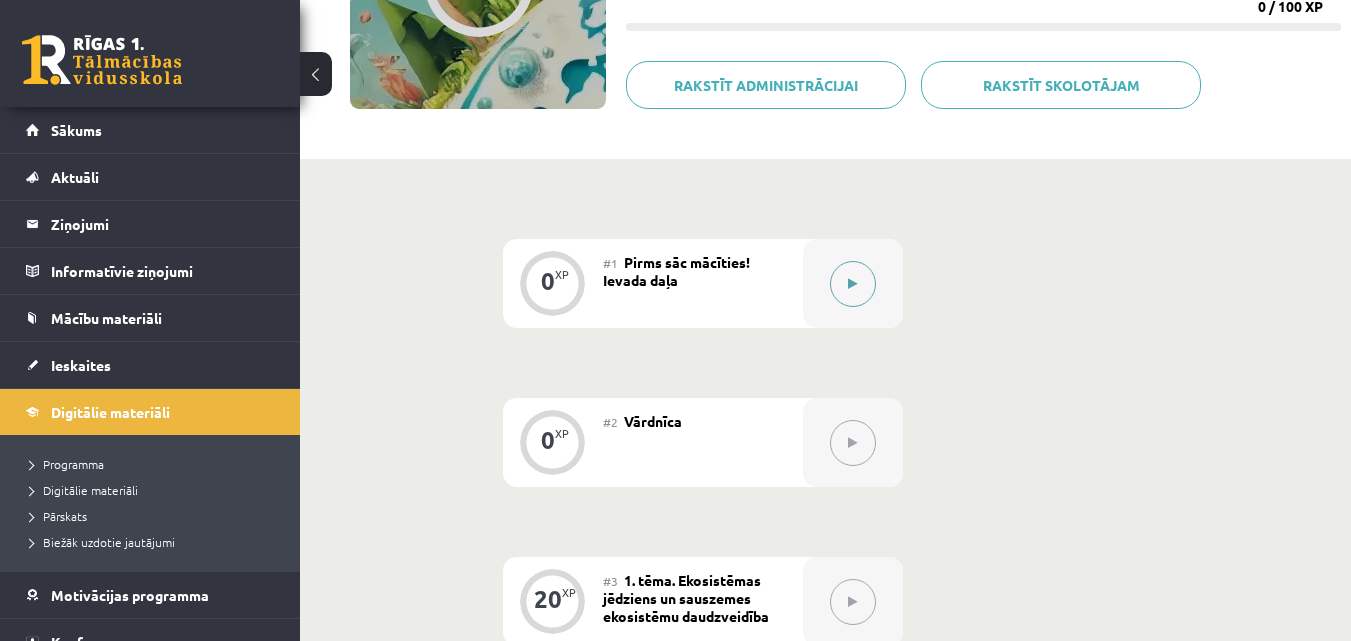 click 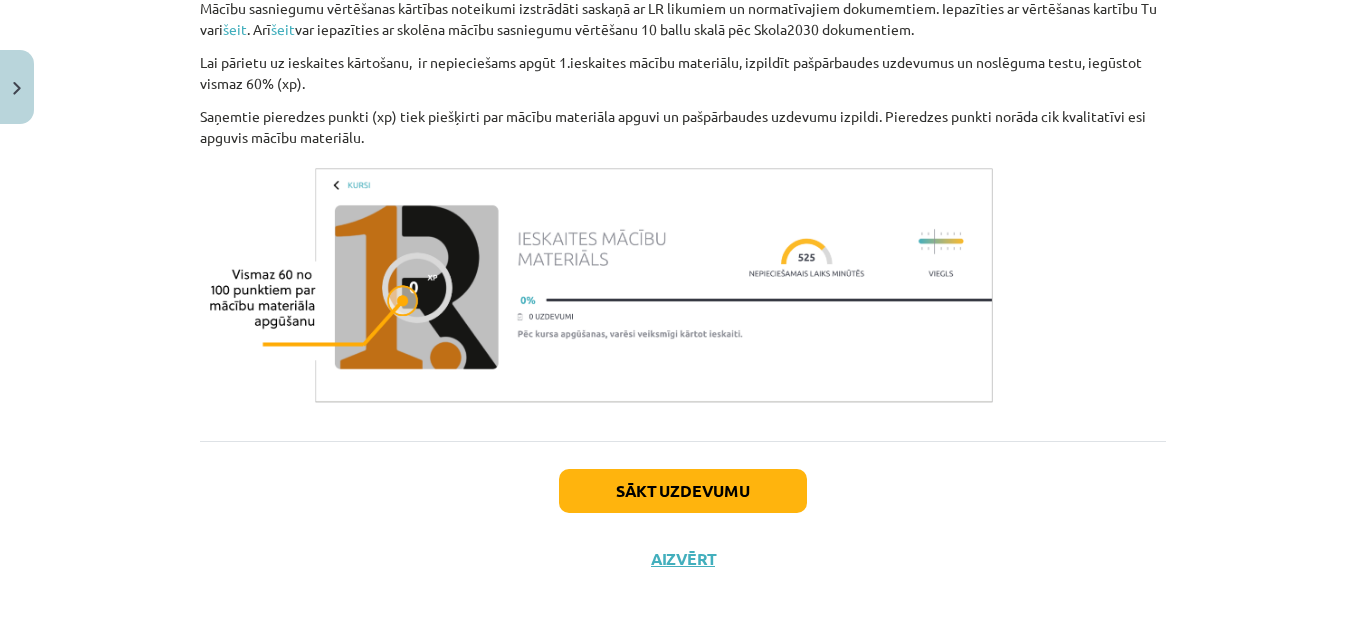 scroll, scrollTop: 1130, scrollLeft: 0, axis: vertical 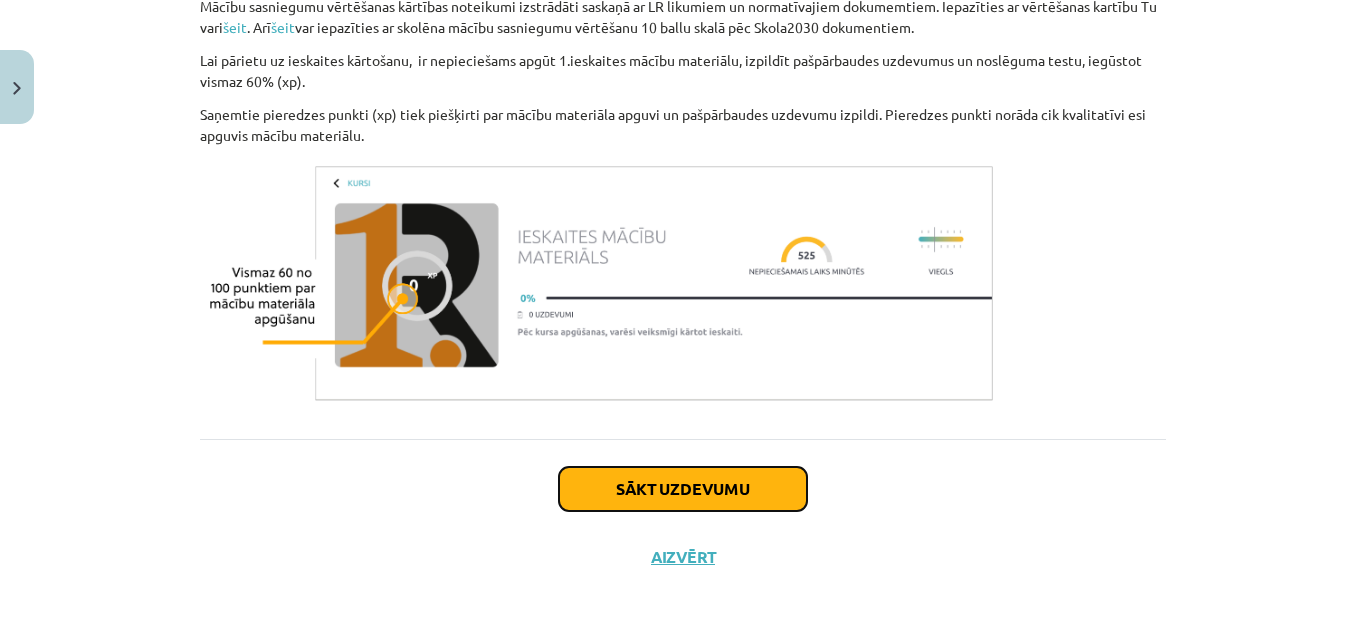 click on "Sākt uzdevumu" 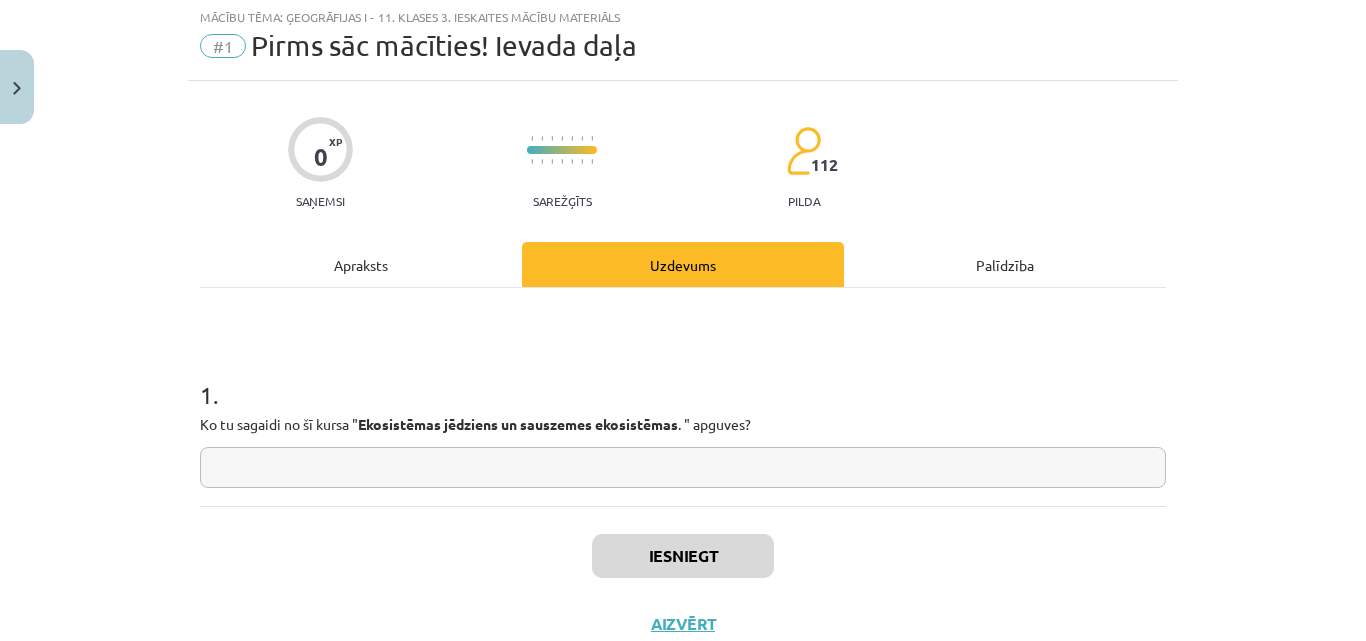 scroll, scrollTop: 50, scrollLeft: 0, axis: vertical 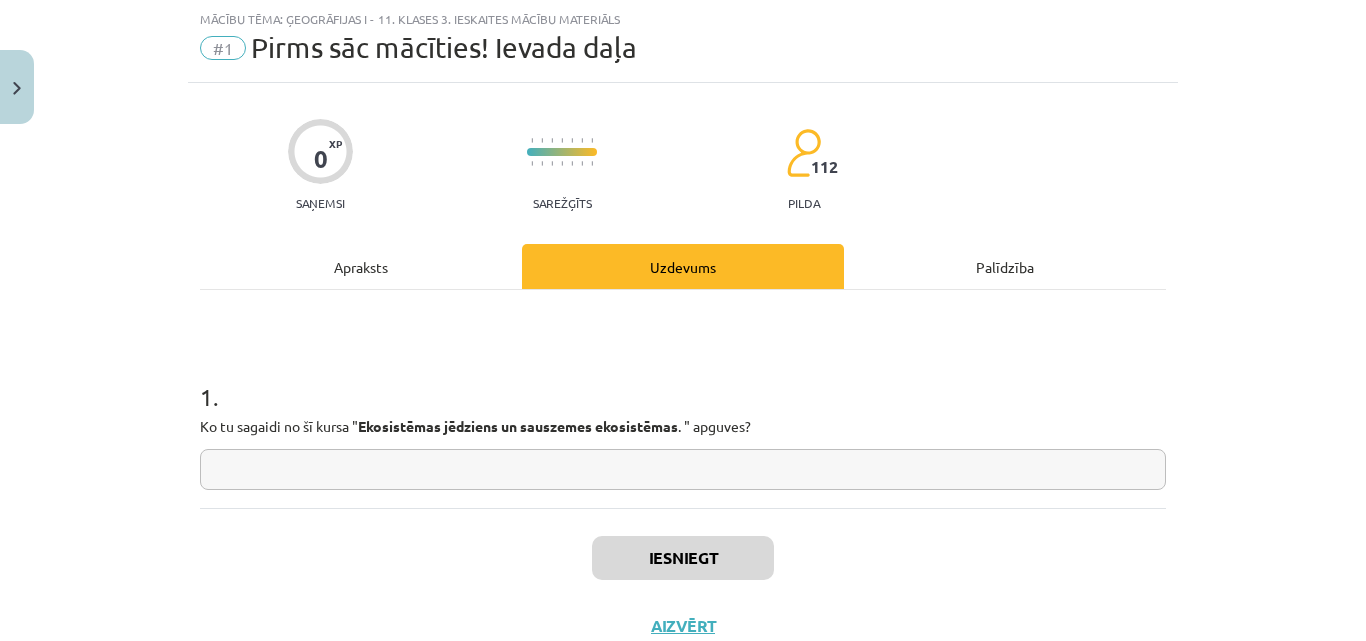 click 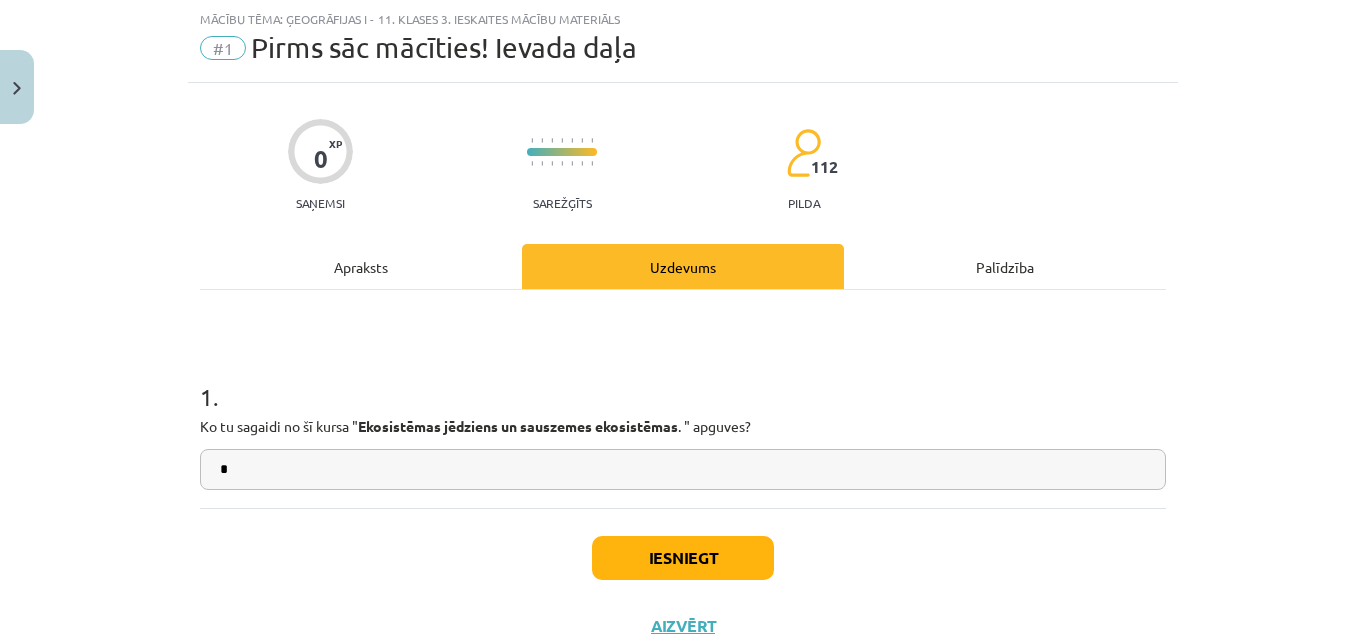 type on "*" 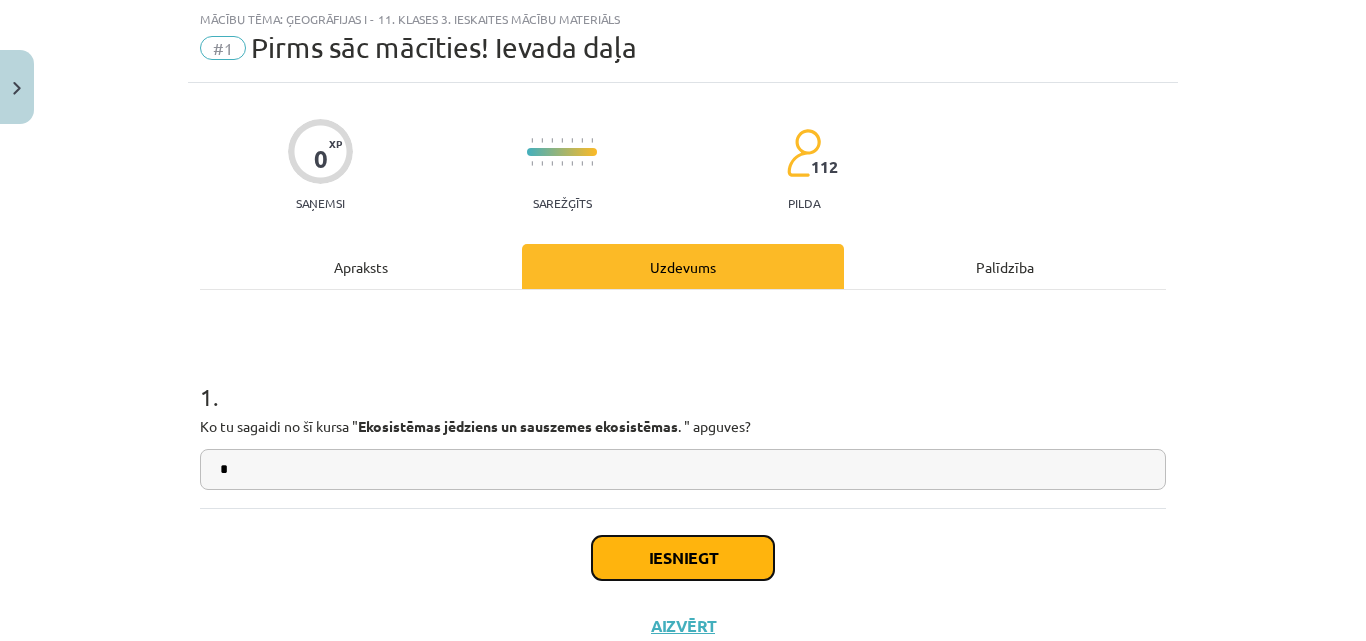 click on "Iesniegt" 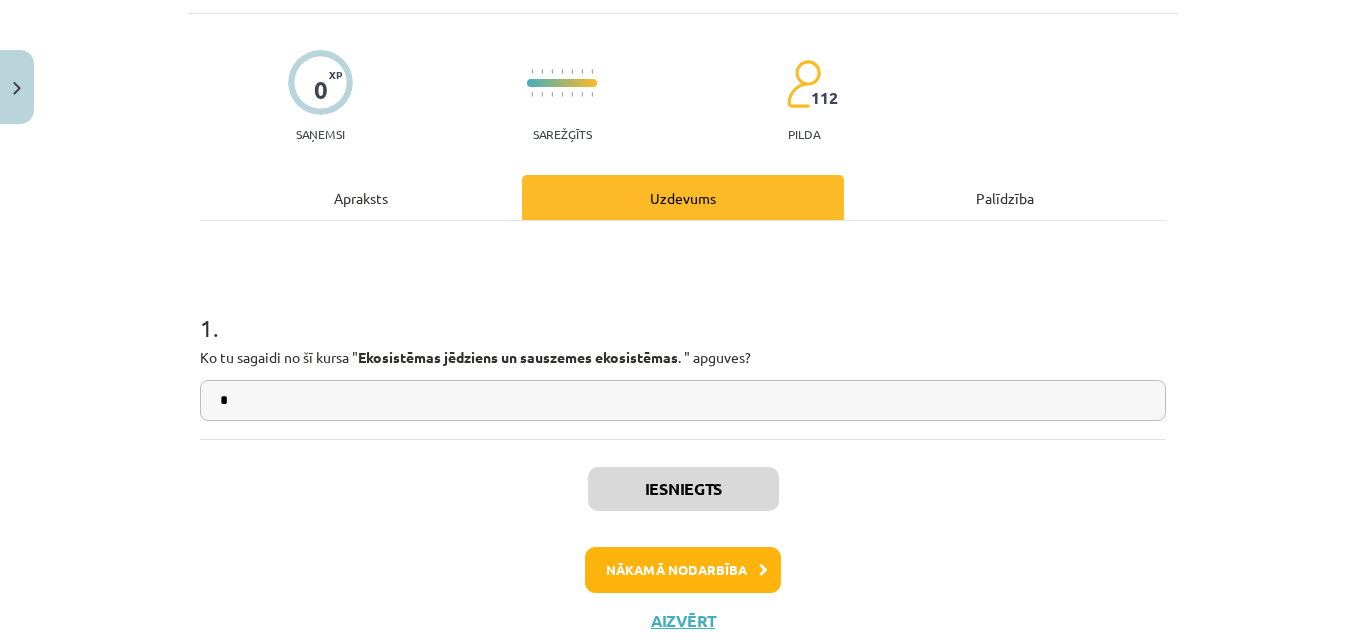 scroll, scrollTop: 183, scrollLeft: 0, axis: vertical 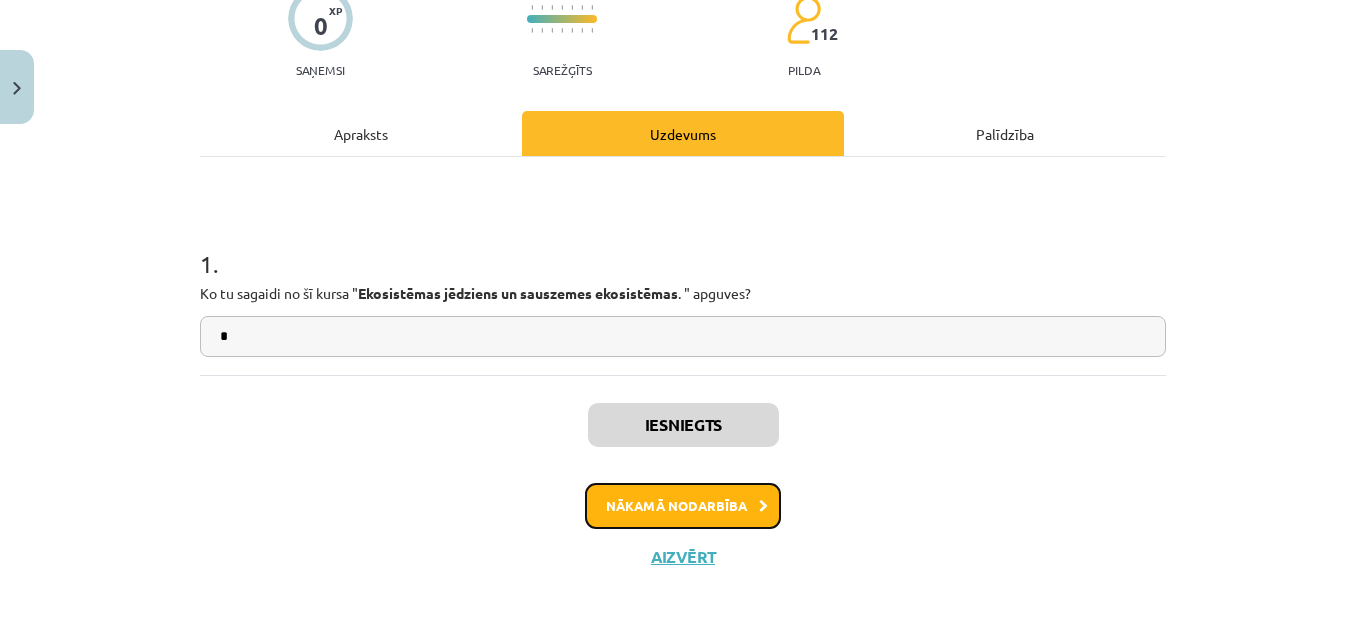 click on "Nākamā nodarbība" 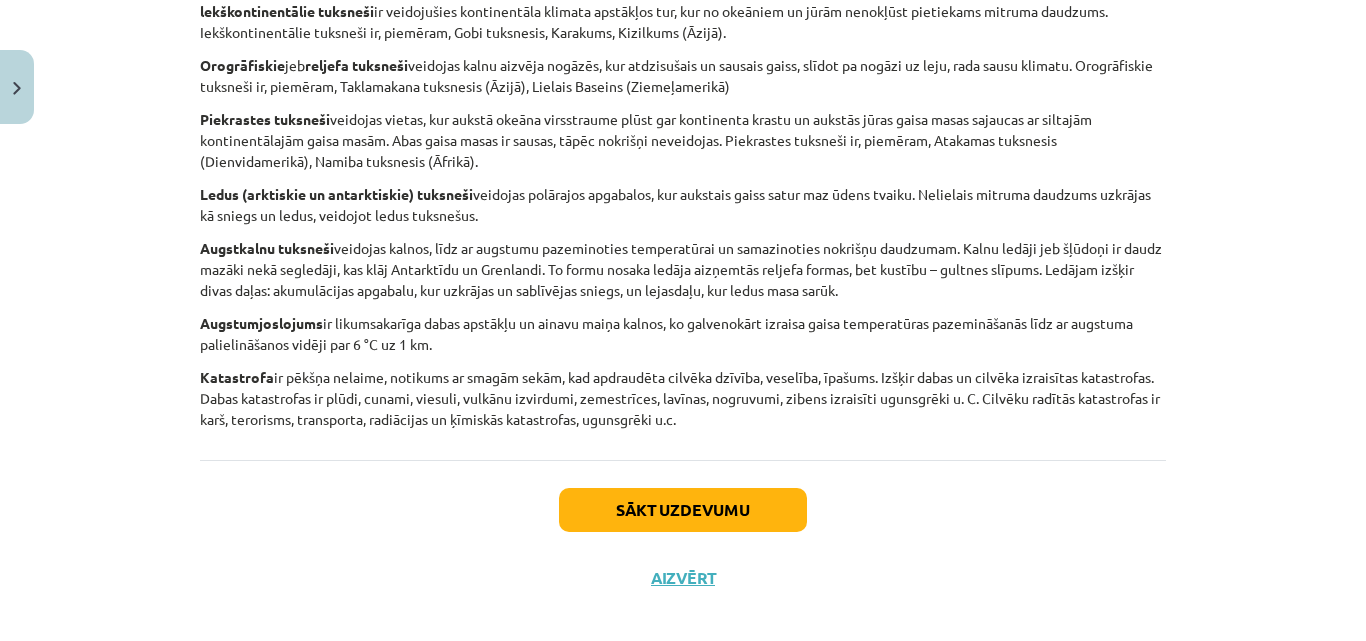 scroll, scrollTop: 1896, scrollLeft: 0, axis: vertical 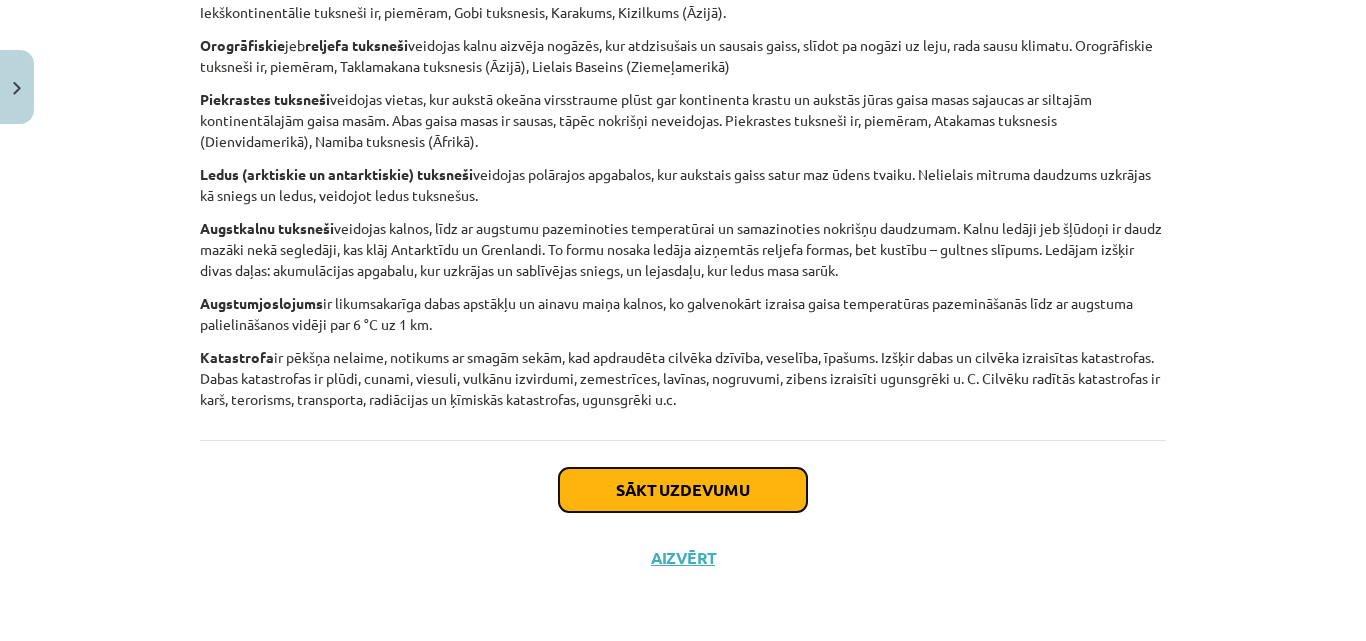 click on "Sākt uzdevumu" 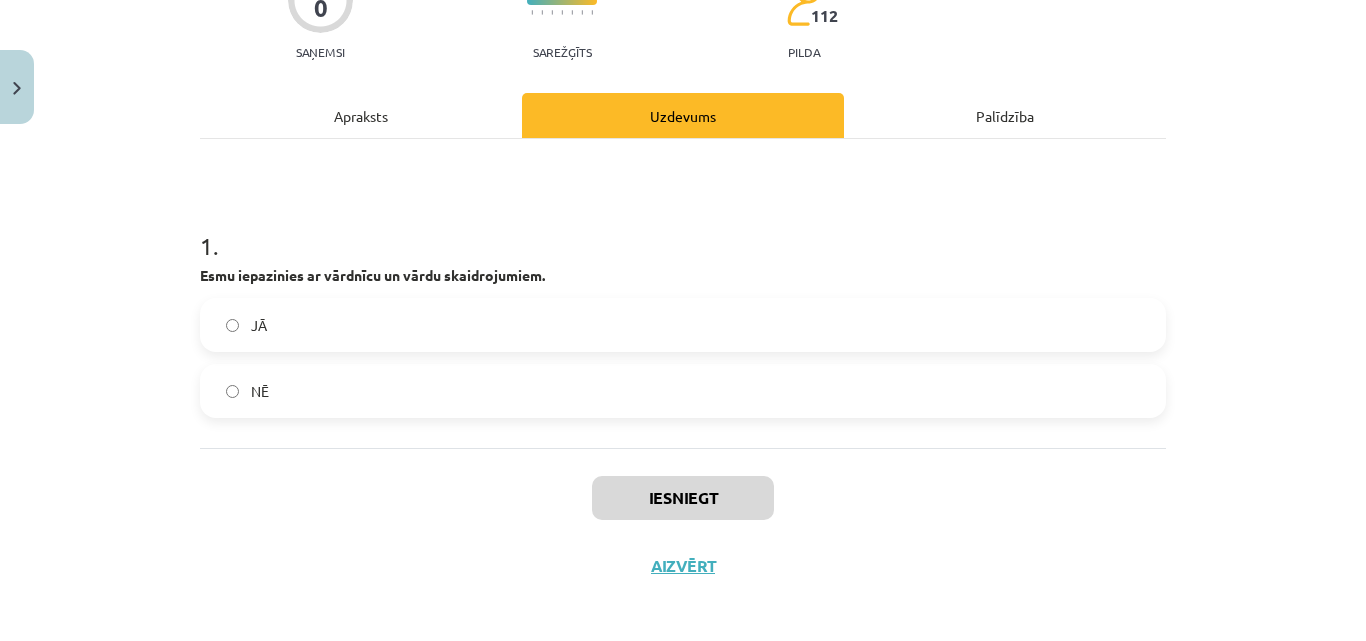 scroll, scrollTop: 210, scrollLeft: 0, axis: vertical 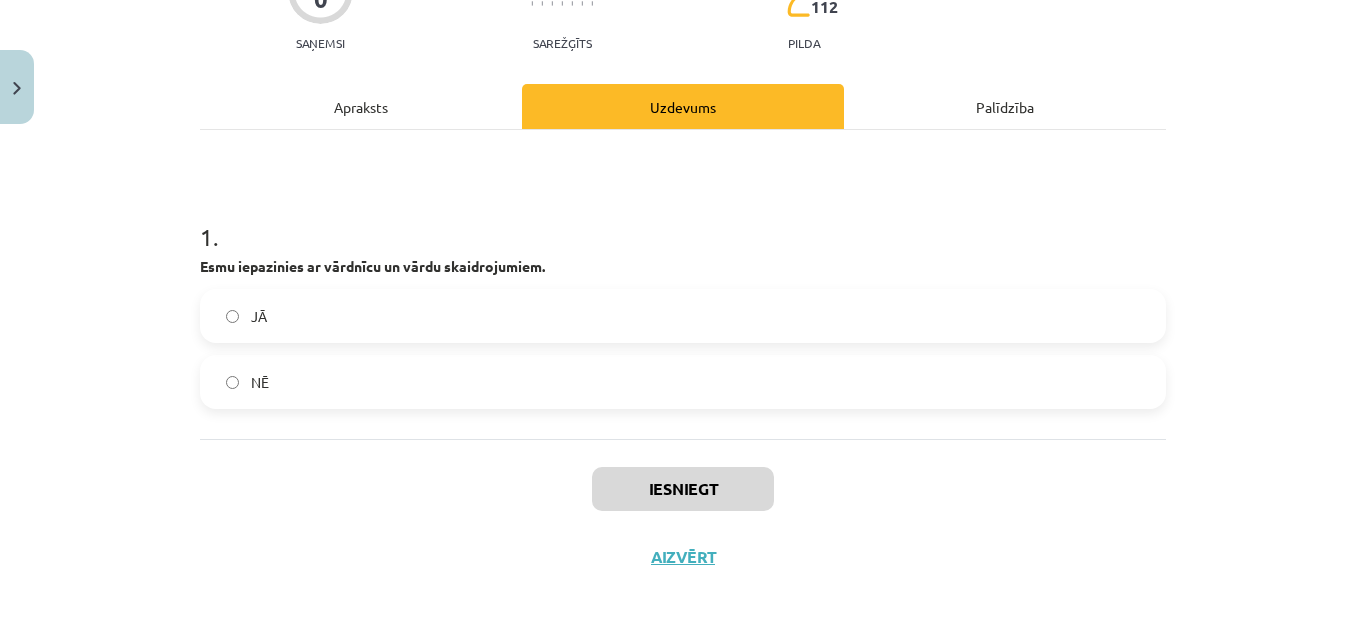 click on "JĀ" 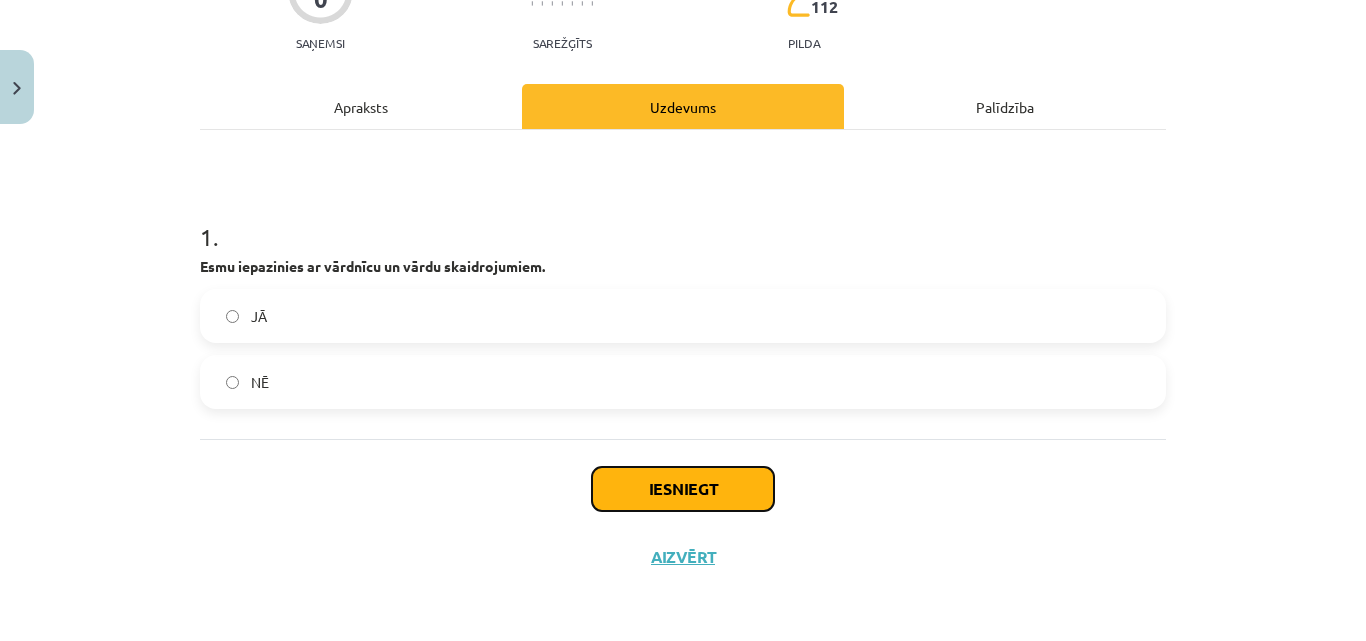 click on "Iesniegt" 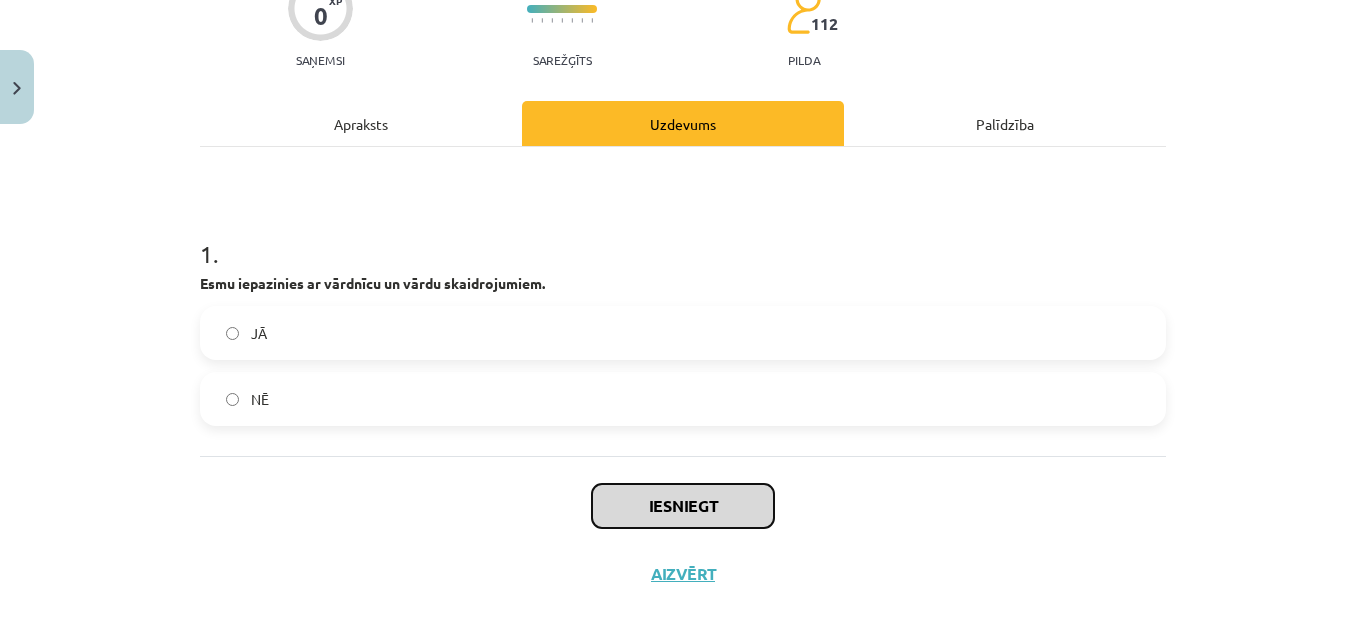 scroll, scrollTop: 210, scrollLeft: 0, axis: vertical 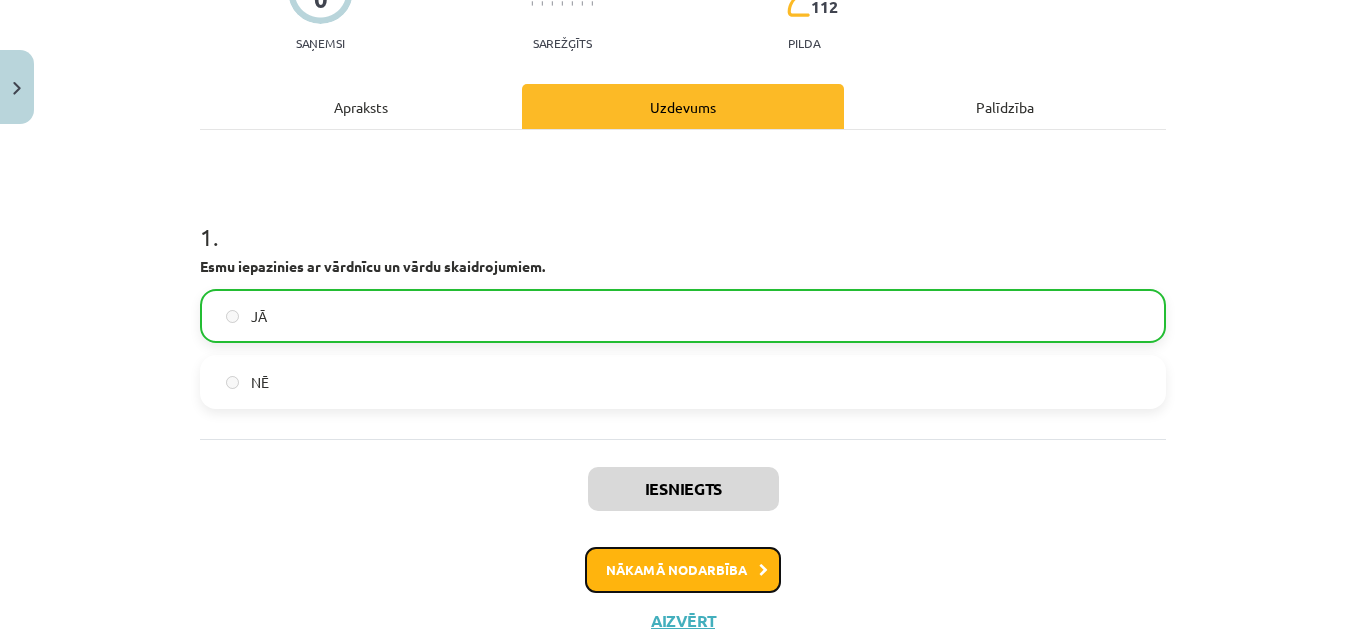 click on "Nākamā nodarbība" 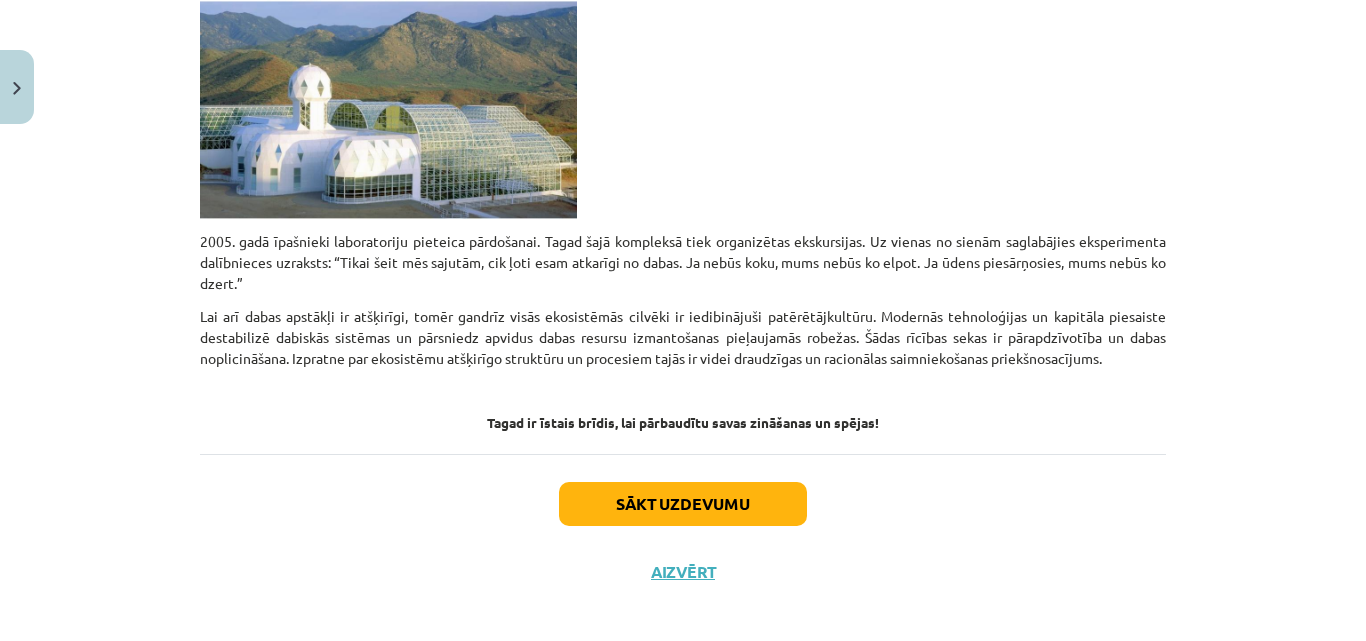 scroll, scrollTop: 4906, scrollLeft: 0, axis: vertical 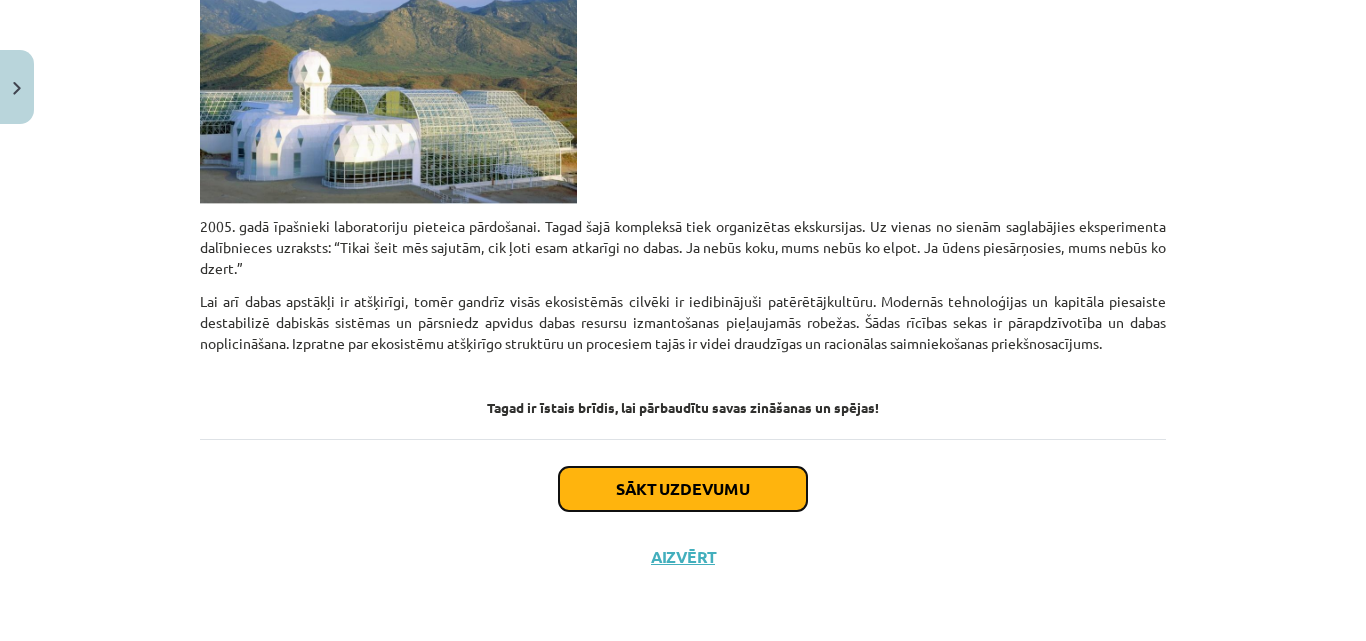 click on "Sākt uzdevumu" 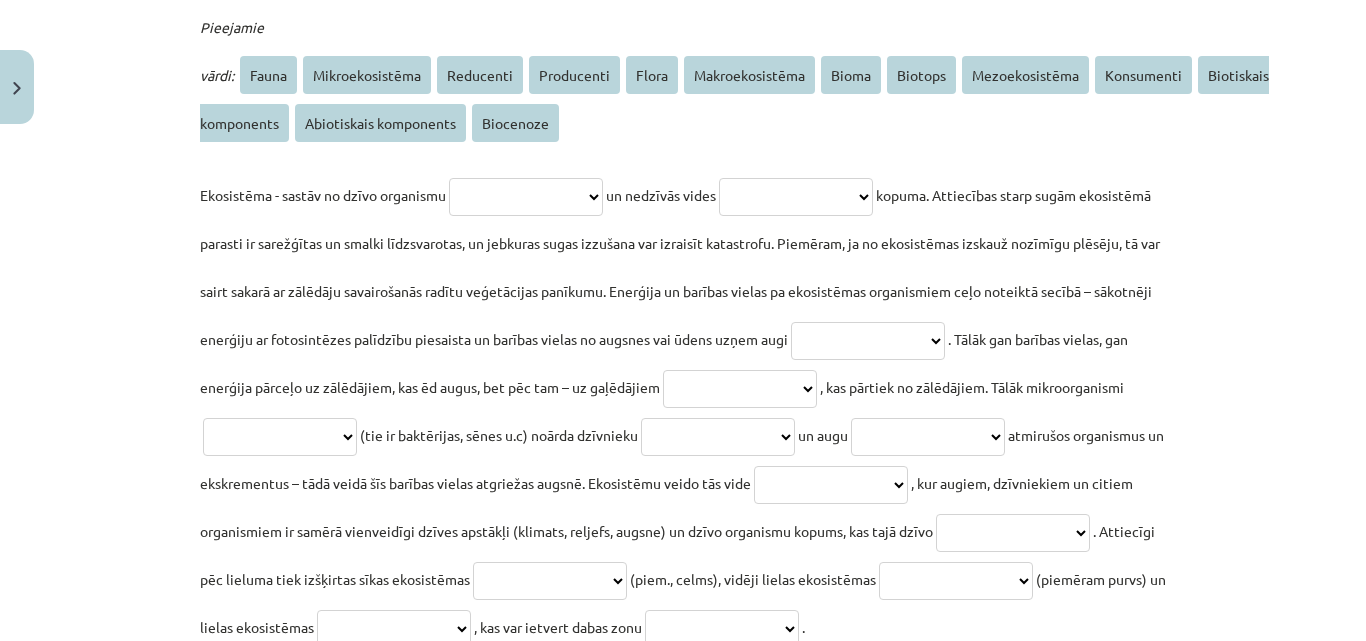 scroll, scrollTop: 4973, scrollLeft: 0, axis: vertical 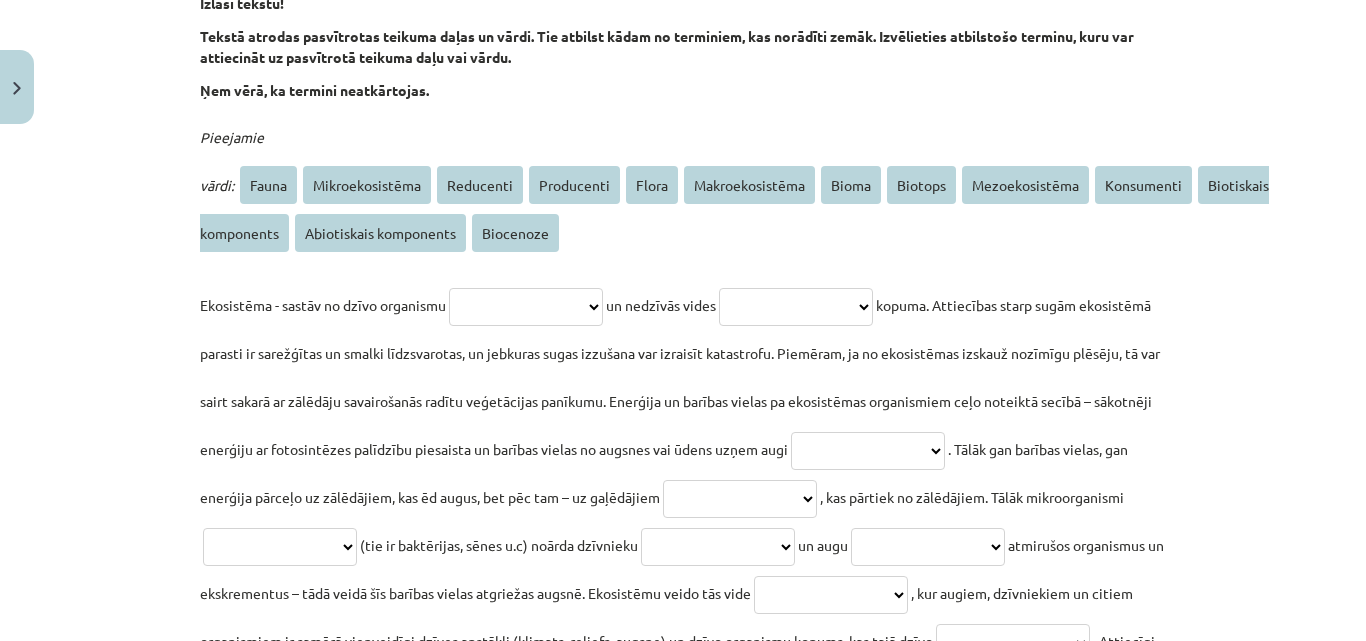 click on "**********" 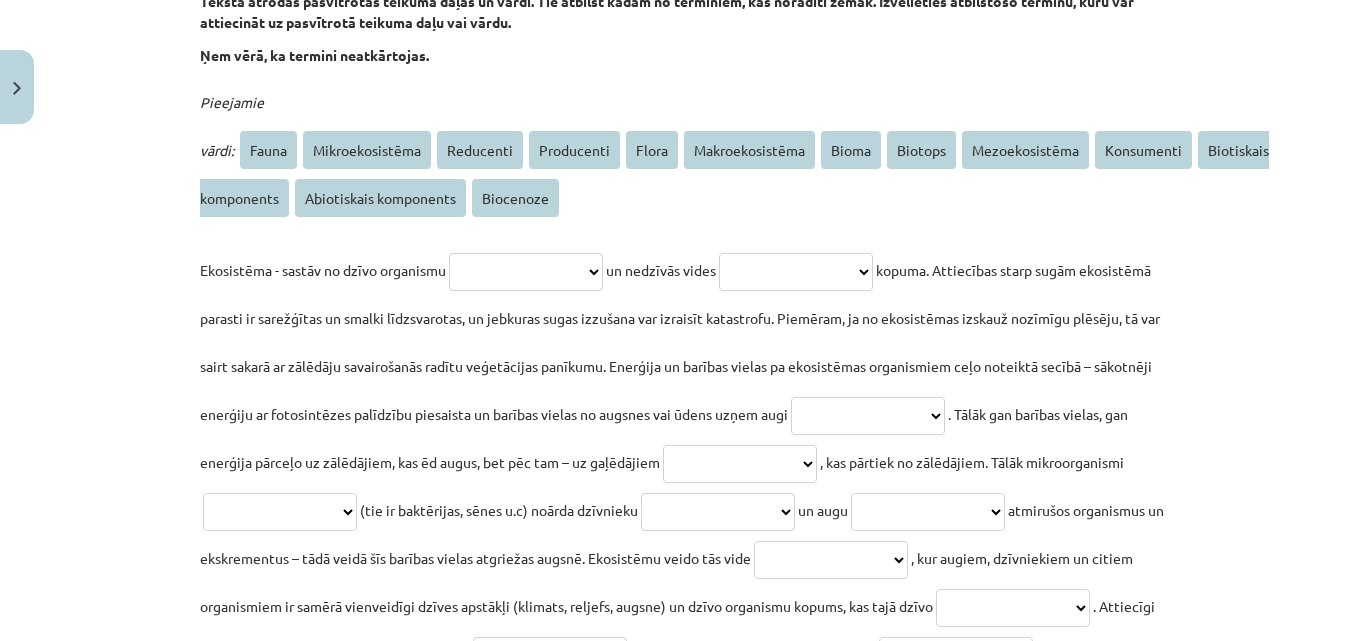 scroll, scrollTop: 4973, scrollLeft: 0, axis: vertical 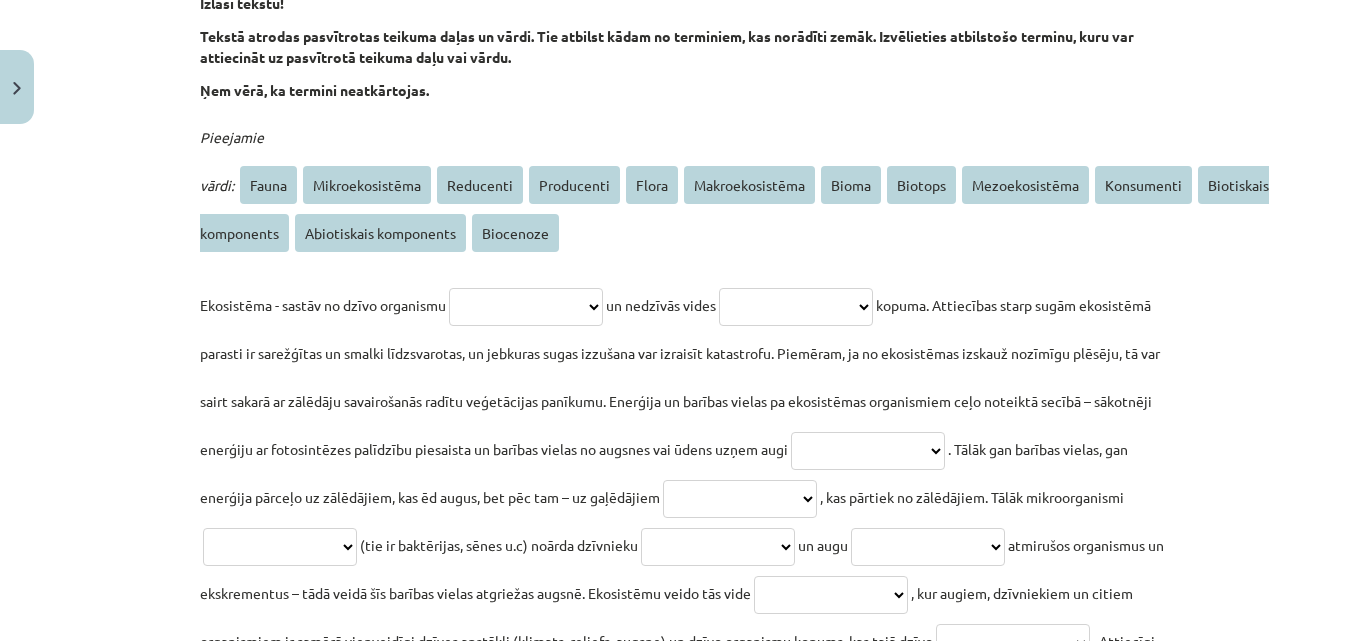 click on "**********" 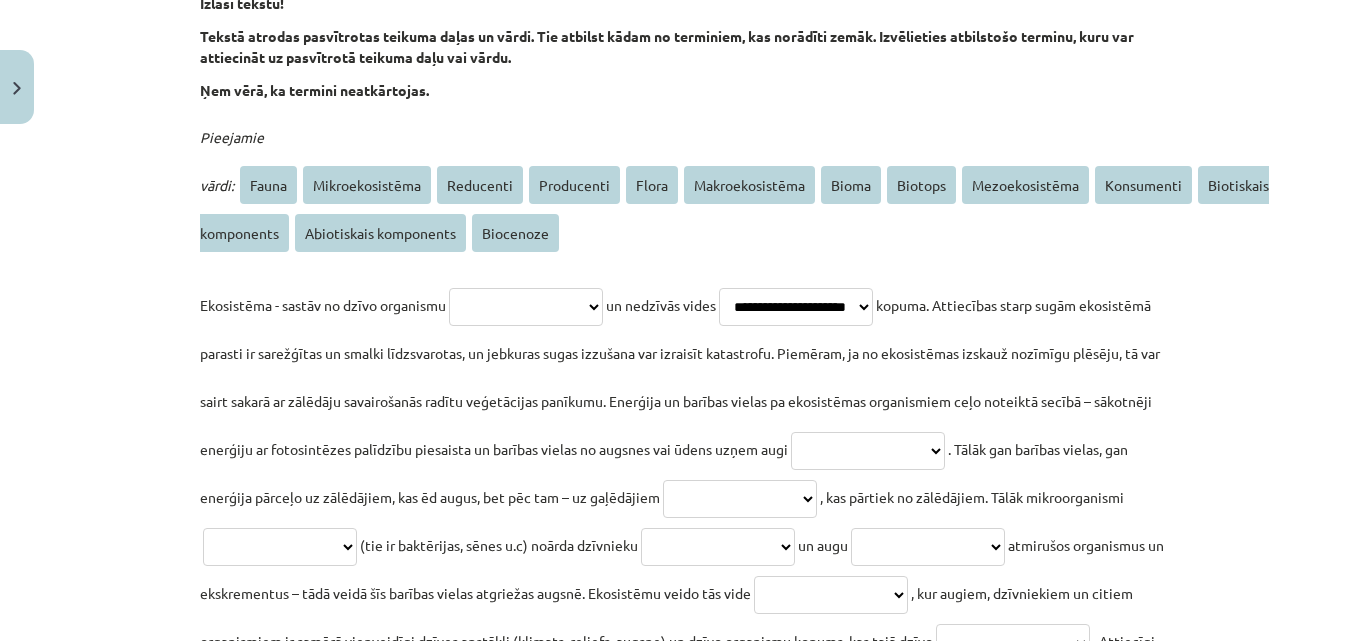 click on "**********" 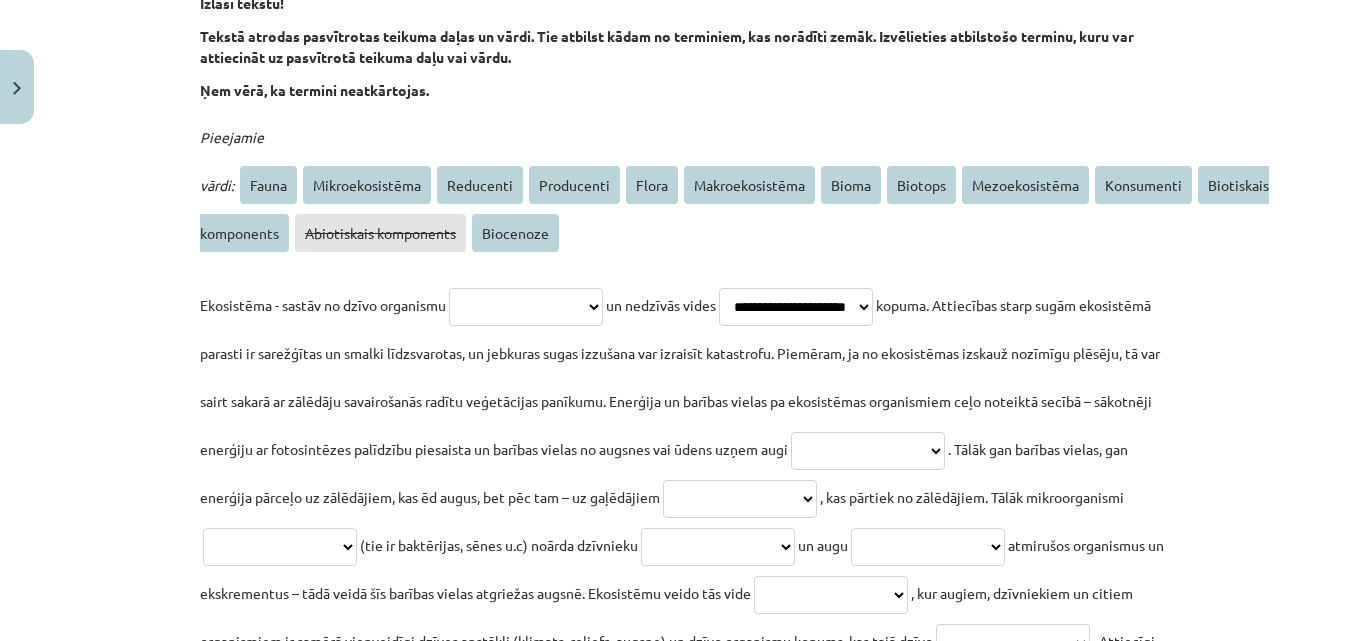 click on "**********" 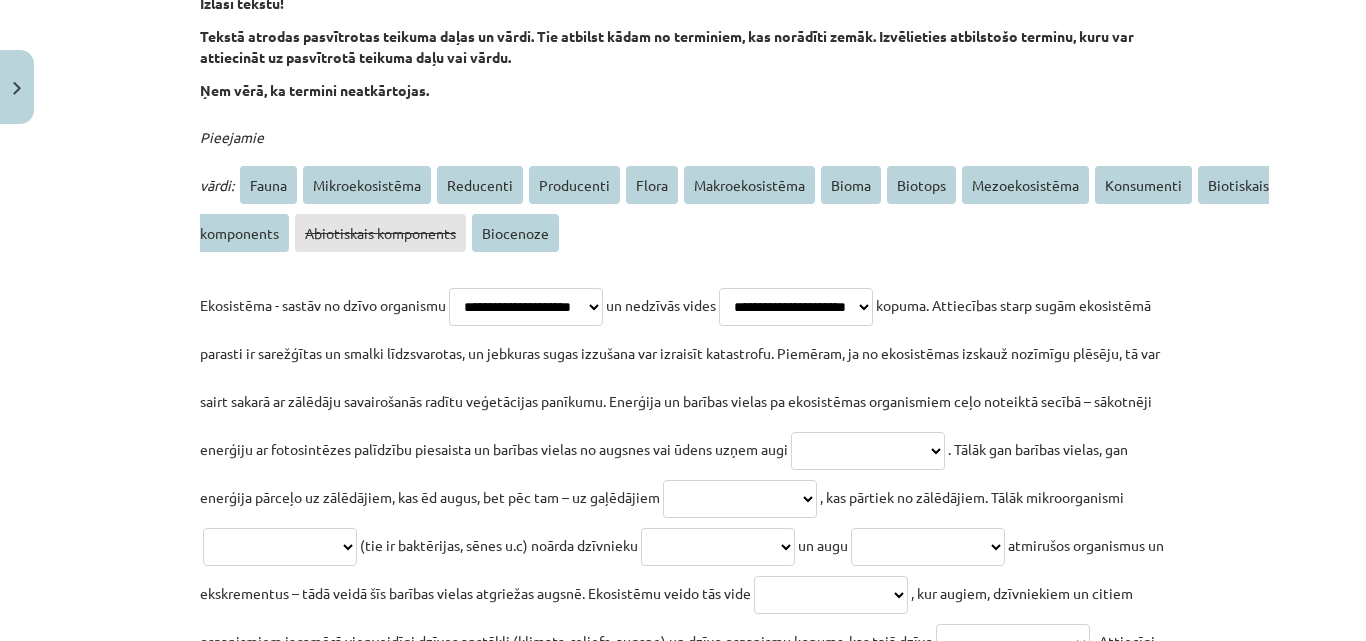 click on "**********" 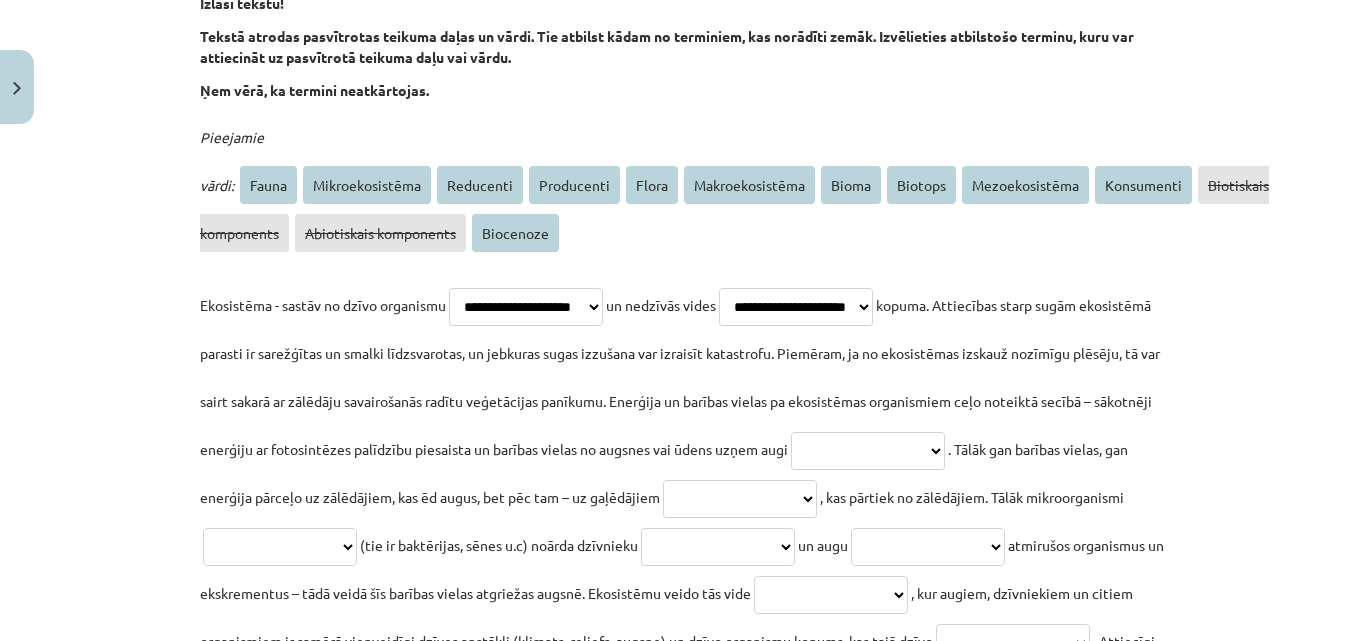 click on "**********" 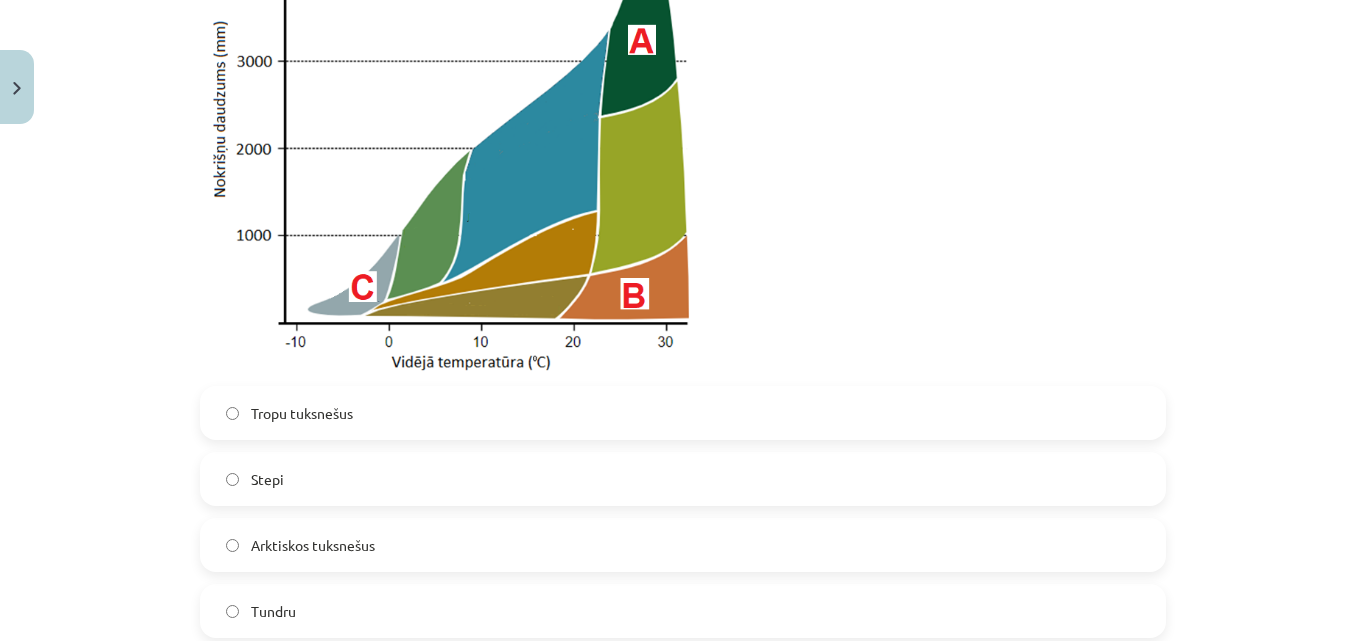 scroll, scrollTop: 4373, scrollLeft: 0, axis: vertical 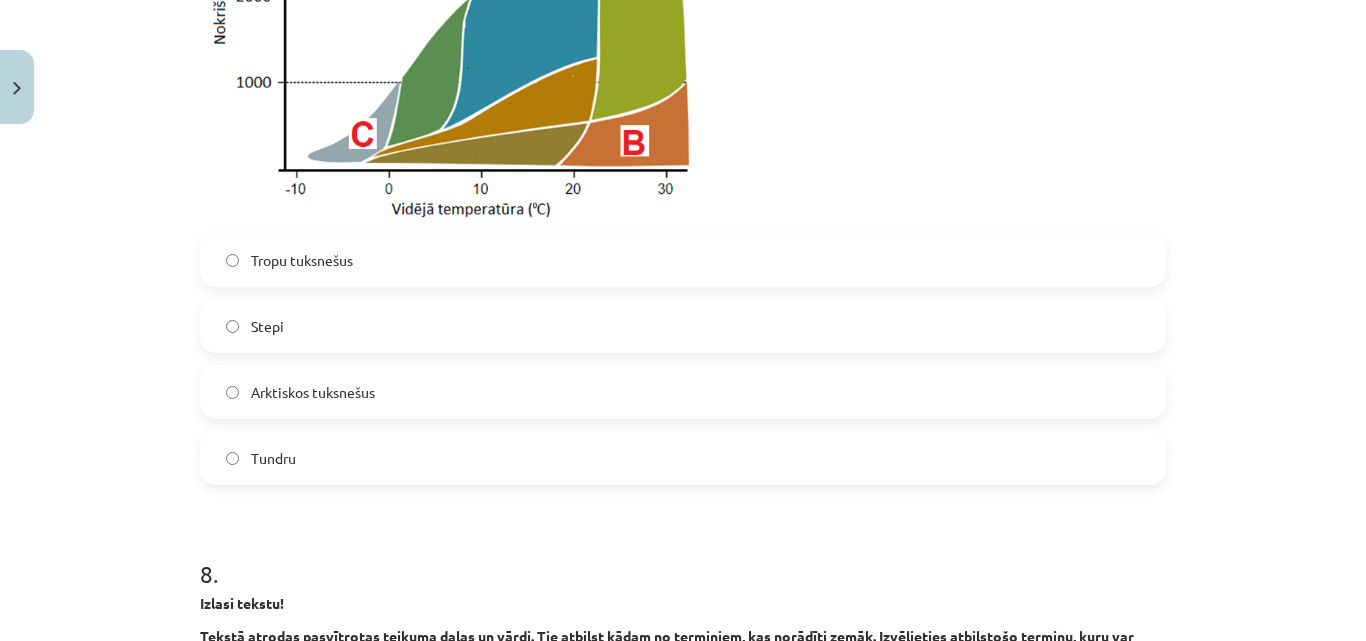 click on "Tropu tuksnešus" 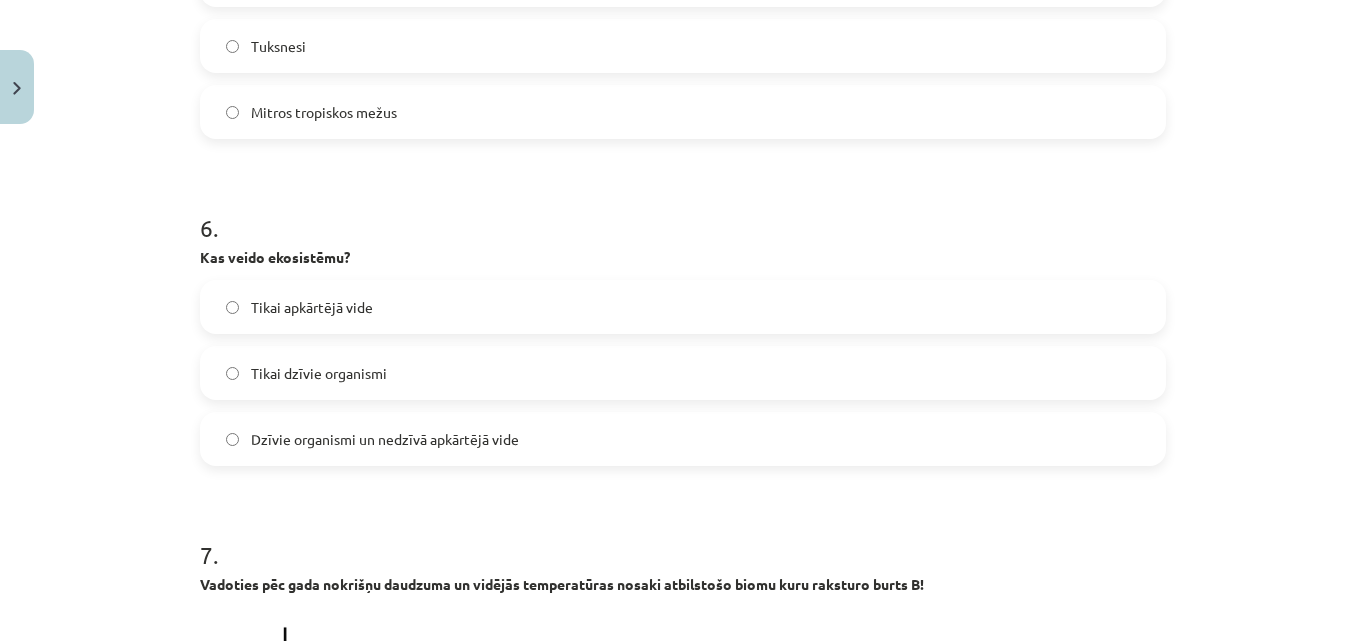 scroll, scrollTop: 3473, scrollLeft: 0, axis: vertical 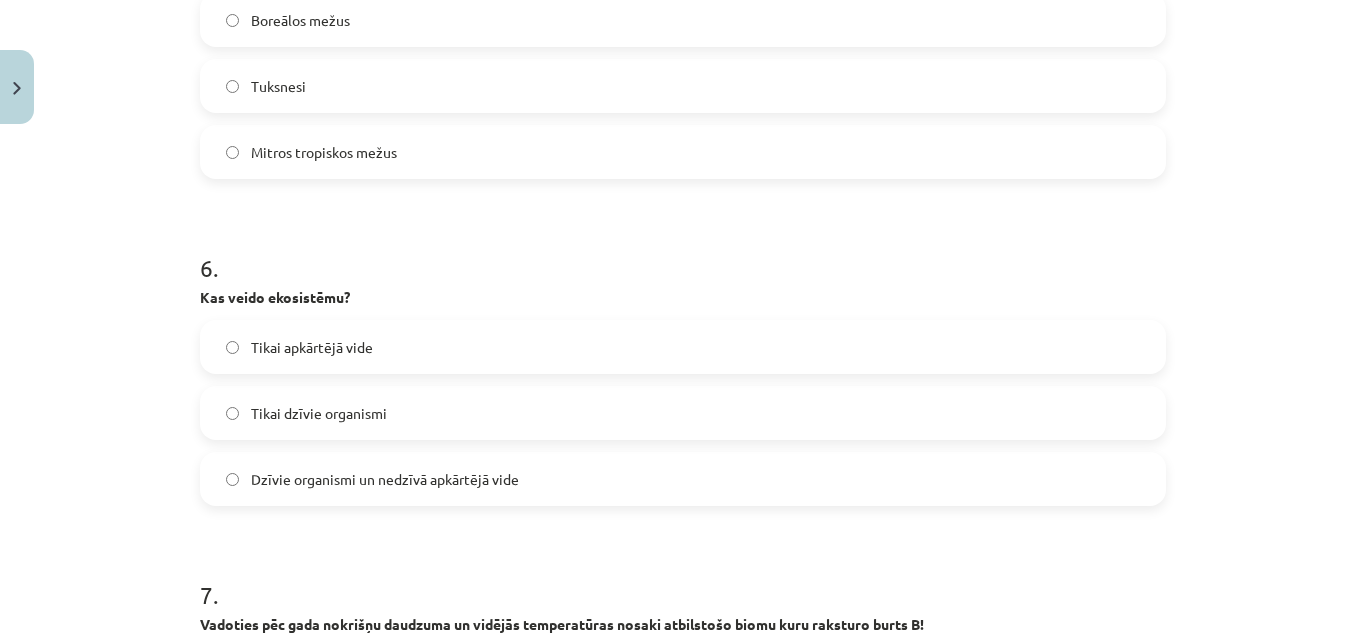 click on "Dzīvie organismi un nedzīvā apkārtējā vide" 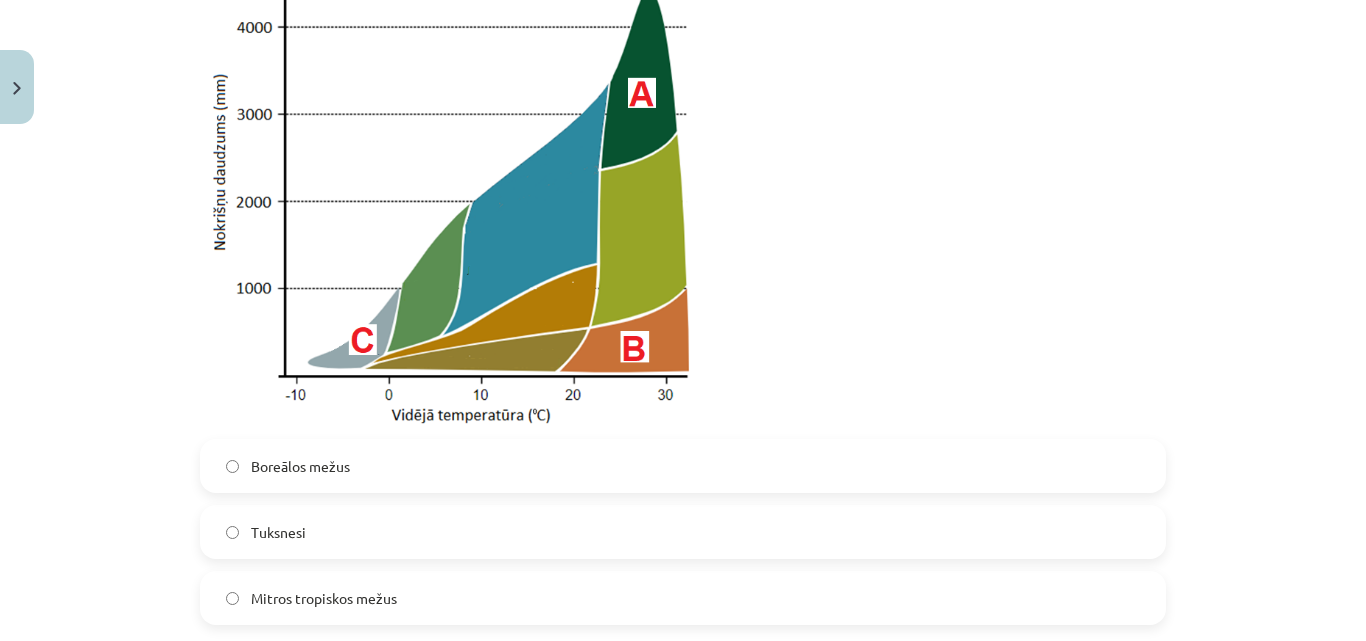 scroll, scrollTop: 3073, scrollLeft: 0, axis: vertical 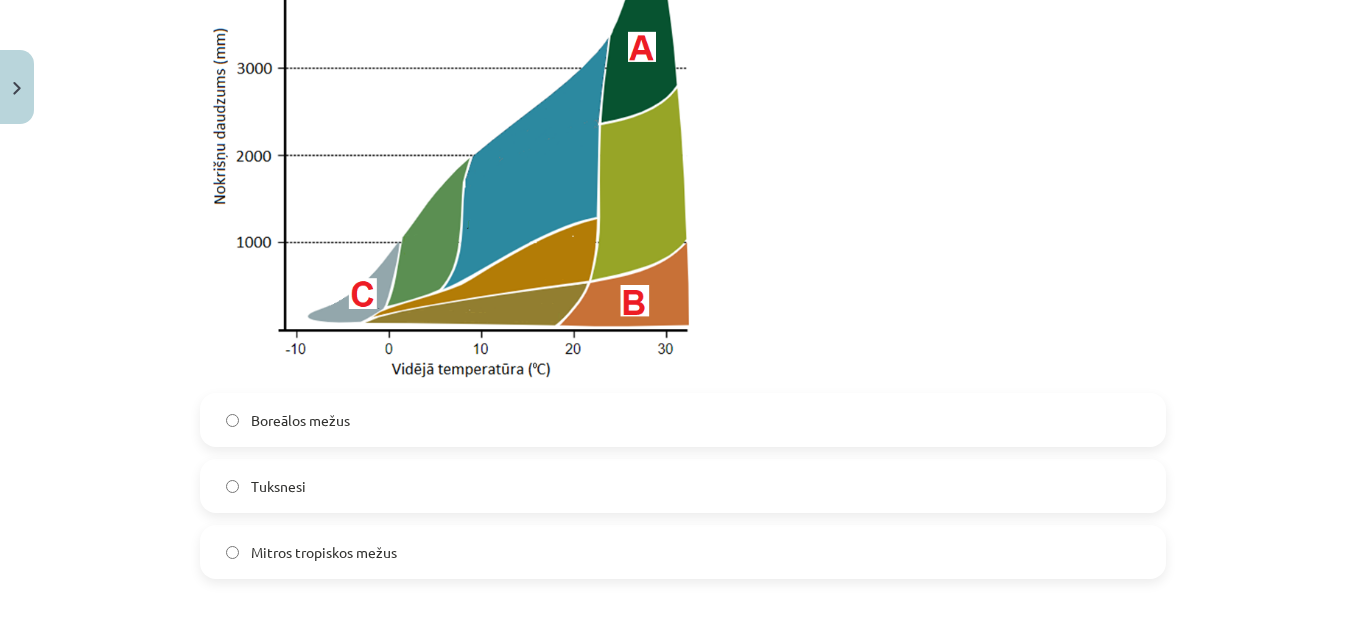 click on "Mitros tropiskos mežus" 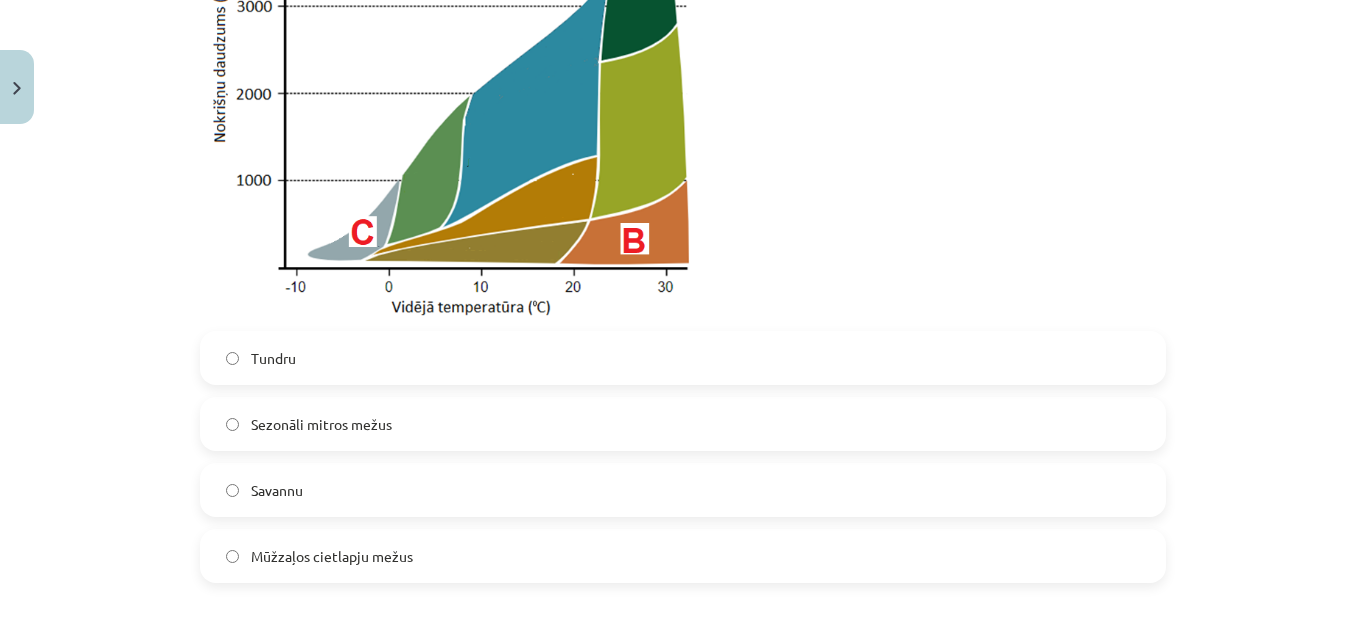 scroll, scrollTop: 2273, scrollLeft: 0, axis: vertical 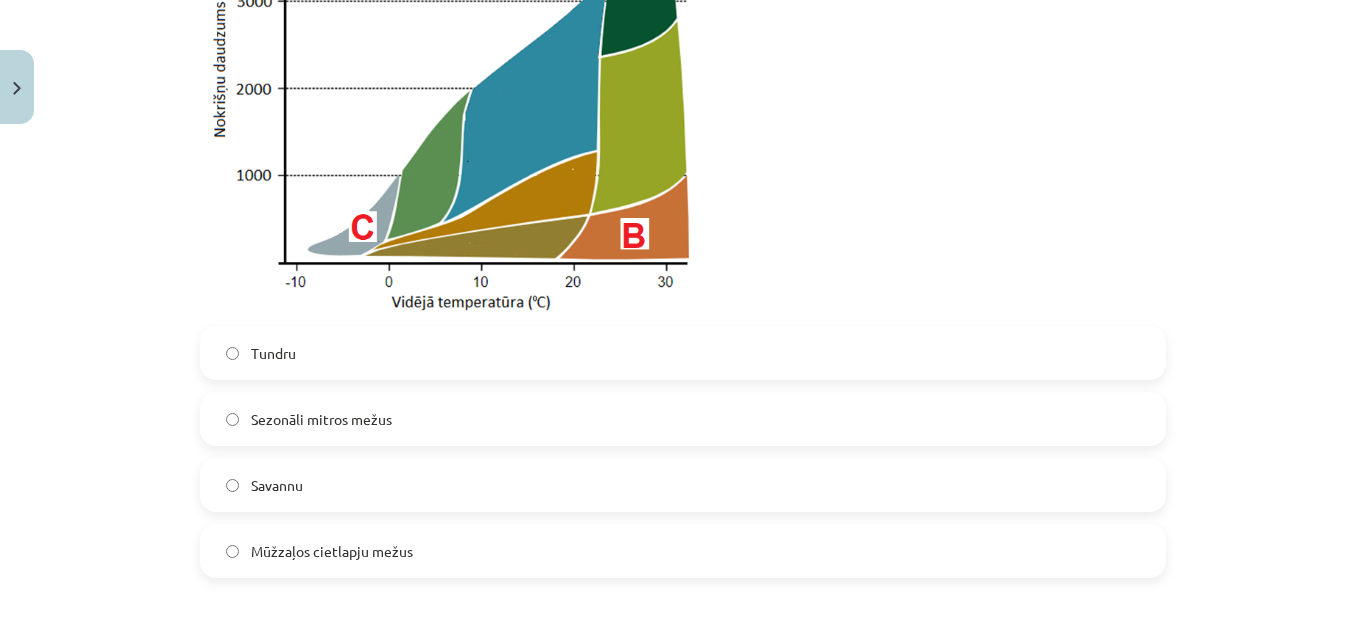 click on "Tundru" 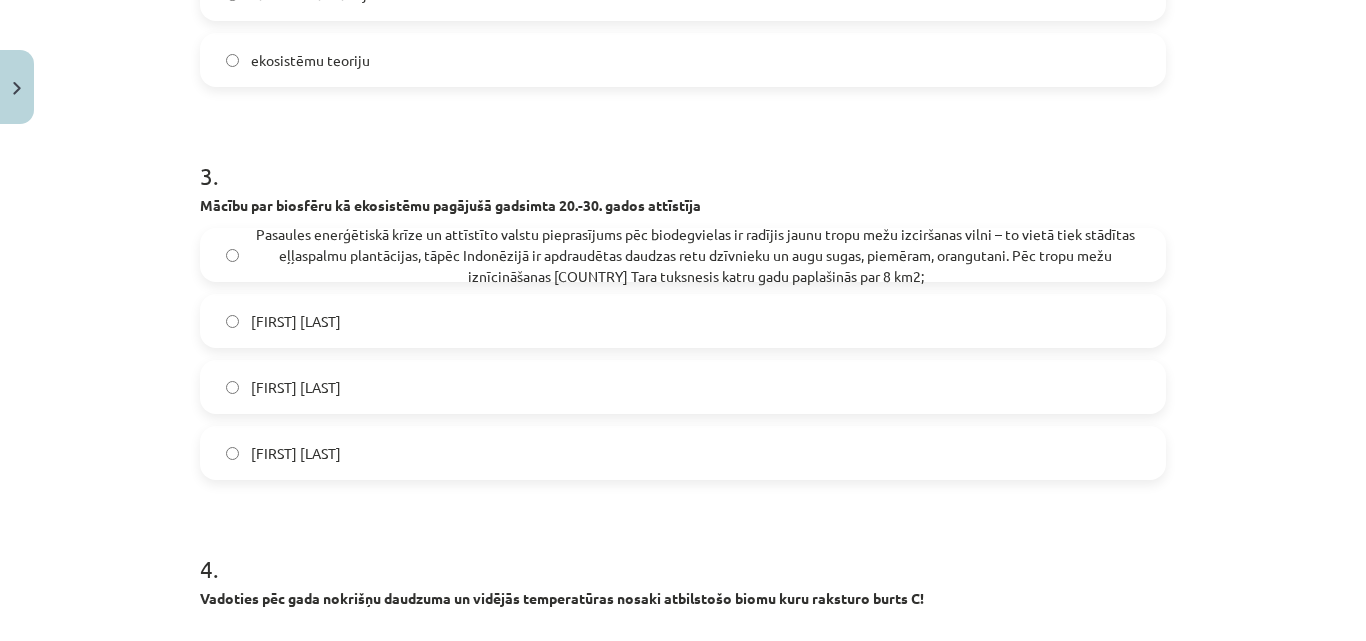 scroll, scrollTop: 1373, scrollLeft: 0, axis: vertical 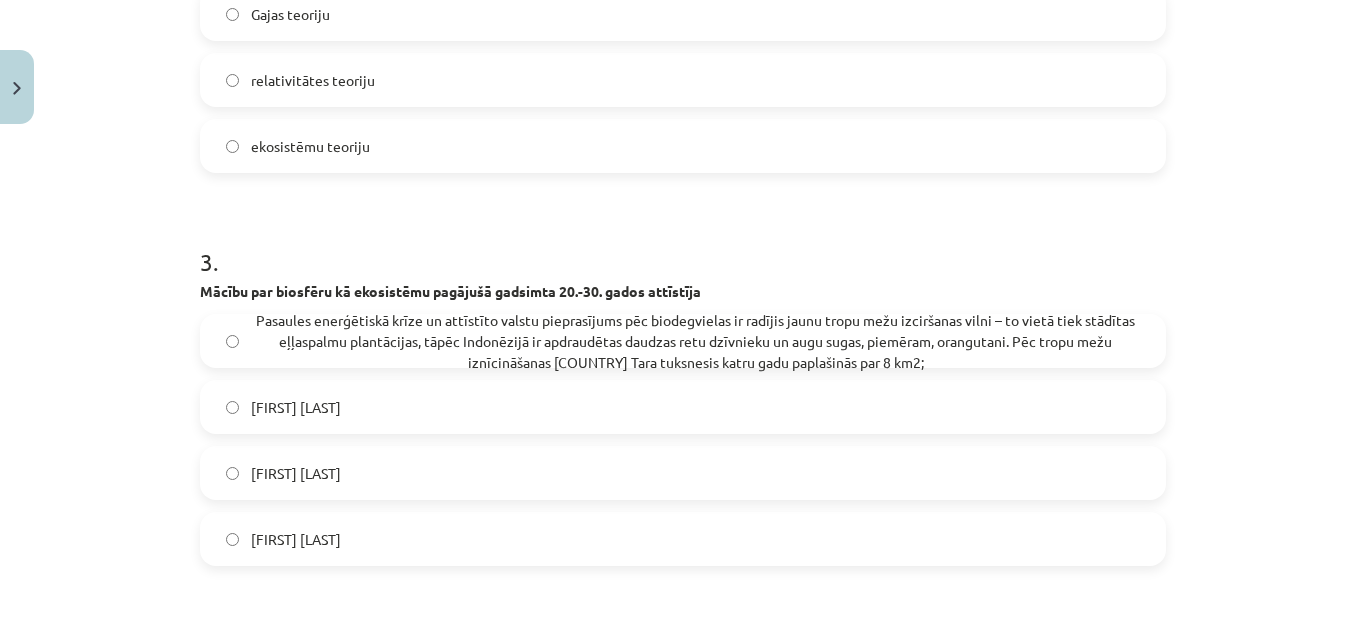 click on "Aleksandrs Humbolts" 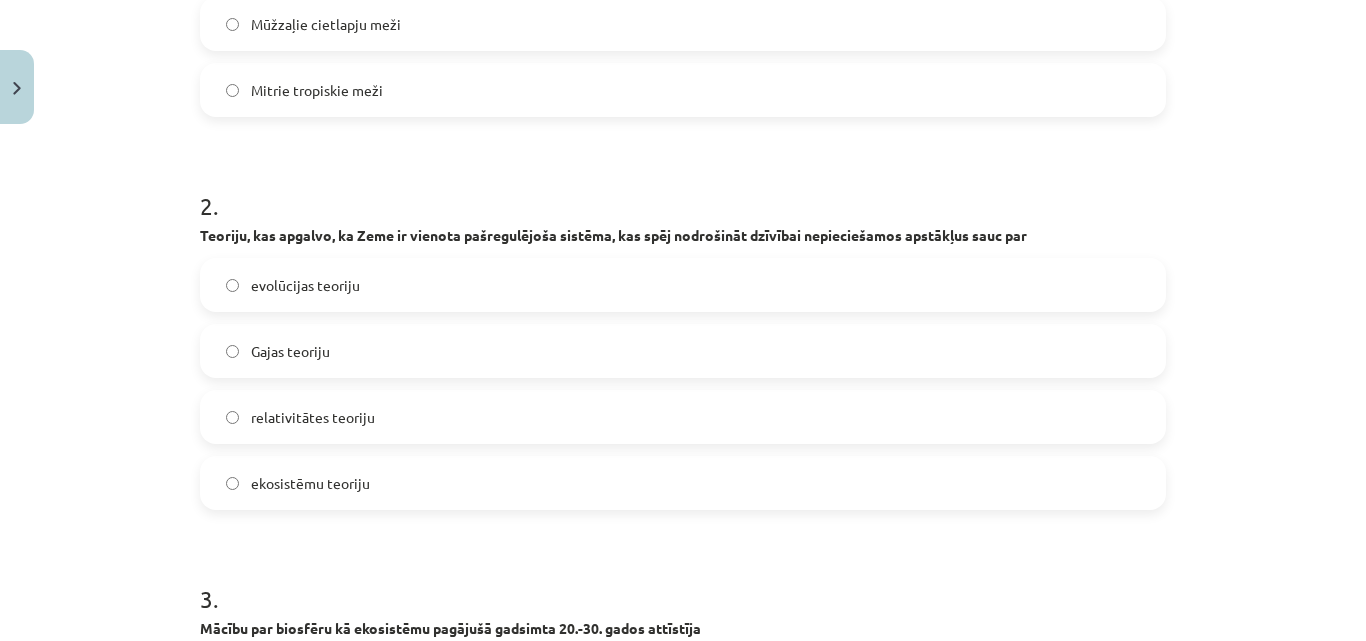 scroll, scrollTop: 973, scrollLeft: 0, axis: vertical 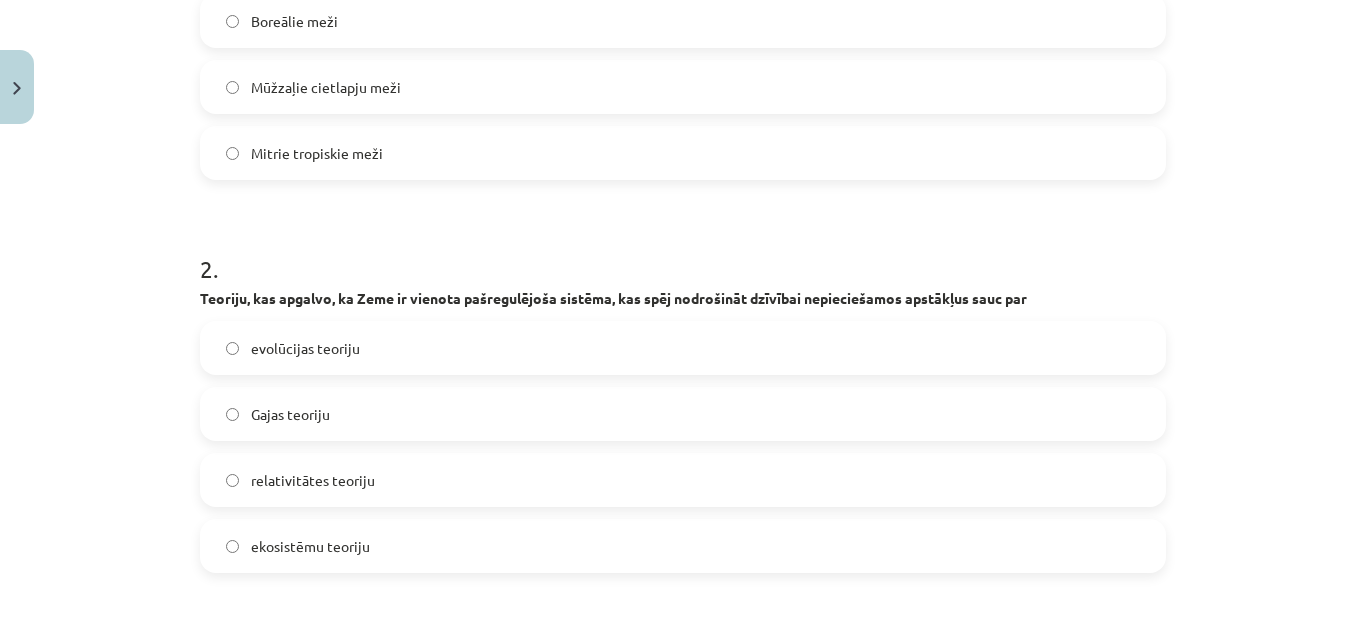 click on "Gajas teoriju" 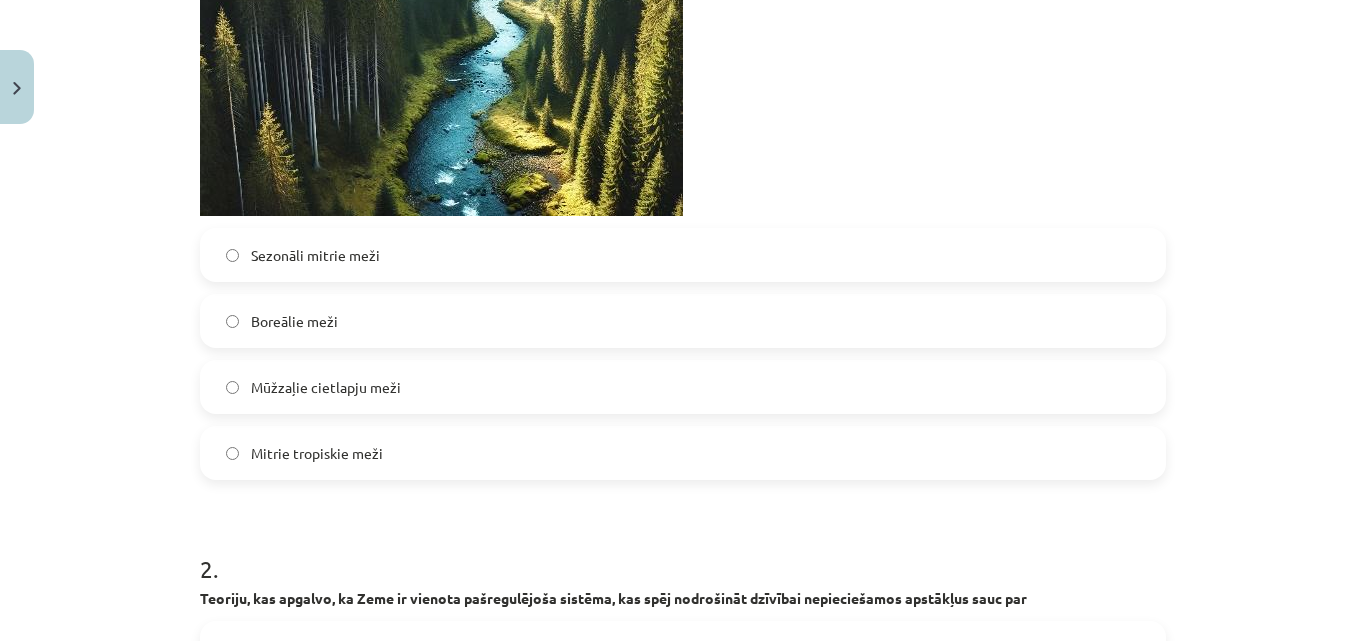 scroll, scrollTop: 573, scrollLeft: 0, axis: vertical 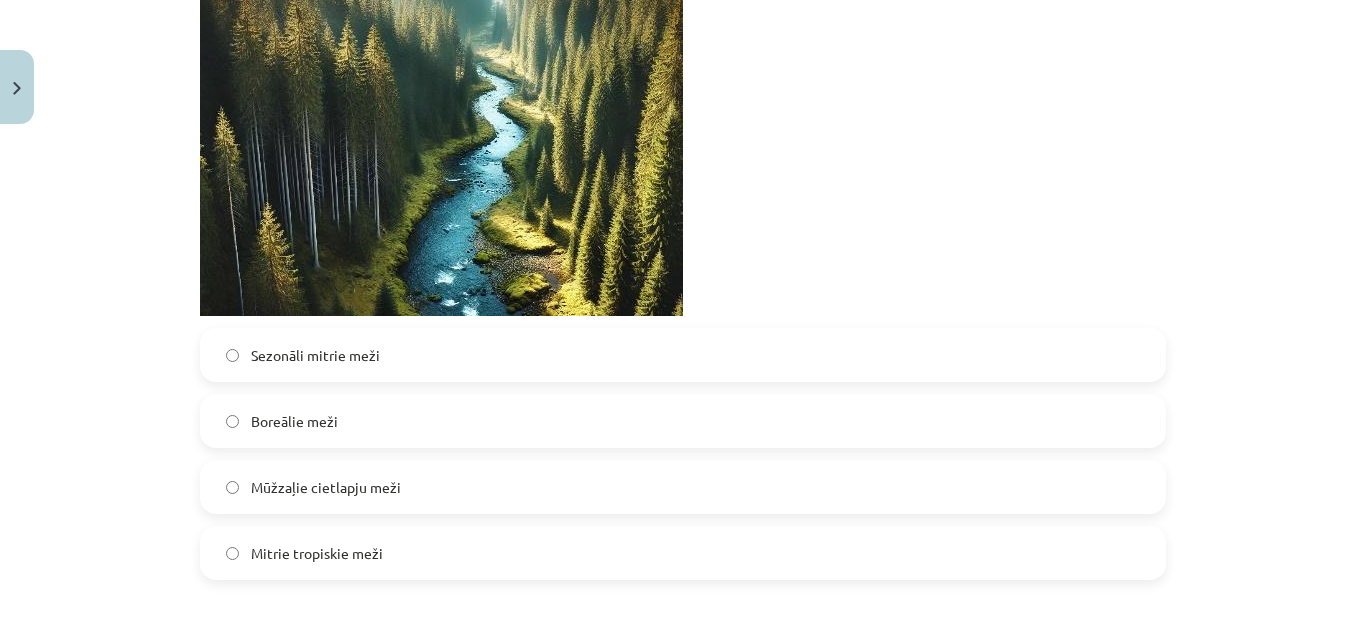 click on "Boreālie meži" 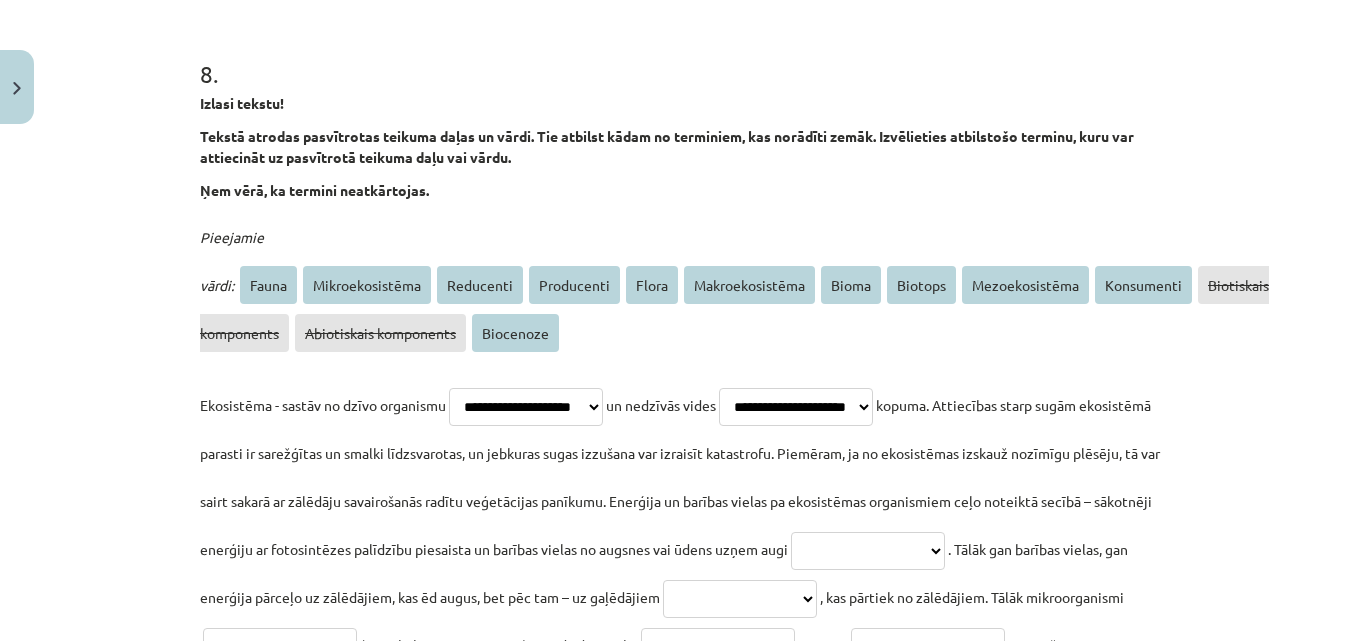 scroll, scrollTop: 5373, scrollLeft: 0, axis: vertical 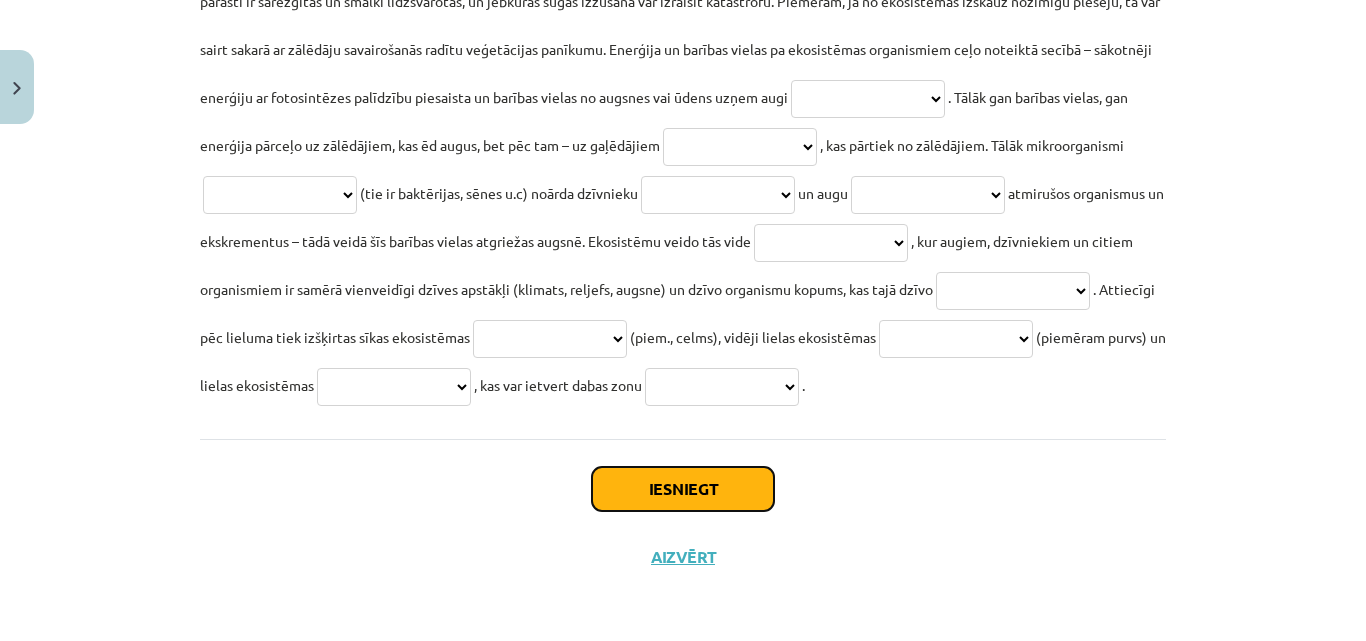 click on "Iesniegt" 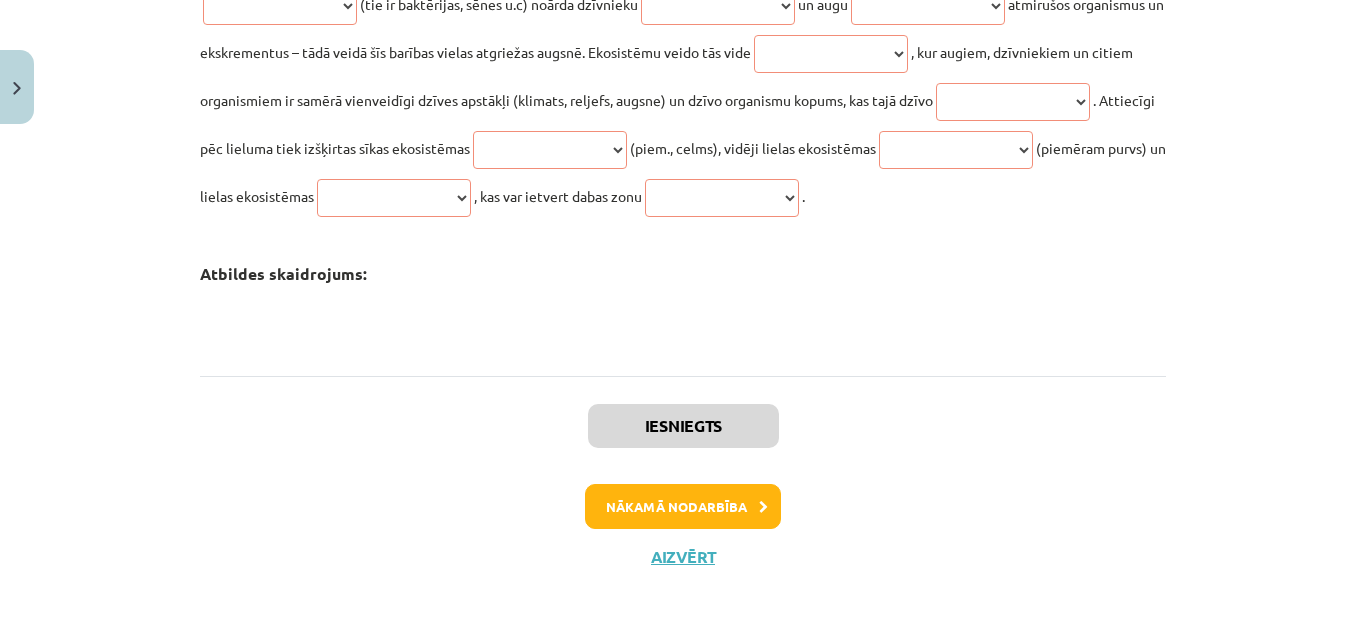 scroll, scrollTop: 5514, scrollLeft: 0, axis: vertical 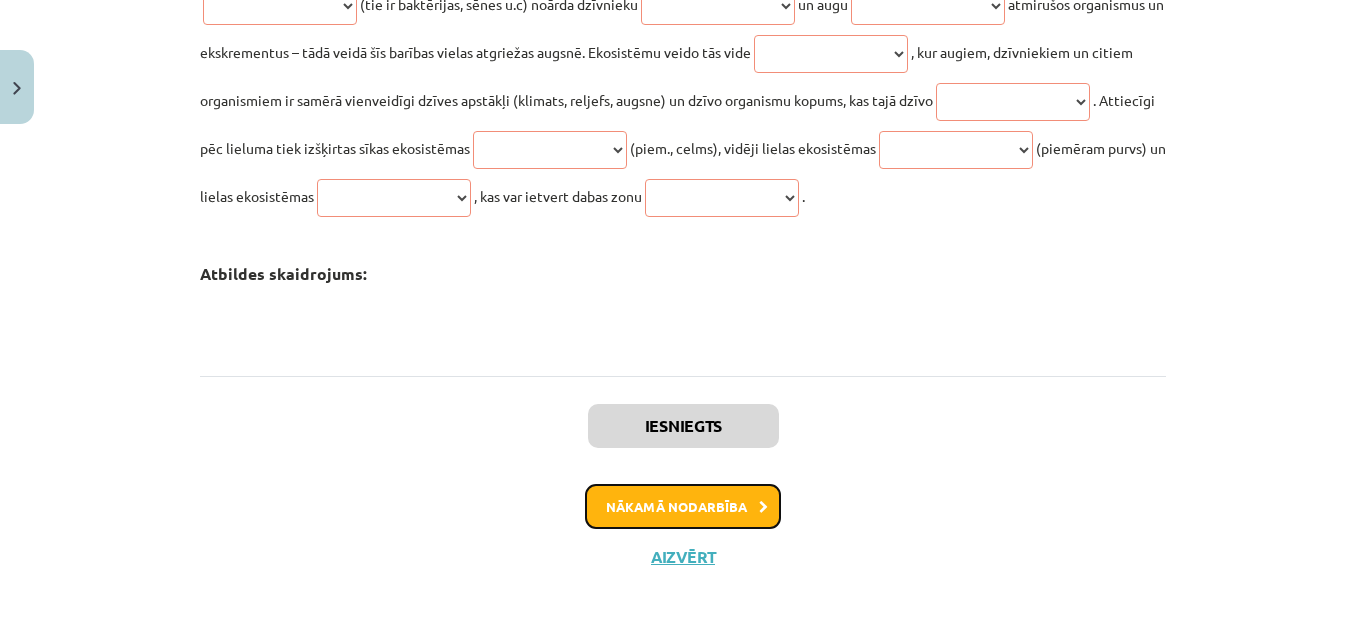 click on "Nākamā nodarbība" 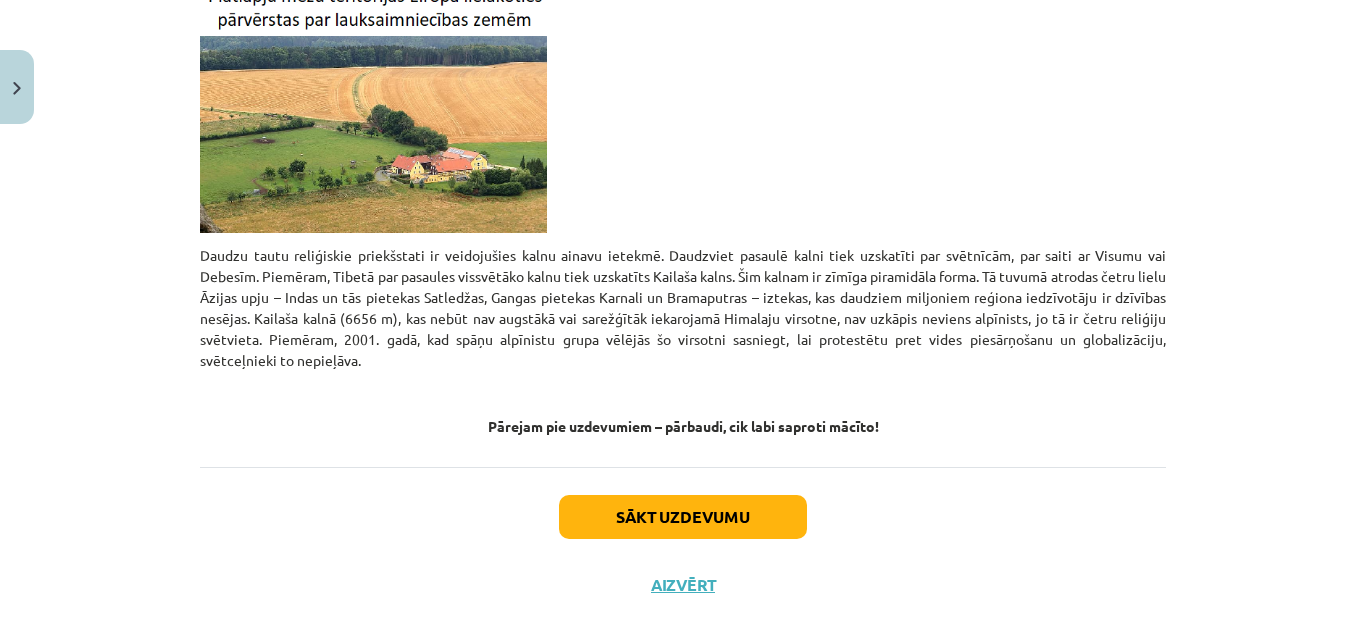 scroll, scrollTop: 4706, scrollLeft: 0, axis: vertical 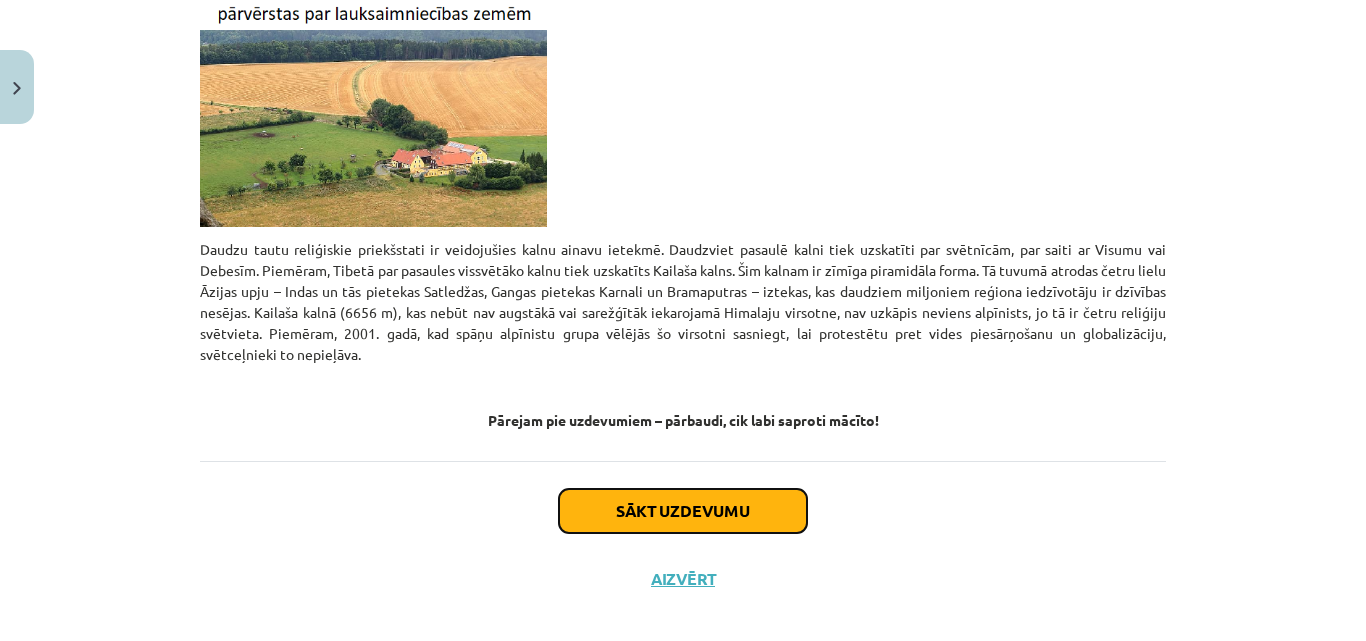 click on "Sākt uzdevumu" 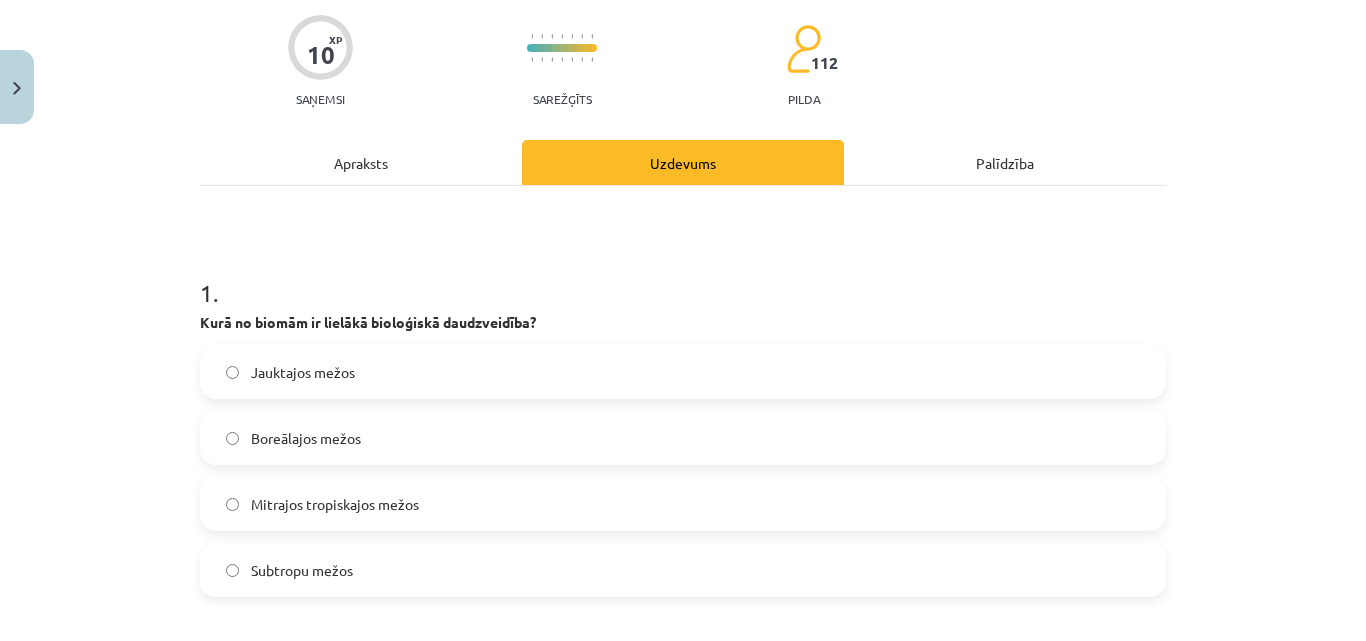 click on "Mitrajos tropiskajos mežos" 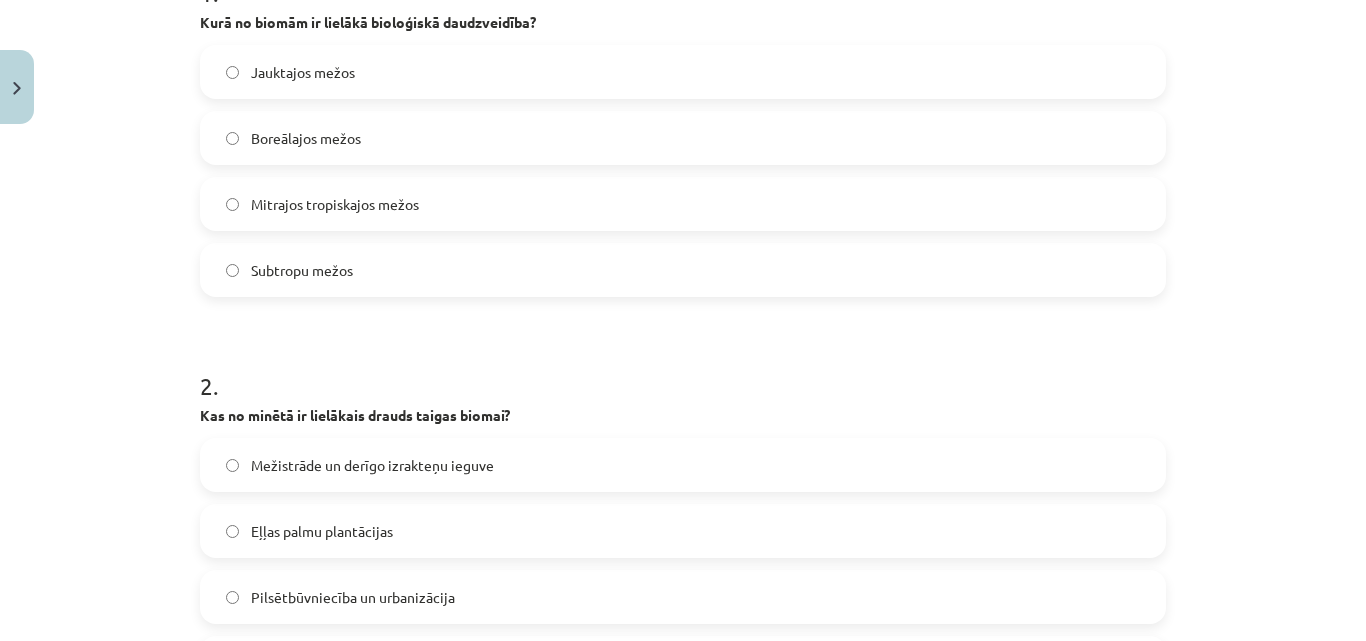 click on "Subtropu mežos" 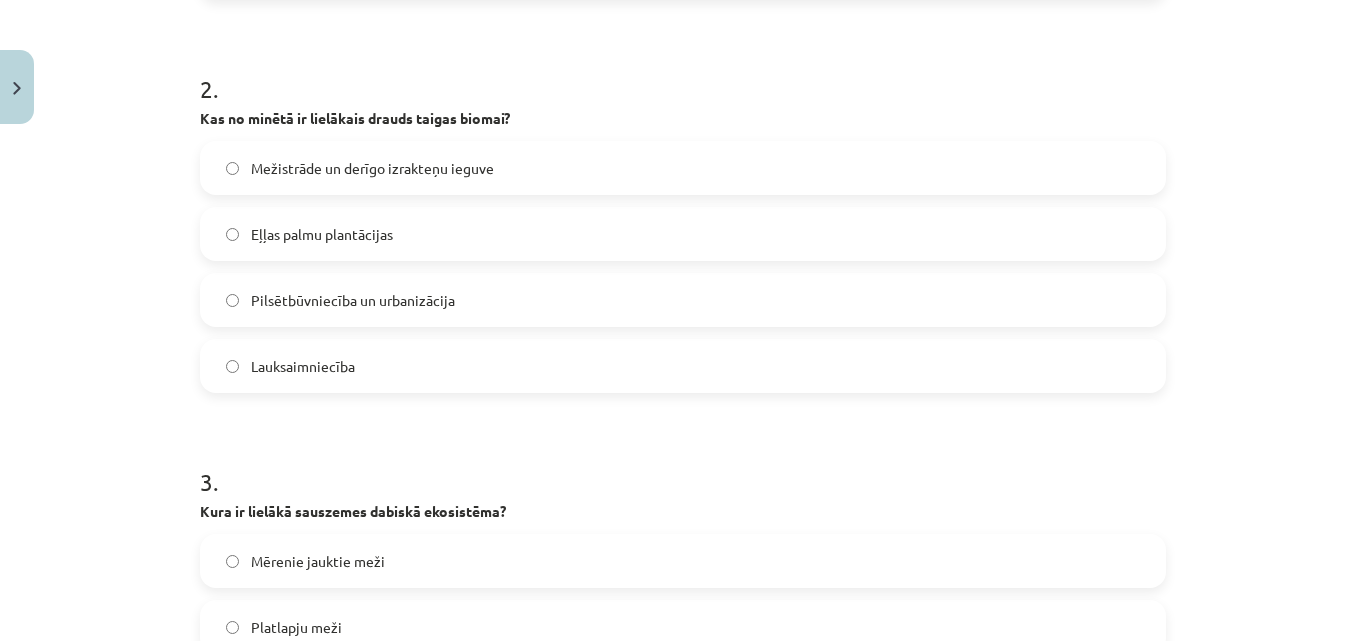 scroll, scrollTop: 754, scrollLeft: 0, axis: vertical 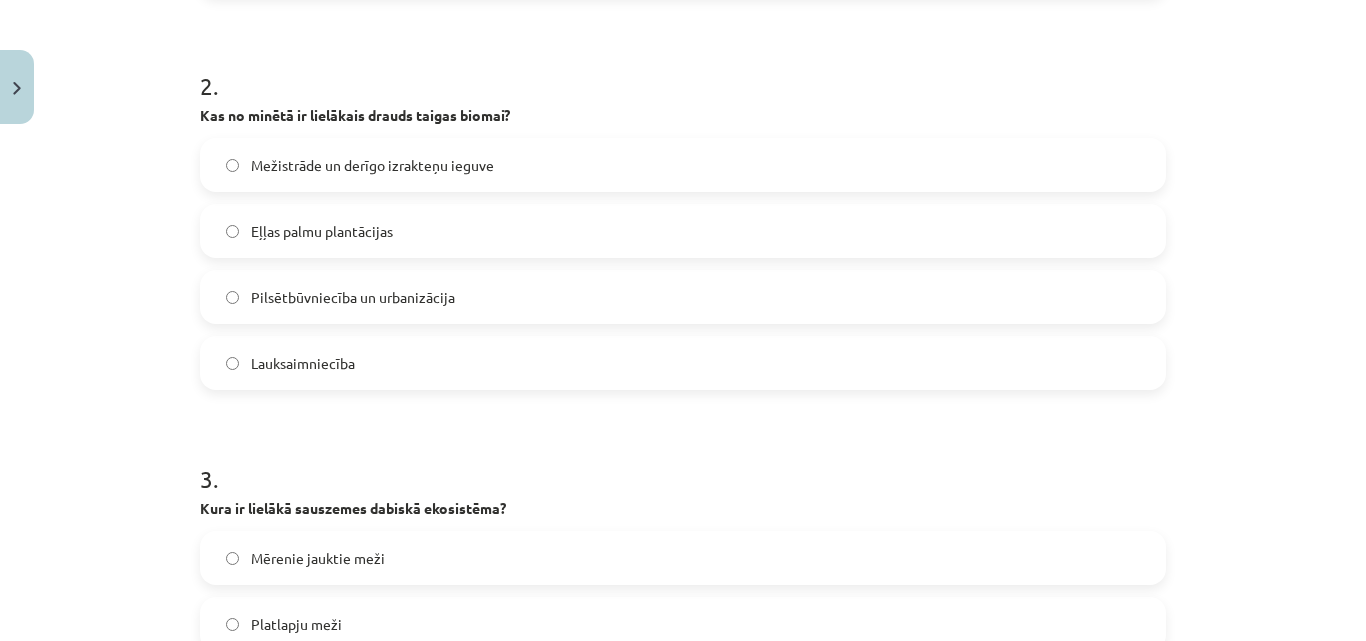 click on "Pilsētbūvniecība un urbanizācija" 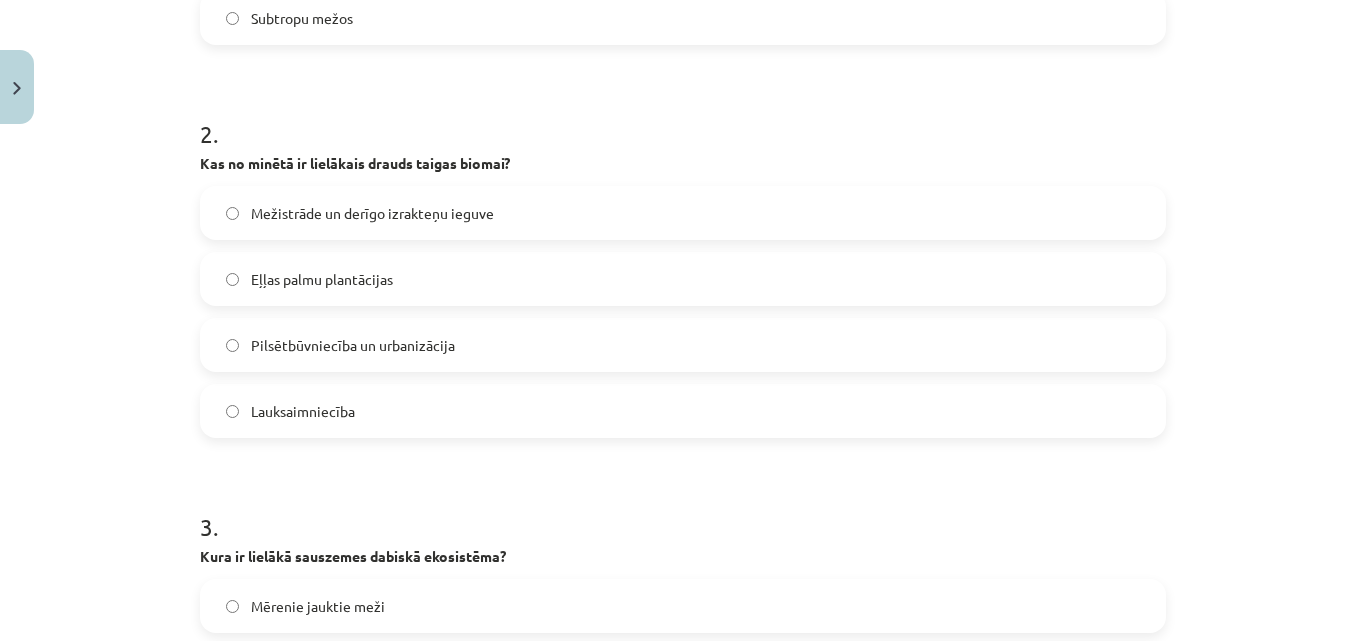 scroll, scrollTop: 754, scrollLeft: 0, axis: vertical 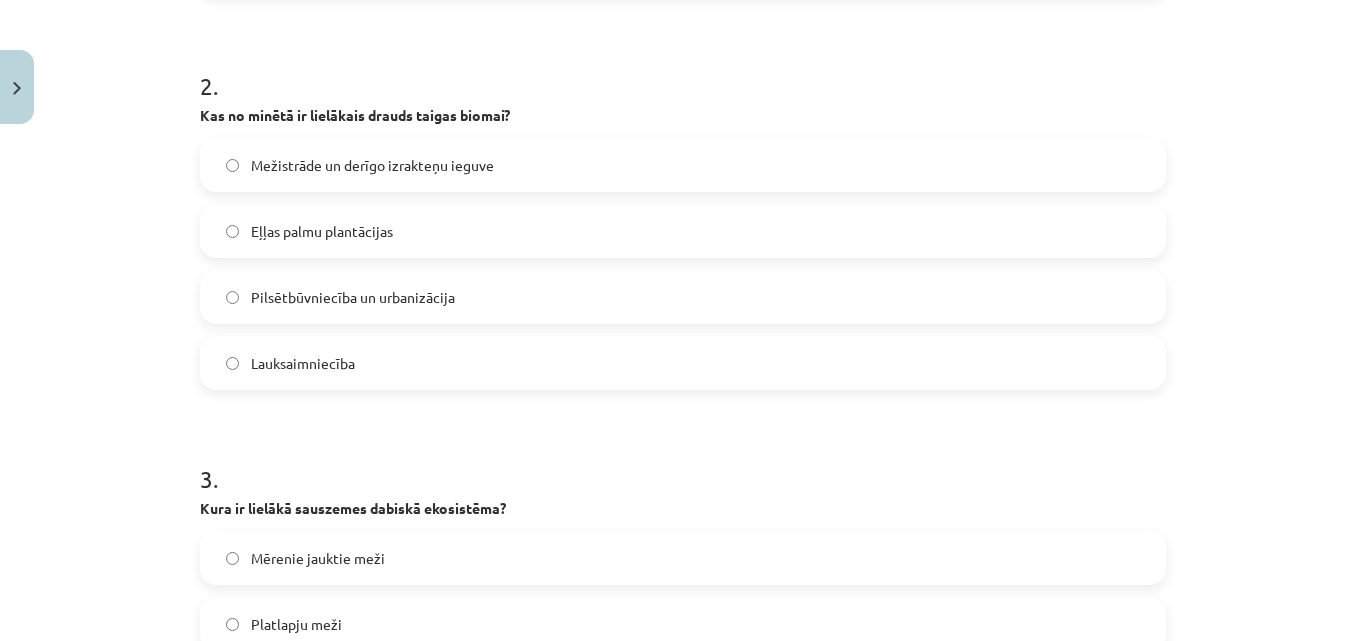 click on "Mācību tēma: Ģeogrāfijas i - 11. klases 3. ieskaites mācību materiāls #4 2. tēma. Pārmaiņas mežu ekosistēmās 10 XP Saņemsi Sarežģīts 112 pilda Apraksts Uzdevums Palīdzība 1 . Kurā no biomām ir lielākā bioloģiskā daudzveidība?
Jauktajos mežos Boreālajos mežos Mitrajos tropiskajos mežos Subtropu mežos 2 . Kas no minētā ir lielākais drauds taigas biomai?
Mežistrāde un derīgo izrakteņu ieguve Eļļas palmu plantācijas Pilsētbūvniecība un urbanizācija Lauksaimniecība 3 . Kura ir lielākā sauszemes dabiskā ekosistēma?
Mērenie jauktie meži Platlapju meži Mitrie tropiskie meži Mūžzaļo cietlapju meži un krūmāji Taiga 4 . Kāda bioma iezīmēta kartē ar brūnu krāsu?
Mērenie jauktie meži Platlapju meži Mitrie tropiskie meži Mūžzaļo cietlapju meži un krūmāji Taiga 5 . Bagātīga veģetācija un nabadzīga augsne raksturīga …
Mērenās joslas mežiem Mitriem tropiskajiem mežiem Taigai Mūžzaļajiem cietlapju mežiem 6 .
7 .
8 ." 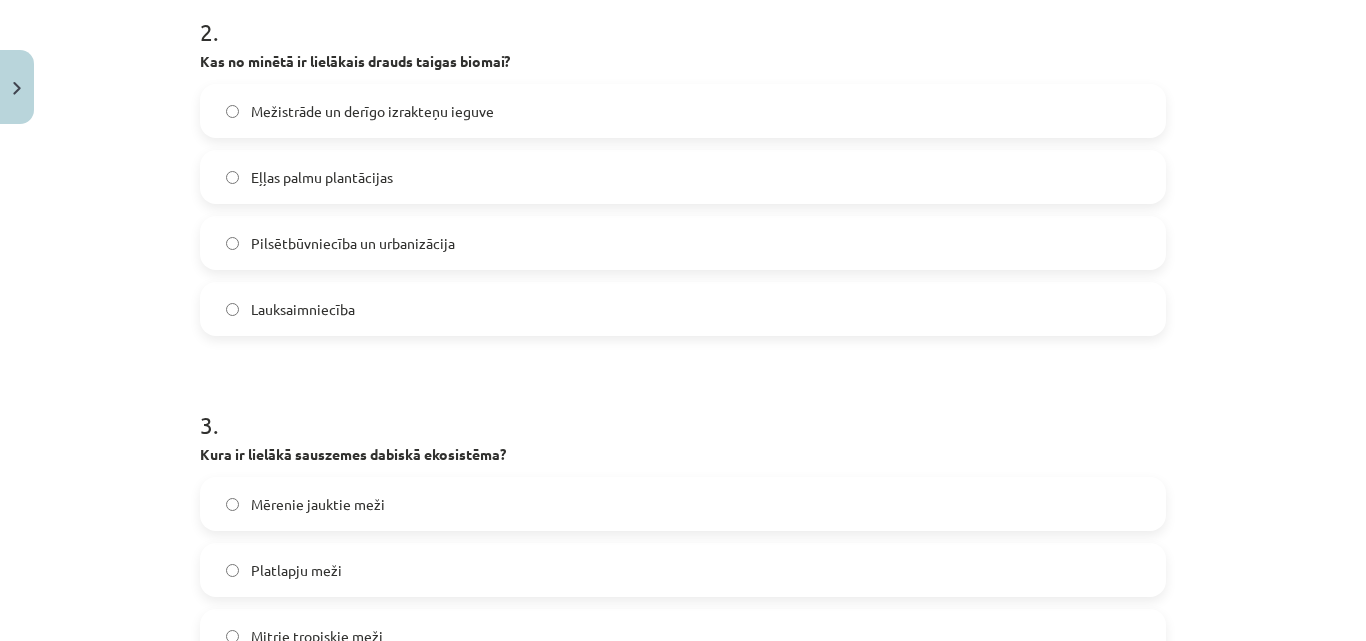 scroll, scrollTop: 854, scrollLeft: 0, axis: vertical 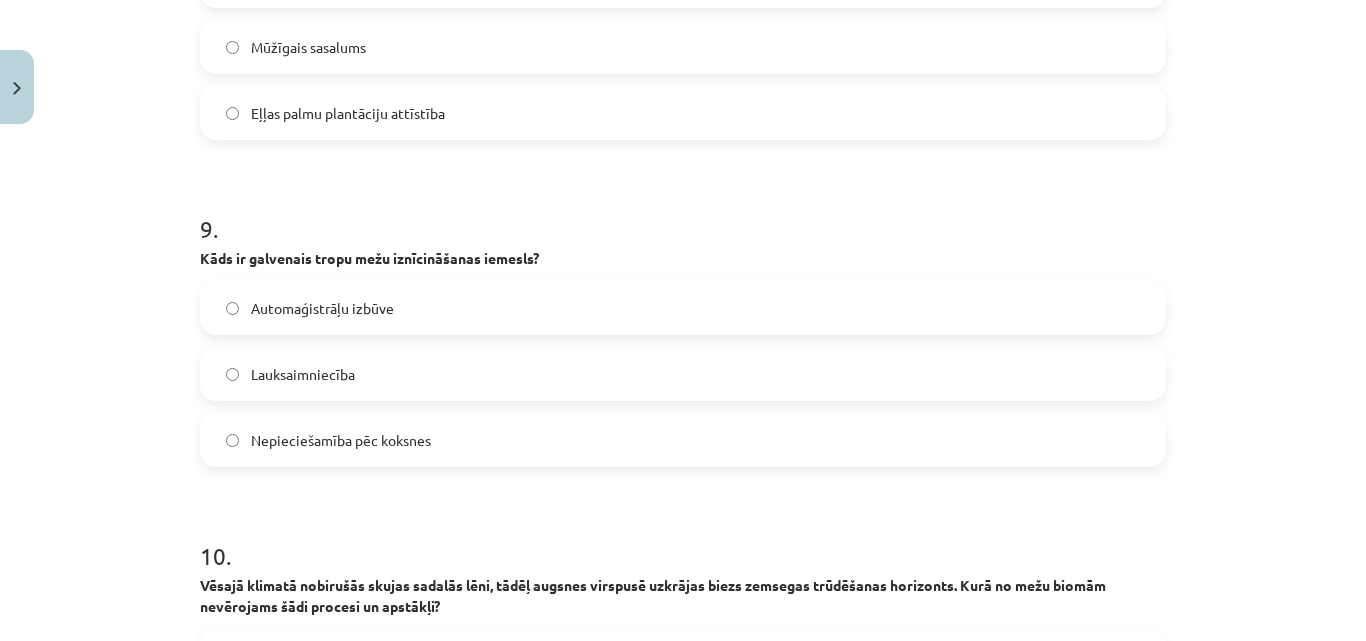 click on "Lauksaimniecība" 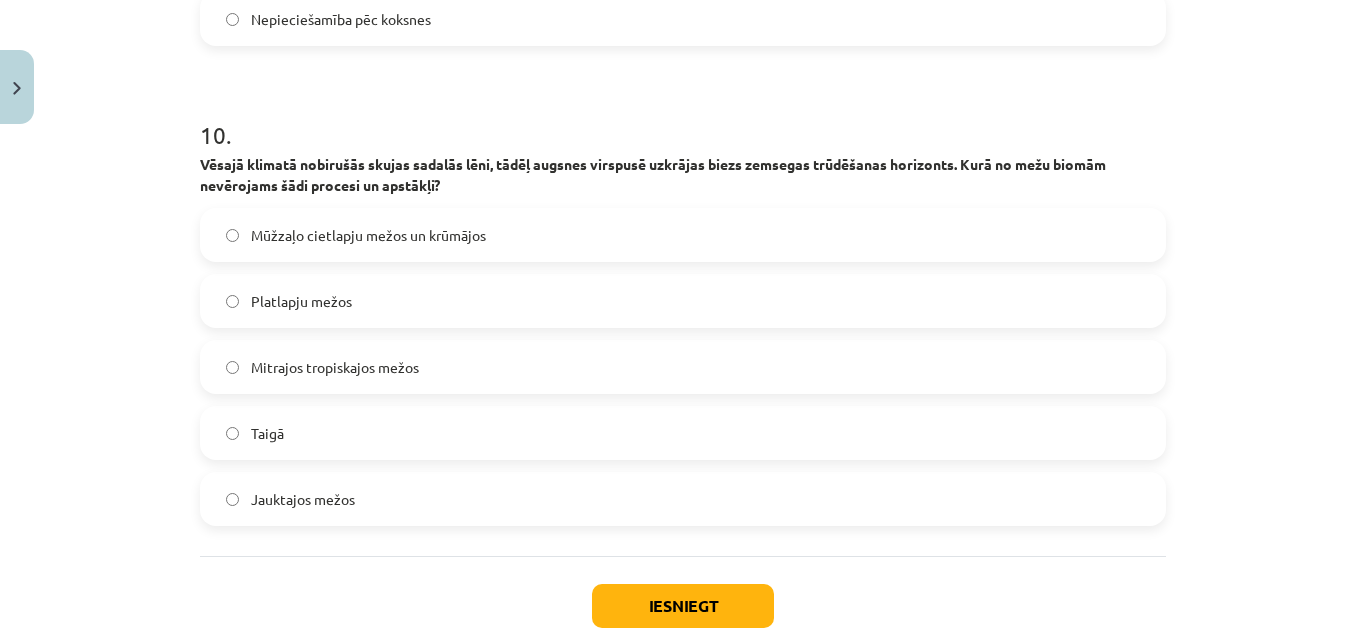 scroll, scrollTop: 4092, scrollLeft: 0, axis: vertical 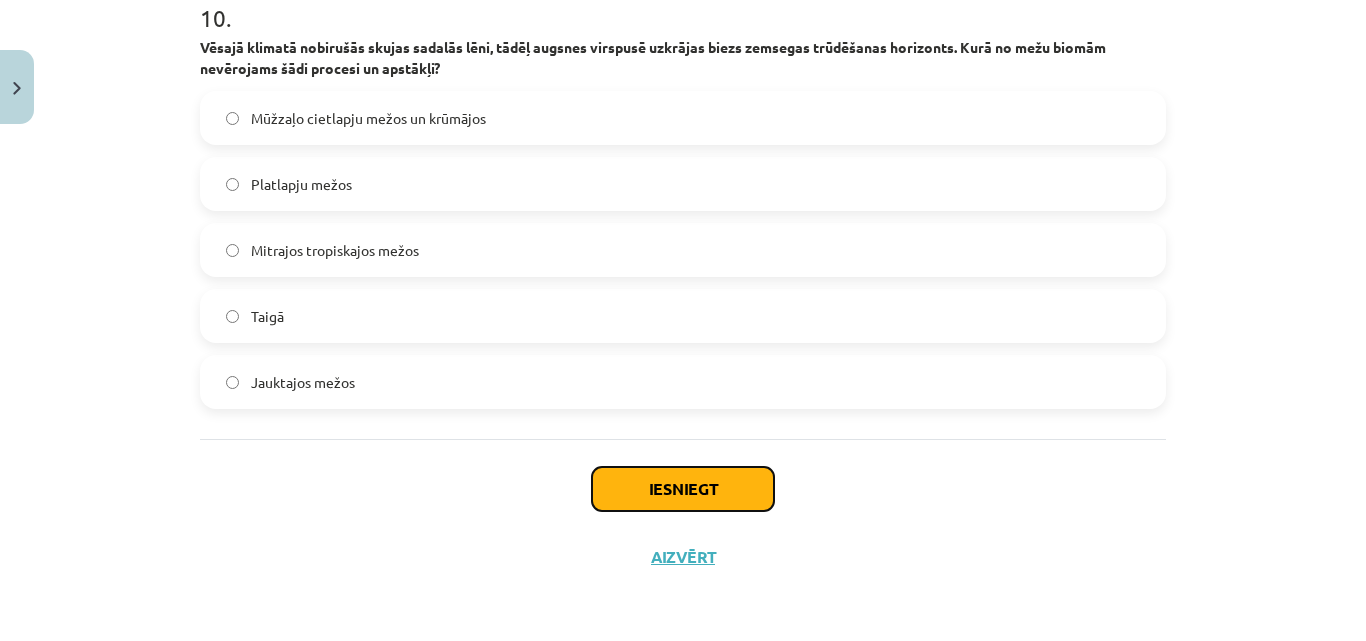 click on "Iesniegt" 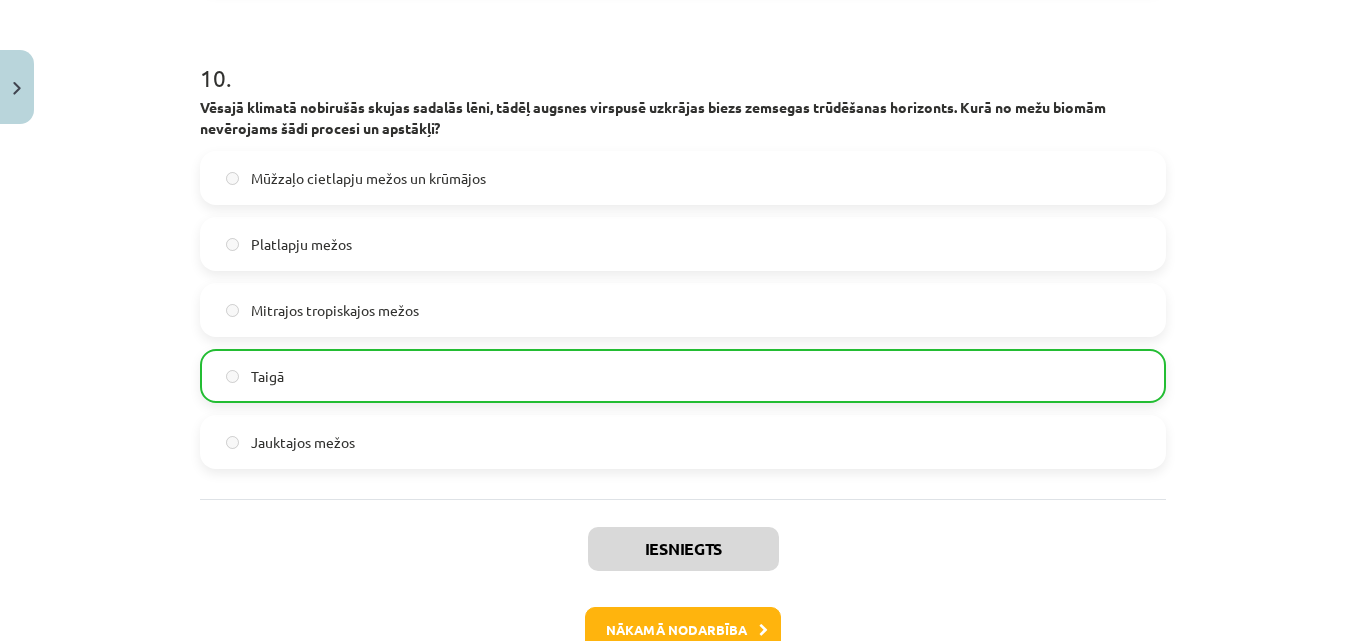 scroll, scrollTop: 4156, scrollLeft: 0, axis: vertical 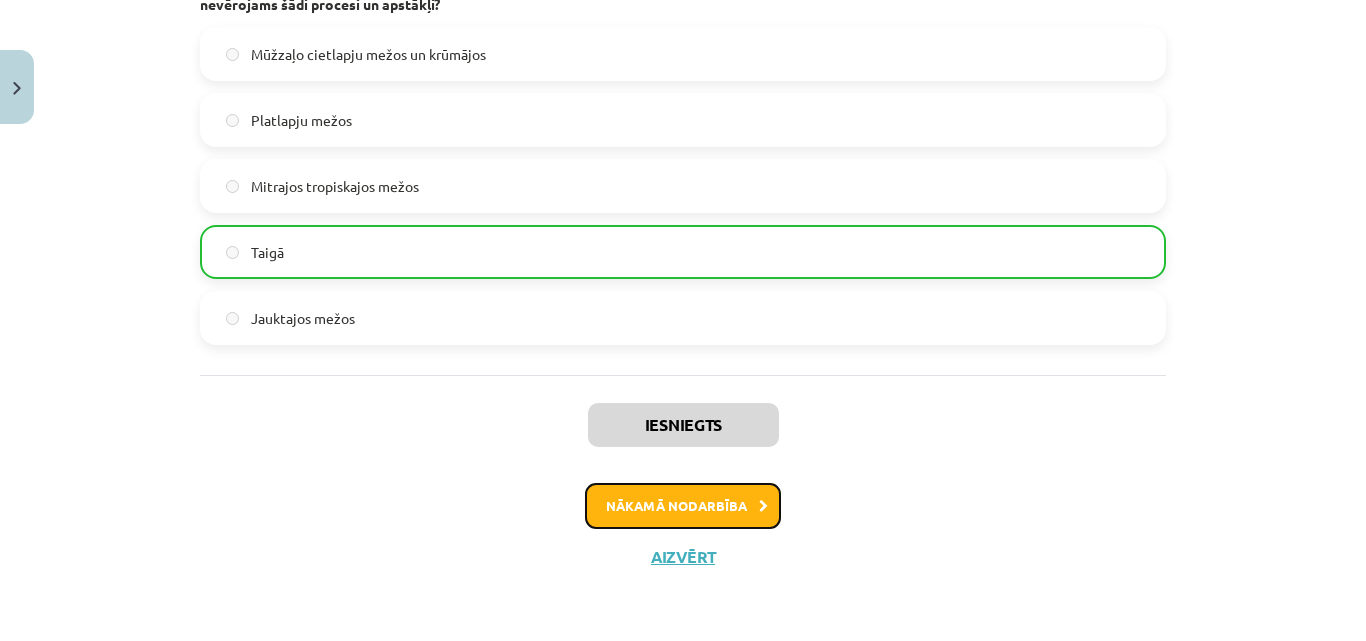 click on "Nākamā nodarbība" 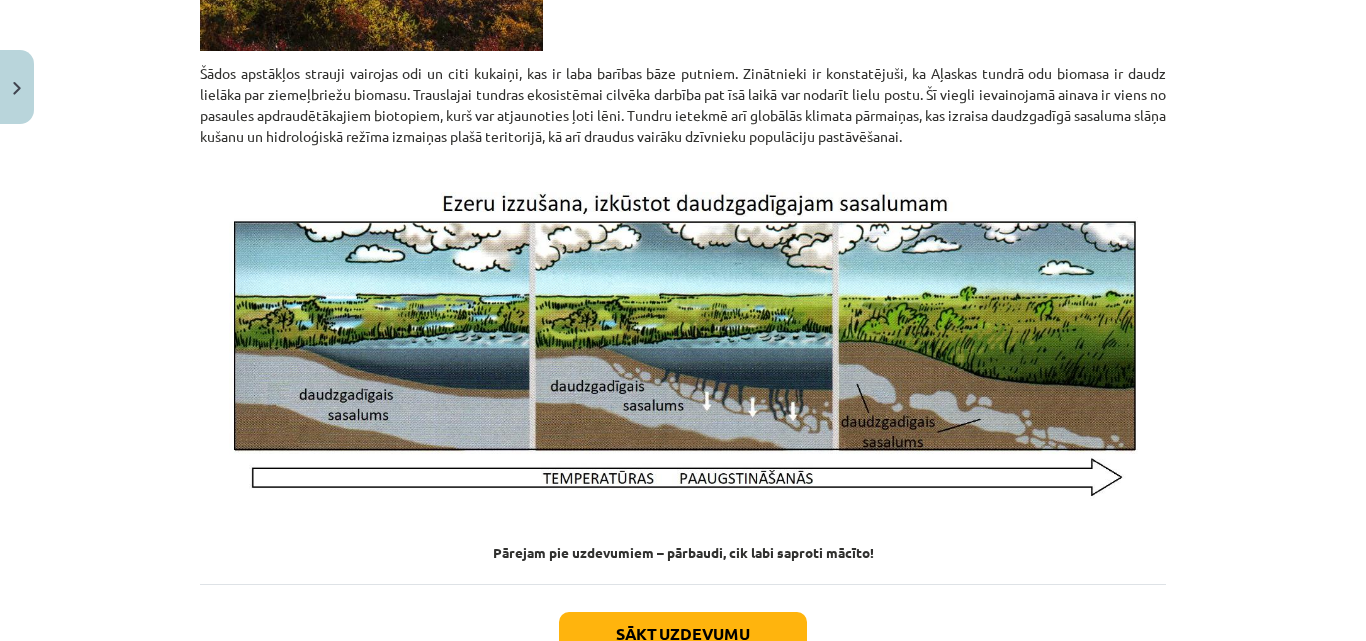 scroll, scrollTop: 2949, scrollLeft: 0, axis: vertical 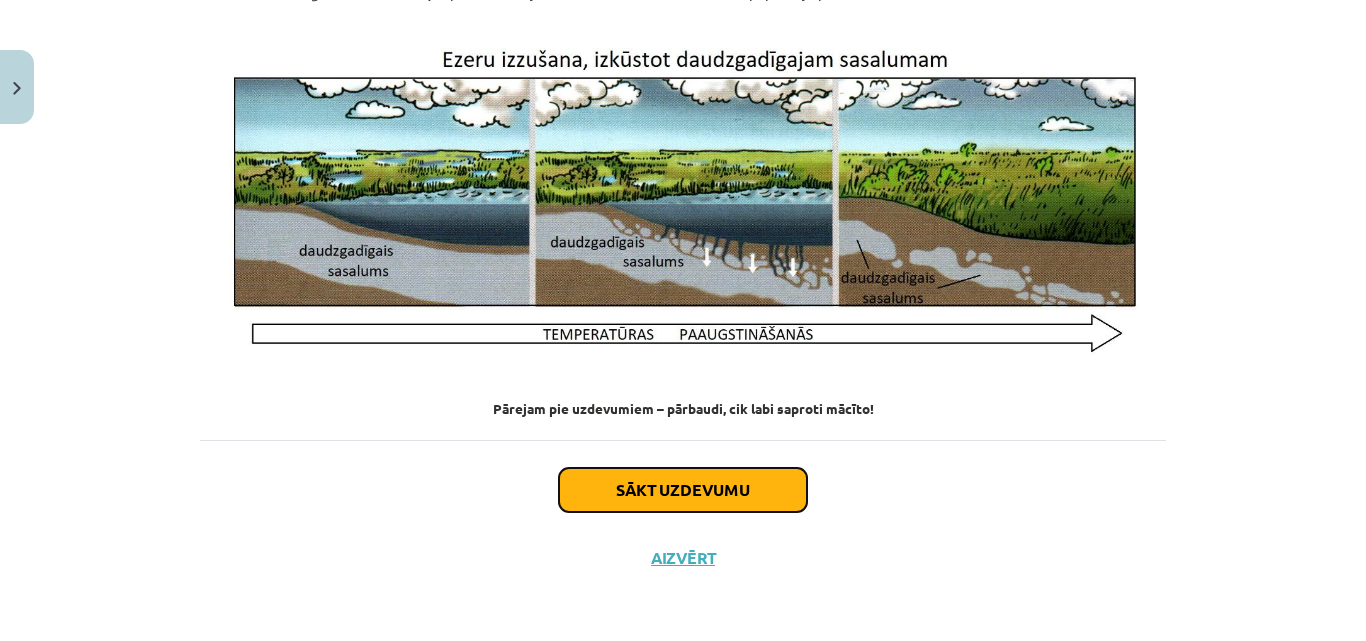 click on "Sākt uzdevumu" 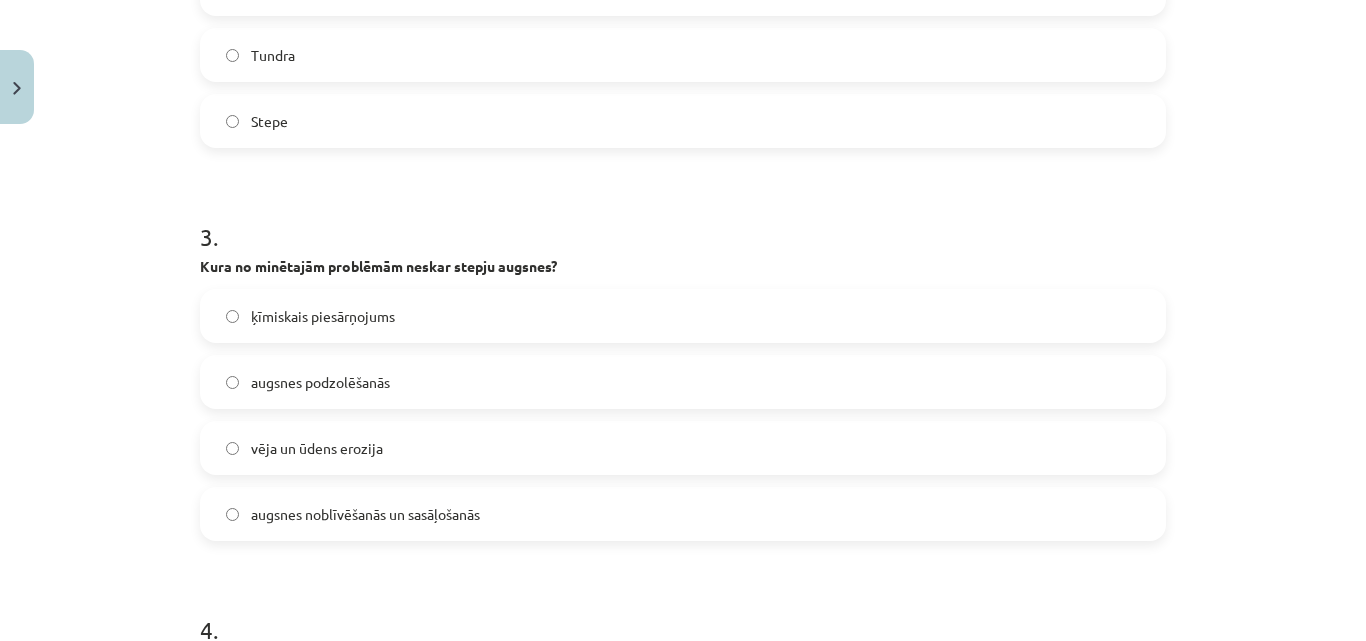 scroll, scrollTop: 1350, scrollLeft: 0, axis: vertical 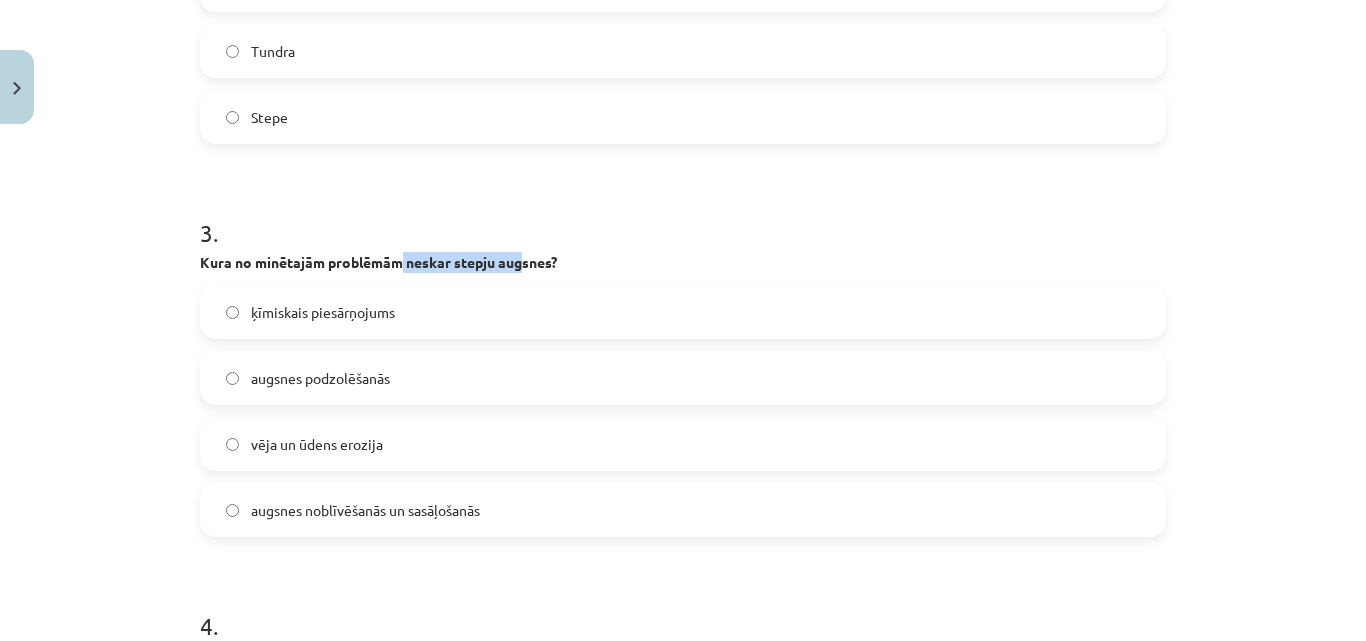 drag, startPoint x: 395, startPoint y: 263, endPoint x: 513, endPoint y: 250, distance: 118.71394 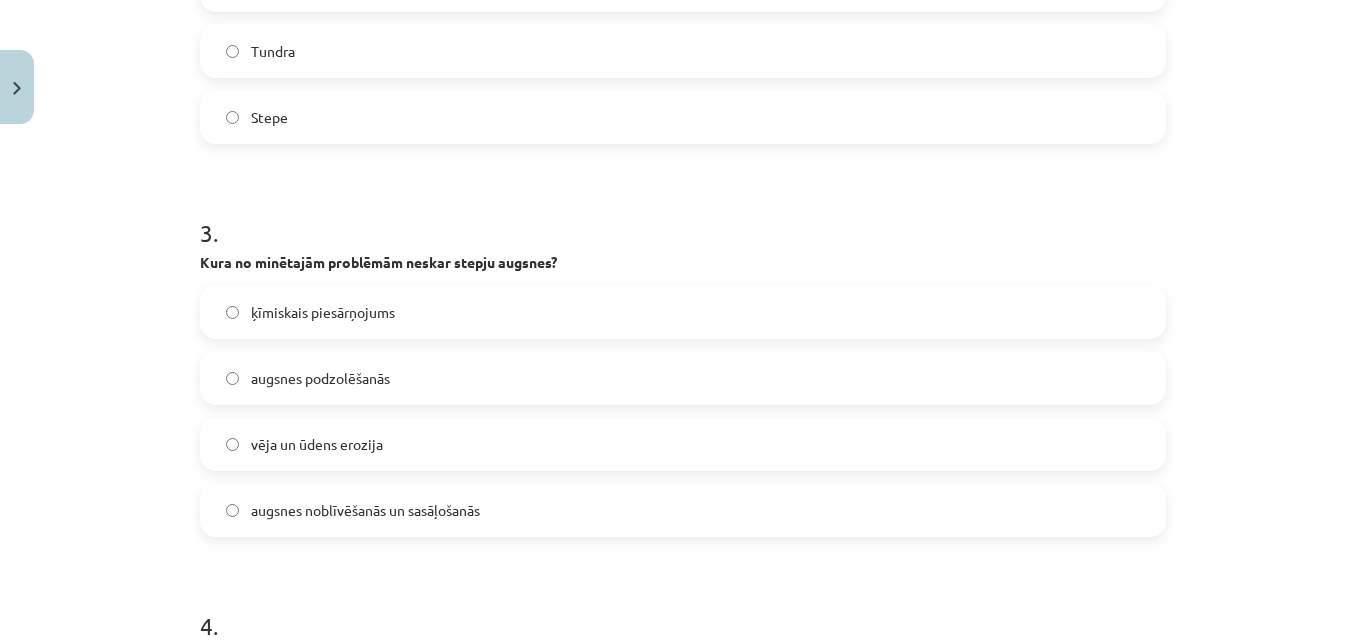 click on "Kura no minētajām problēmām neskar stepju augsnes?" 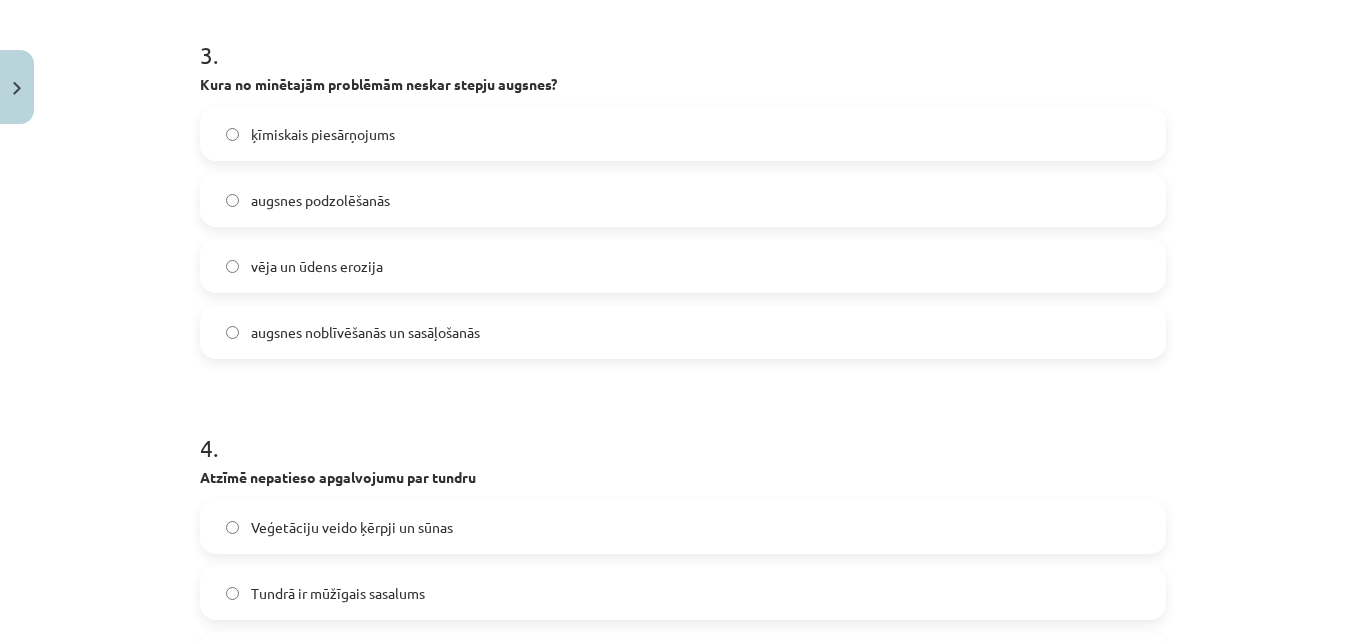 scroll, scrollTop: 1550, scrollLeft: 0, axis: vertical 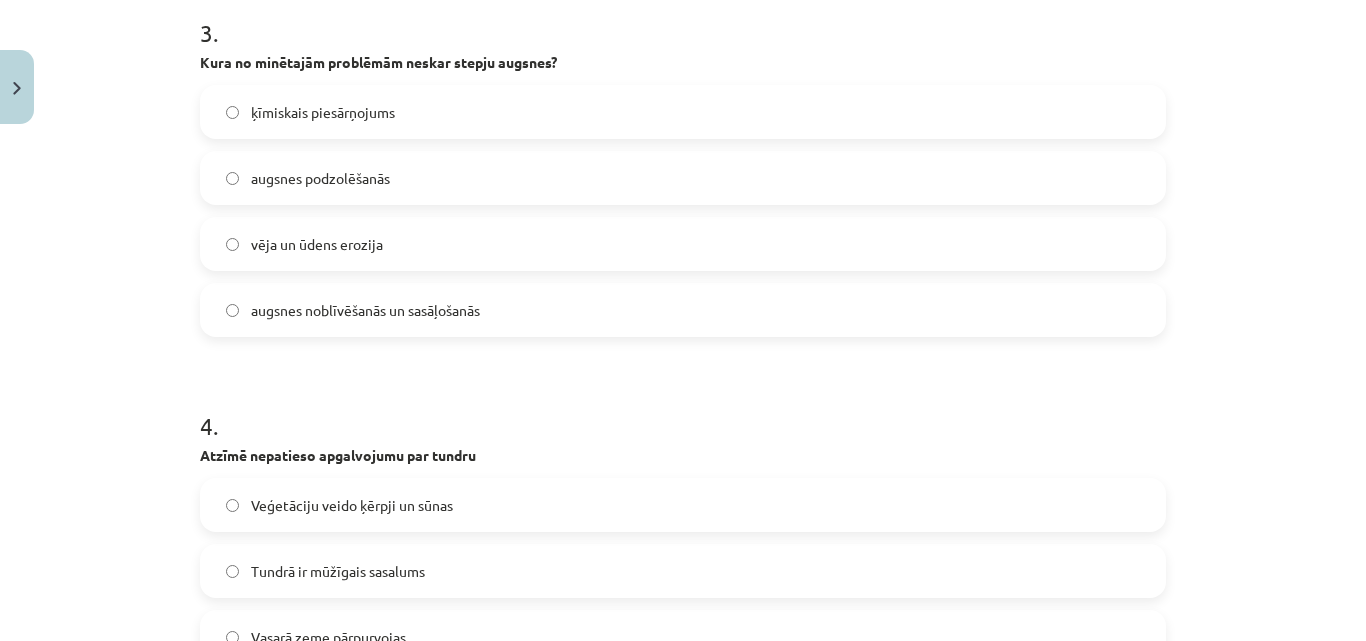 click on "augsnes podzolēšanās" 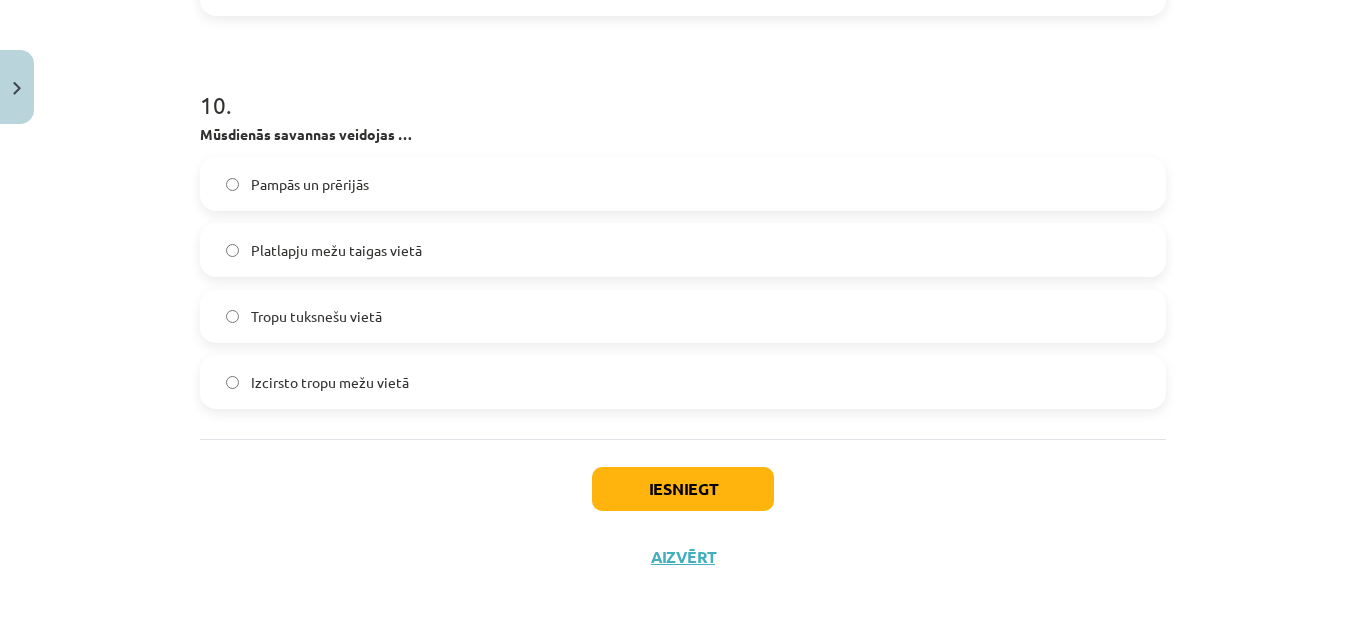 scroll, scrollTop: 3931, scrollLeft: 0, axis: vertical 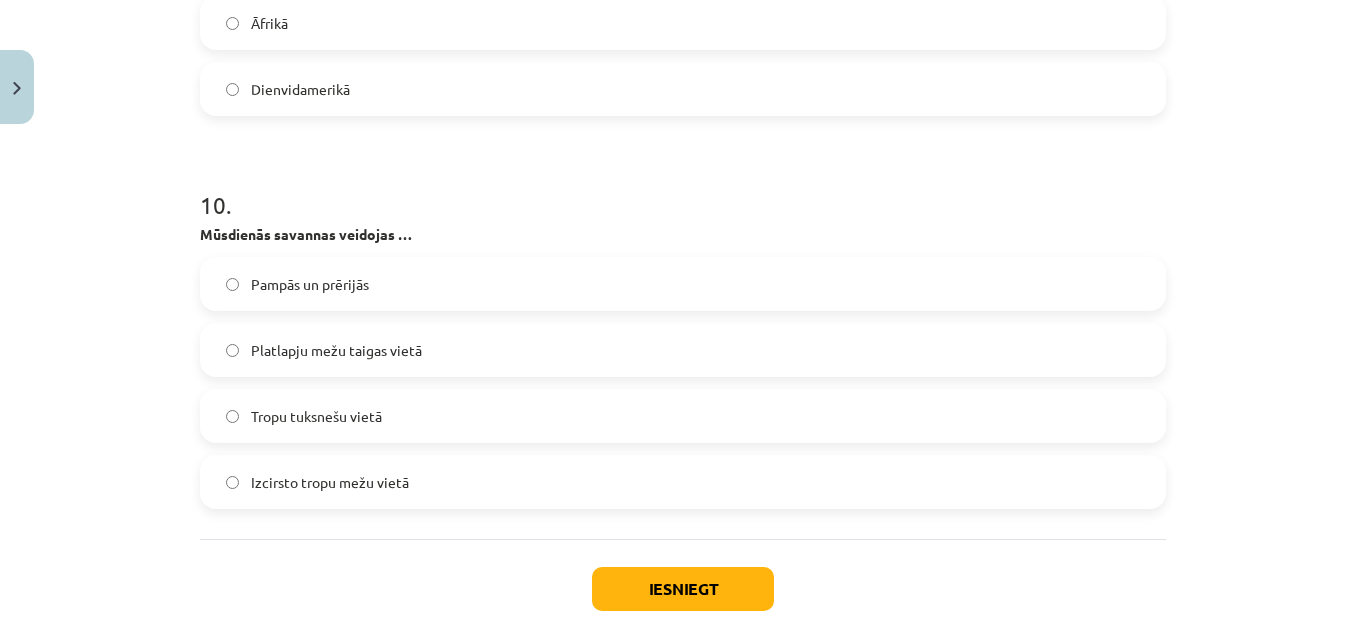 click on "Izcirsto tropu mežu vietā" 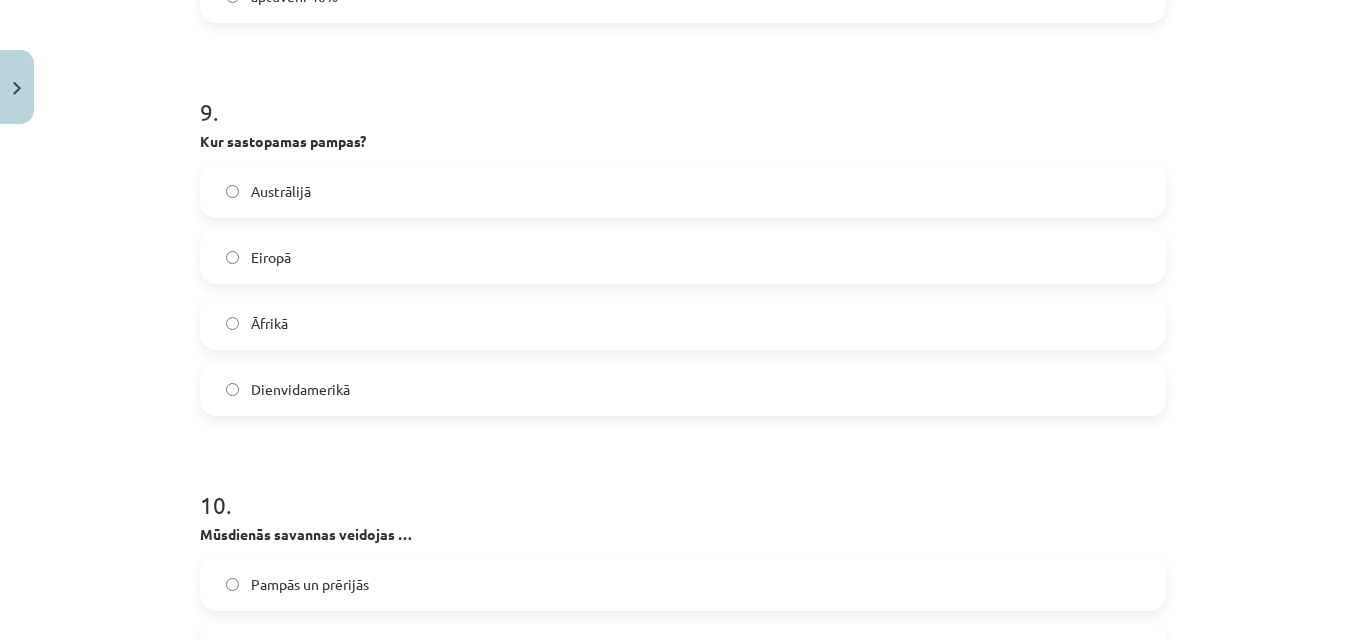 scroll, scrollTop: 3531, scrollLeft: 0, axis: vertical 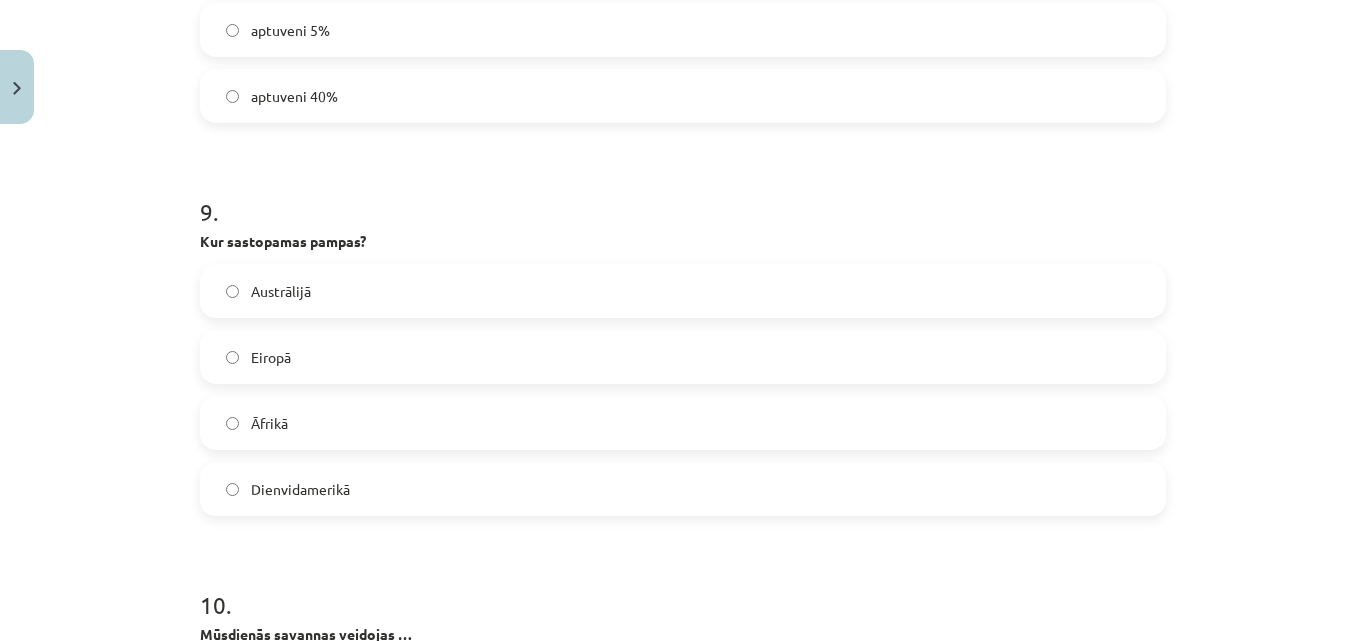 click on "Dienvidamerikā" 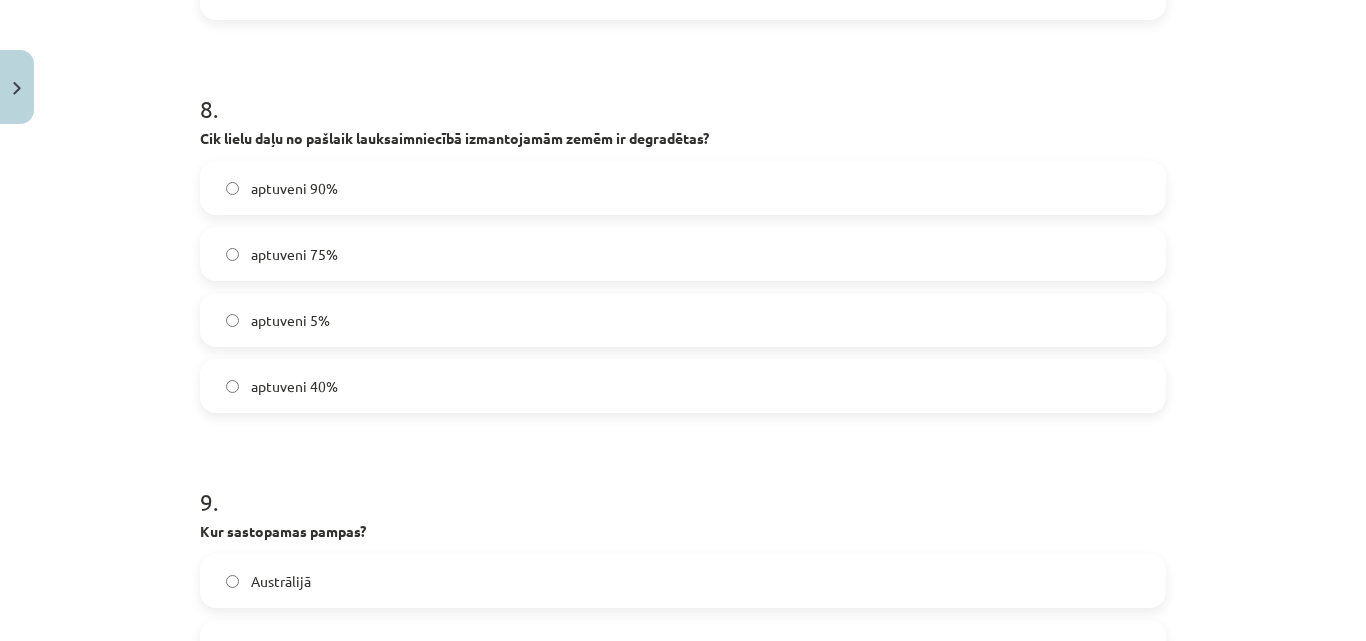 scroll, scrollTop: 3231, scrollLeft: 0, axis: vertical 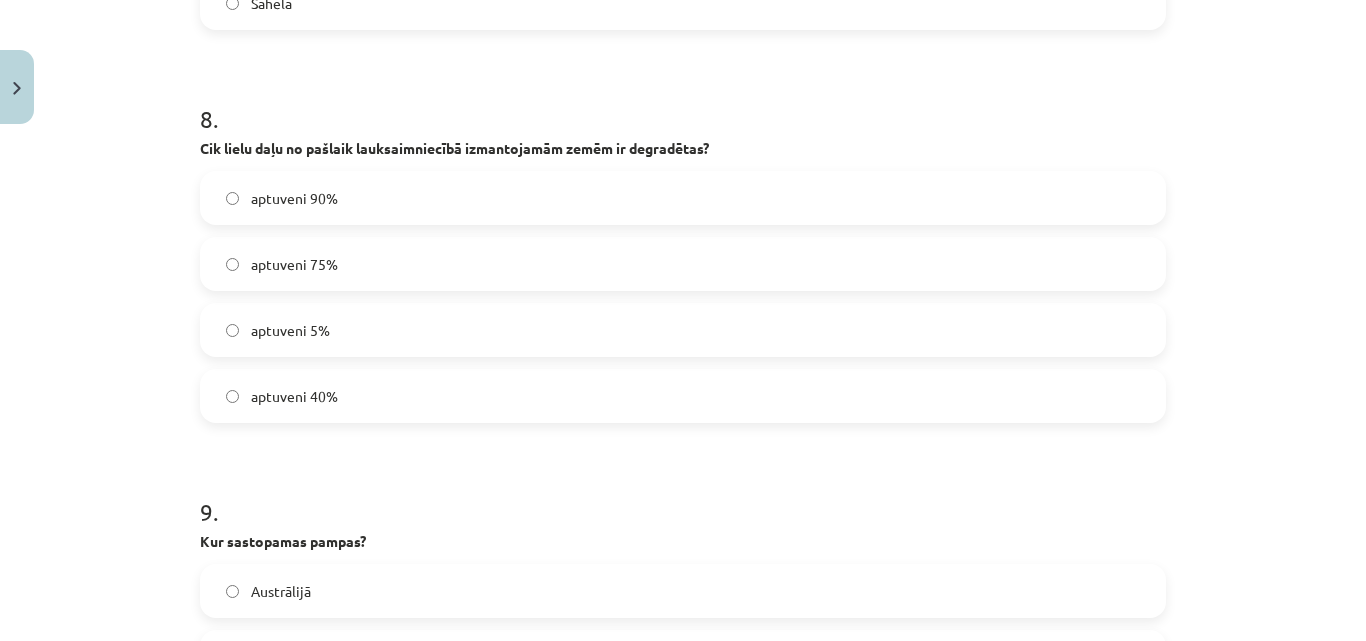 click on "aptuveni 40%" 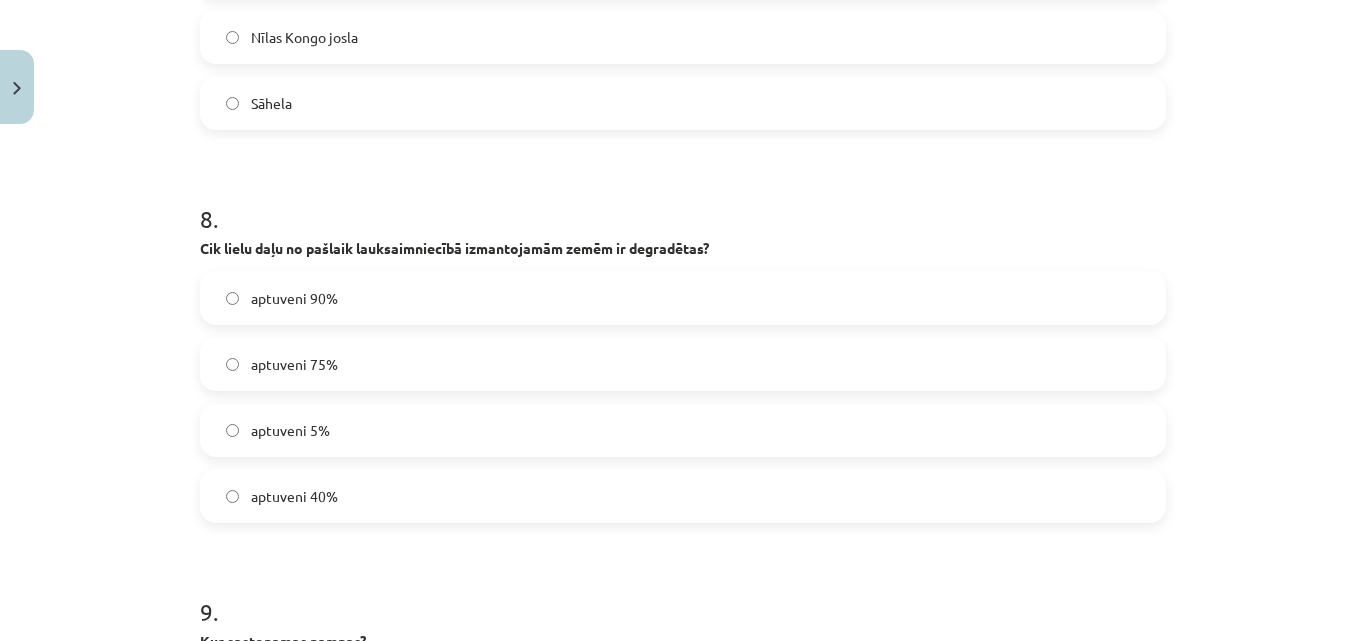 scroll, scrollTop: 3031, scrollLeft: 0, axis: vertical 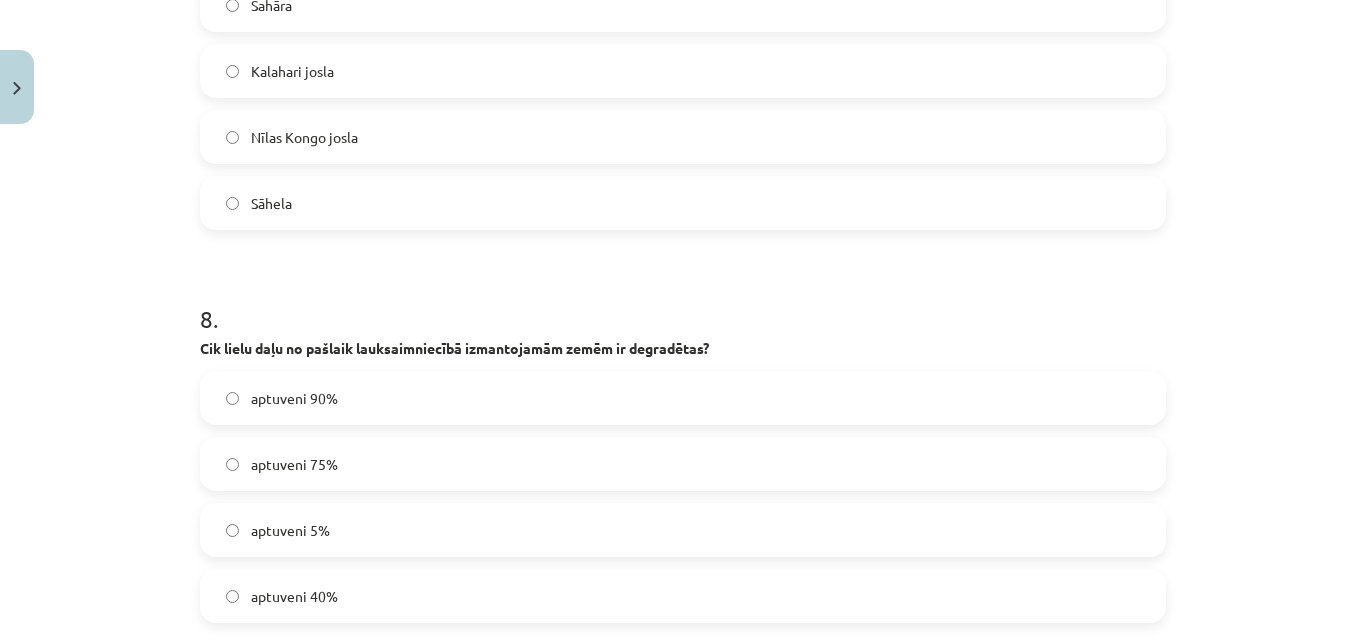 click on "aptuveni 5%" 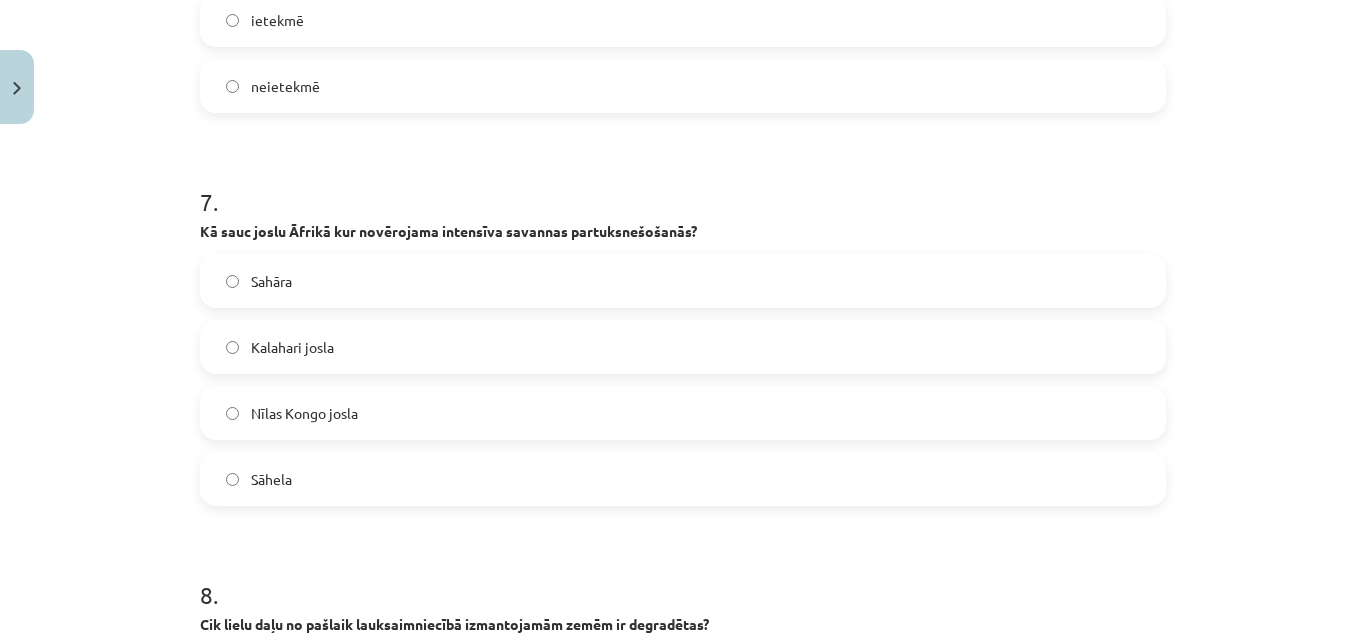 scroll, scrollTop: 2731, scrollLeft: 0, axis: vertical 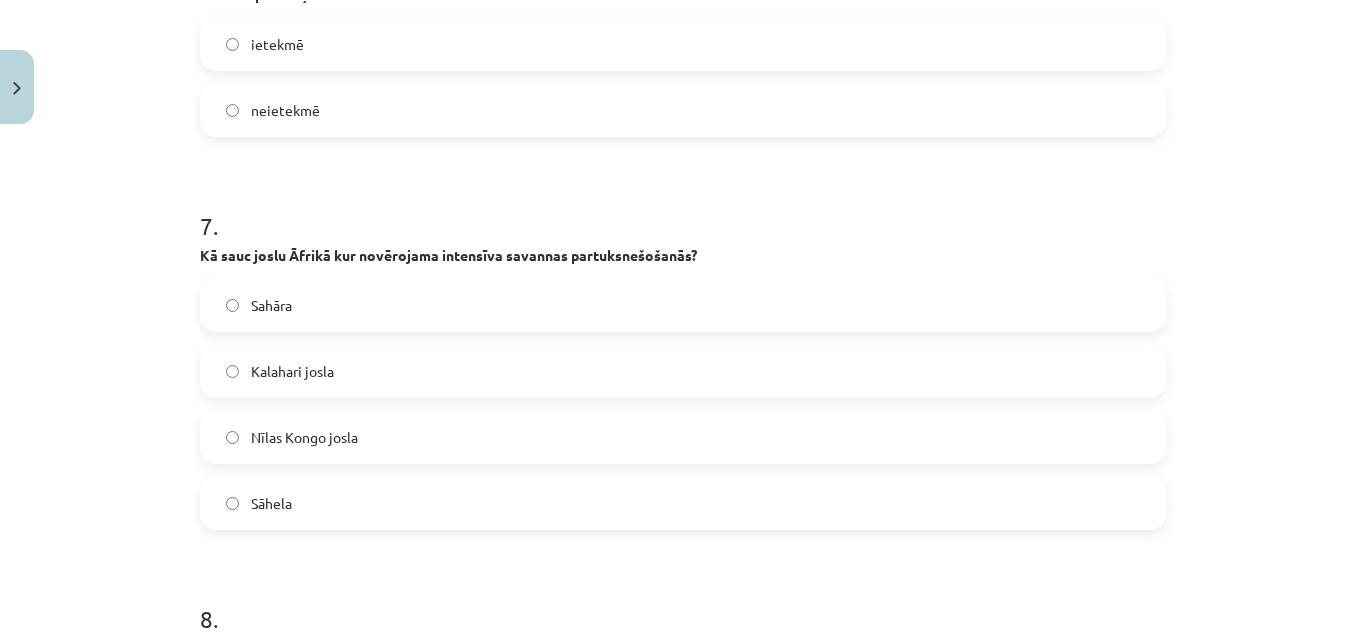 click on "Sāhela" 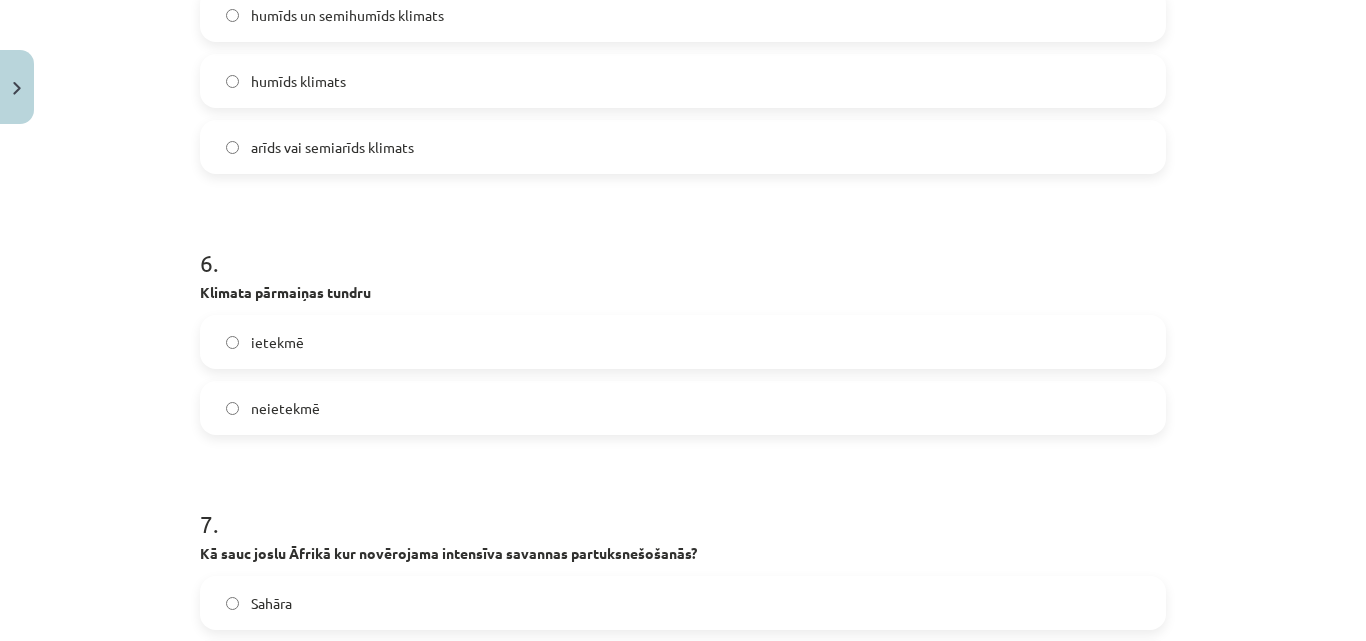 scroll, scrollTop: 2431, scrollLeft: 0, axis: vertical 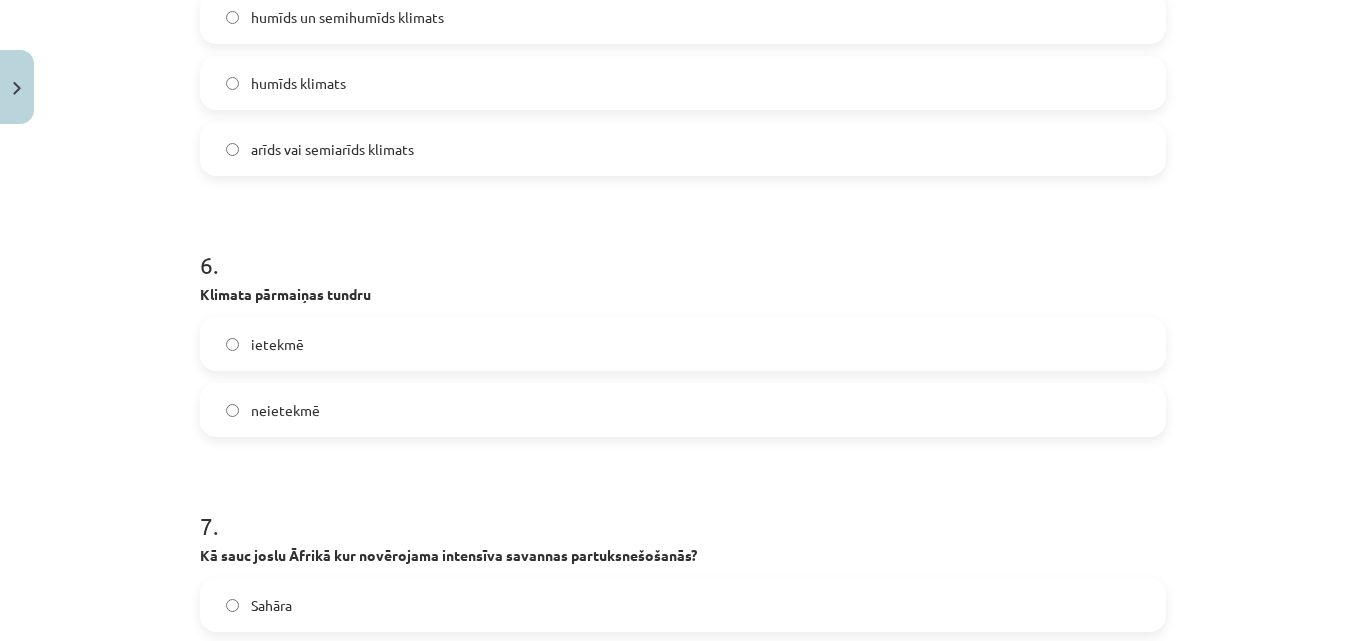 click on "ietekmē" 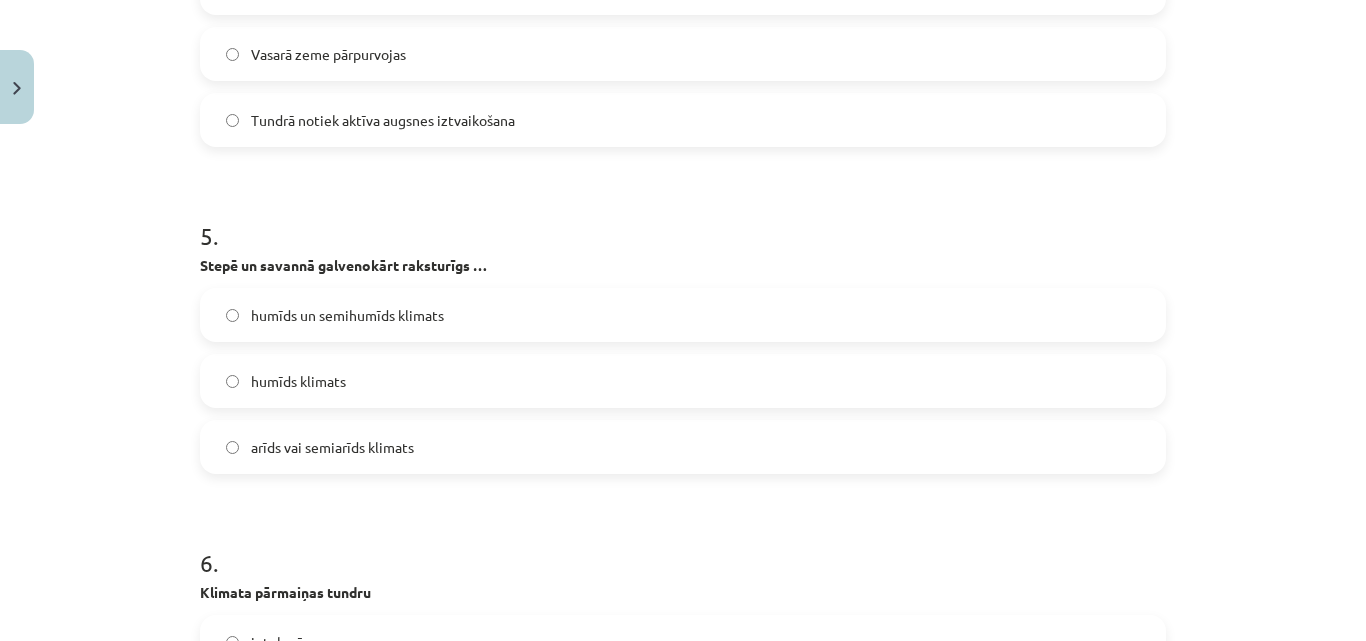 scroll, scrollTop: 2131, scrollLeft: 0, axis: vertical 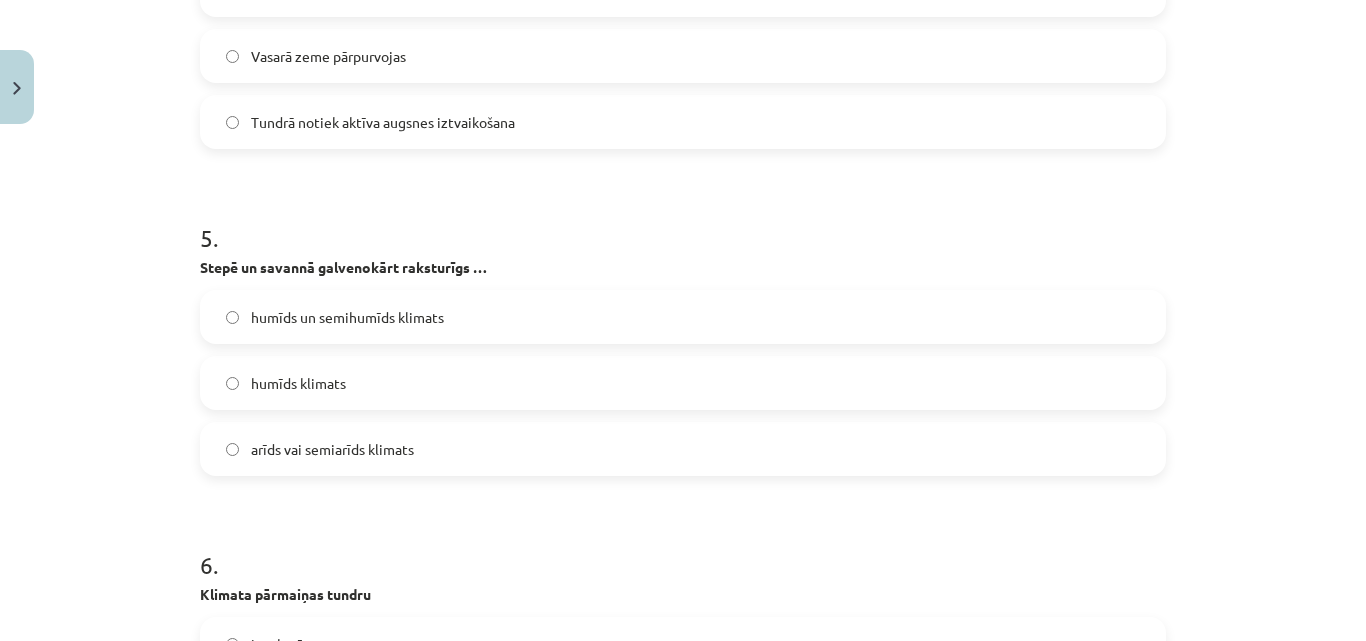 click on "arīds vai semiarīds klimats" 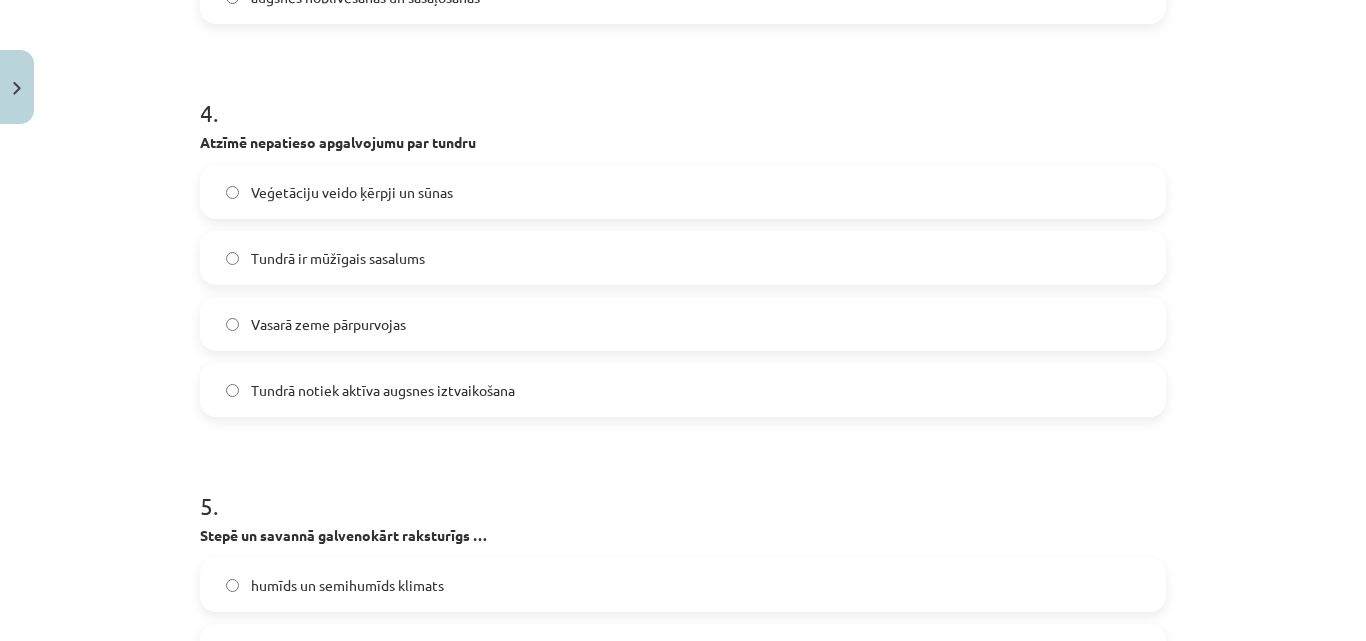 scroll, scrollTop: 1831, scrollLeft: 0, axis: vertical 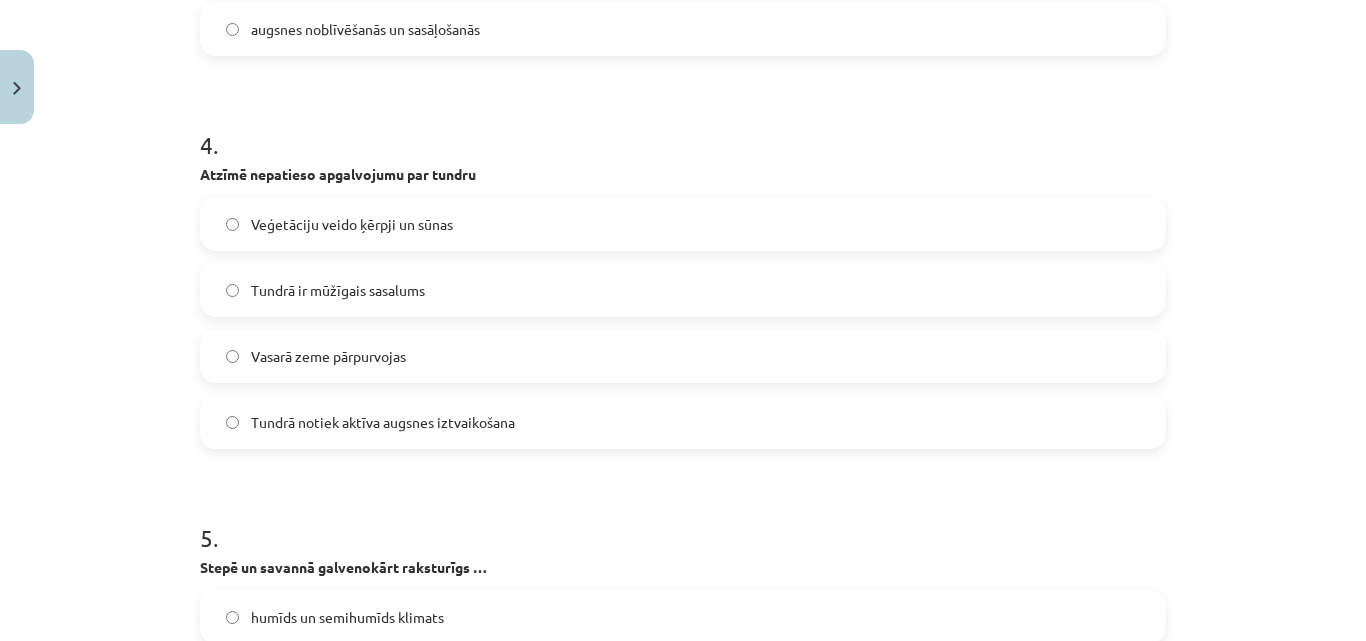 click on "Veģetāciju veido ķērpji un sūnas" 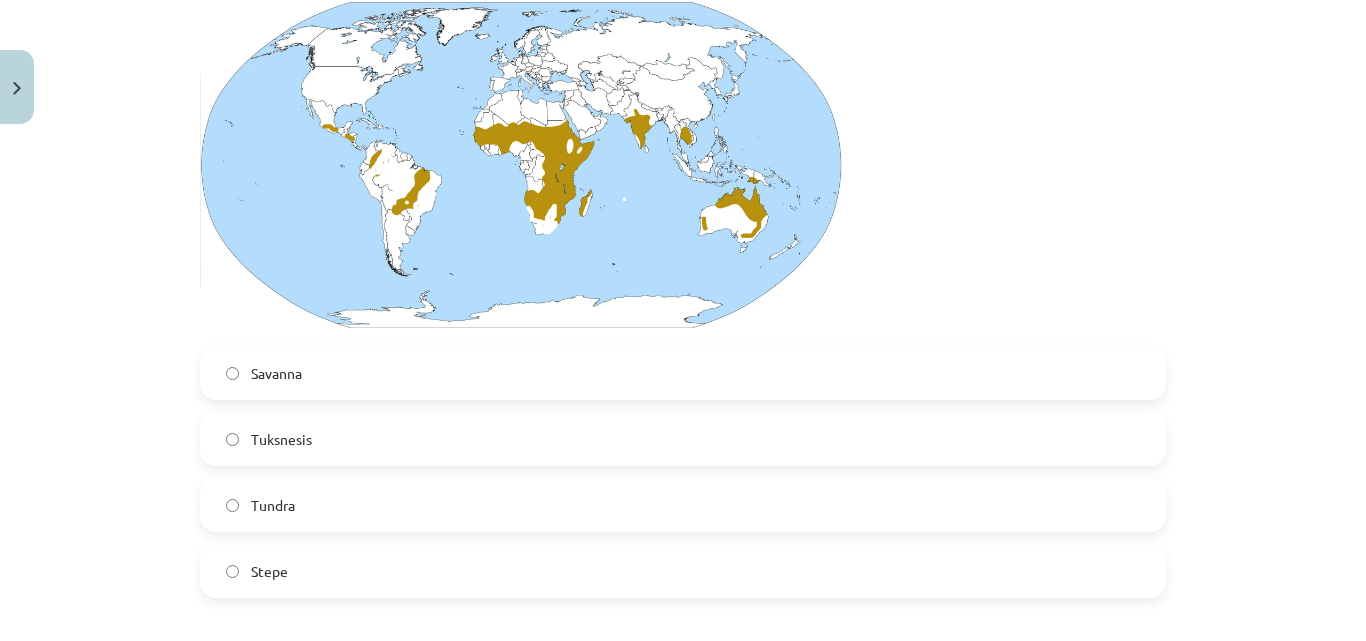scroll, scrollTop: 931, scrollLeft: 0, axis: vertical 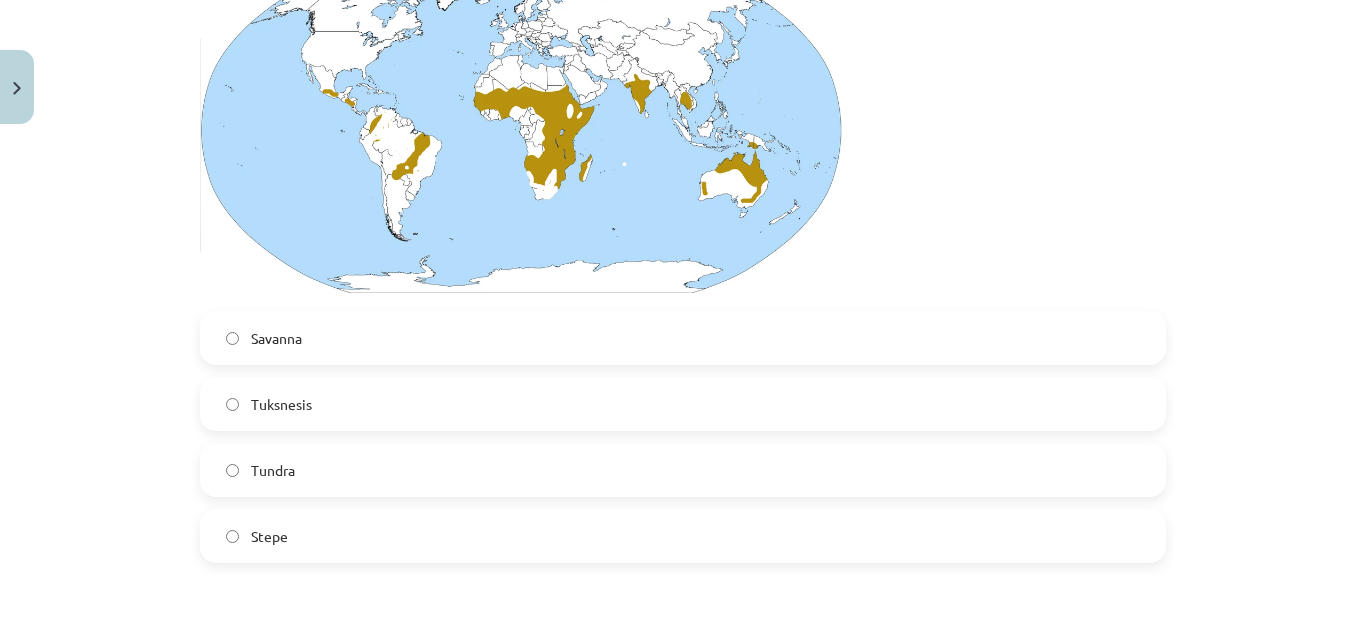 click on "Savanna" 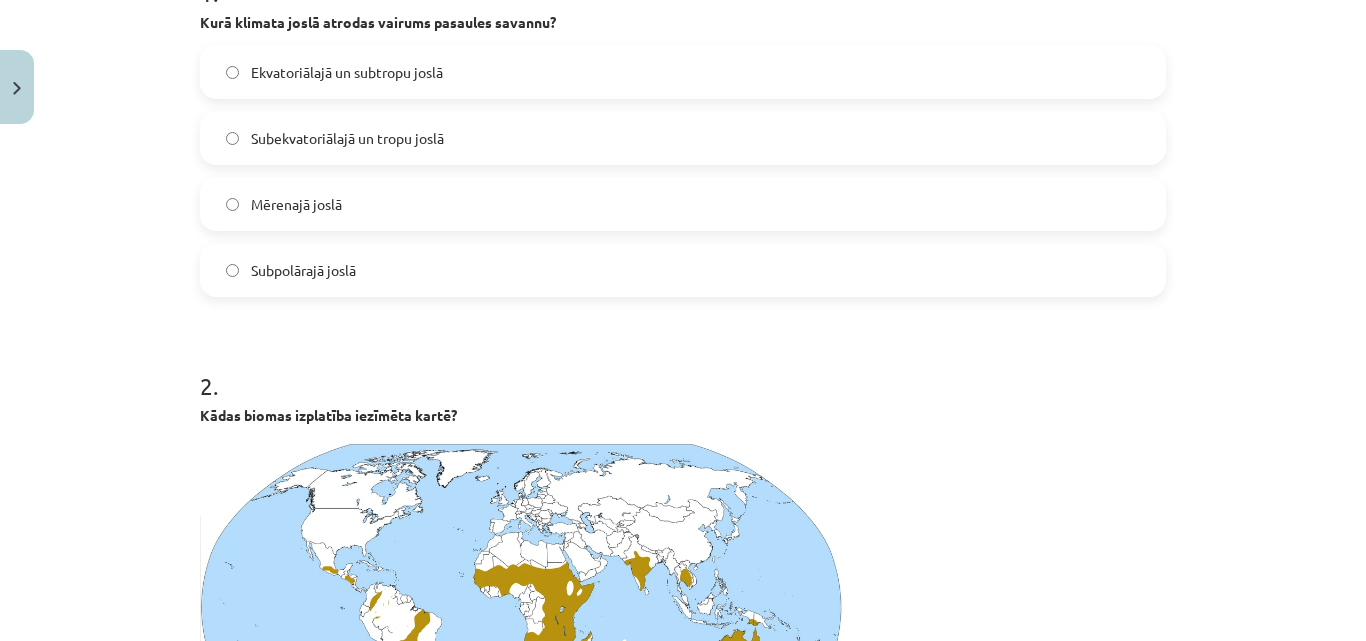 scroll, scrollTop: 331, scrollLeft: 0, axis: vertical 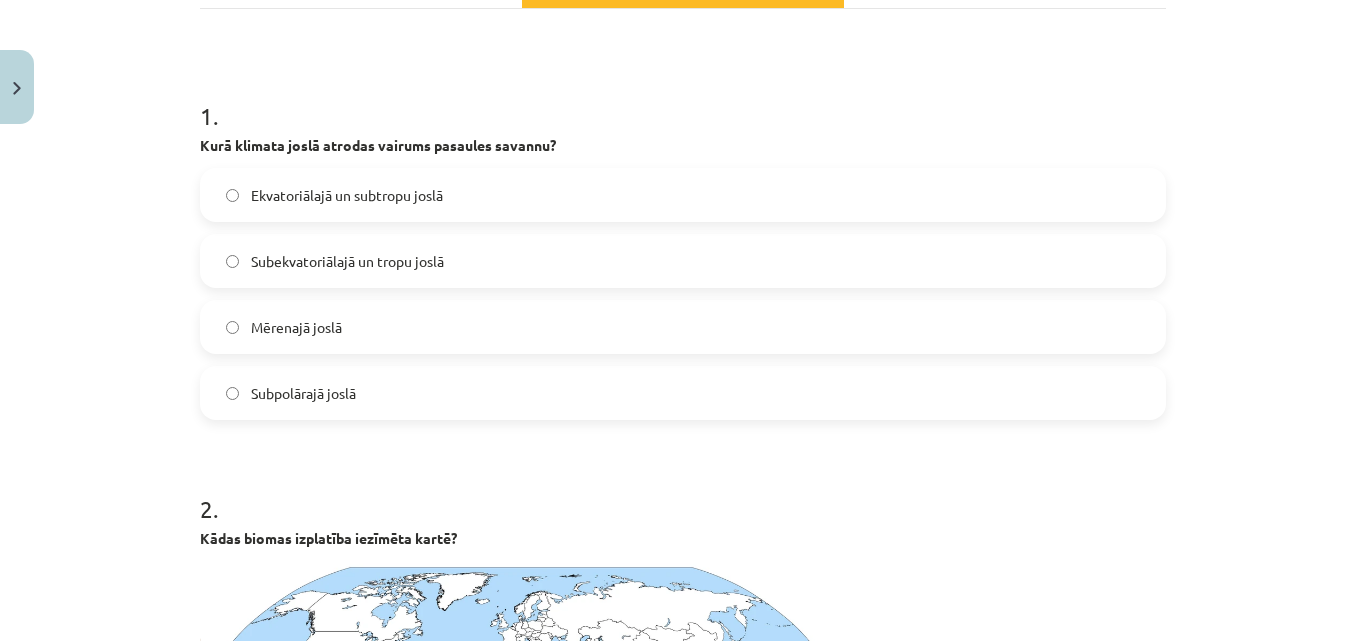 click on "Subekvatoriālajā un tropu joslā" 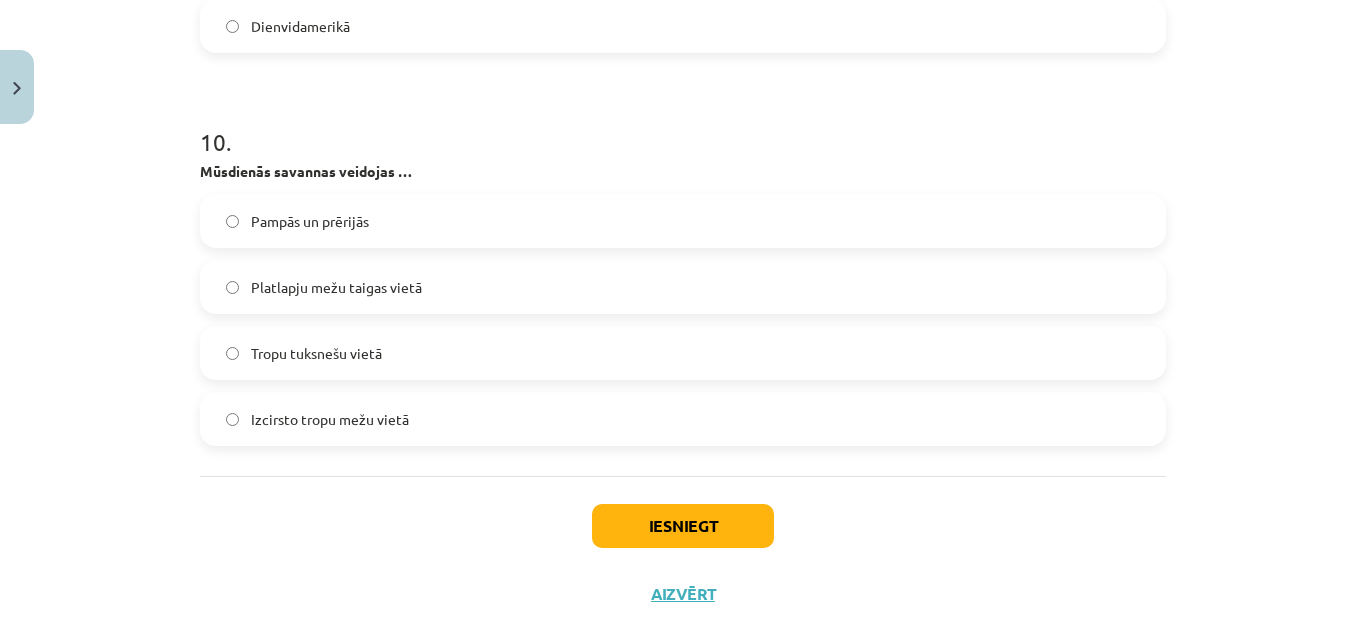 scroll, scrollTop: 4031, scrollLeft: 0, axis: vertical 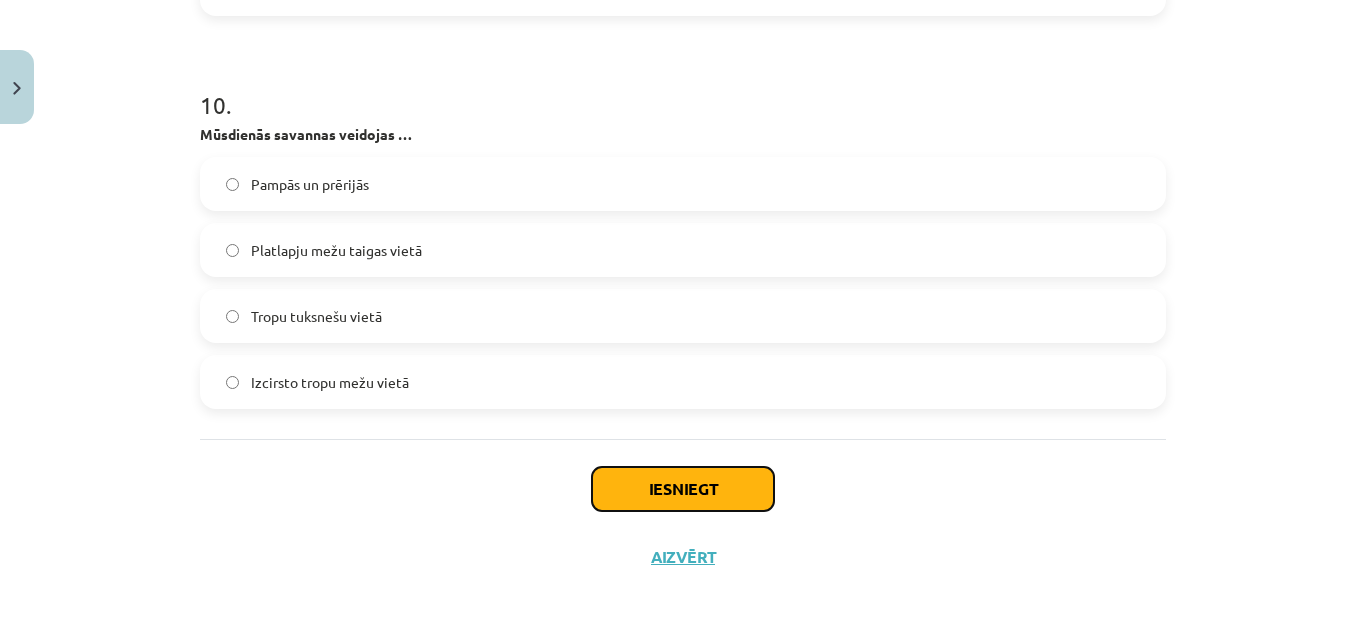 click on "Iesniegt" 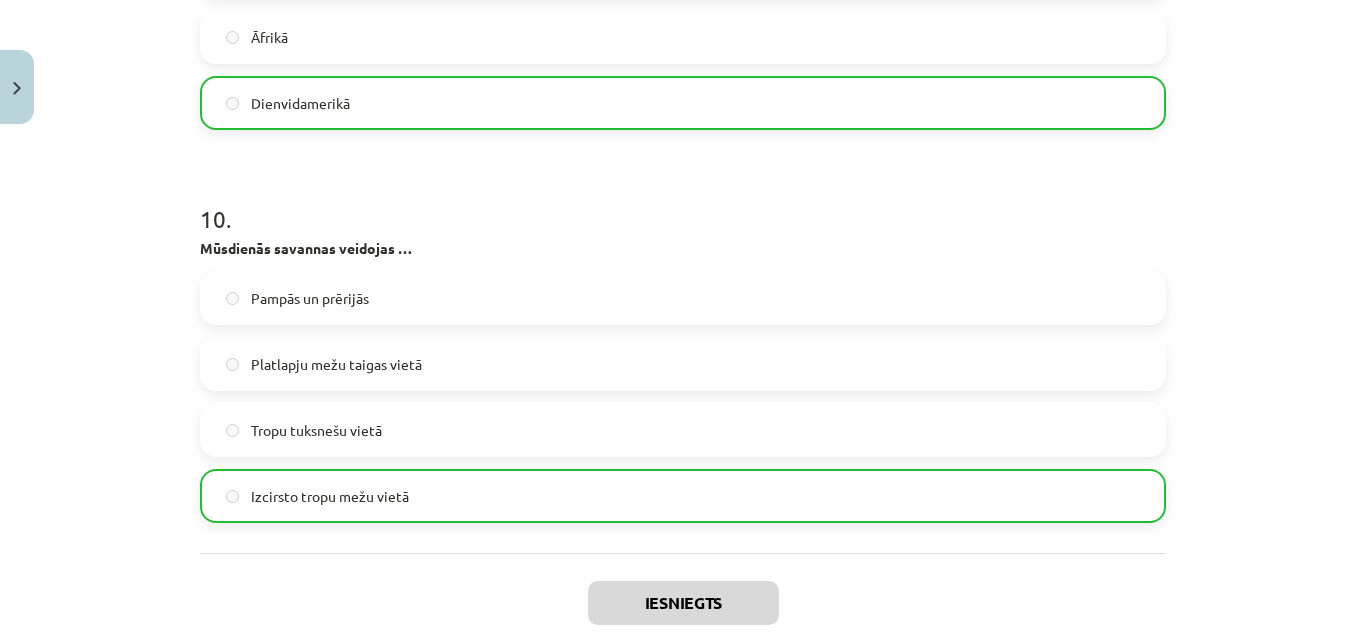scroll, scrollTop: 4095, scrollLeft: 0, axis: vertical 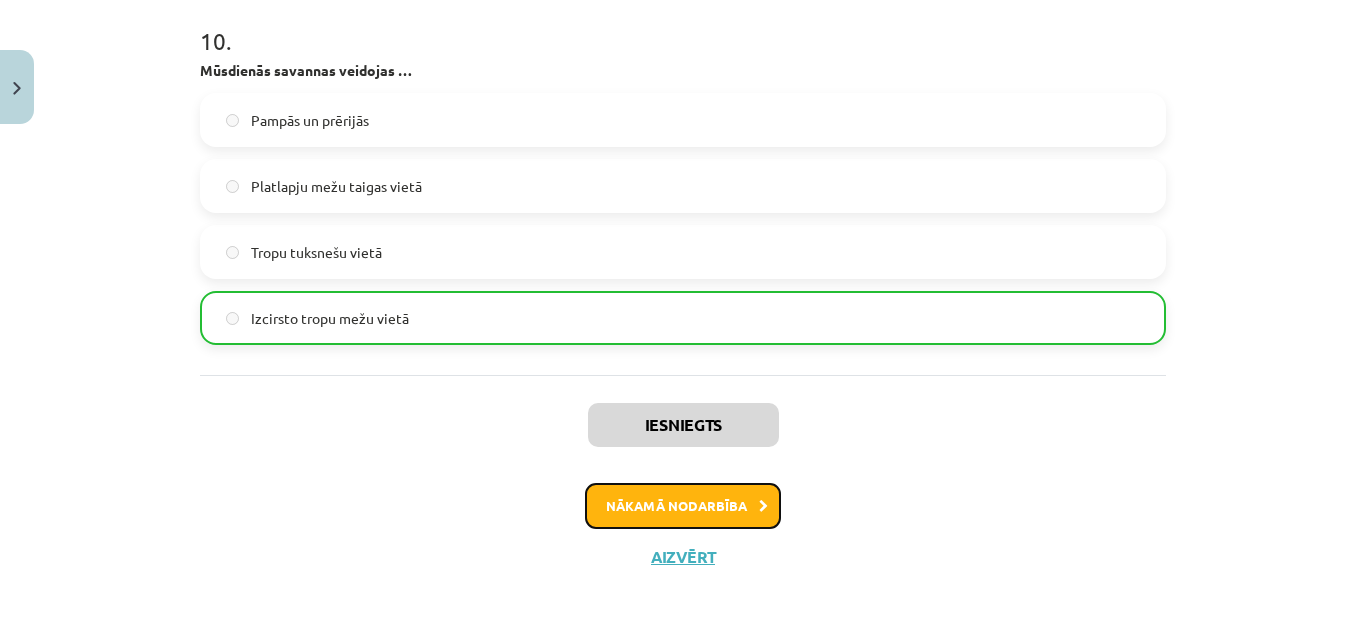 click on "Nākamā nodarbība" 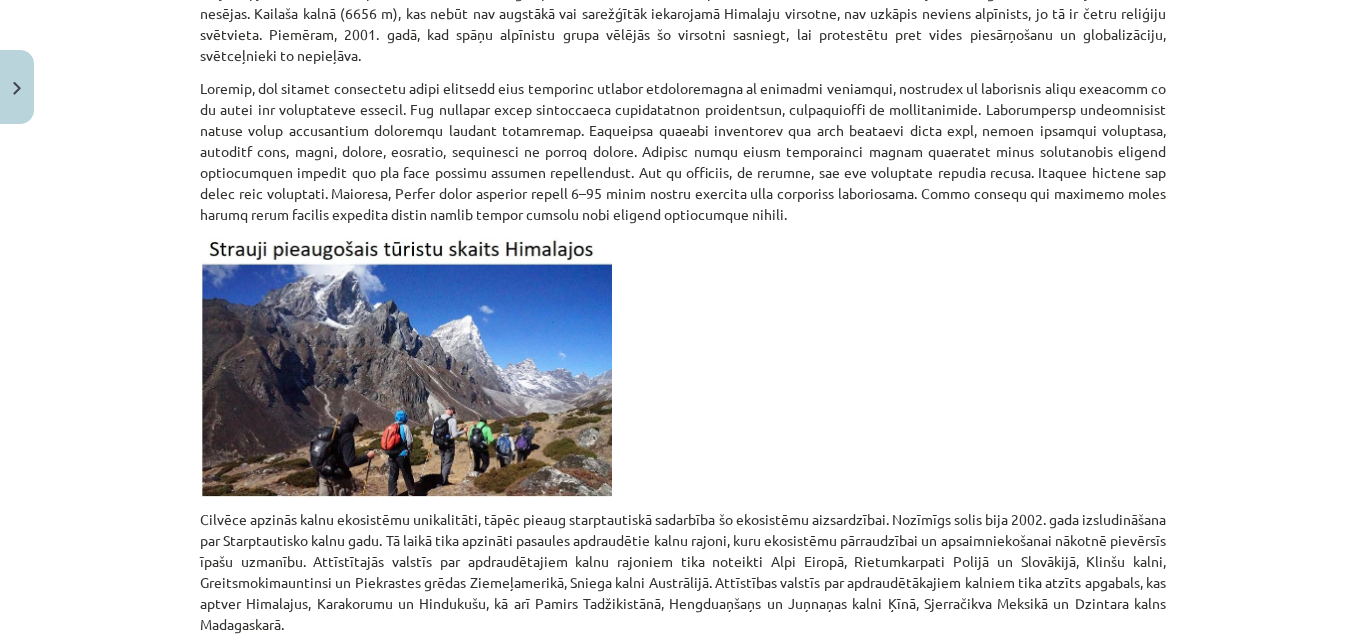 scroll, scrollTop: 4332, scrollLeft: 0, axis: vertical 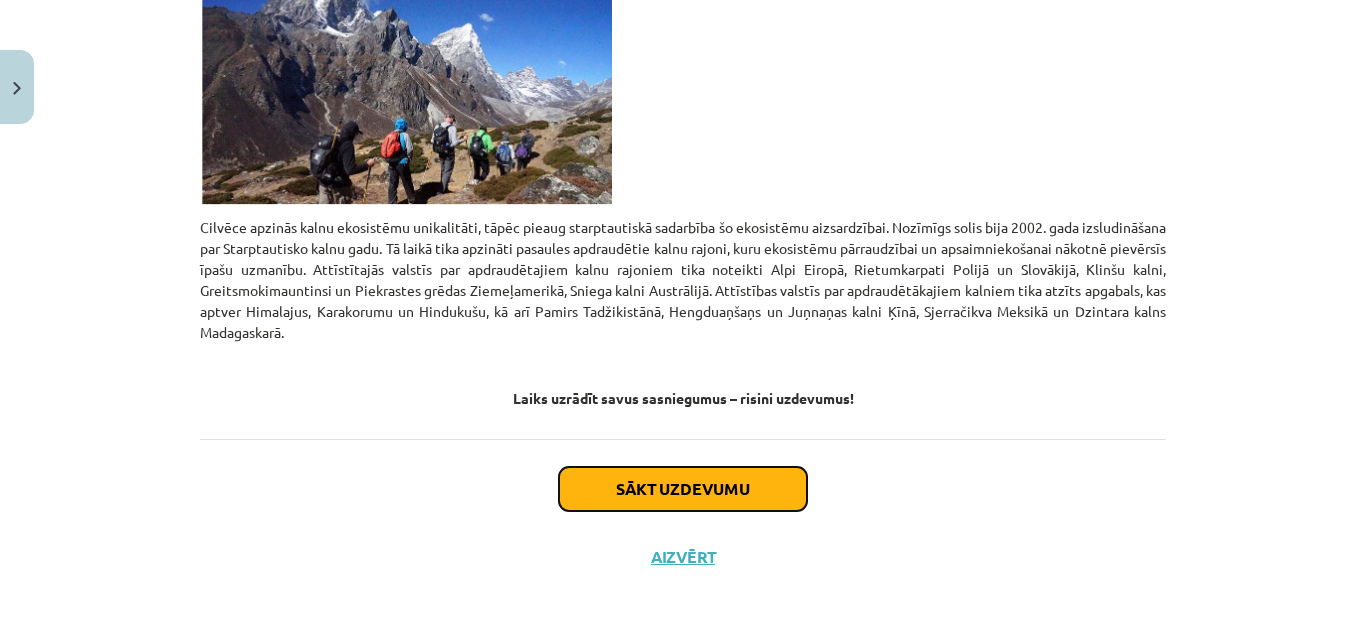 click on "Sākt uzdevumu" 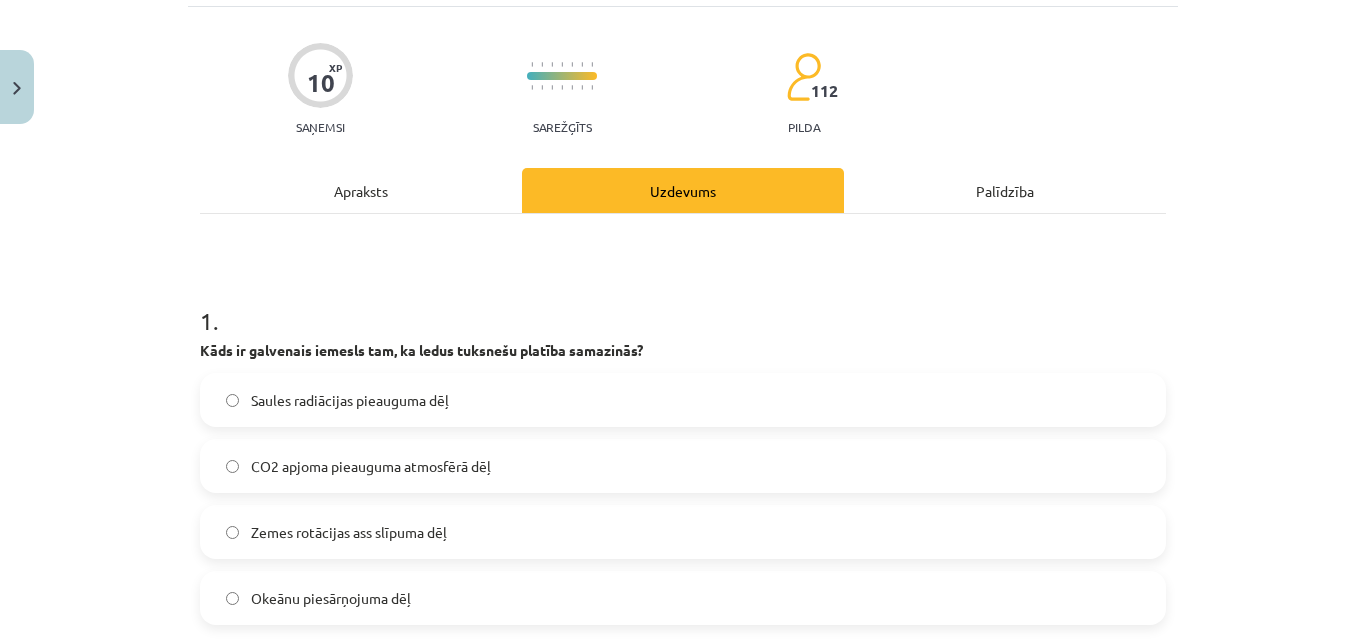 scroll, scrollTop: 250, scrollLeft: 0, axis: vertical 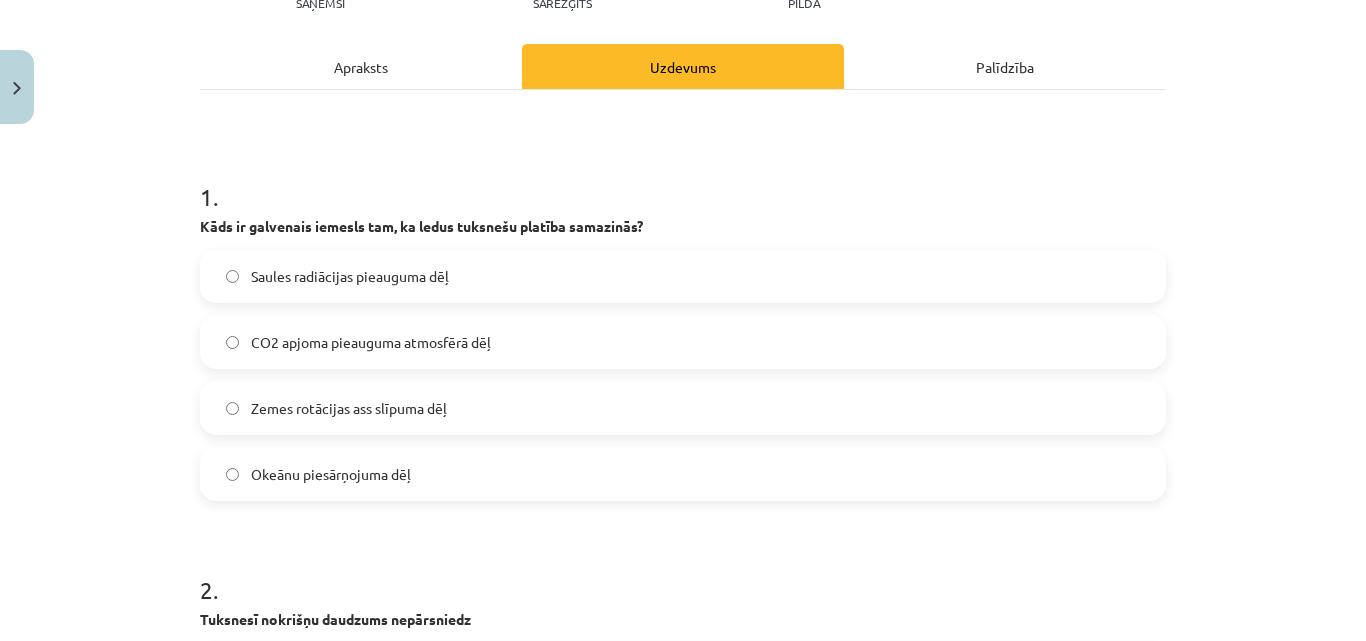 click on "CO2 apjoma pieauguma atmosfērā dēļ" 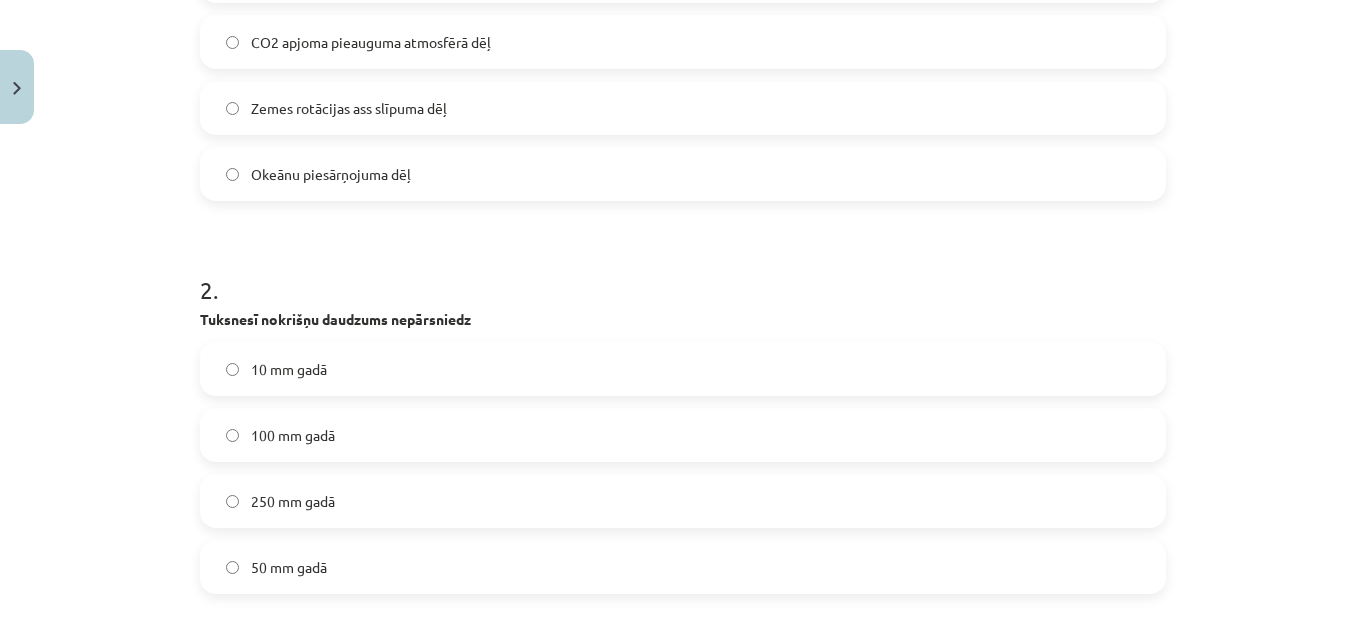 scroll, scrollTop: 650, scrollLeft: 0, axis: vertical 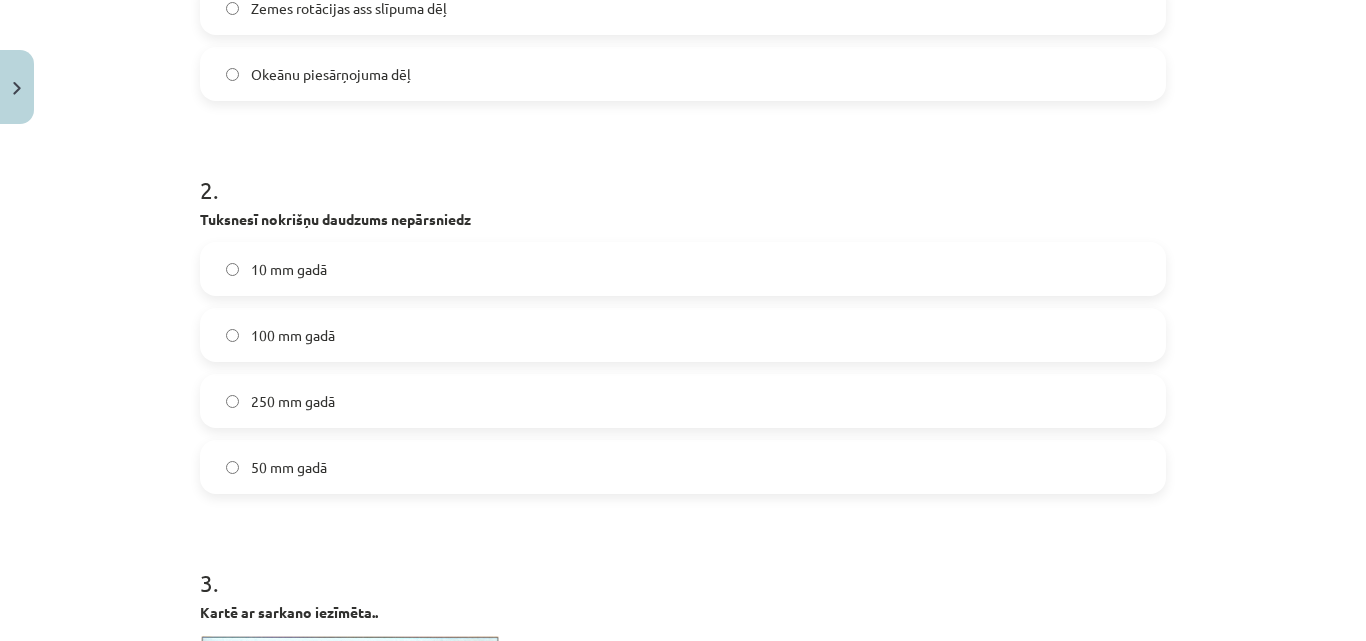 click on "250 mm gadā" 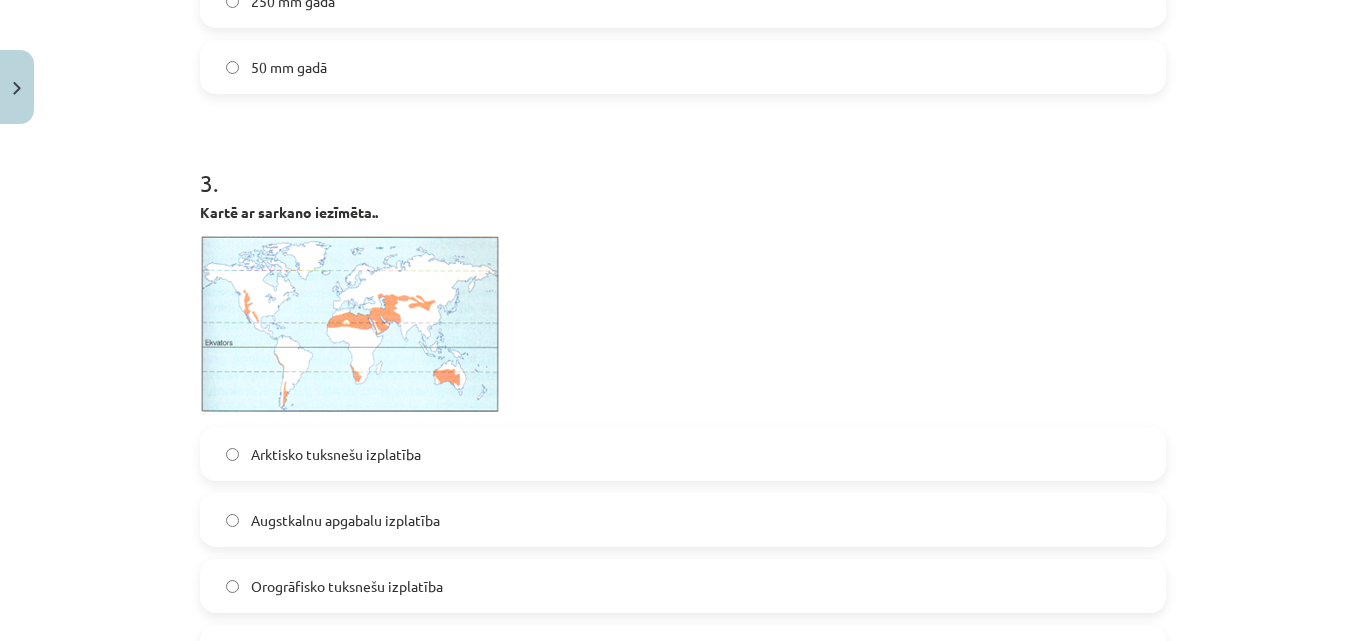 scroll, scrollTop: 1150, scrollLeft: 0, axis: vertical 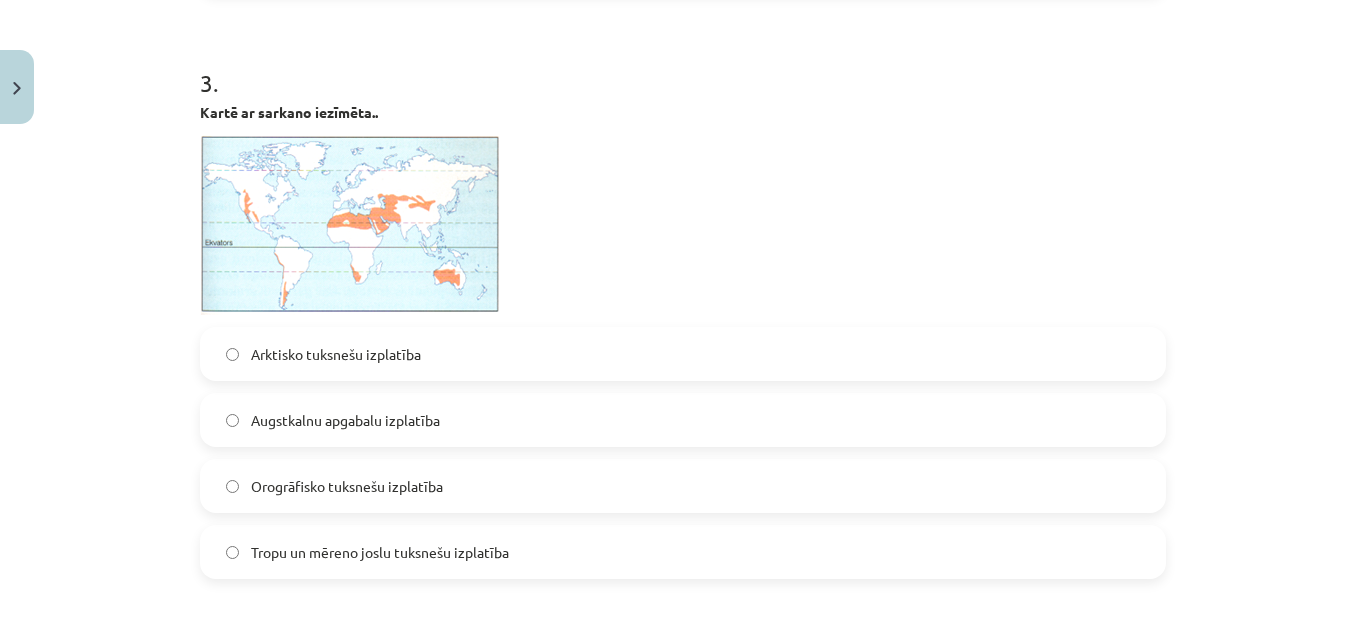 click on "Tropu un mēreno joslu tuksnešu izplatība" 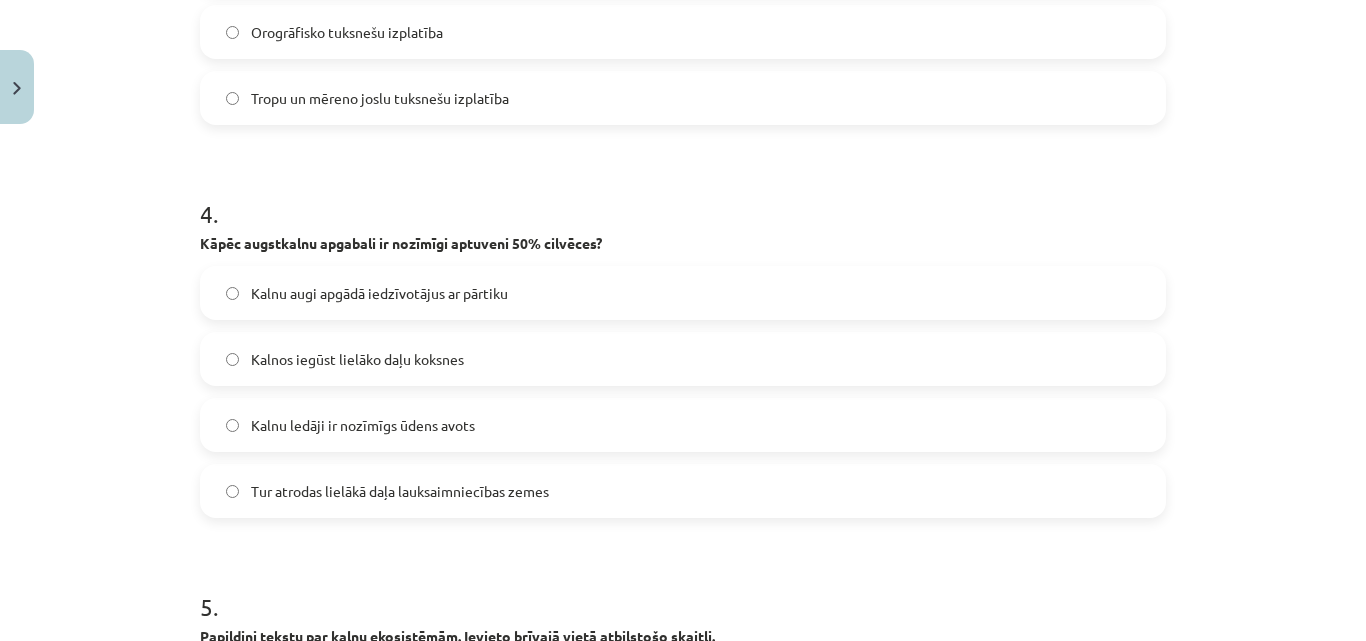 scroll, scrollTop: 1650, scrollLeft: 0, axis: vertical 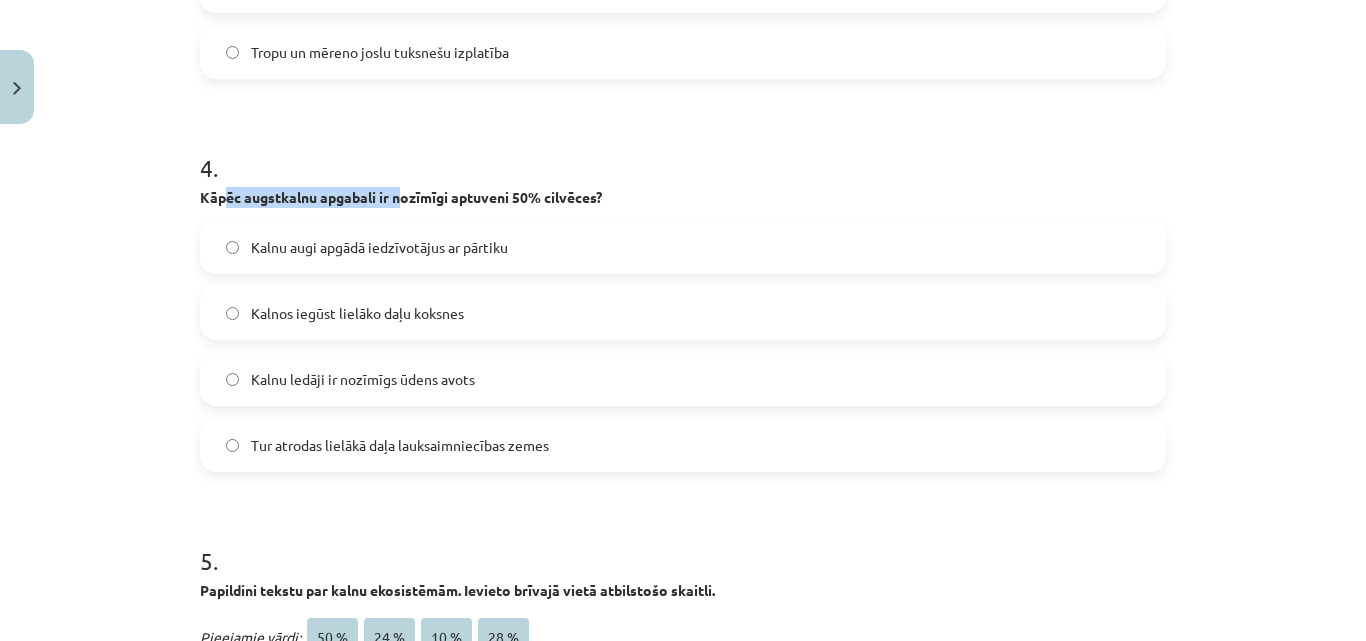 drag, startPoint x: 216, startPoint y: 190, endPoint x: 400, endPoint y: 196, distance: 184.0978 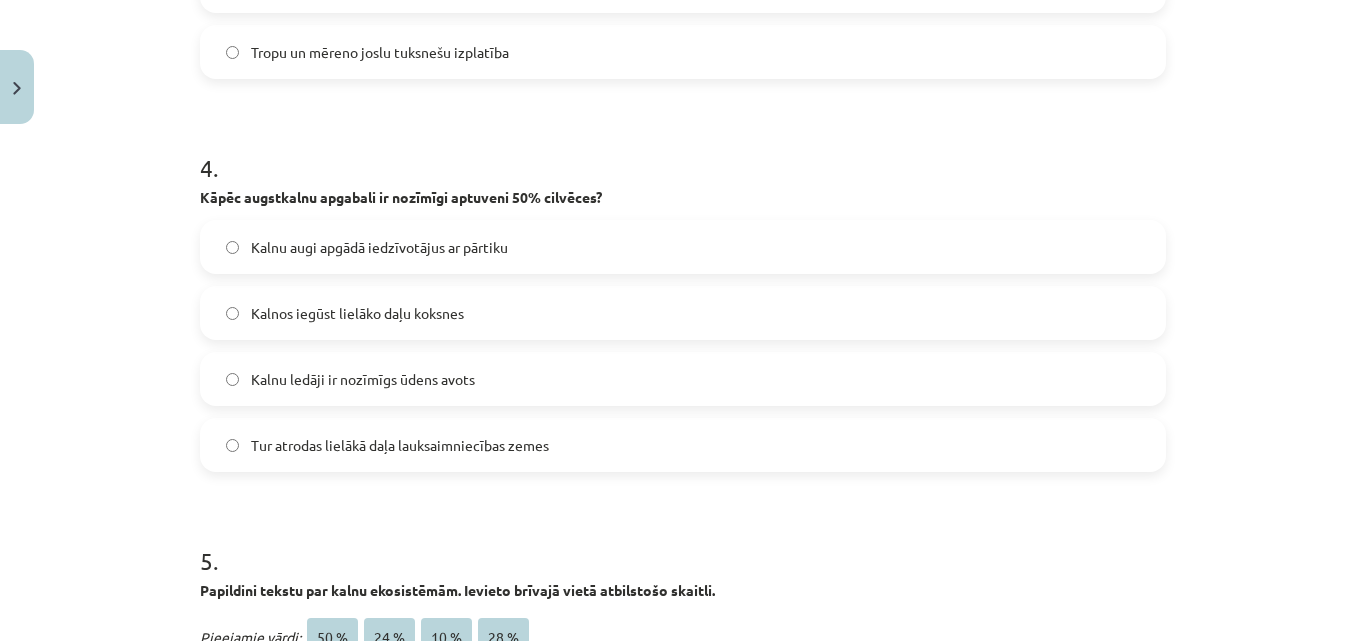 click on "Kalnu ledāji ir nozīmīgs ūdens avots" 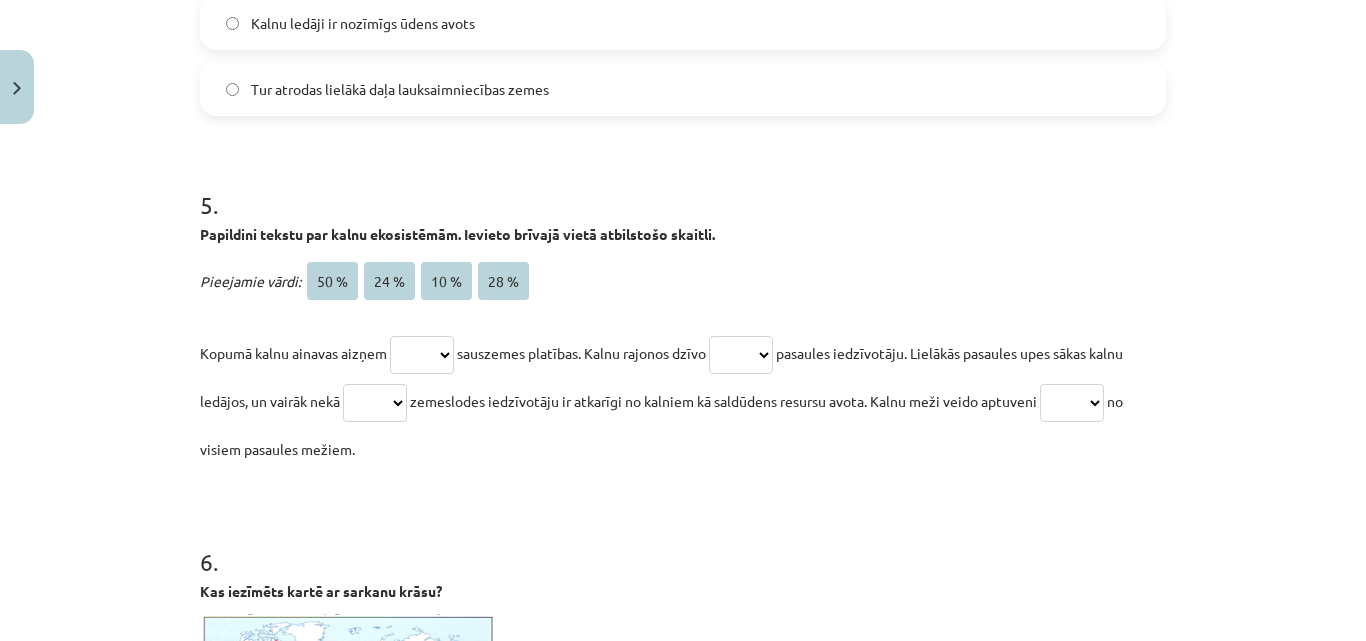 scroll, scrollTop: 2050, scrollLeft: 0, axis: vertical 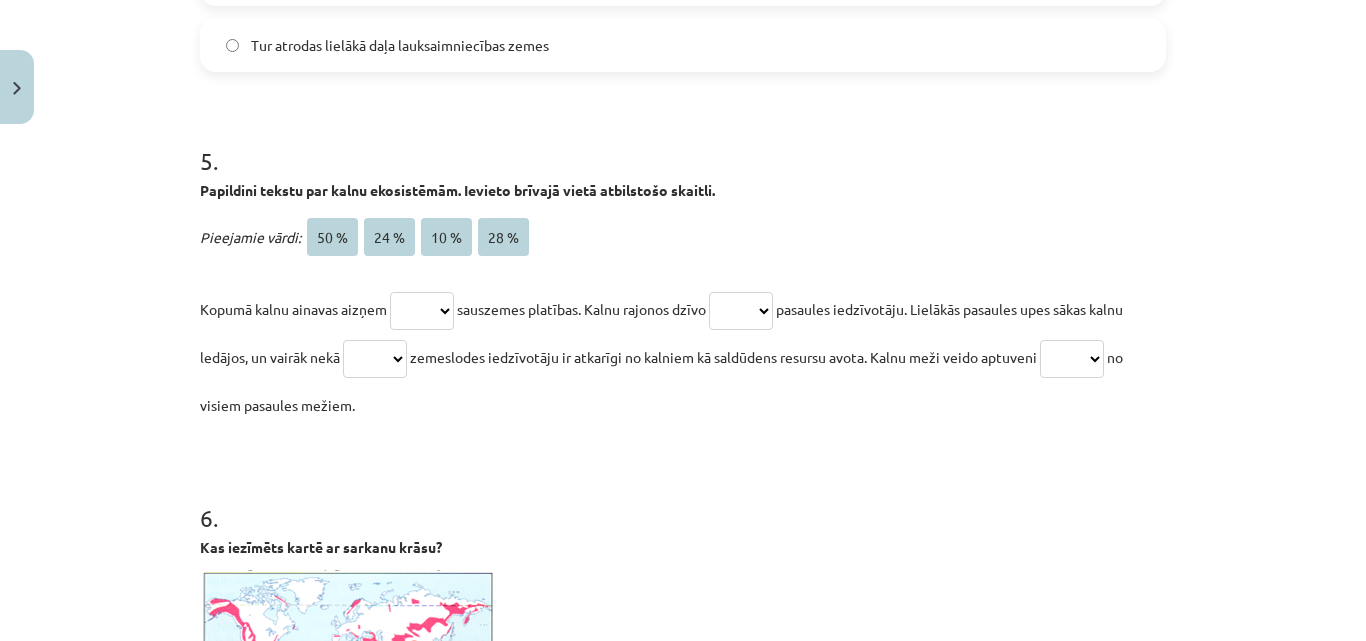 click on "**** **** **** ****" 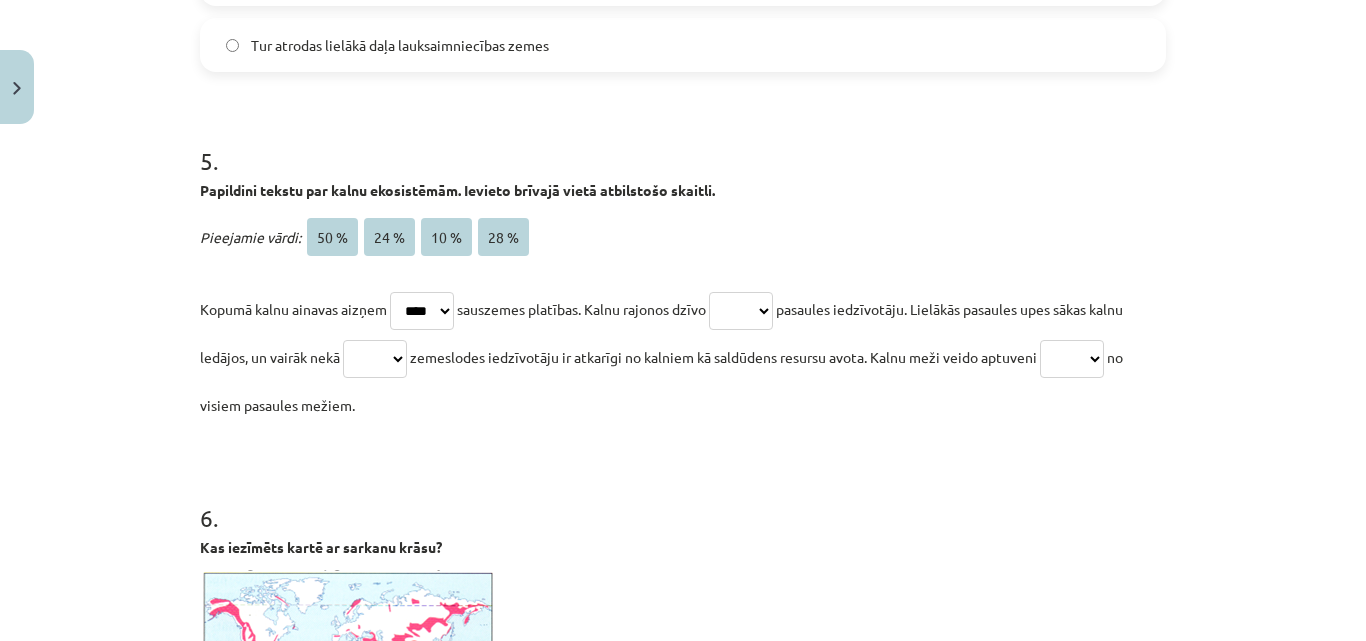 click on "**** **** **** ****" 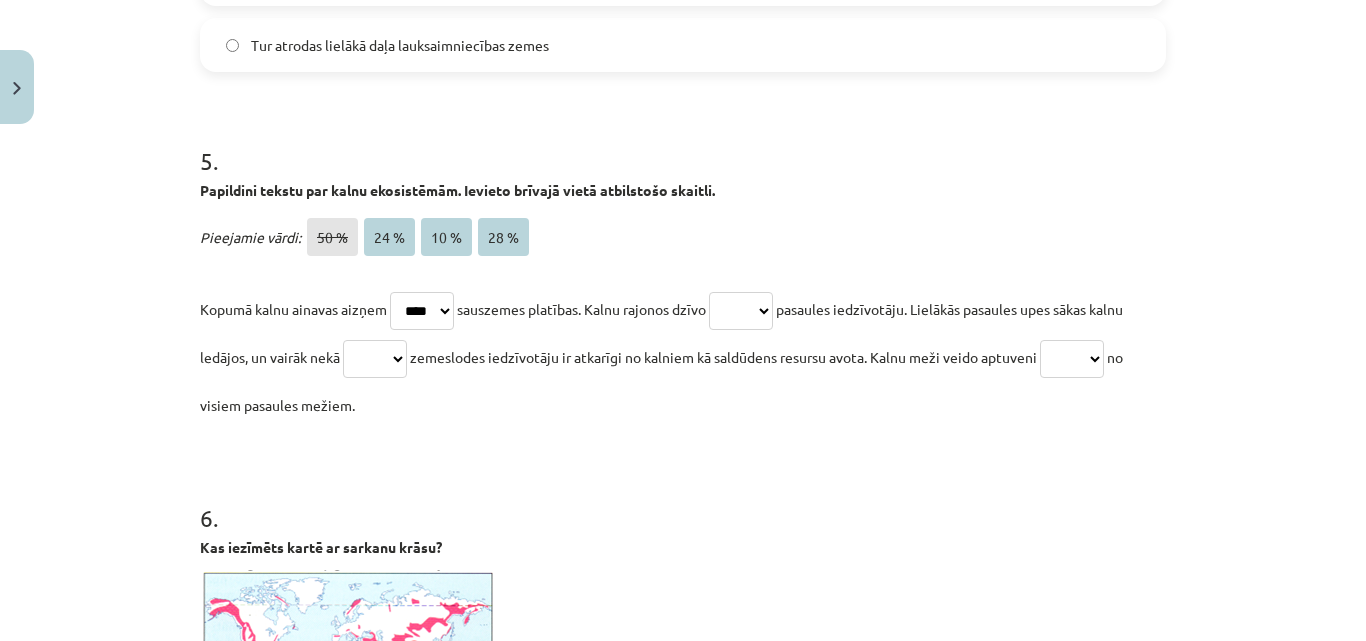 click on "**** **** **** ****" 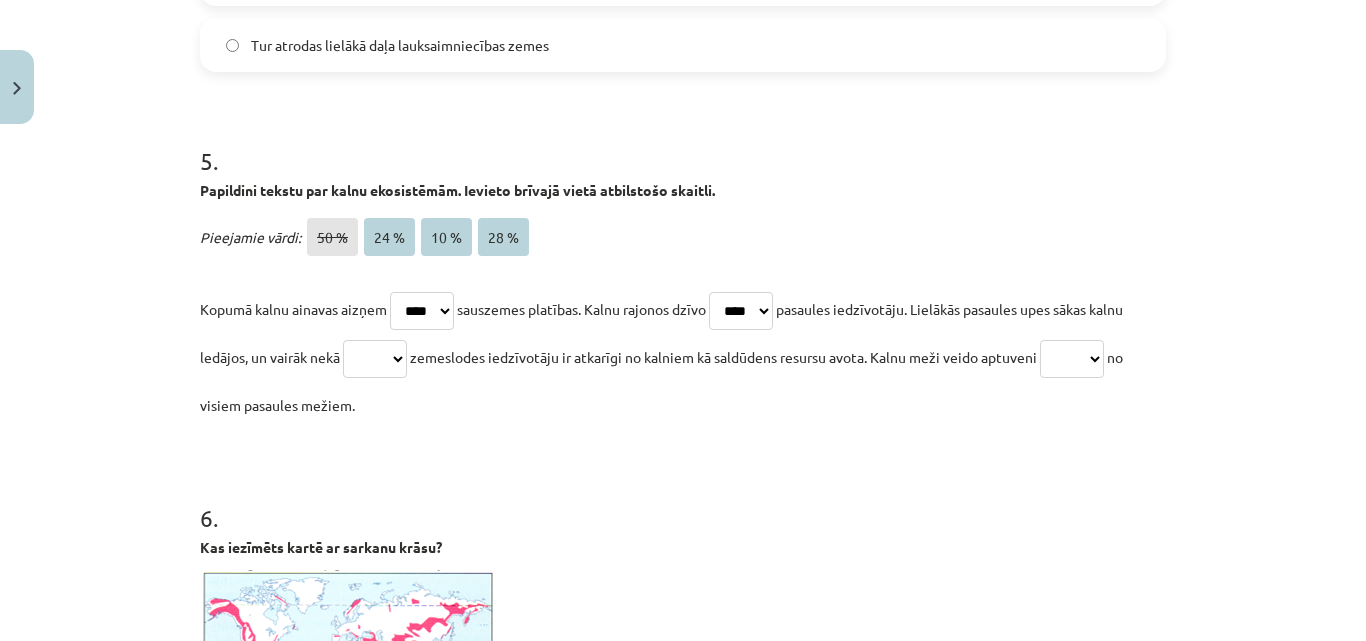 click on "**** **** **** ****" 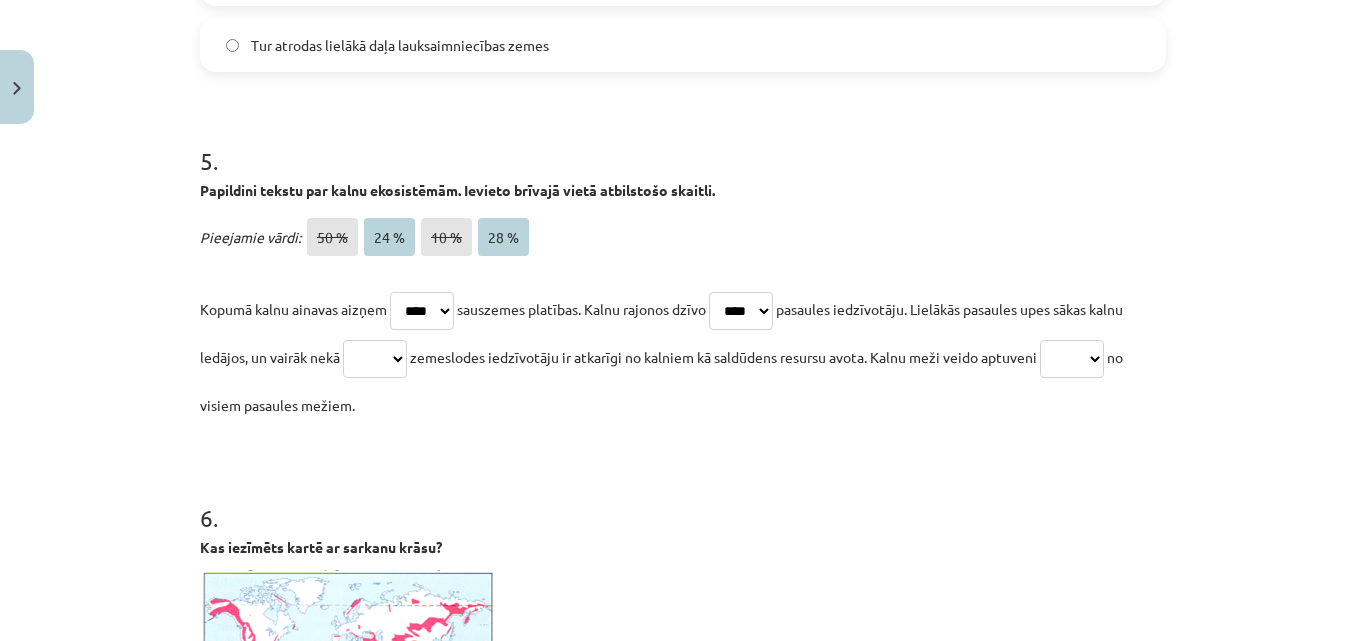 click on "**** **** **** ****" 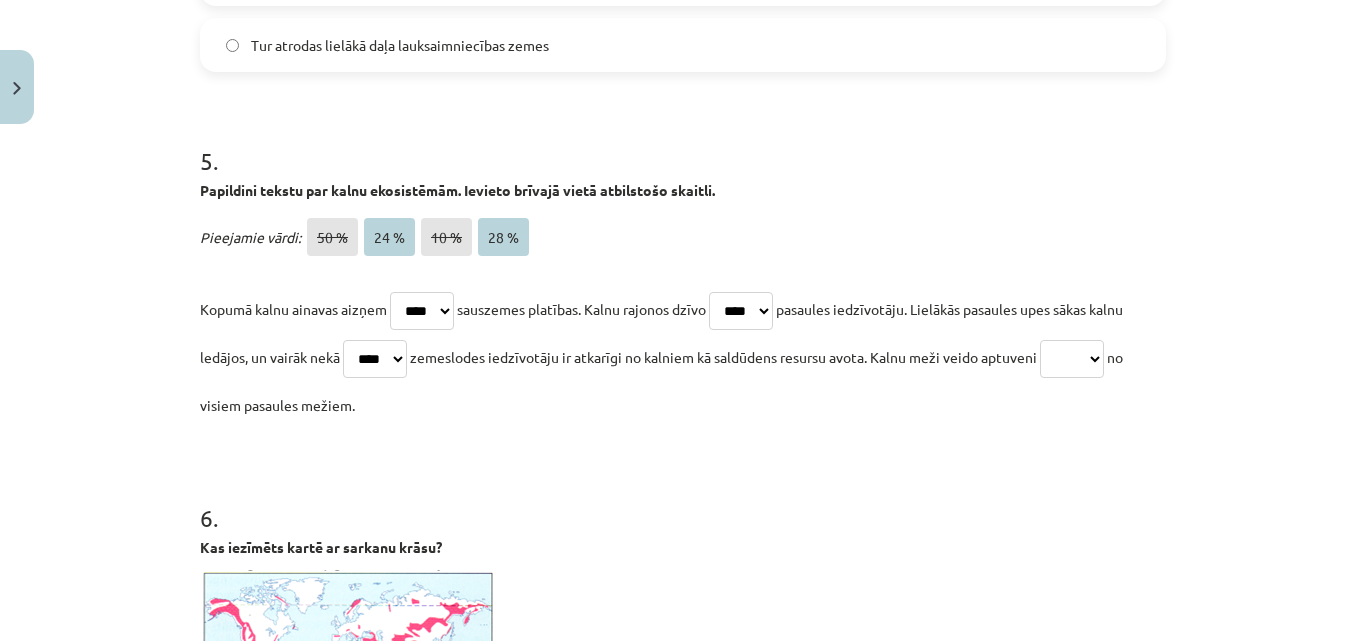 click on "**** **** **** ****" 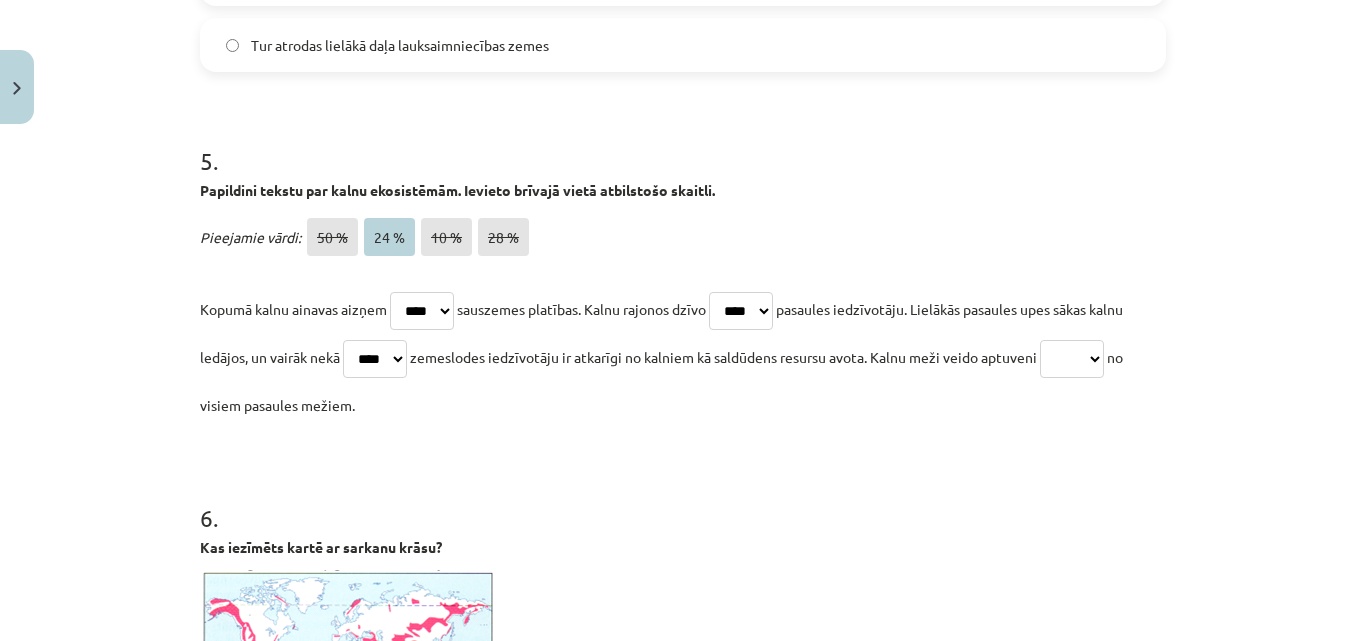 click on "**** **** **** ****" 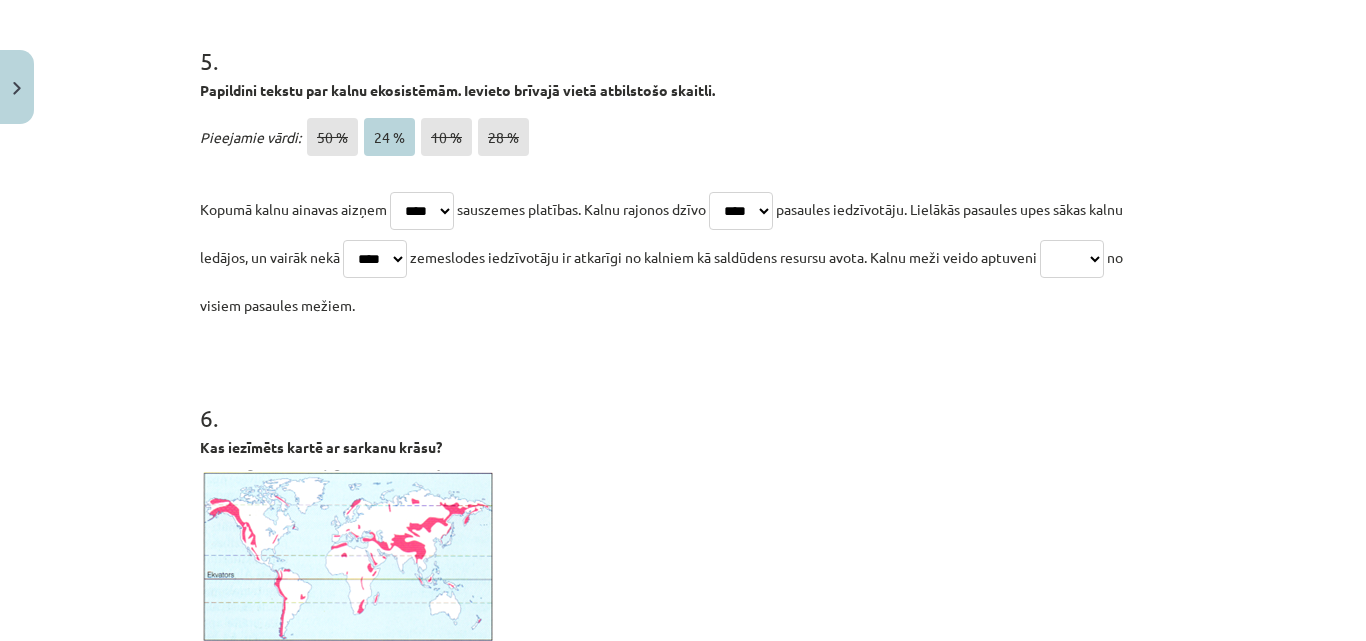 click on "**** **** **** ****" 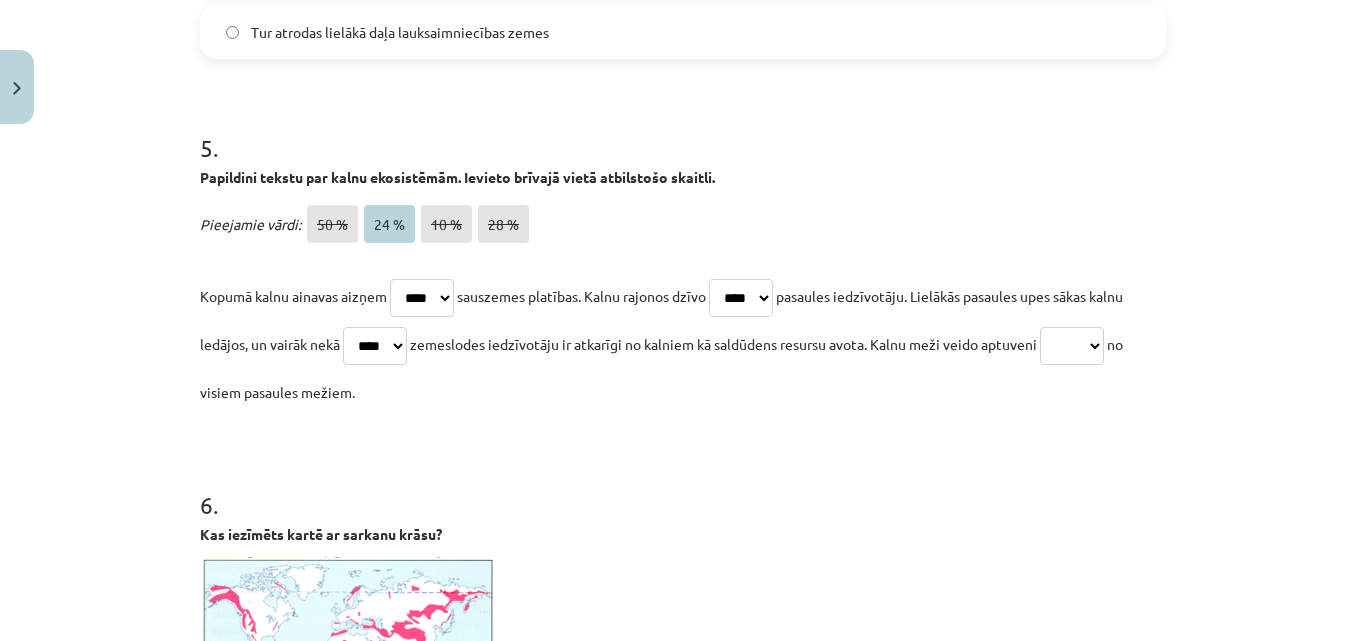 scroll, scrollTop: 2000, scrollLeft: 0, axis: vertical 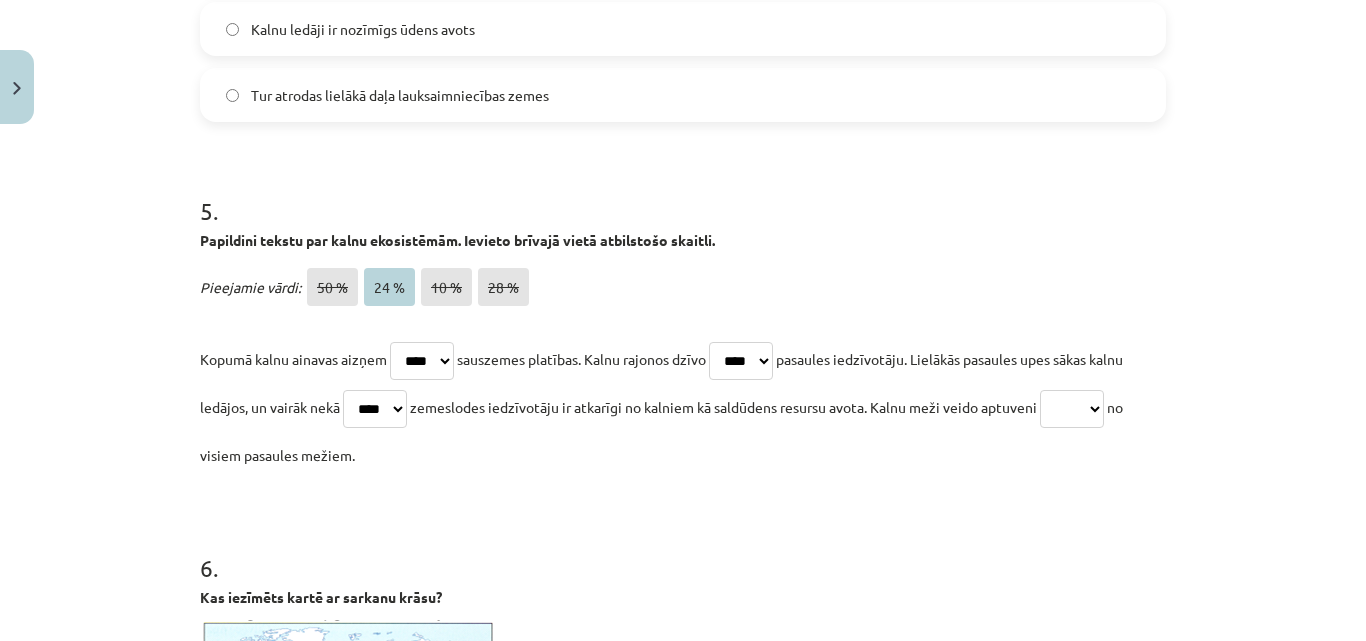click on "**** **** **** ****" 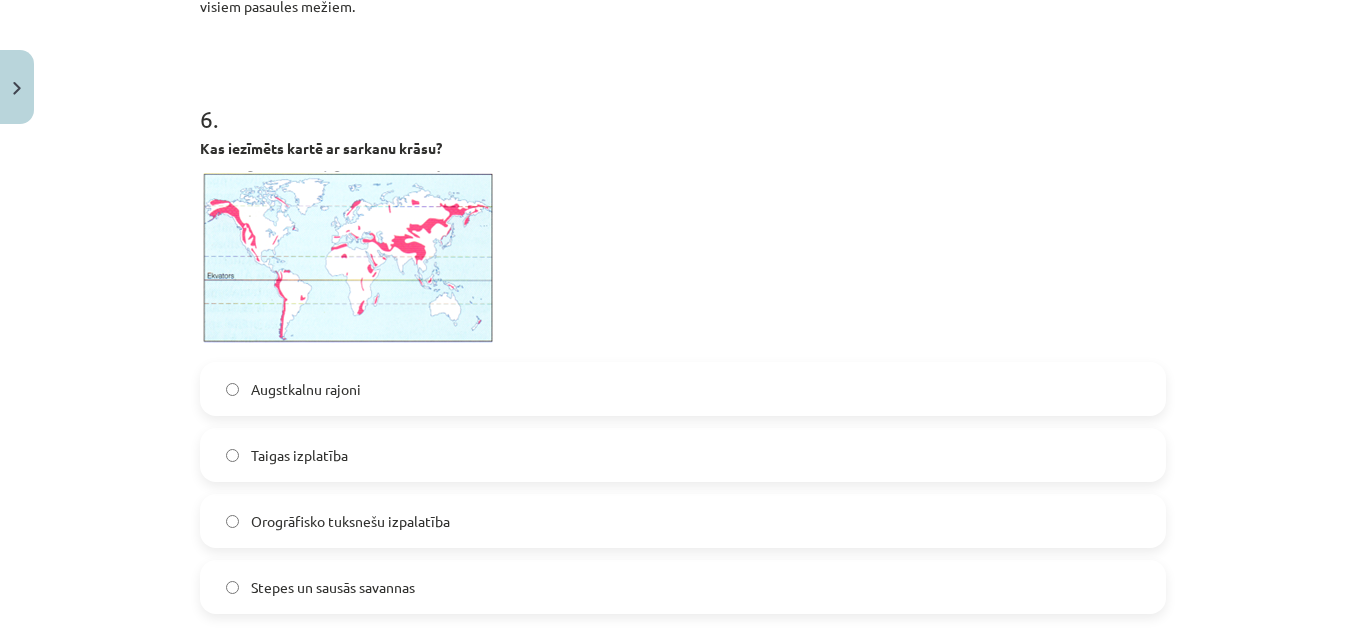 scroll, scrollTop: 2400, scrollLeft: 0, axis: vertical 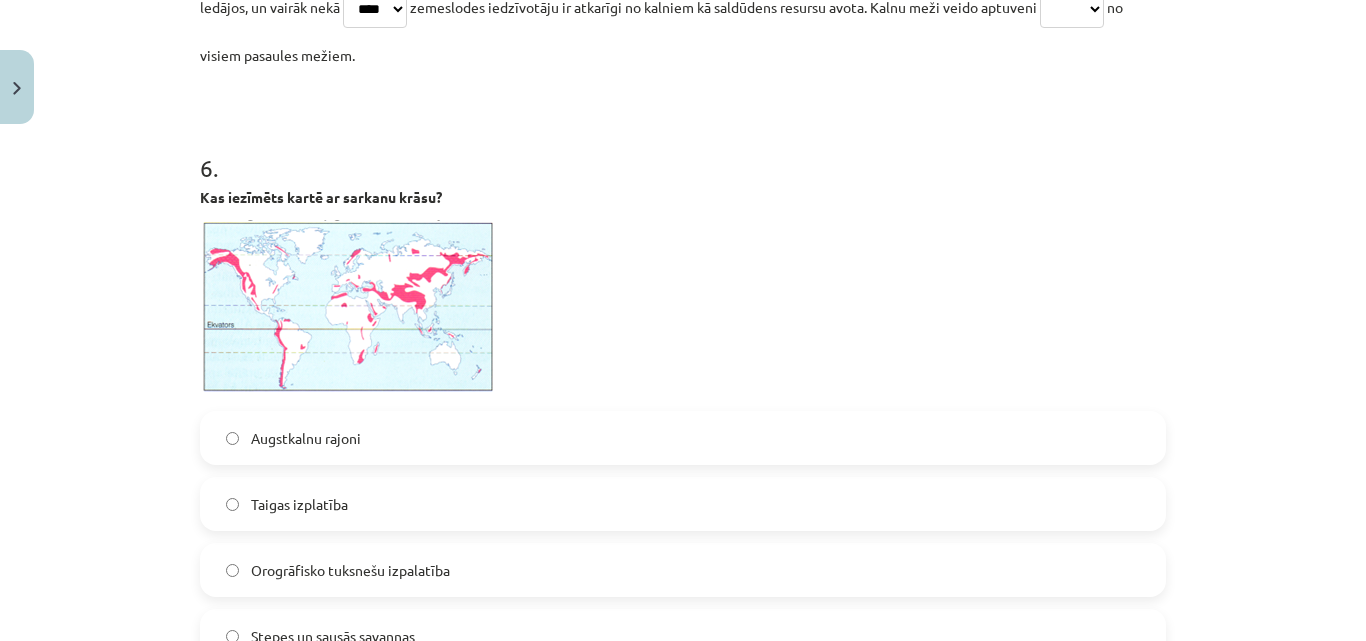 click on "Augstkalnu rajoni" 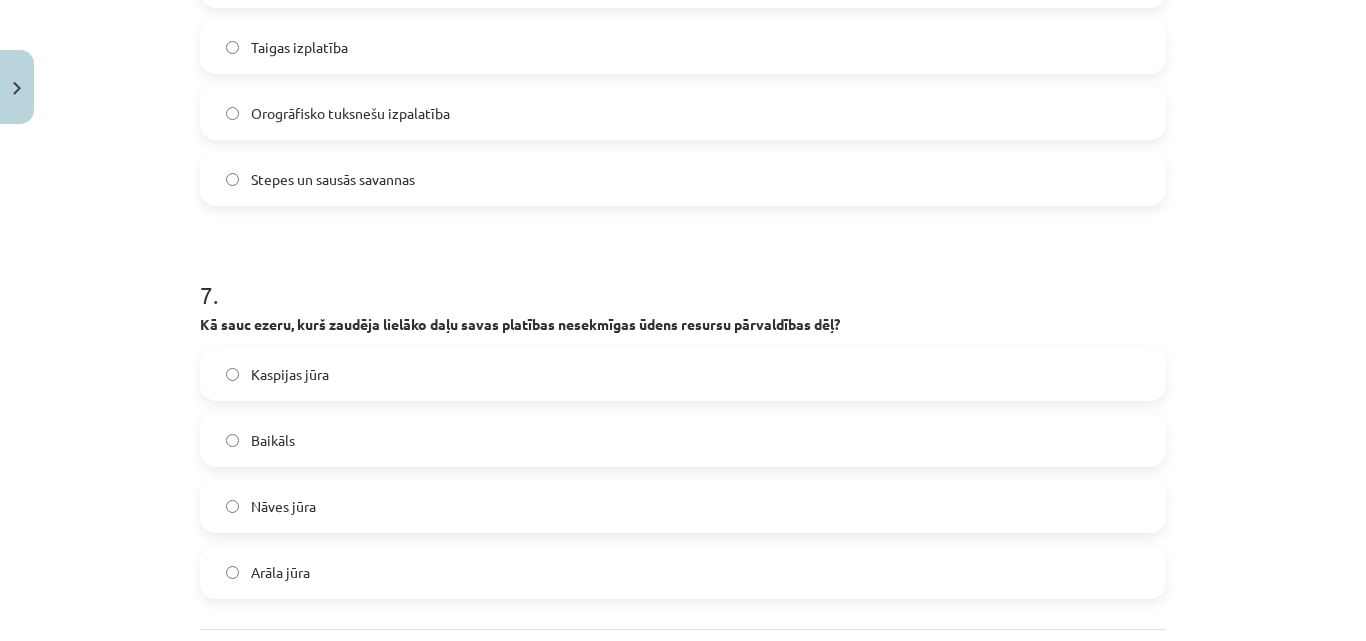 scroll, scrollTop: 2900, scrollLeft: 0, axis: vertical 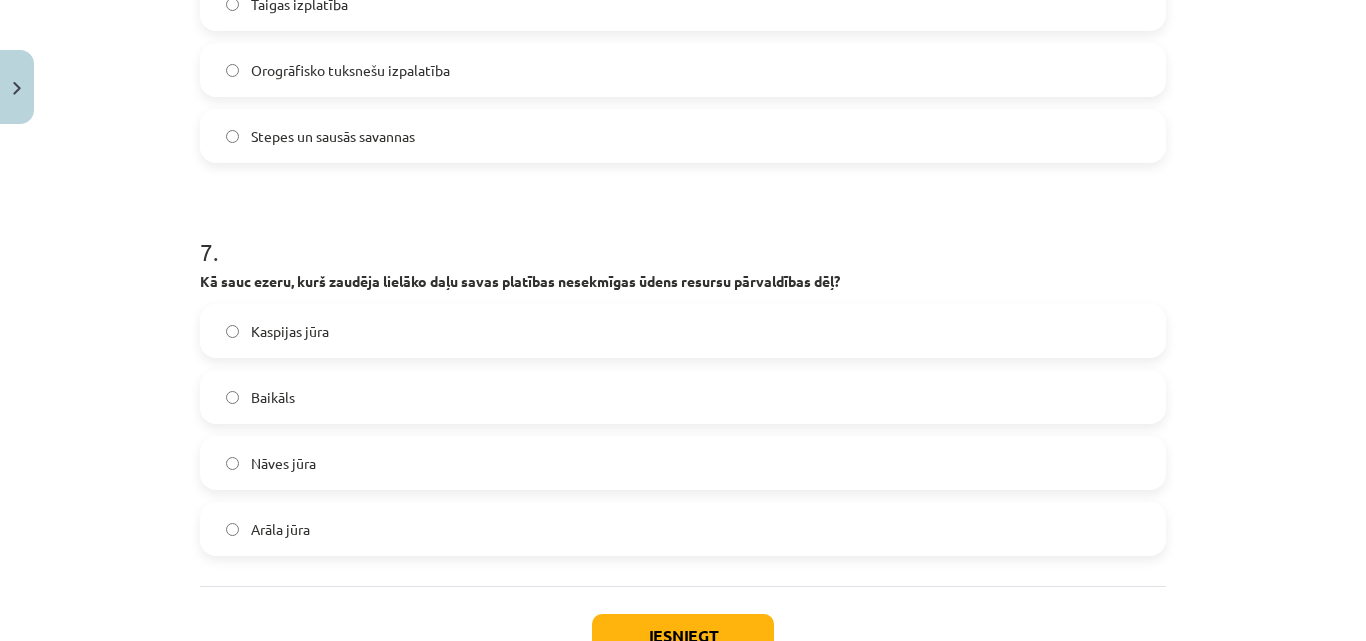 click on "Arāla jūra" 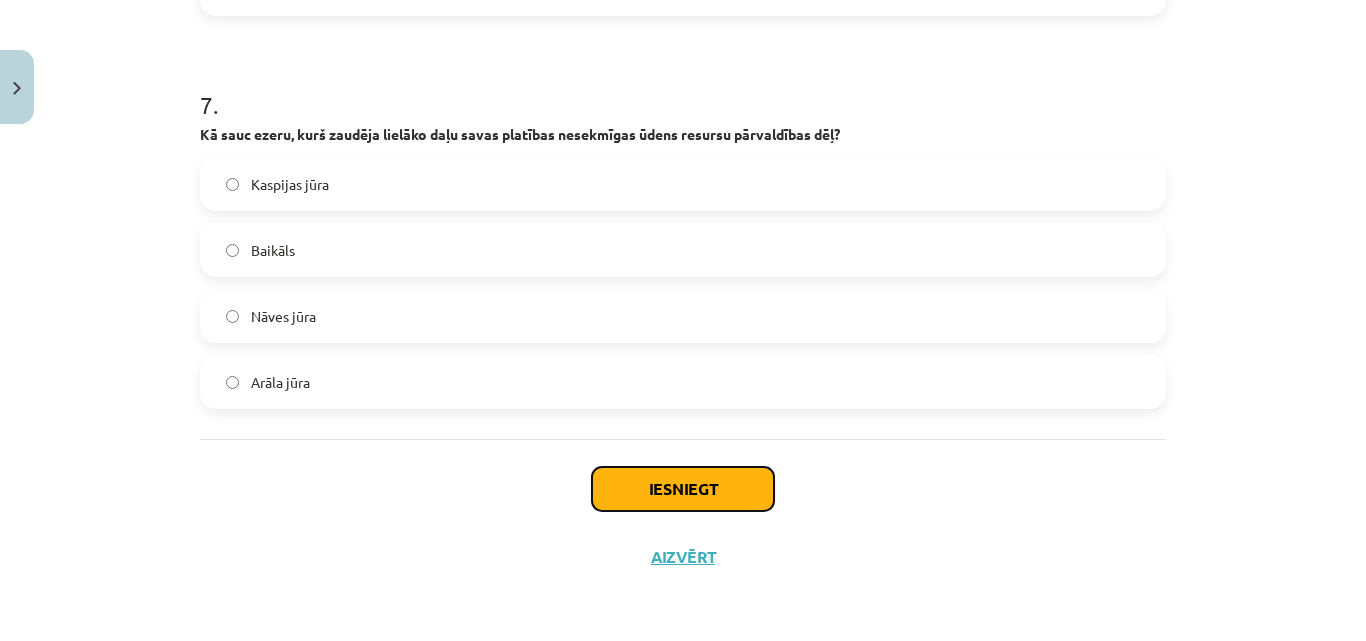 click on "Iesniegt" 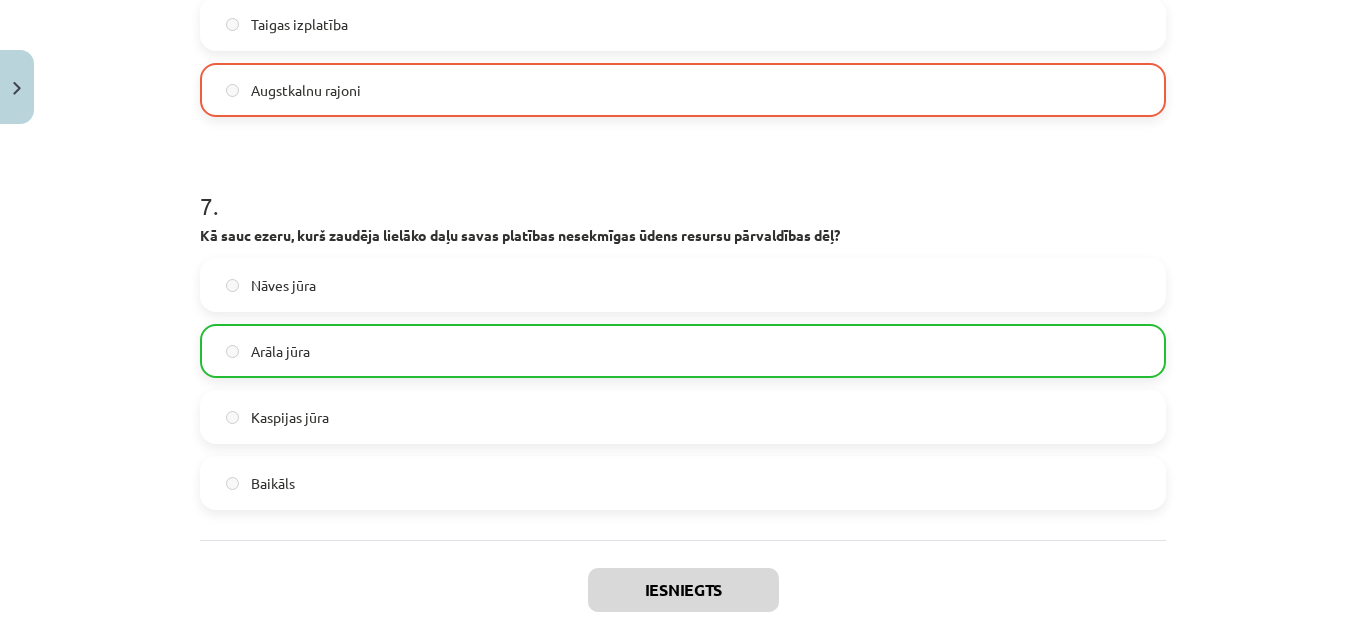 scroll, scrollTop: 3111, scrollLeft: 0, axis: vertical 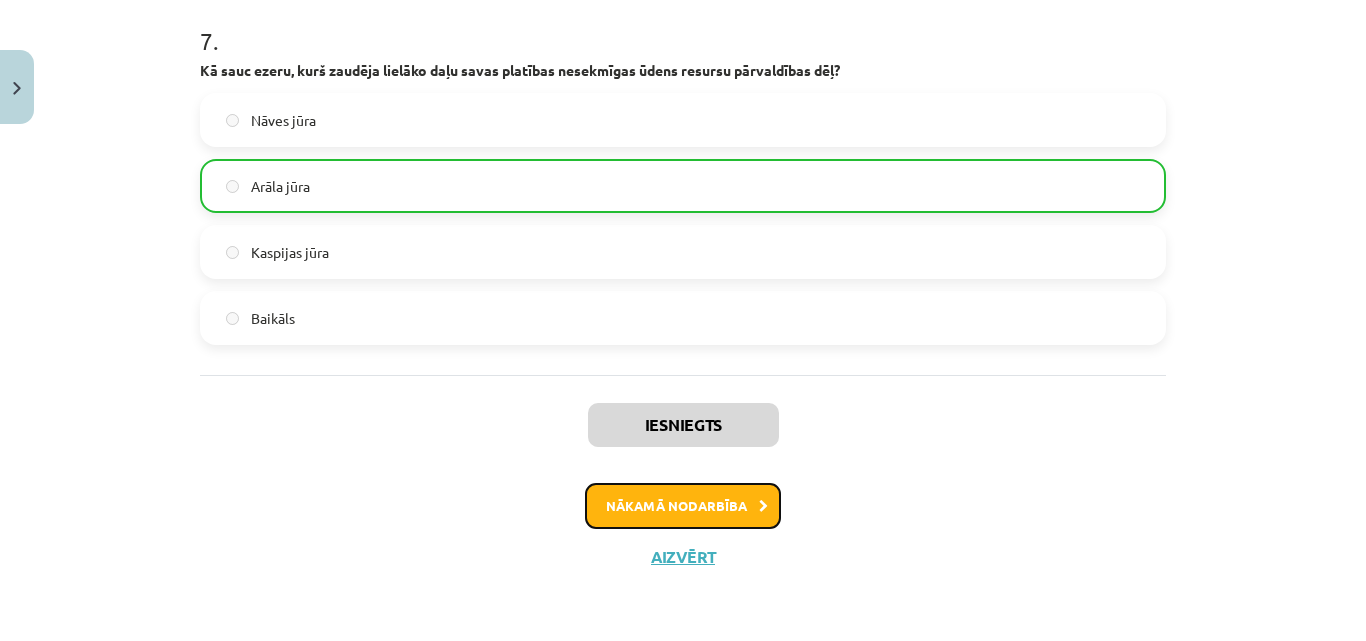 click on "Nākamā nodarbība" 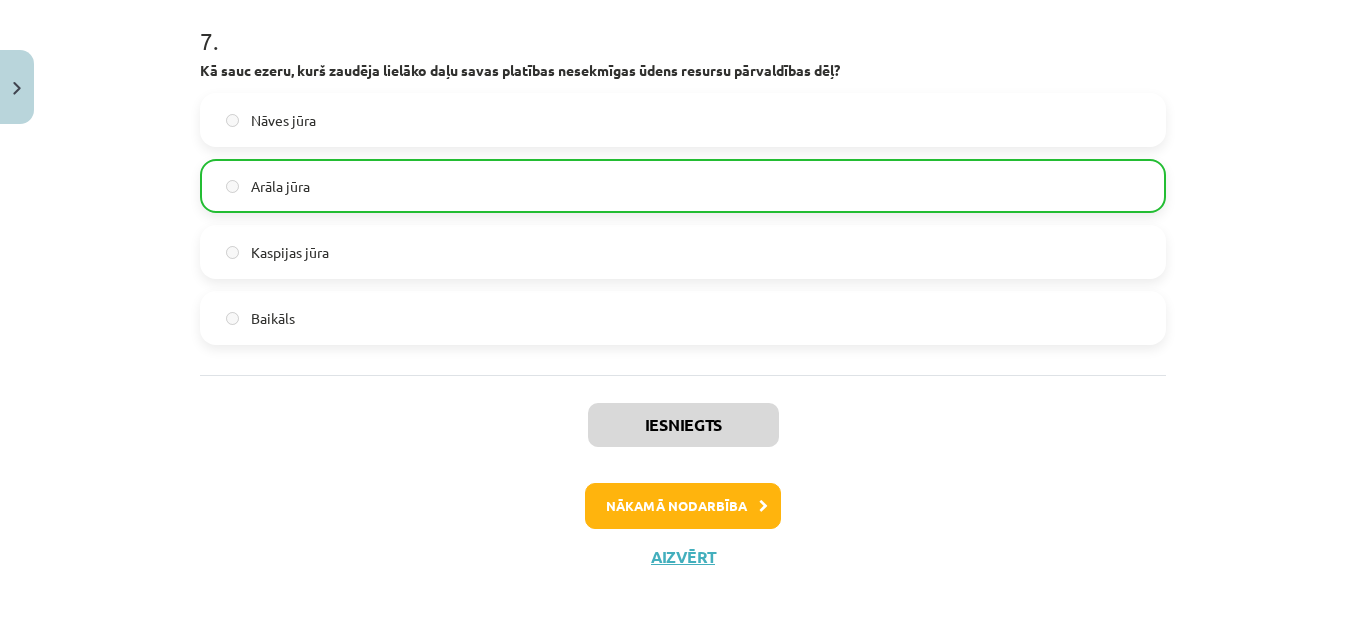 scroll, scrollTop: 3, scrollLeft: 0, axis: vertical 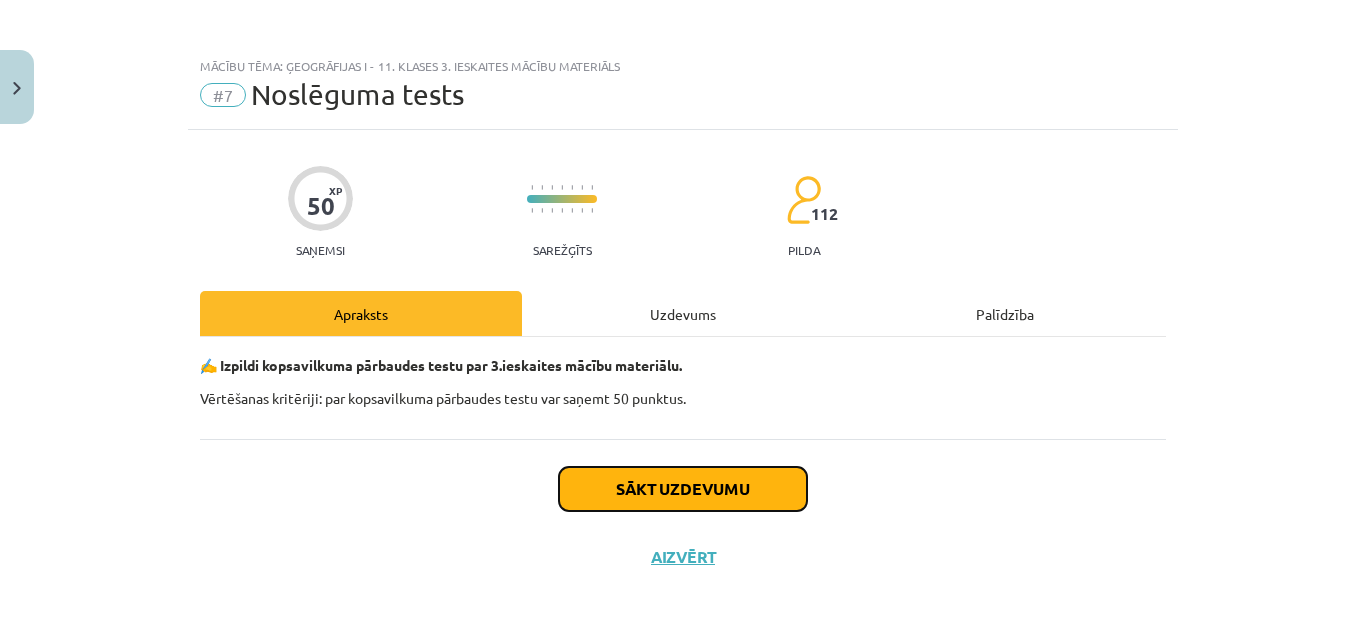 click on "Sākt uzdevumu" 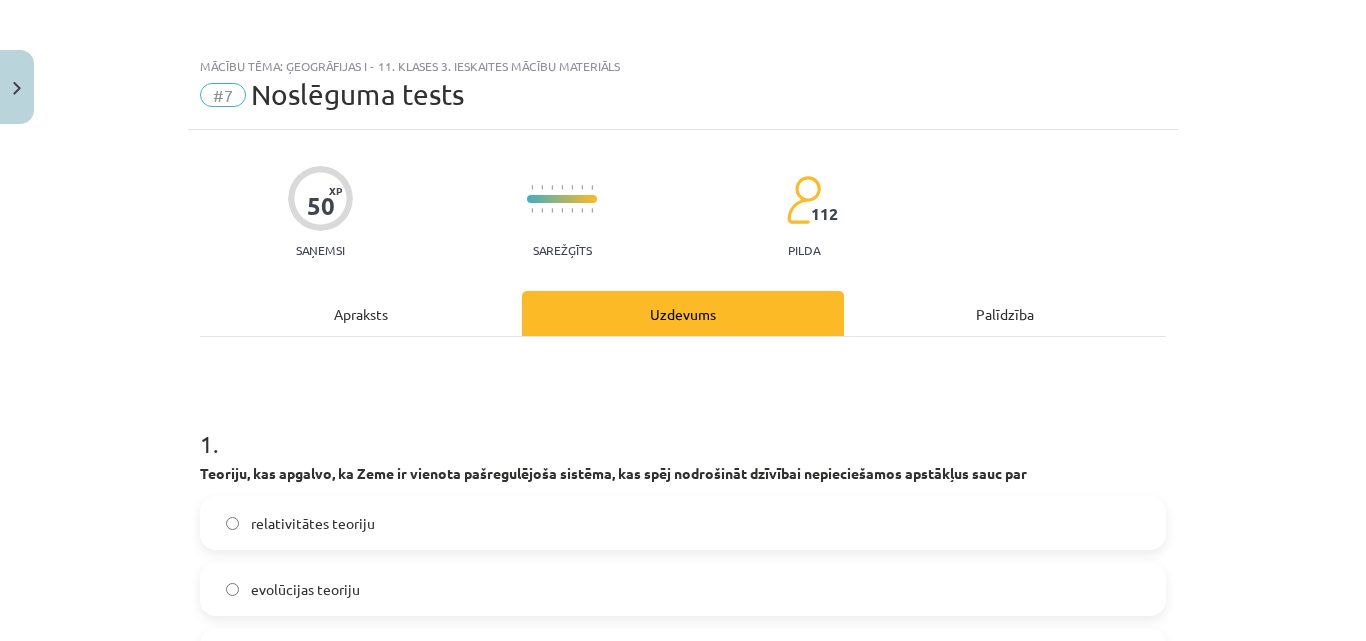 scroll, scrollTop: 303, scrollLeft: 0, axis: vertical 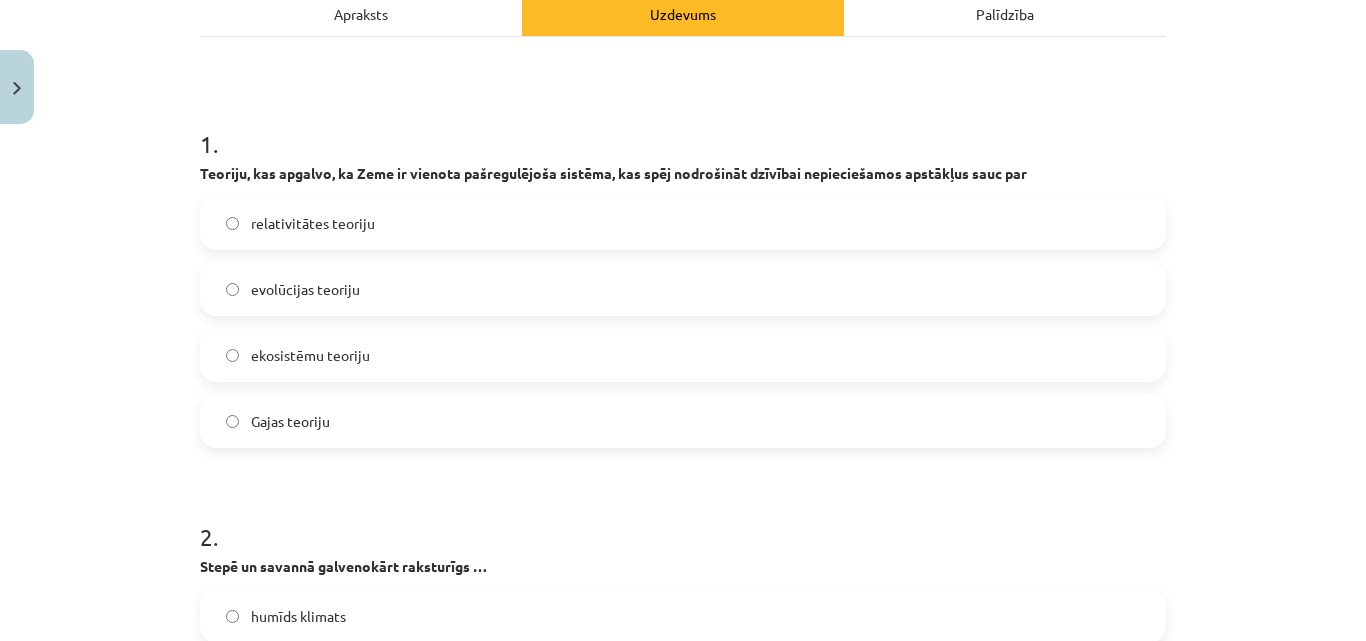 click on "Gajas teoriju" 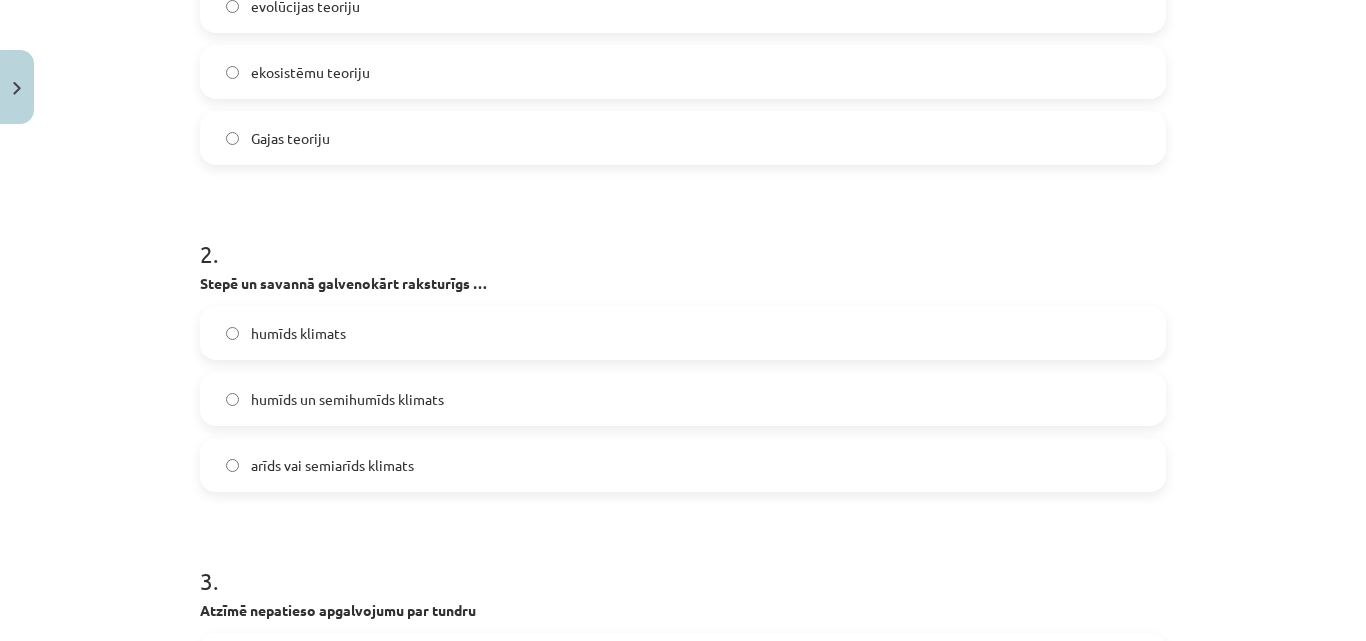 scroll, scrollTop: 603, scrollLeft: 0, axis: vertical 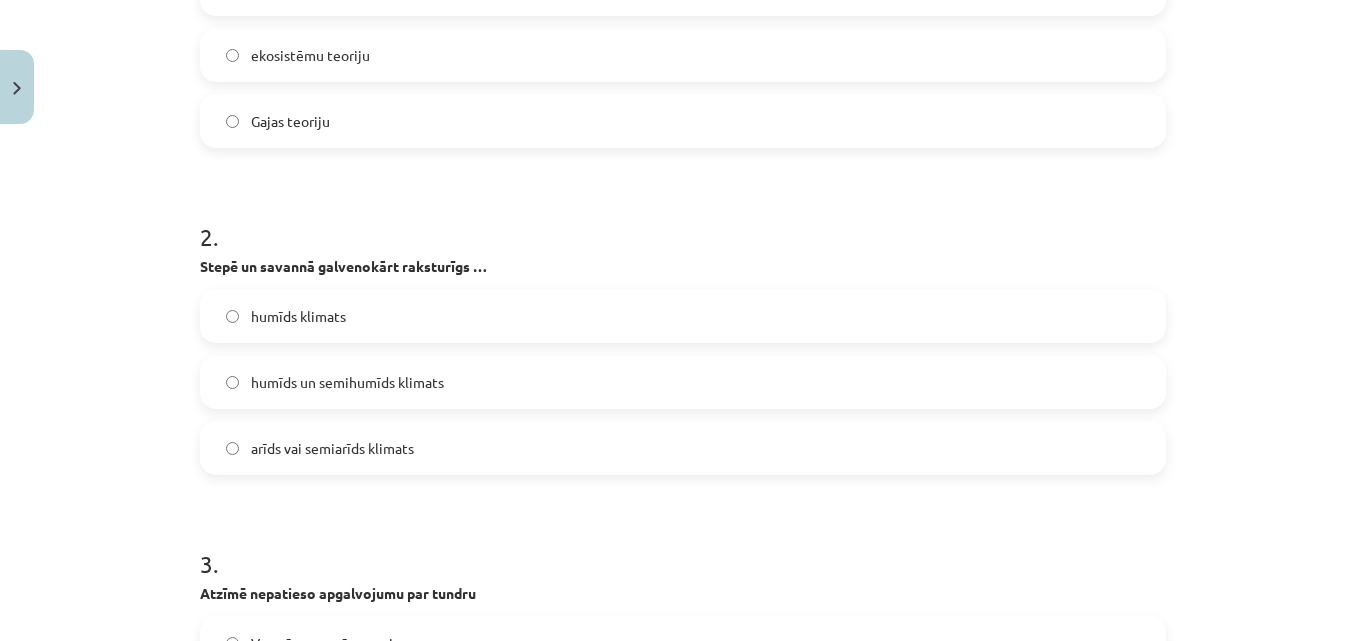 click on "humīds un semihumīds klimats" 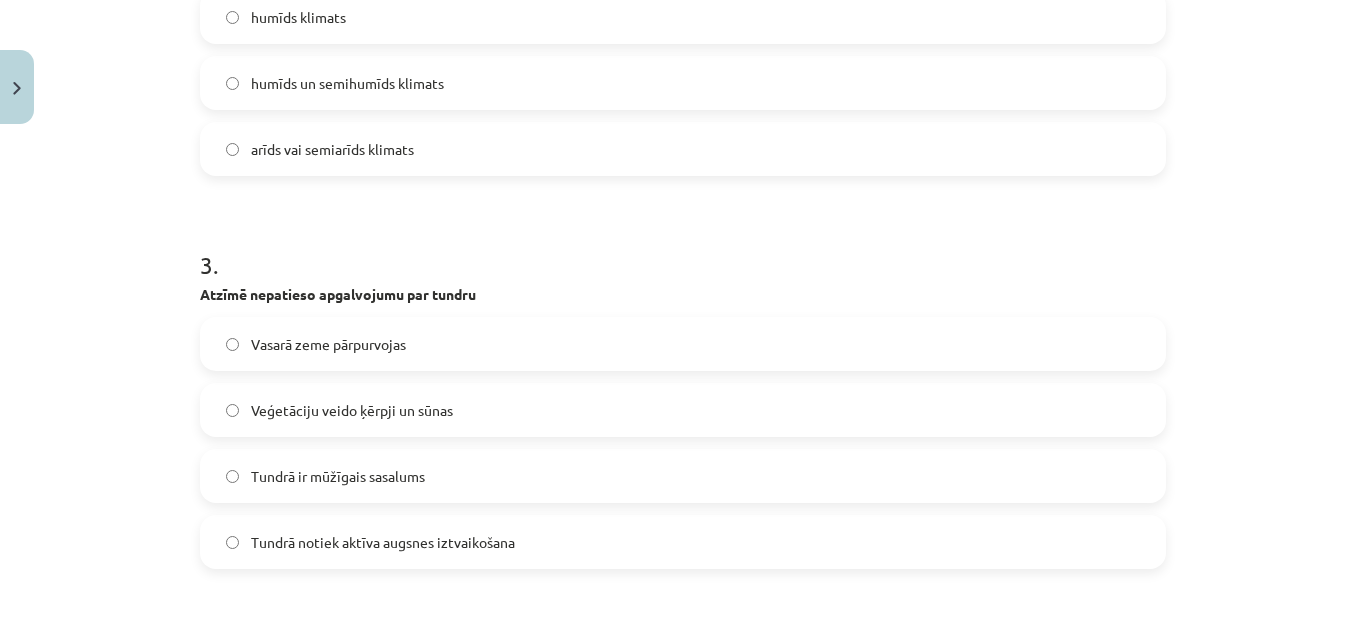 scroll, scrollTop: 903, scrollLeft: 0, axis: vertical 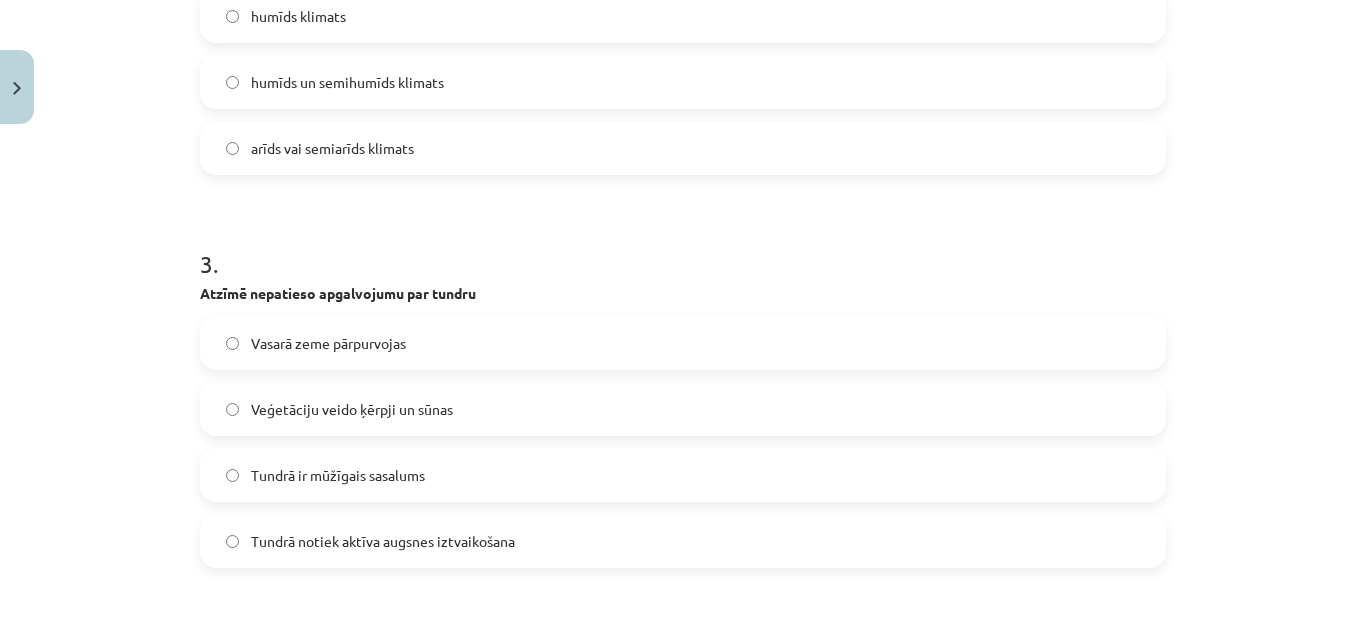 click on "arīds vai semiarīds klimats" 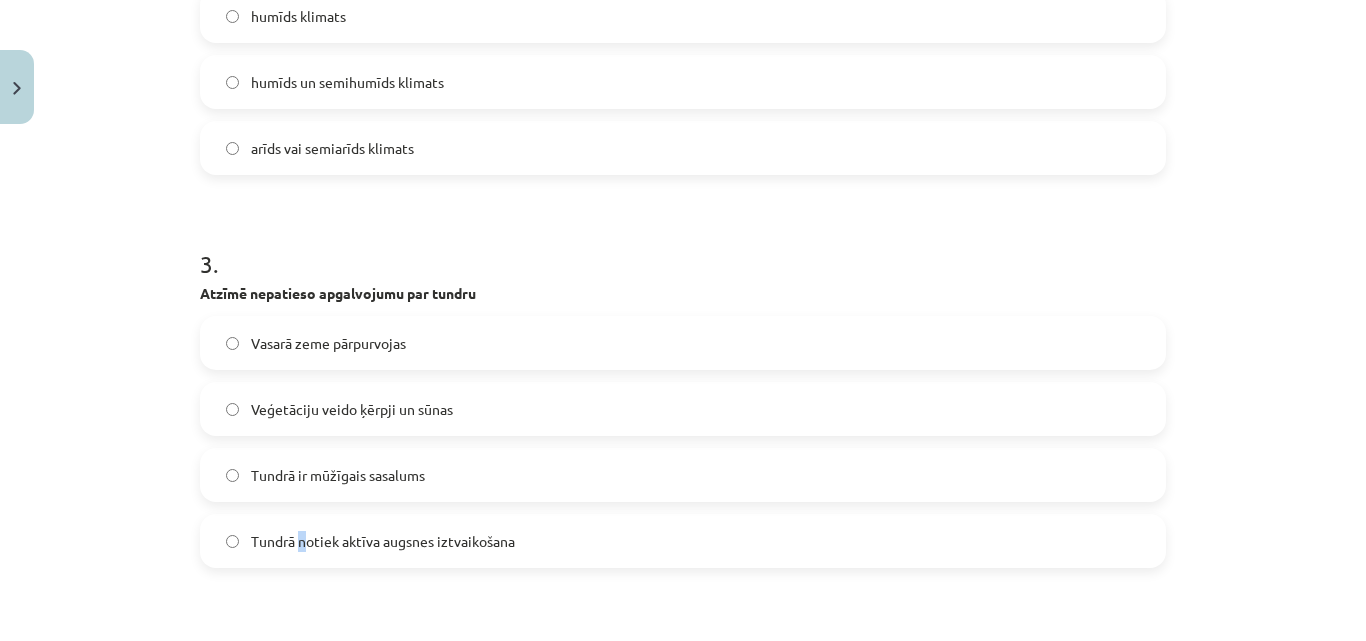 click on "Tundrā notiek aktīva augsnes iztvaikošana" 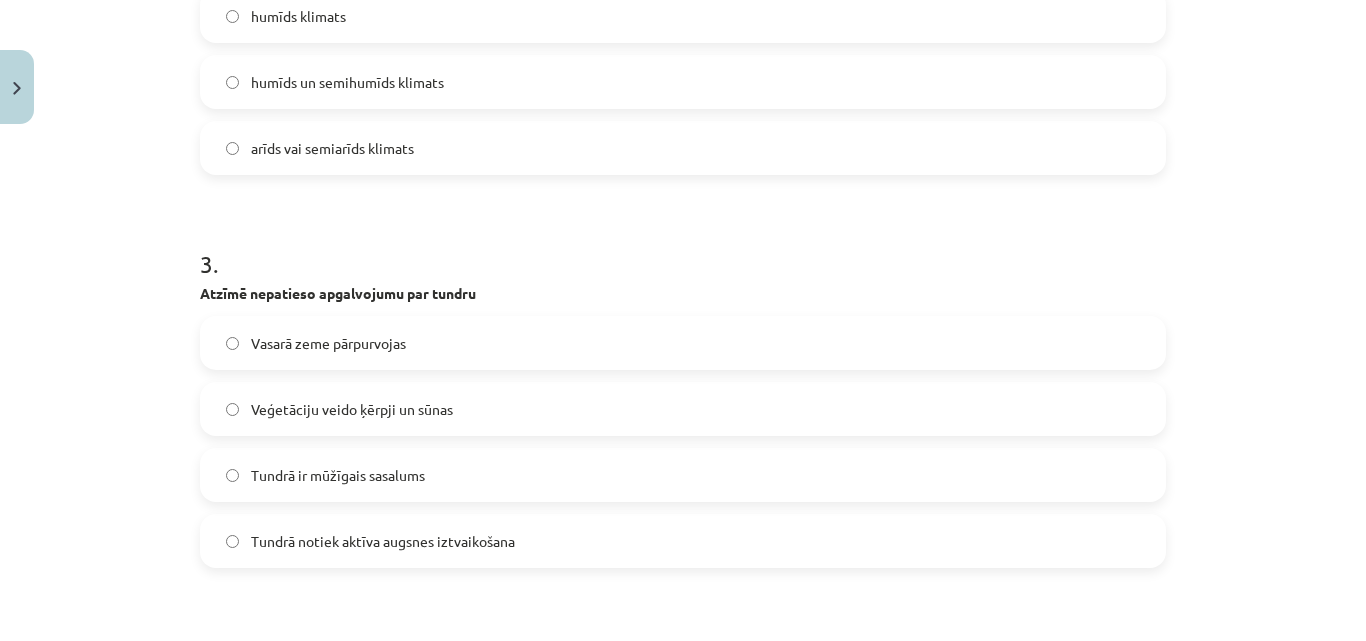 click on "Tundrā notiek aktīva augsnes iztvaikošana" 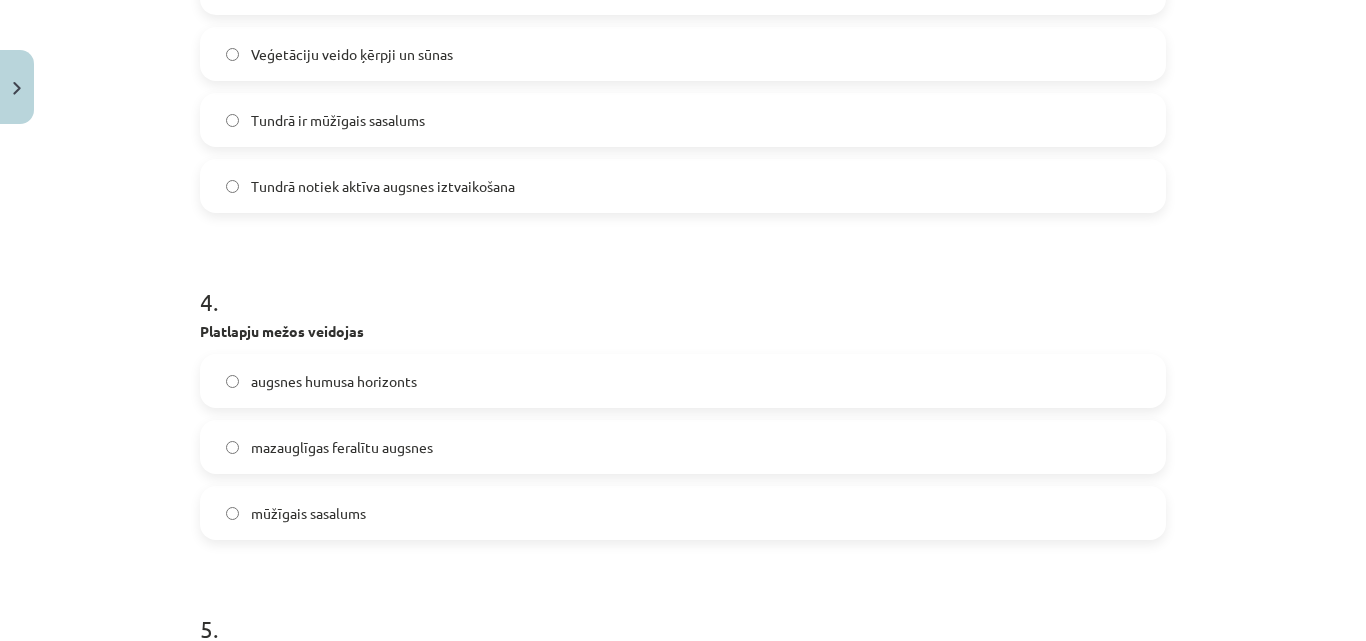 scroll, scrollTop: 1303, scrollLeft: 0, axis: vertical 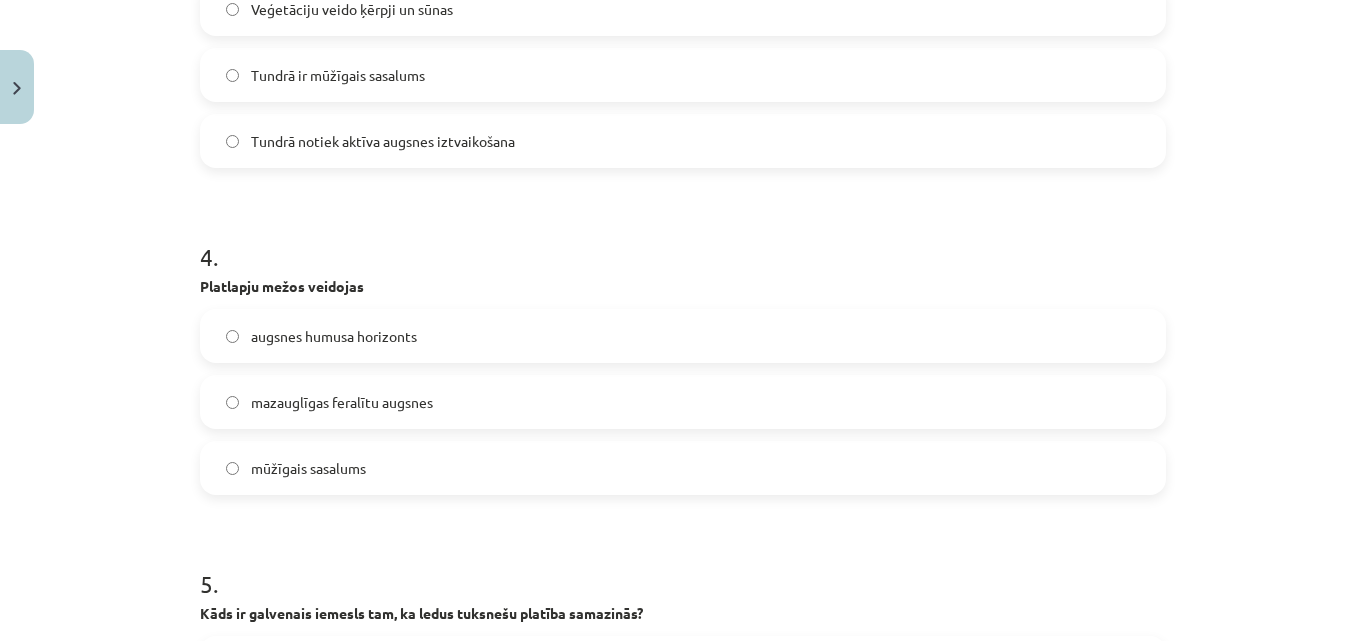 drag, startPoint x: 297, startPoint y: 349, endPoint x: 307, endPoint y: 358, distance: 13.453624 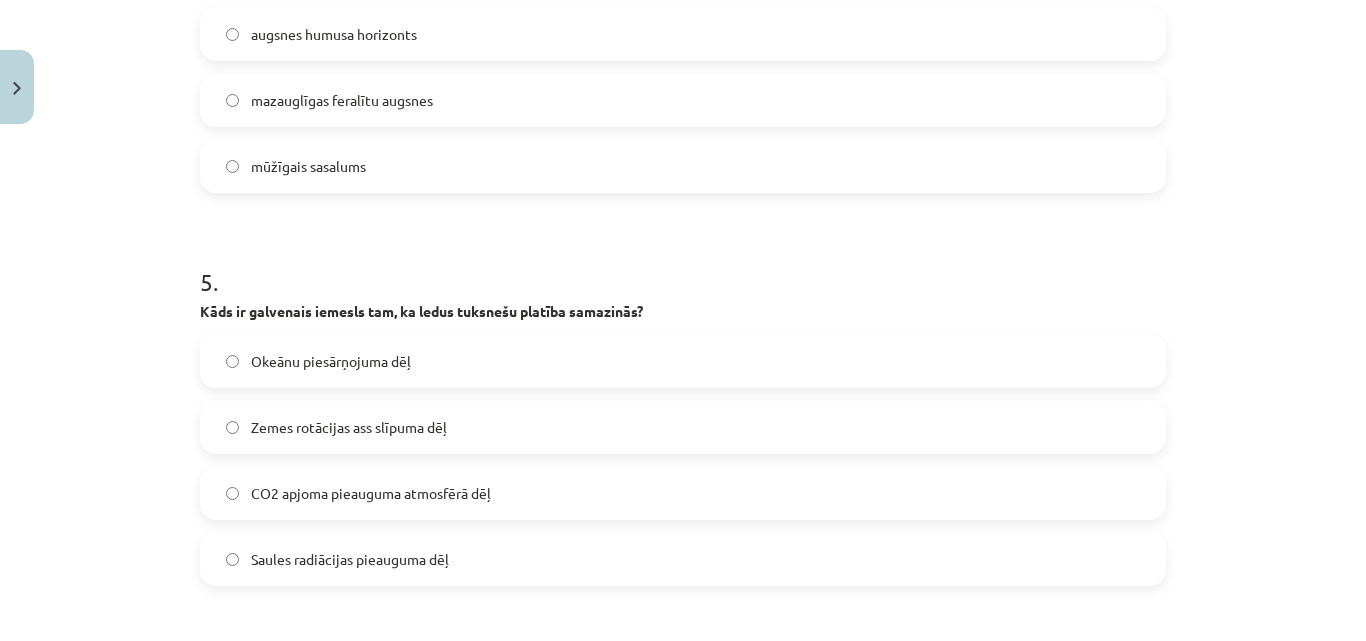 scroll, scrollTop: 1703, scrollLeft: 0, axis: vertical 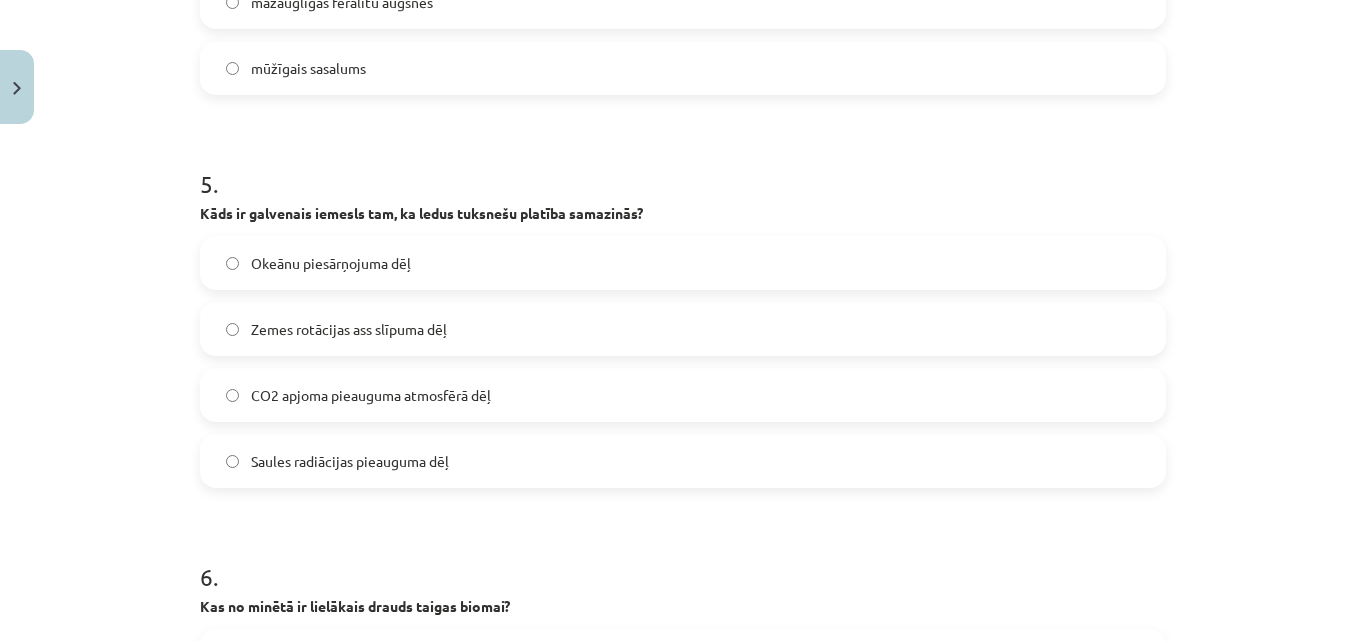click on "CO2 apjoma pieauguma atmosfērā dēļ" 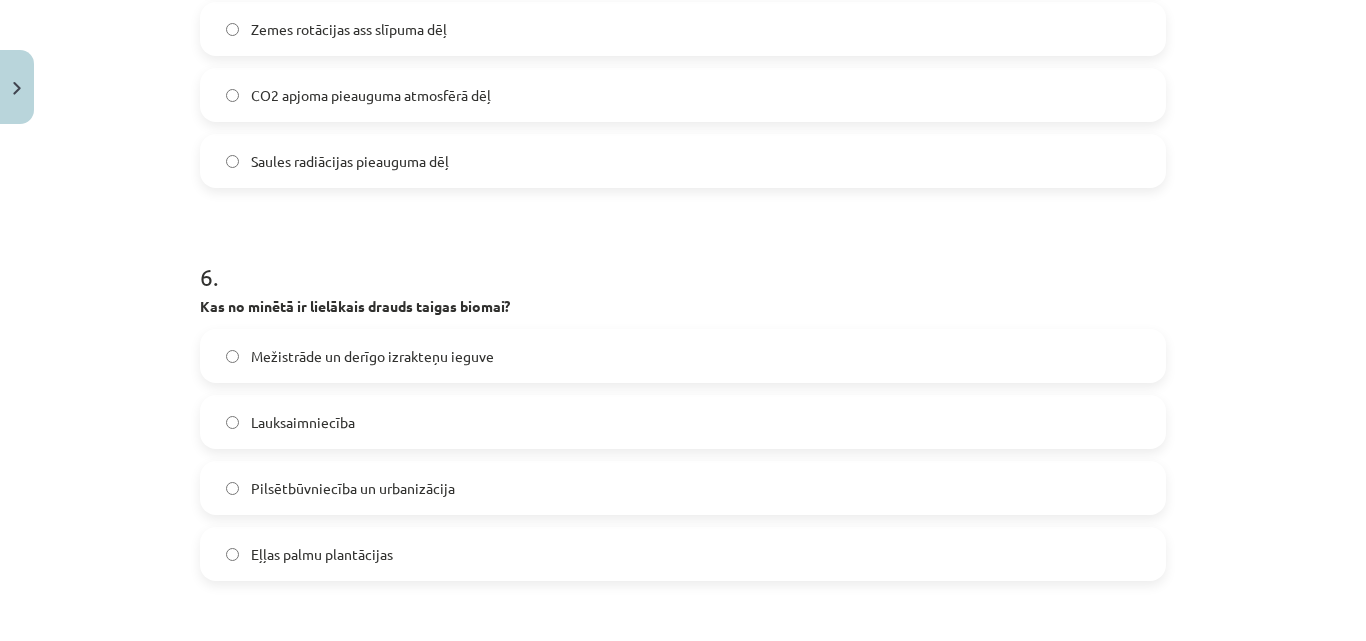 scroll, scrollTop: 2103, scrollLeft: 0, axis: vertical 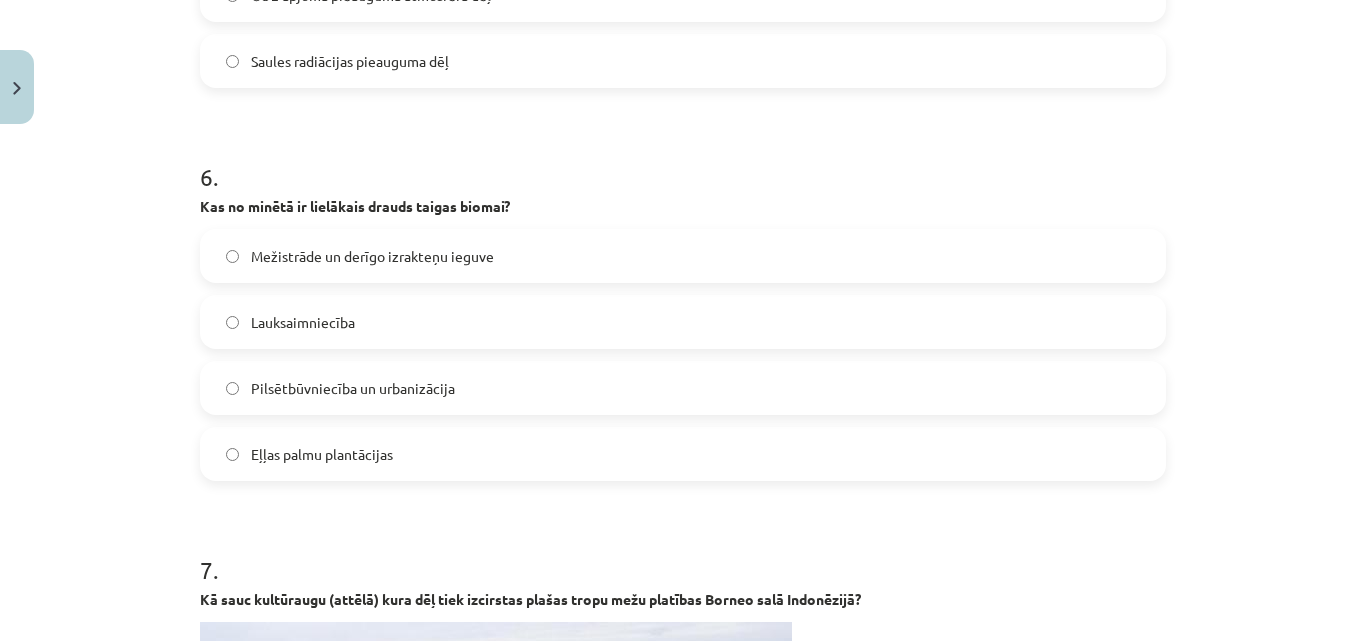 click on "Mežistrāde un derīgo izrakteņu ieguve" 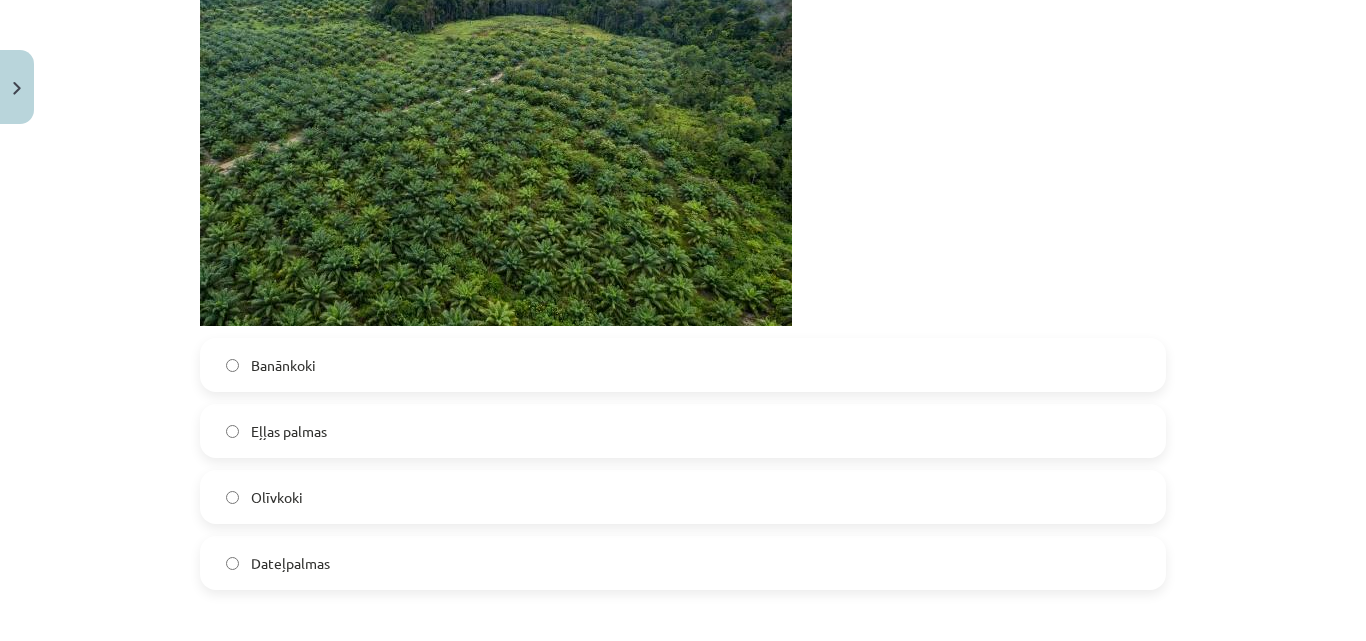 scroll, scrollTop: 2903, scrollLeft: 0, axis: vertical 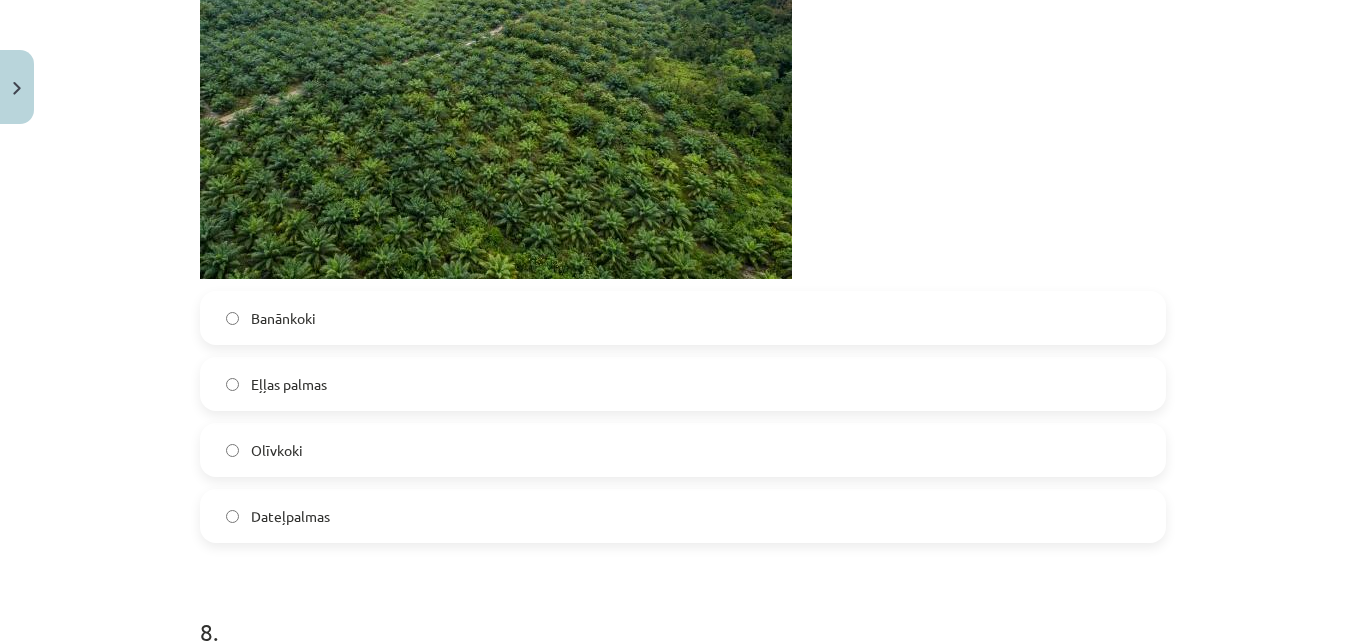 click on "Eļļas palmas" 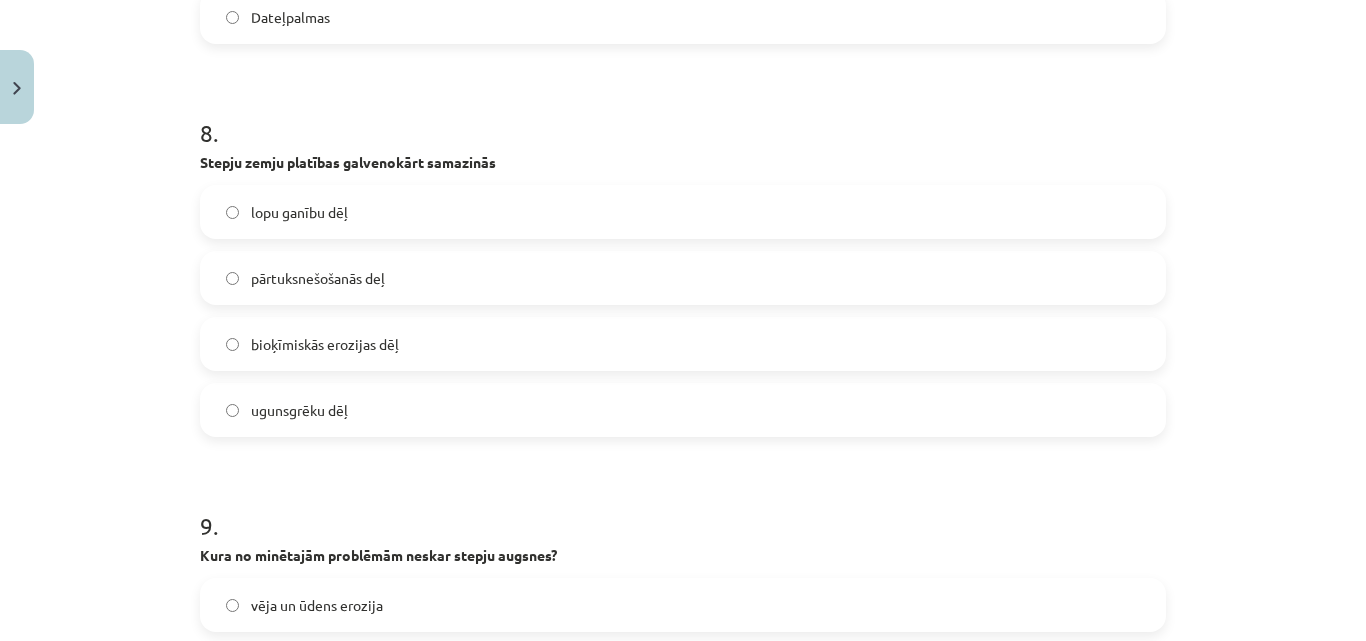 scroll, scrollTop: 3403, scrollLeft: 0, axis: vertical 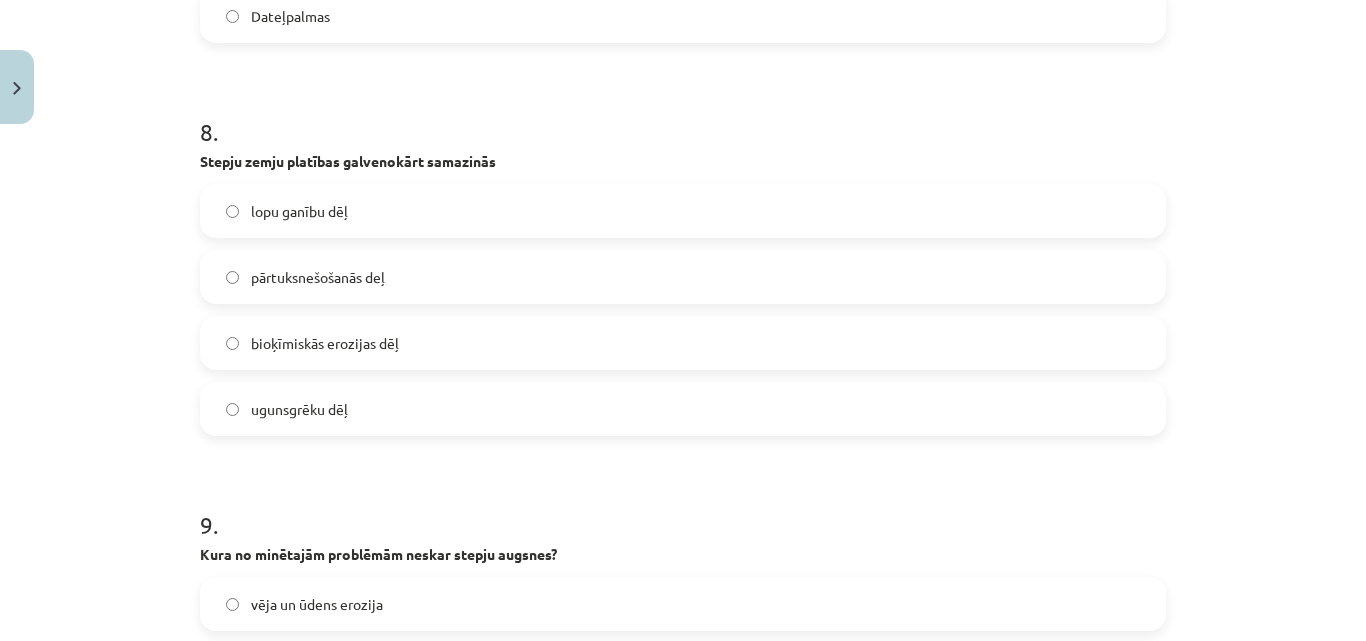 click on "lopu ganību dēļ" 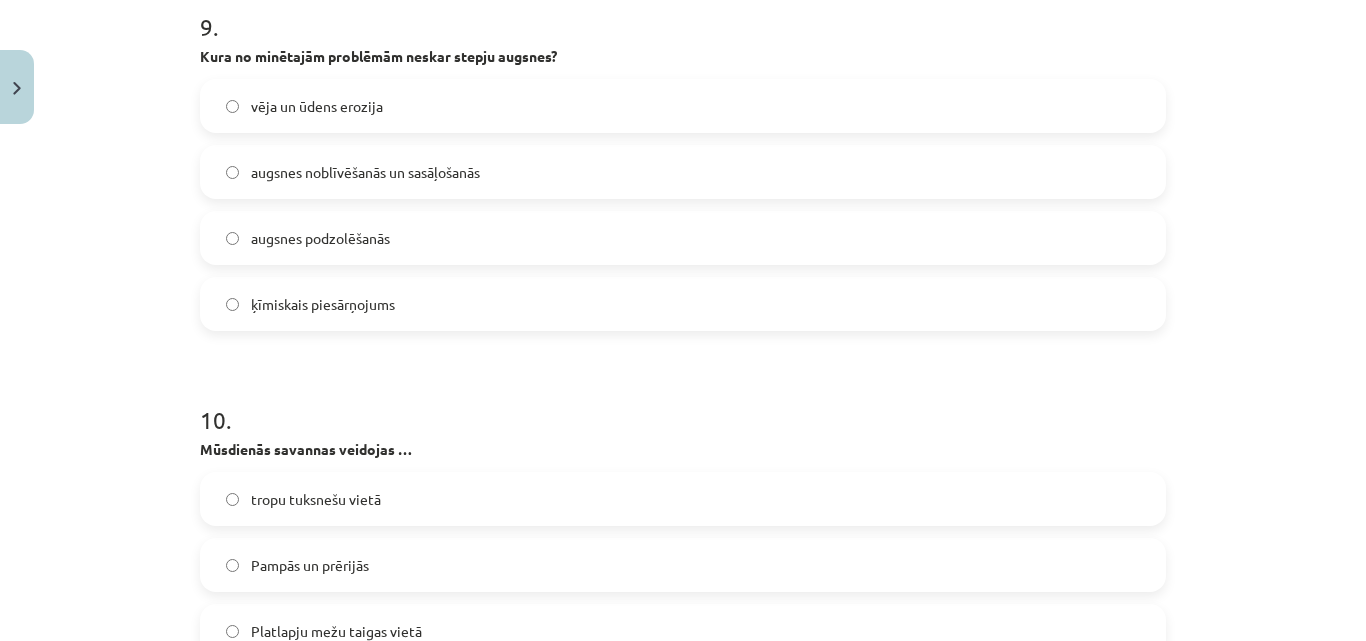 scroll, scrollTop: 3816, scrollLeft: 0, axis: vertical 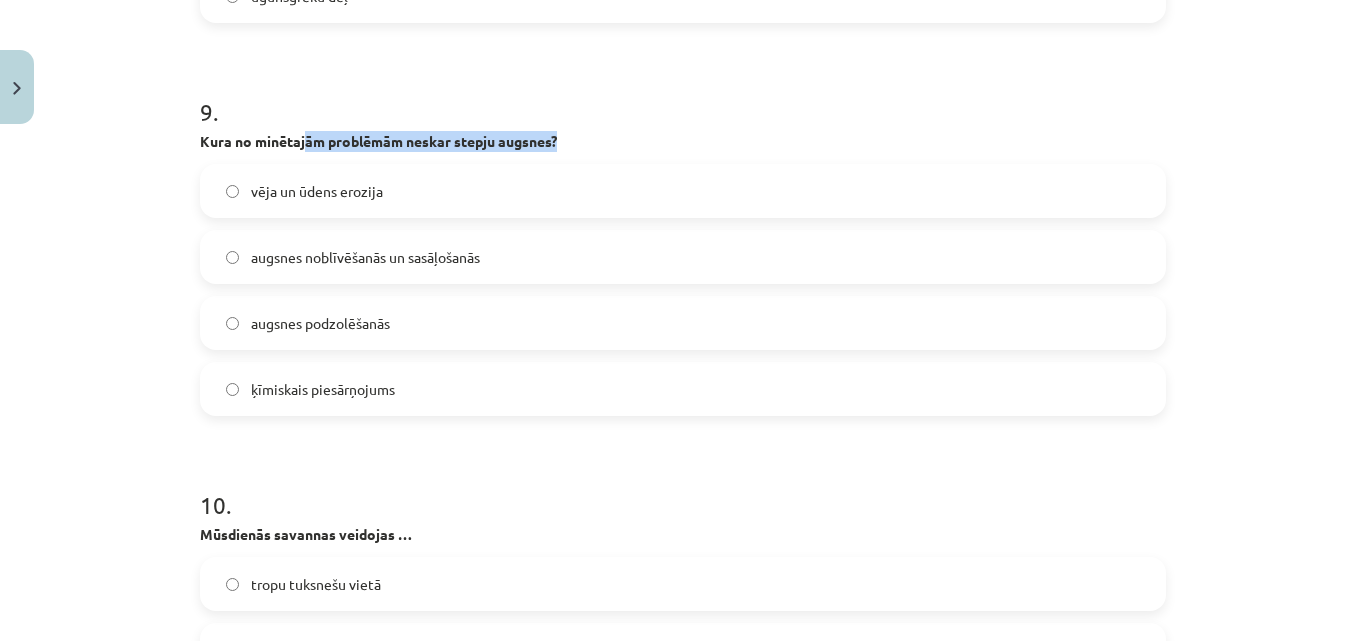 drag, startPoint x: 296, startPoint y: 145, endPoint x: 563, endPoint y: 131, distance: 267.3668 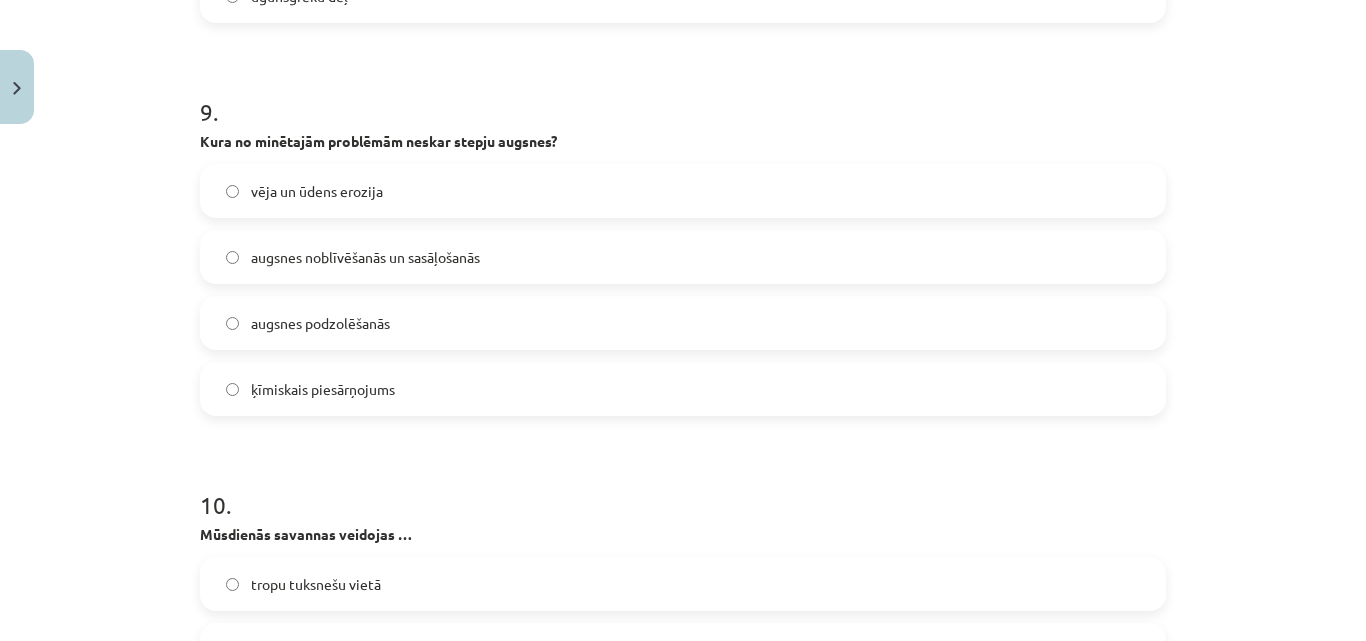 click on "augsnes podzolēšanās" 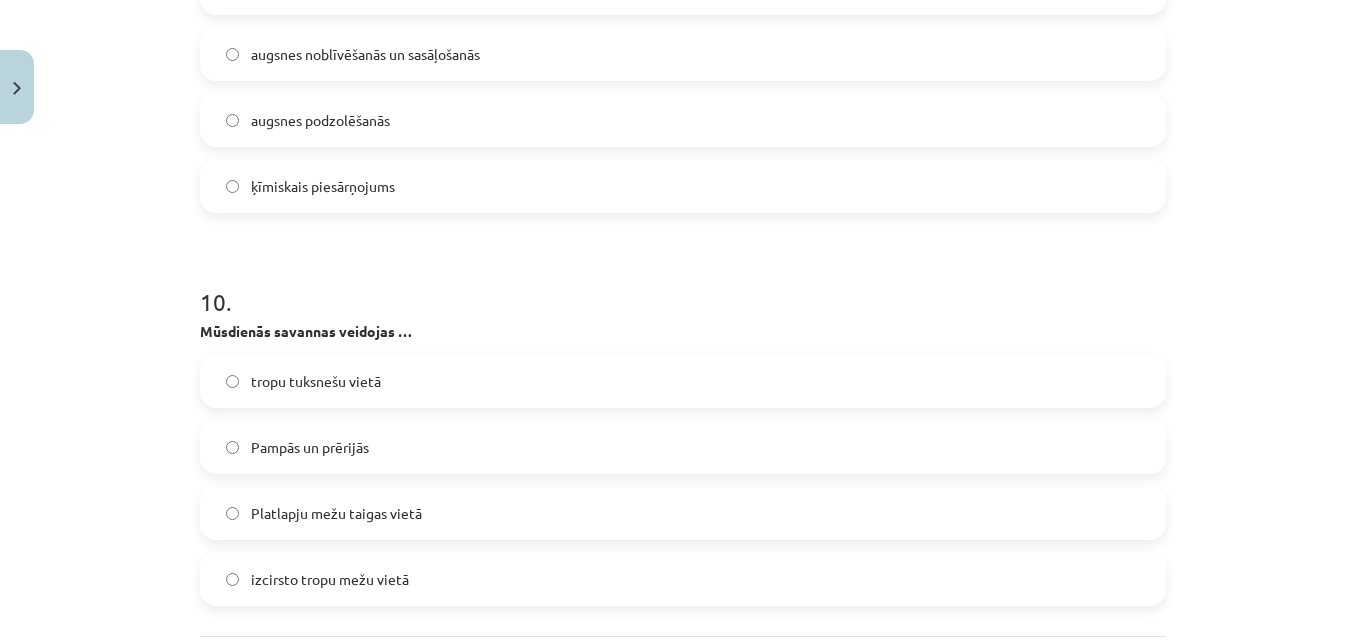 scroll, scrollTop: 4116, scrollLeft: 0, axis: vertical 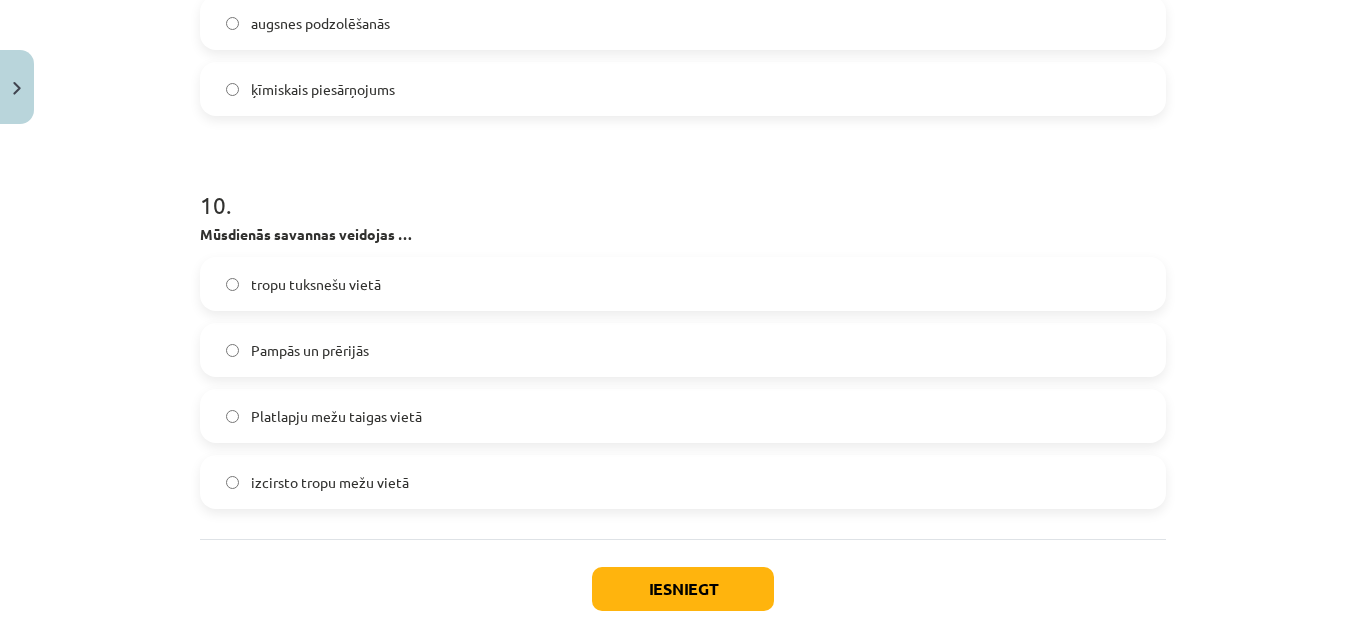 click on "izcirsto tropu mežu vietā" 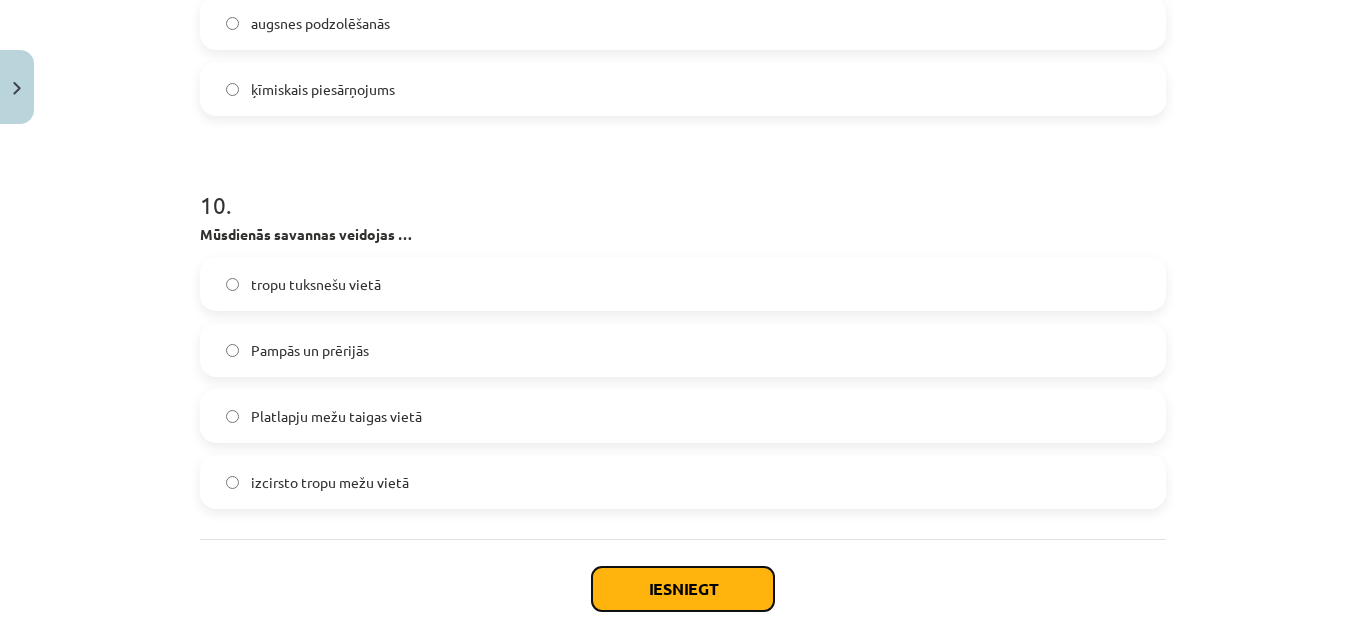 click on "Iesniegt" 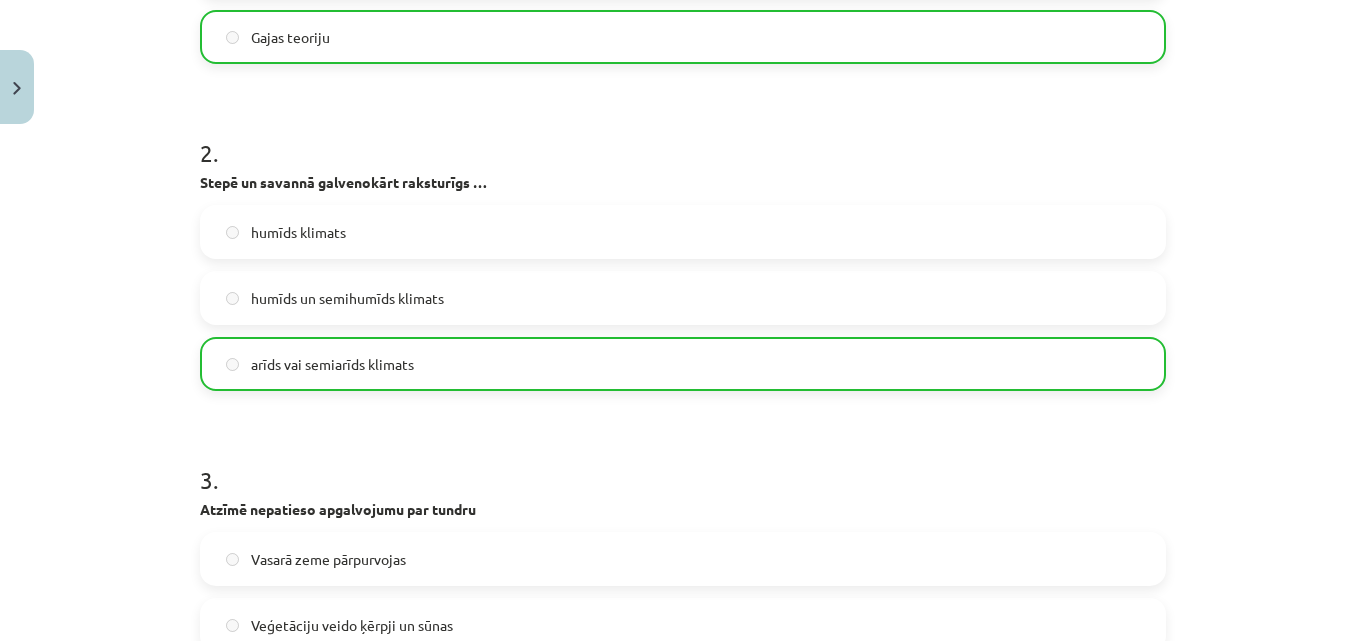 scroll, scrollTop: 1300, scrollLeft: 0, axis: vertical 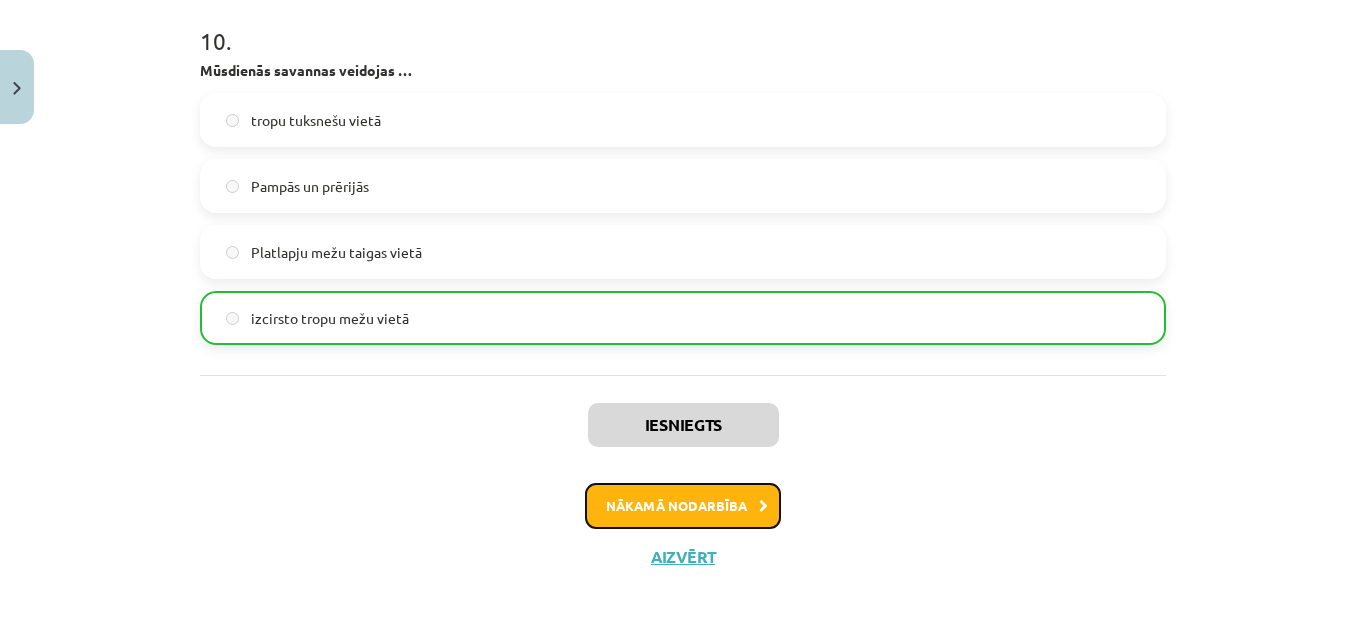 click on "Nākamā nodarbība" 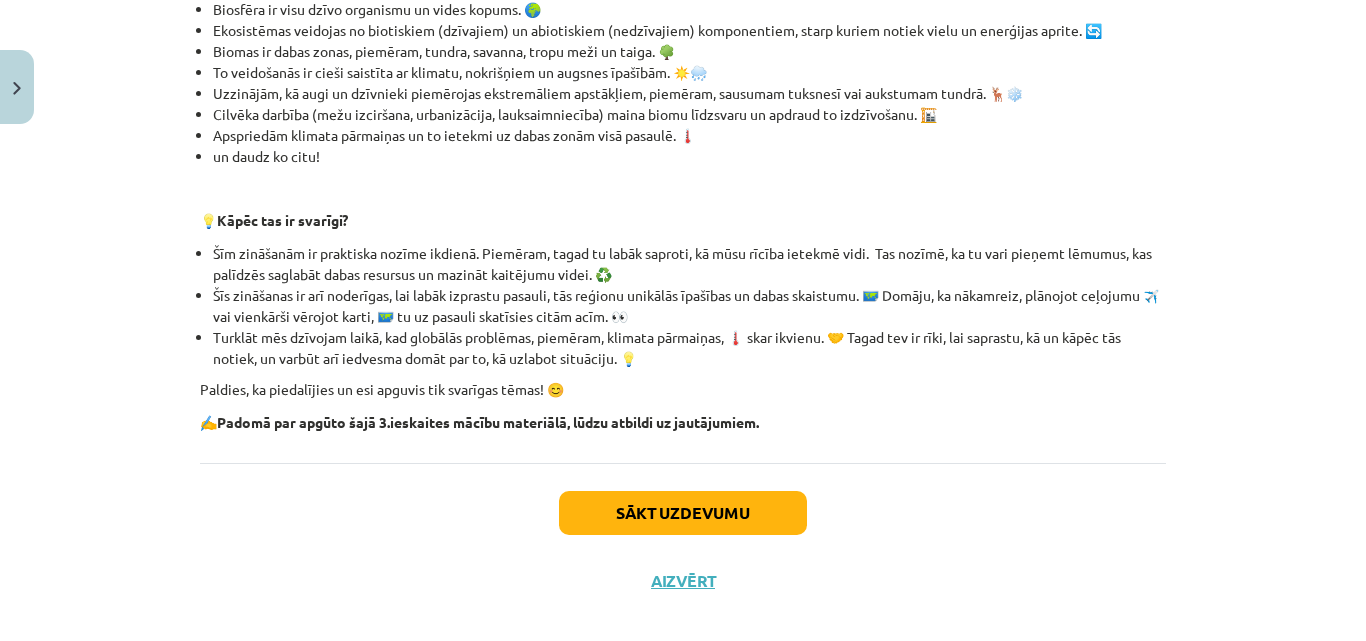 scroll, scrollTop: 515, scrollLeft: 0, axis: vertical 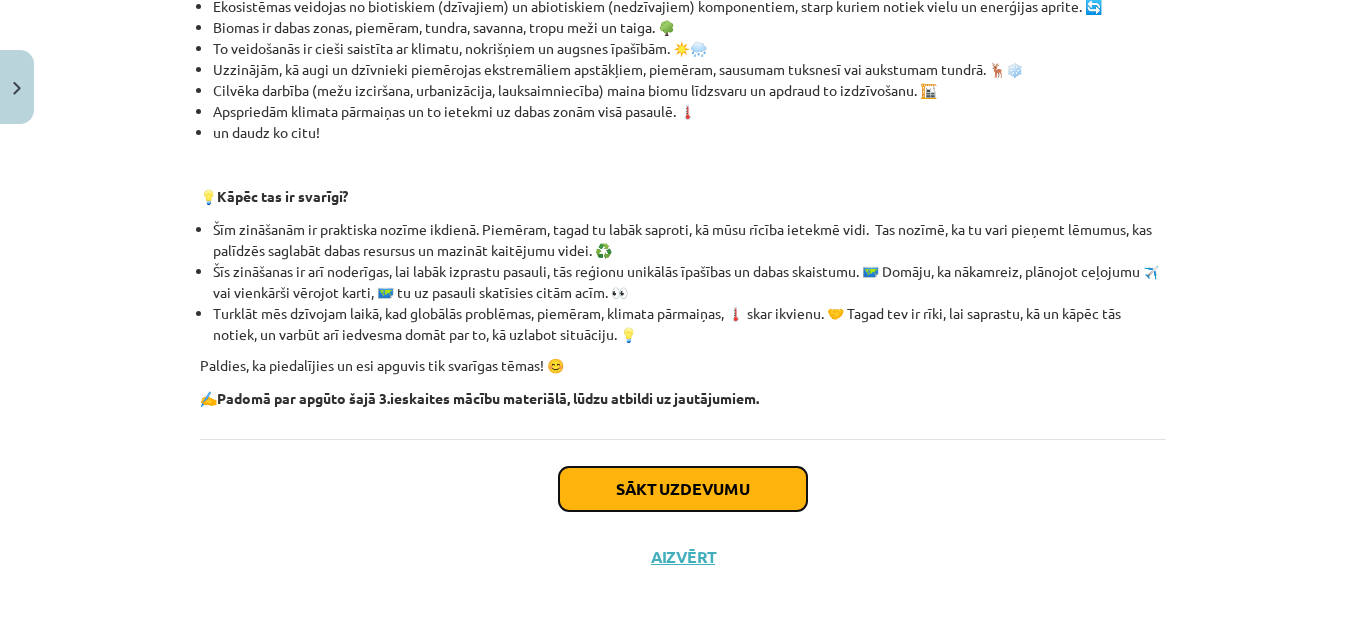 click on "Sākt uzdevumu" 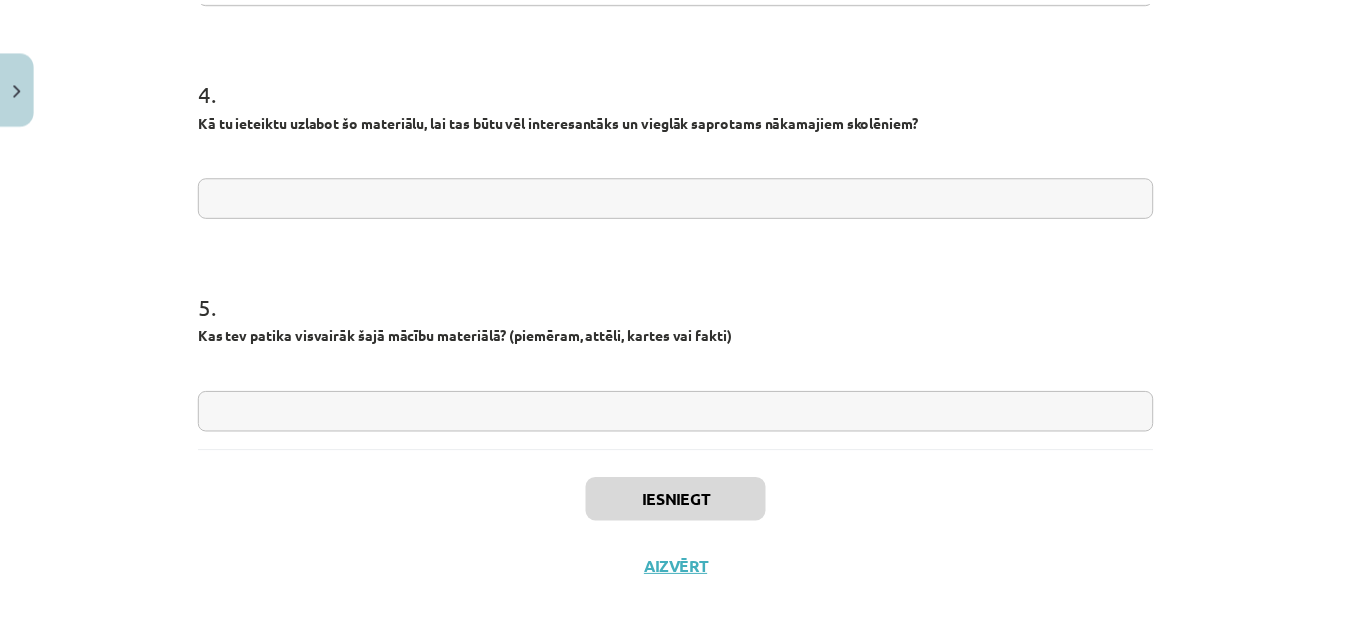 scroll, scrollTop: 1449, scrollLeft: 0, axis: vertical 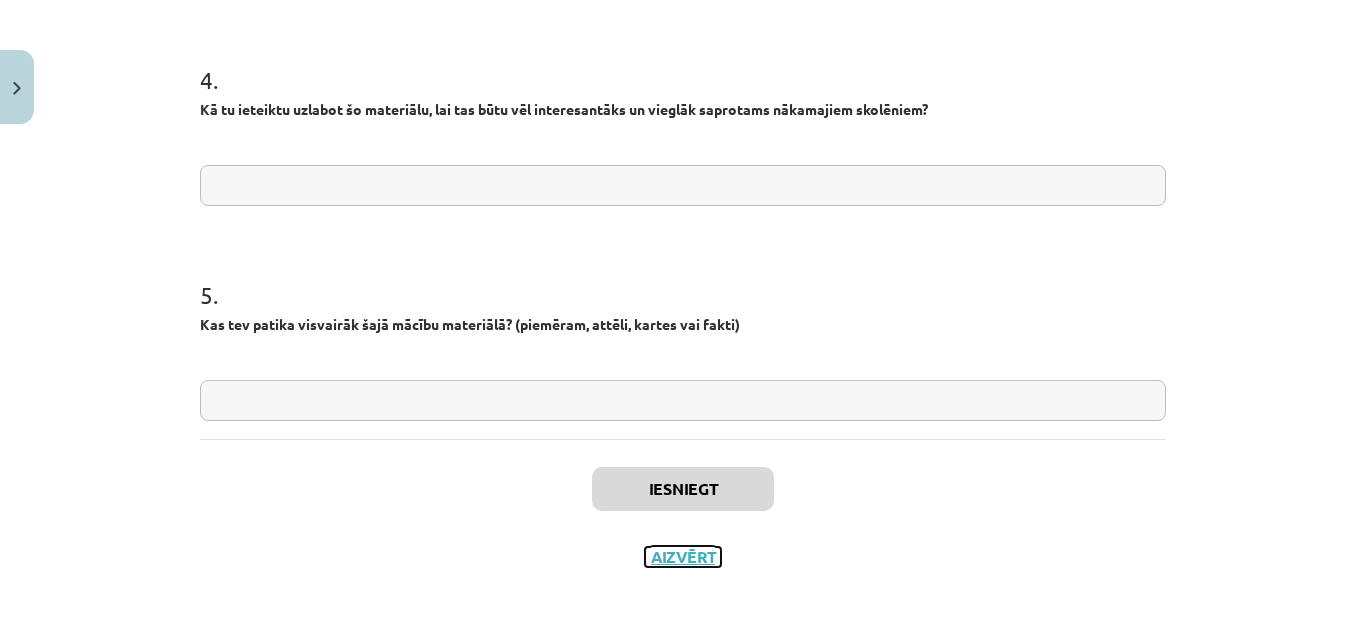 click on "Aizvērt" 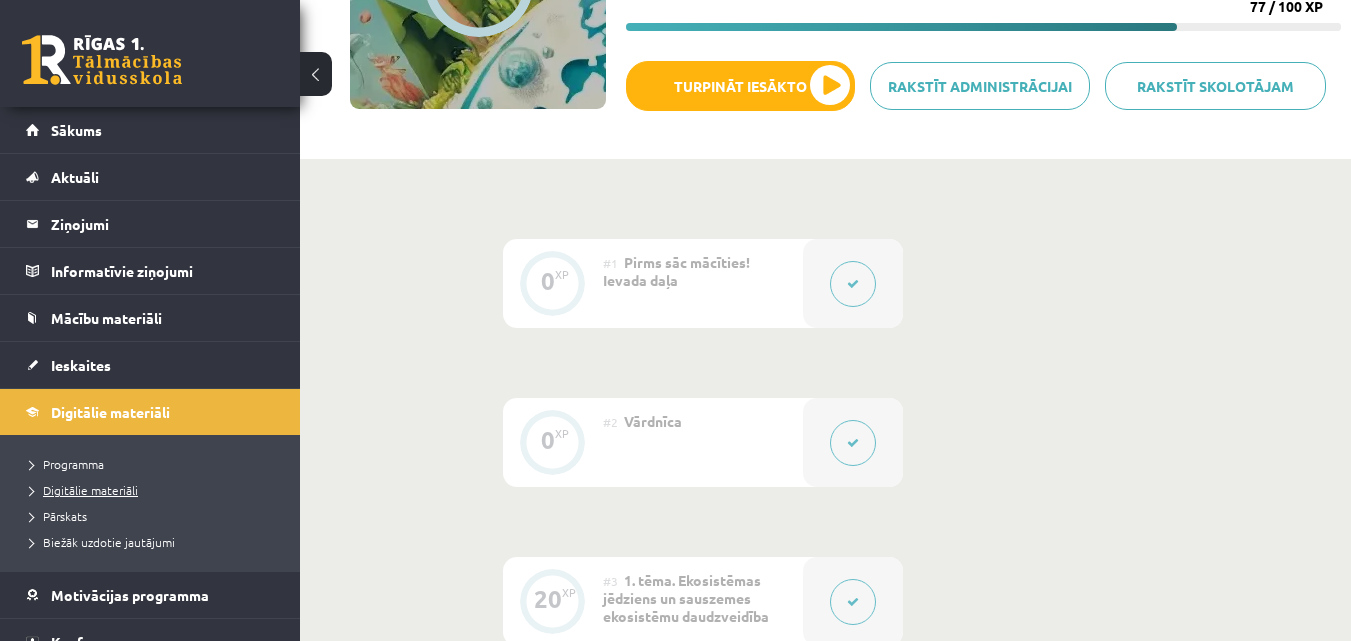 click on "Digitālie materiāli" at bounding box center (84, 490) 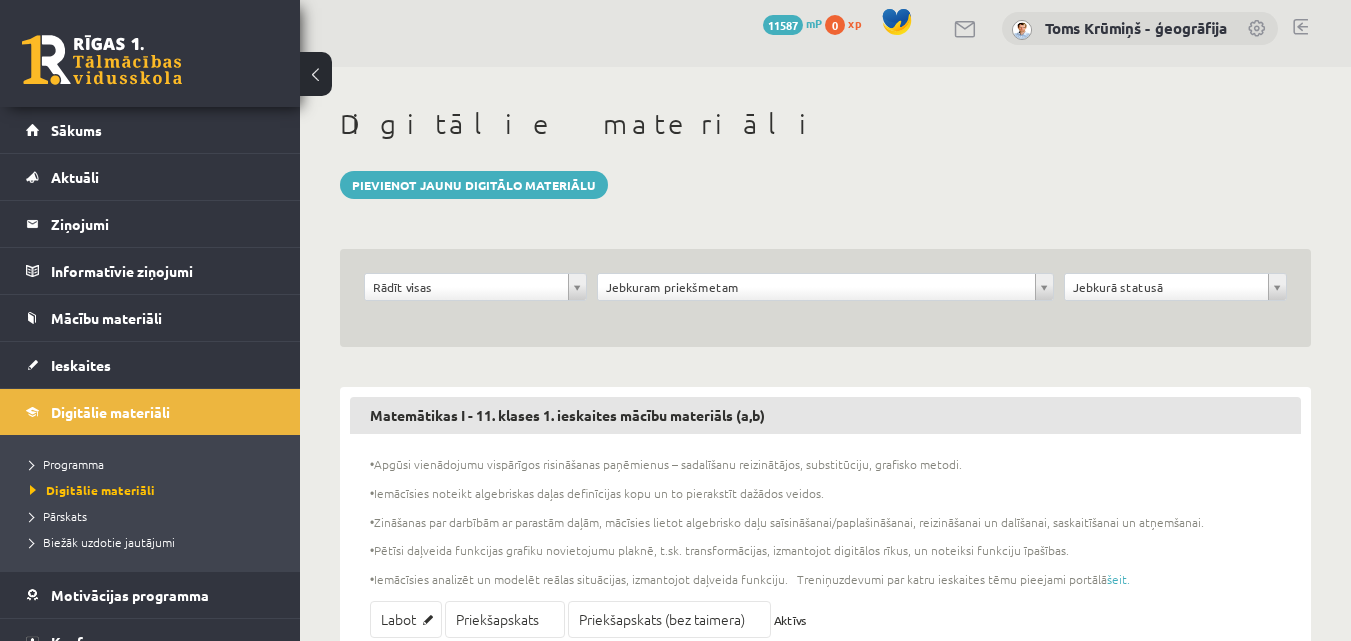 scroll, scrollTop: 0, scrollLeft: 0, axis: both 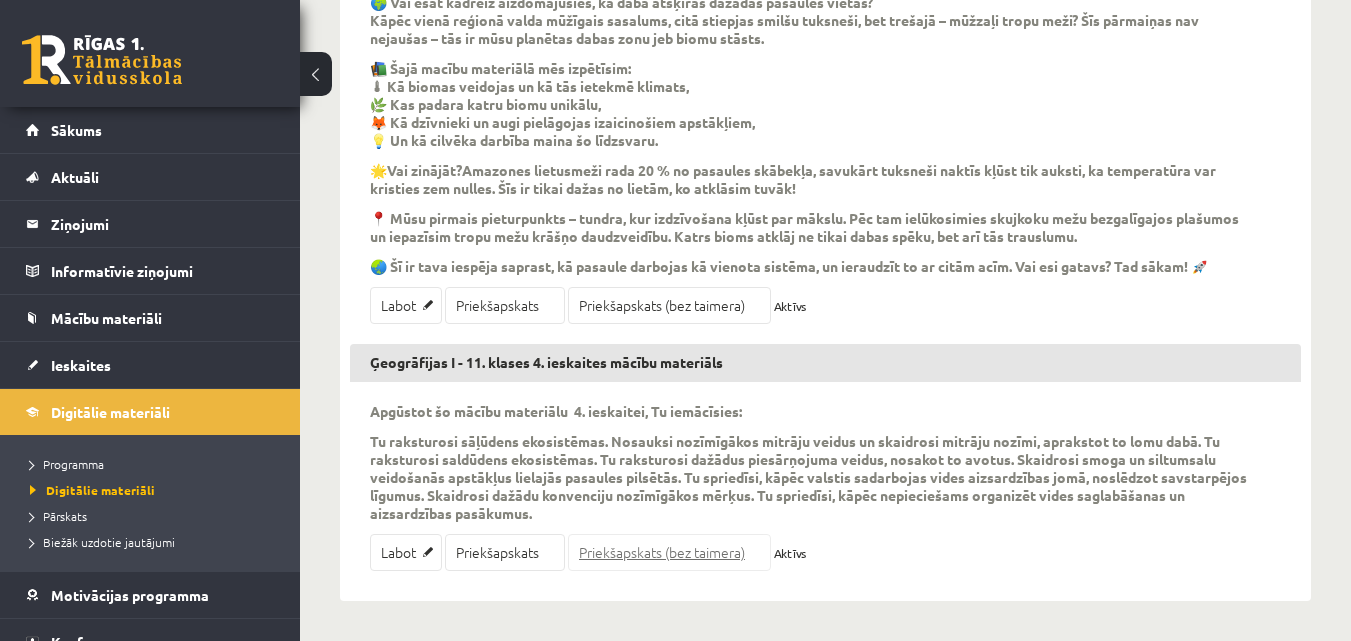 click on "Priekšapskats (bez taimera)" at bounding box center [669, 552] 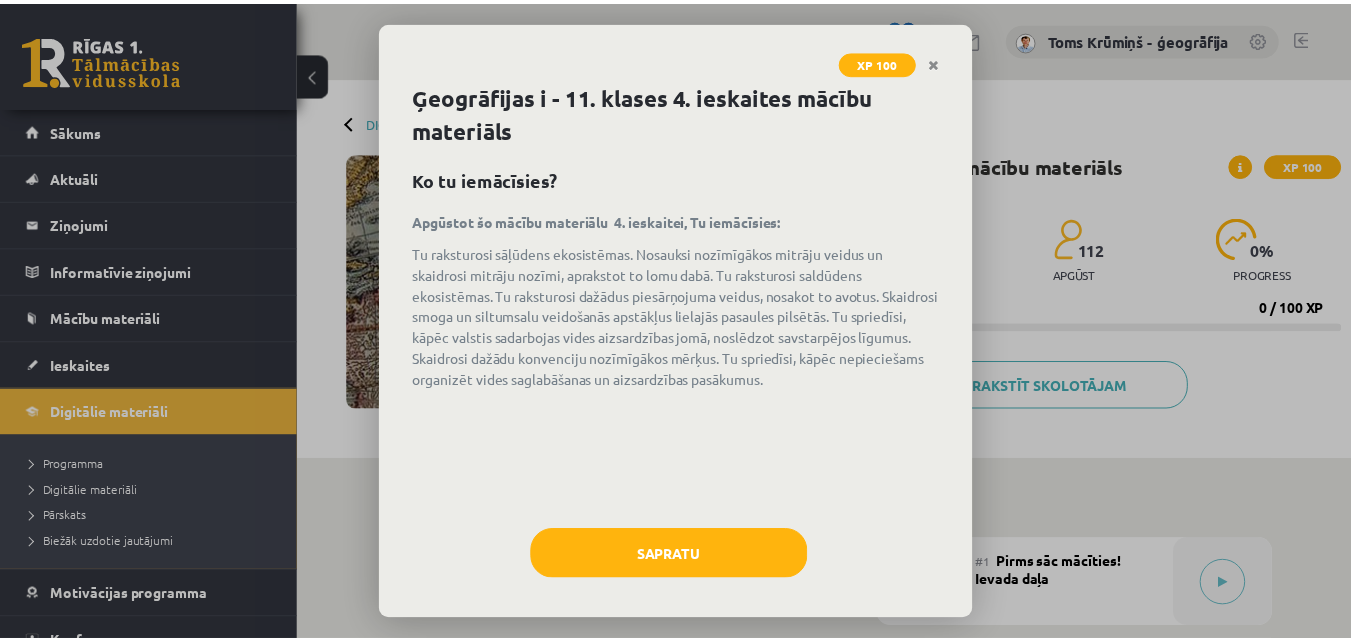 scroll, scrollTop: 0, scrollLeft: 0, axis: both 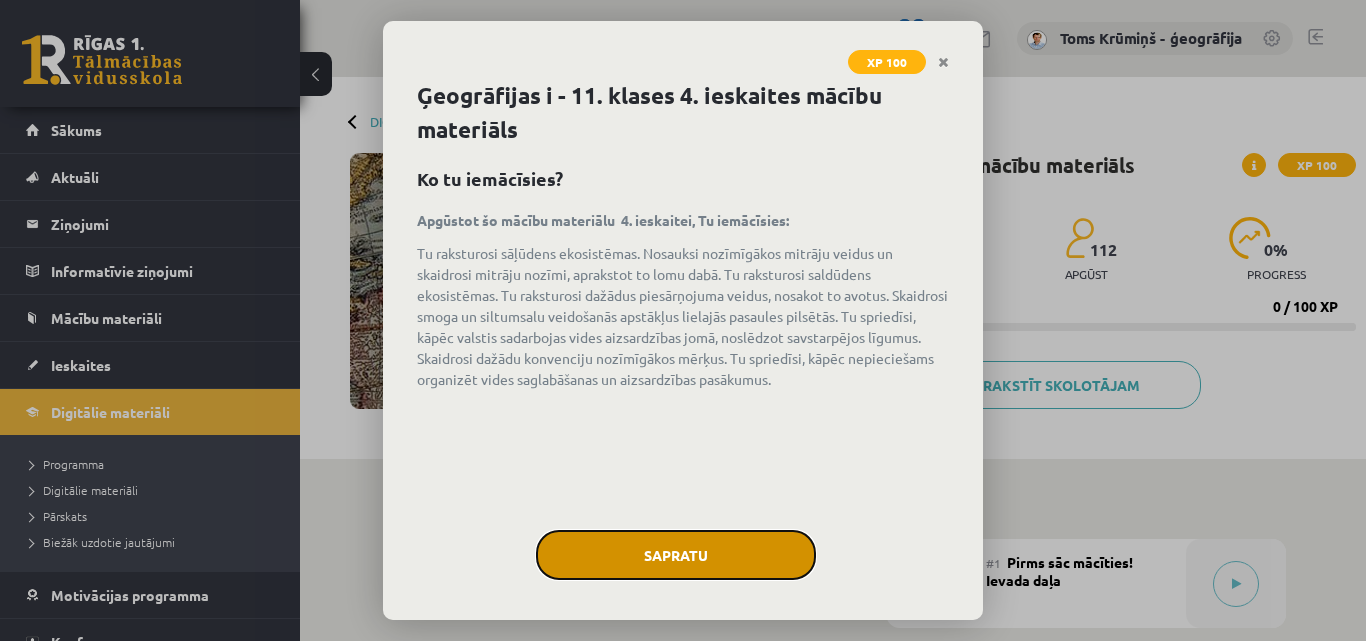 click on "Sapratu" 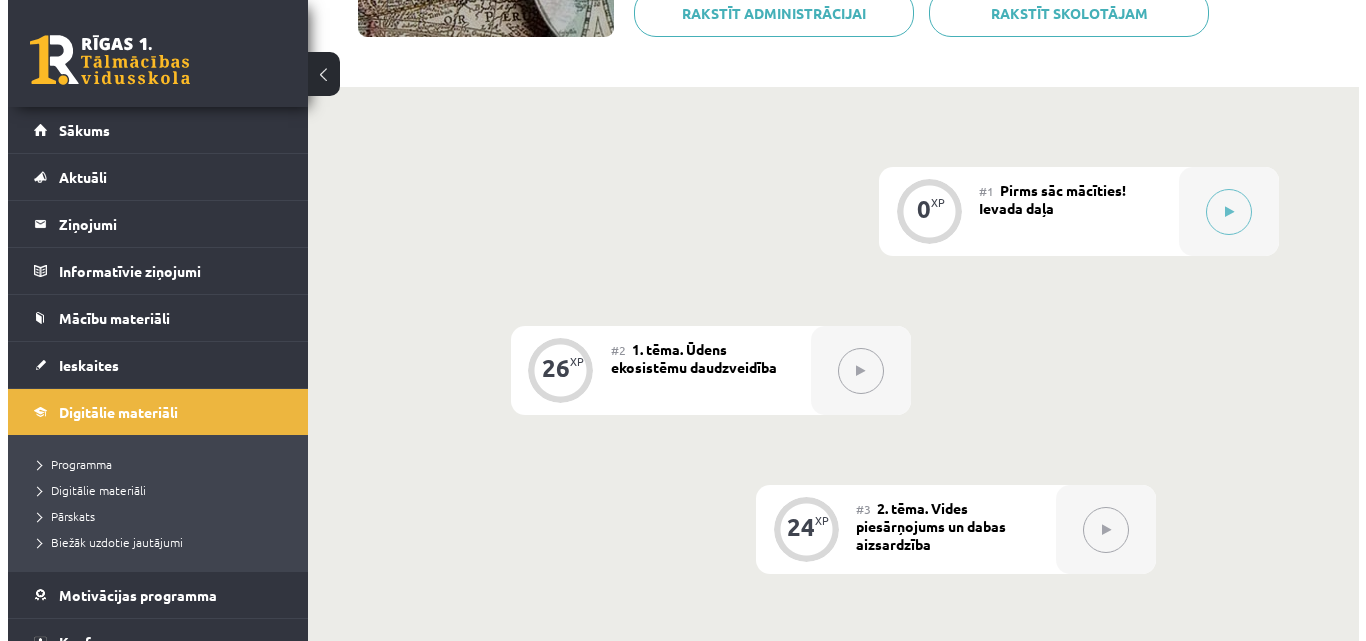 scroll, scrollTop: 300, scrollLeft: 0, axis: vertical 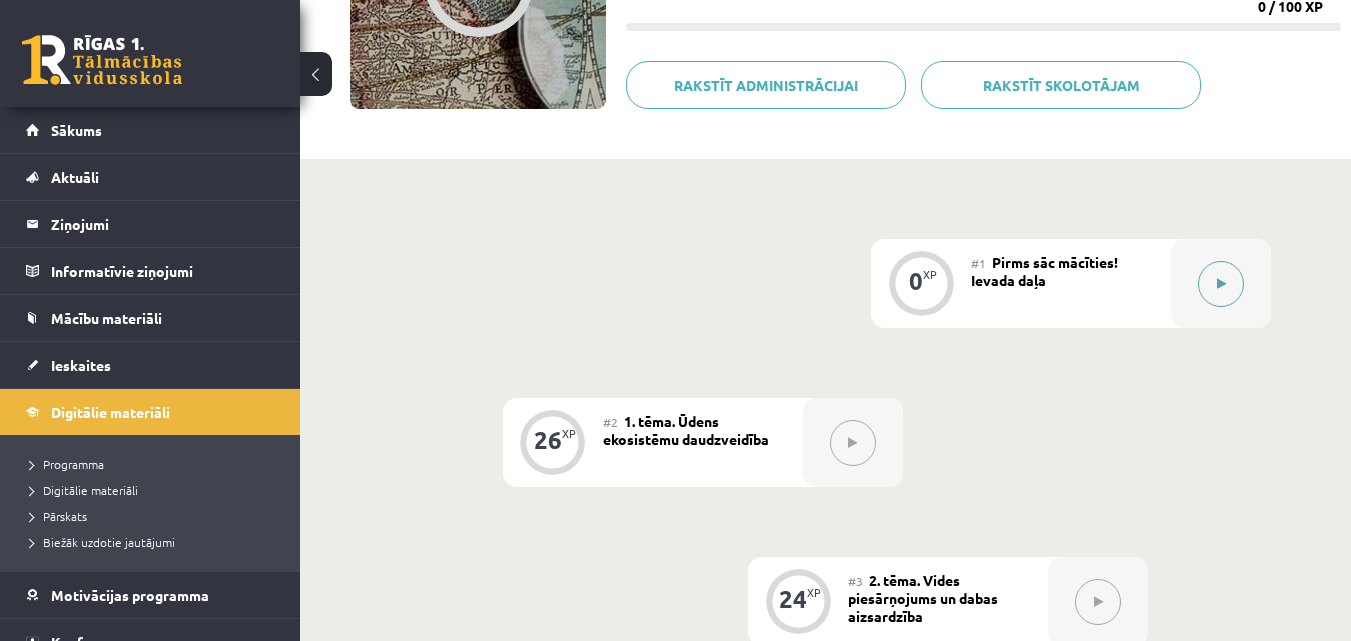 click 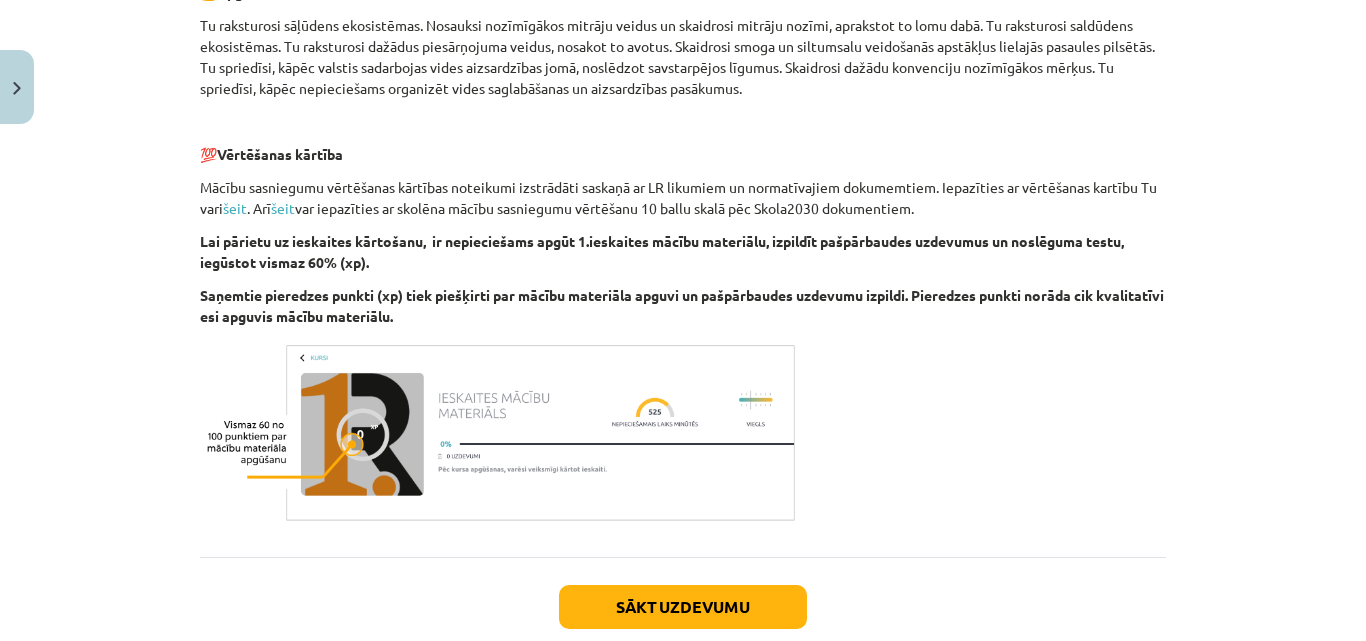 scroll, scrollTop: 1055, scrollLeft: 0, axis: vertical 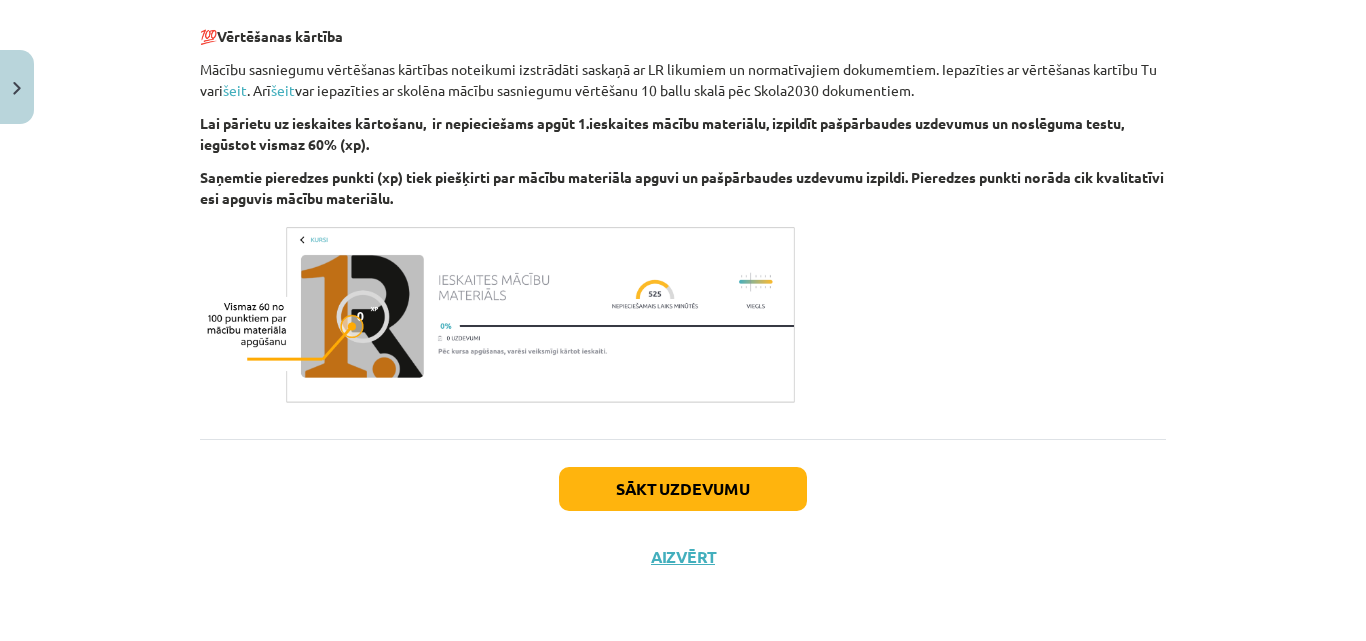 click on "Sākt uzdevumu Aizvērt" 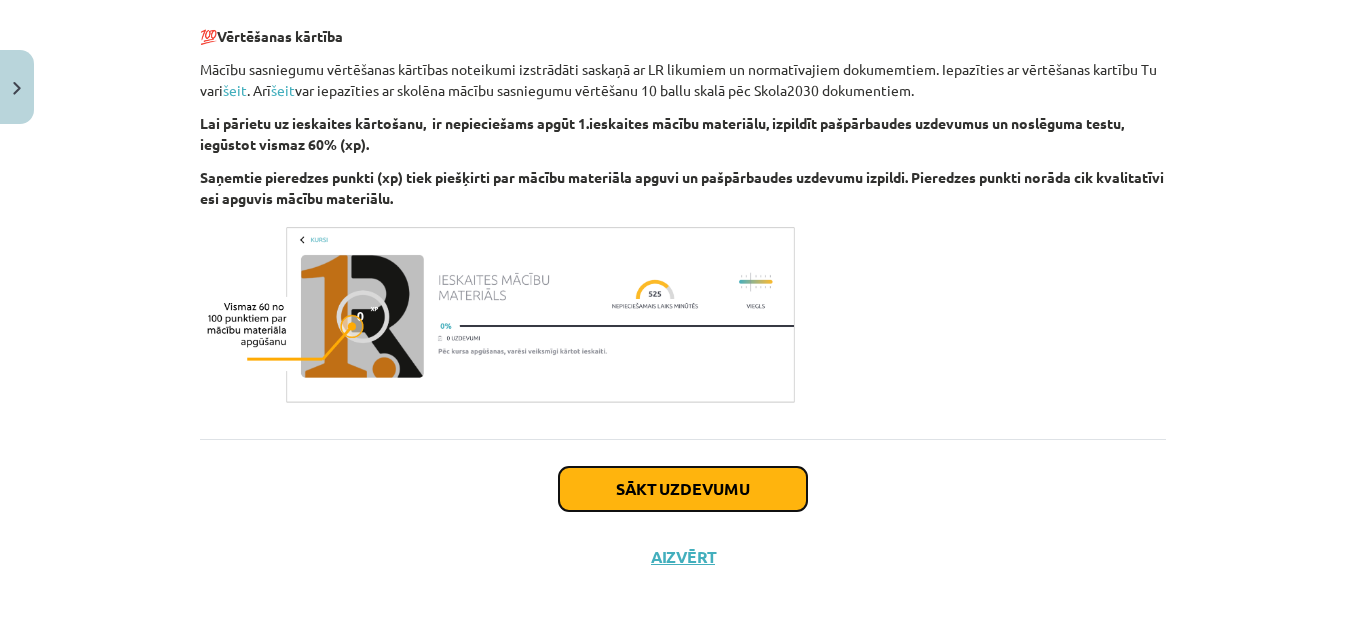 click on "Sākt uzdevumu" 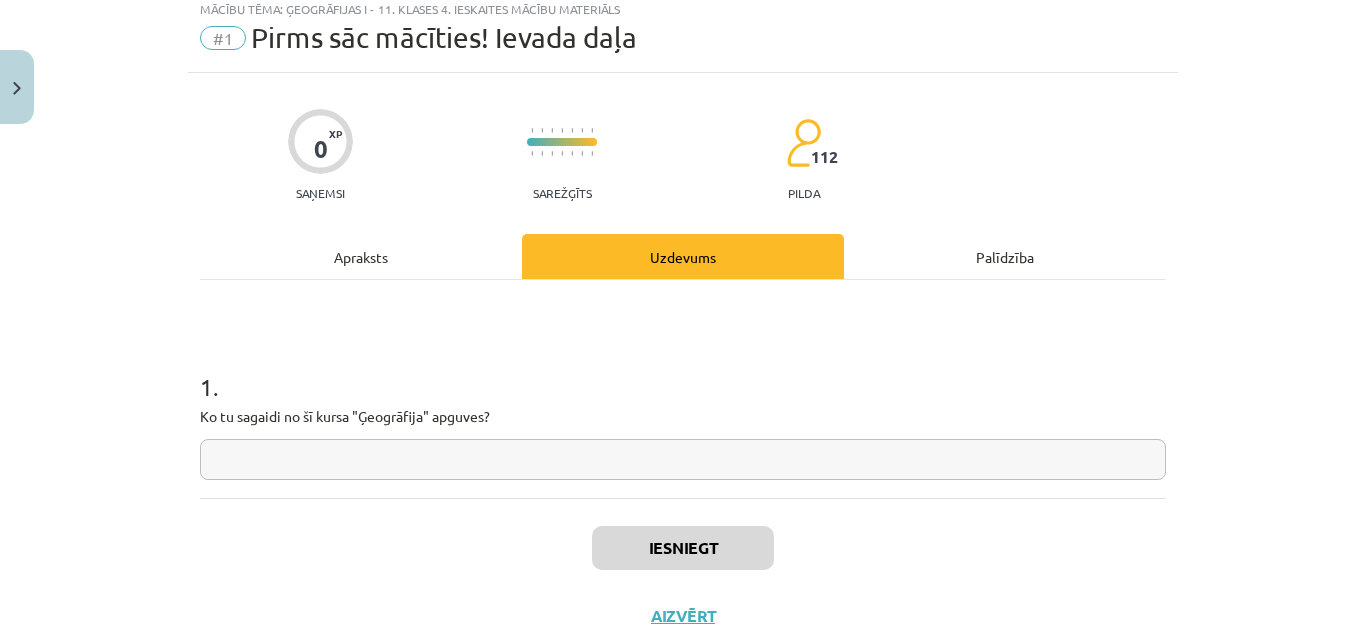 scroll, scrollTop: 50, scrollLeft: 0, axis: vertical 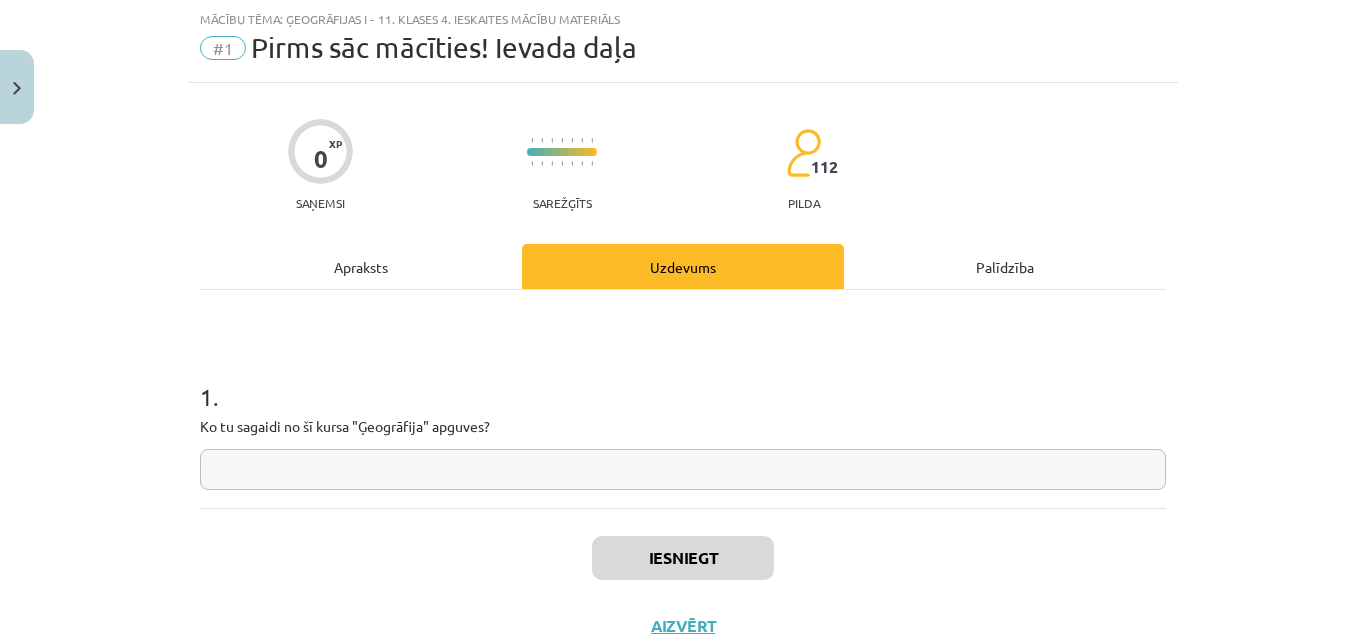 click 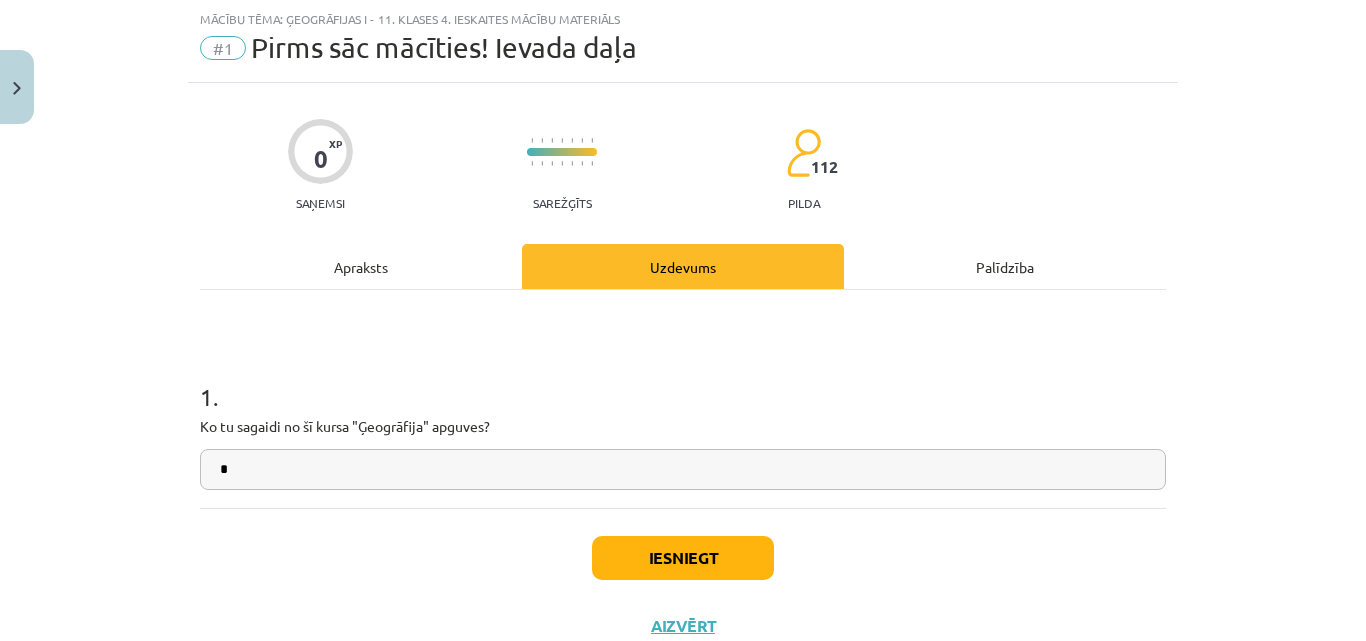 type on "*" 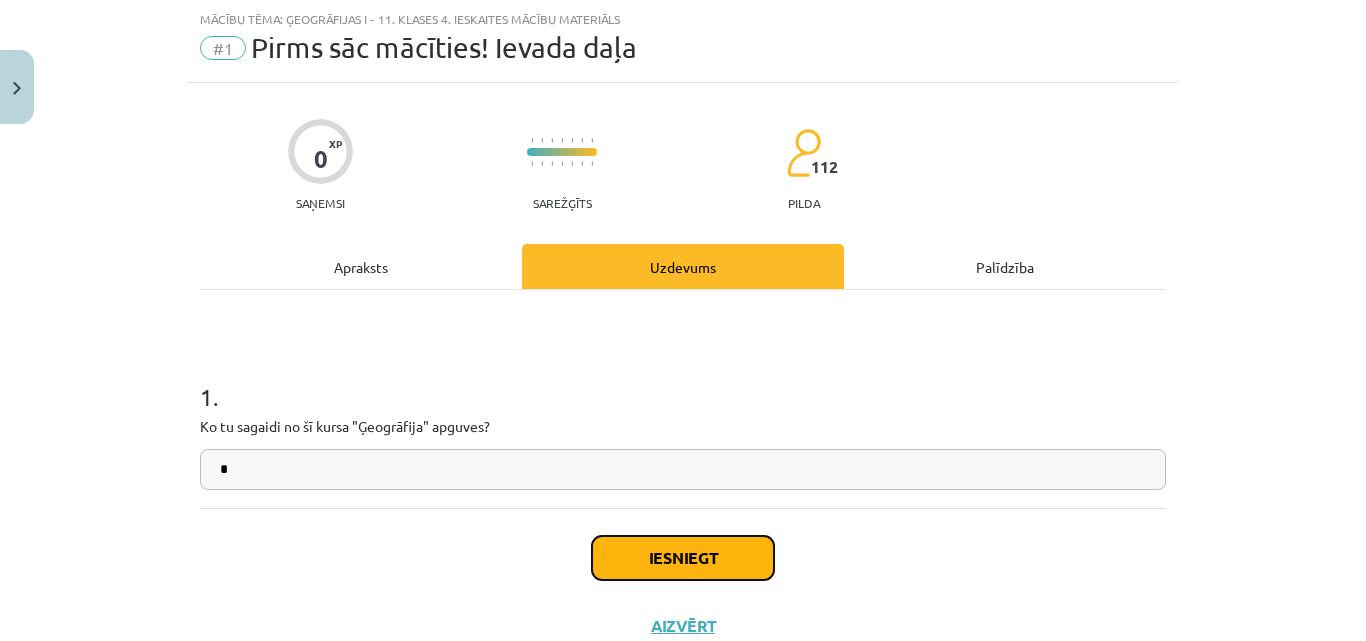 click on "Iesniegt" 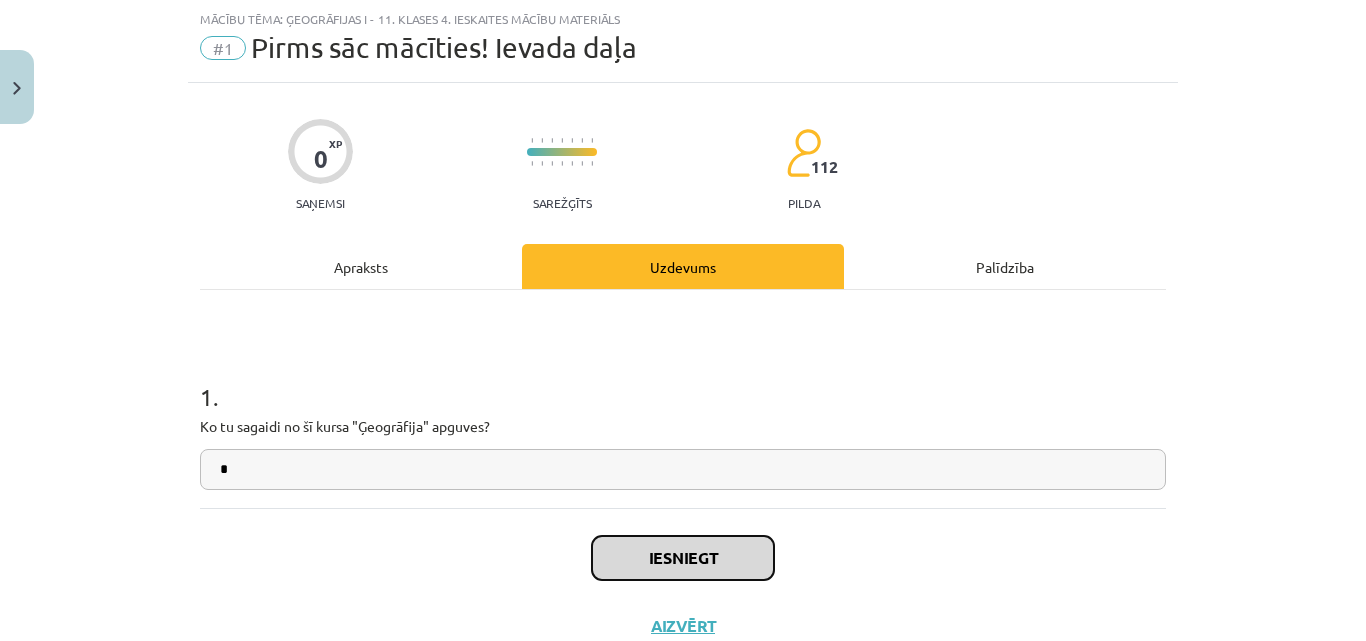 scroll, scrollTop: 119, scrollLeft: 0, axis: vertical 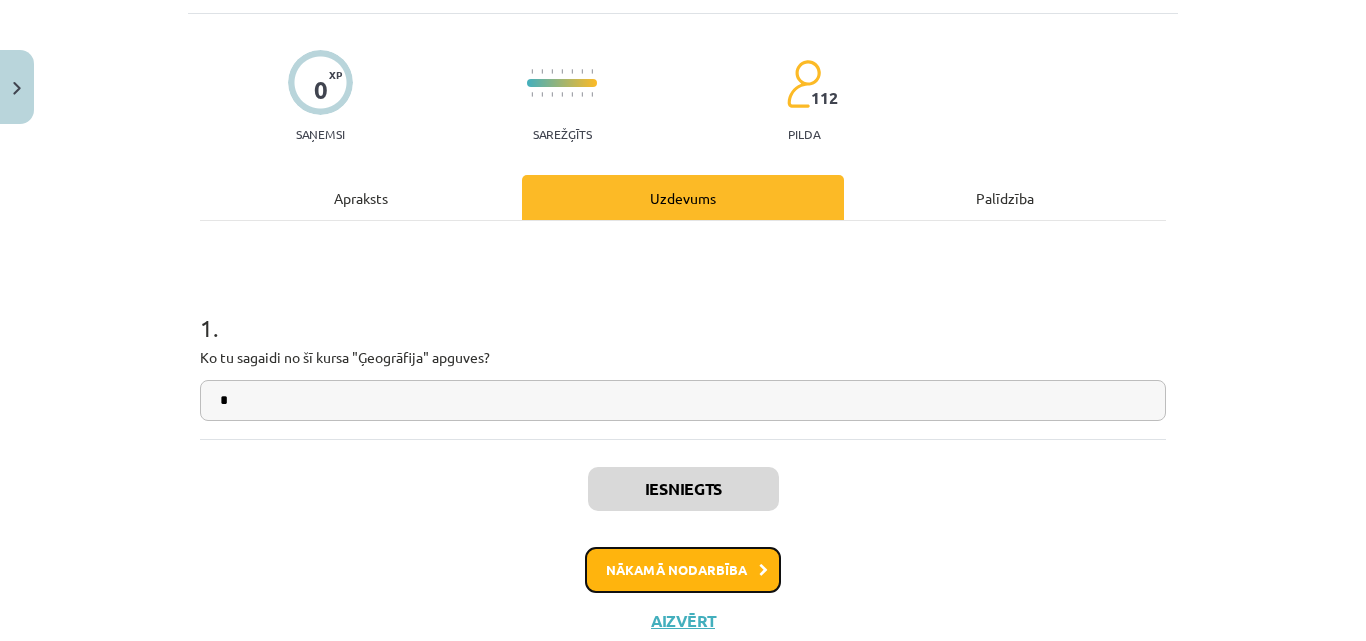 click on "Nākamā nodarbība" 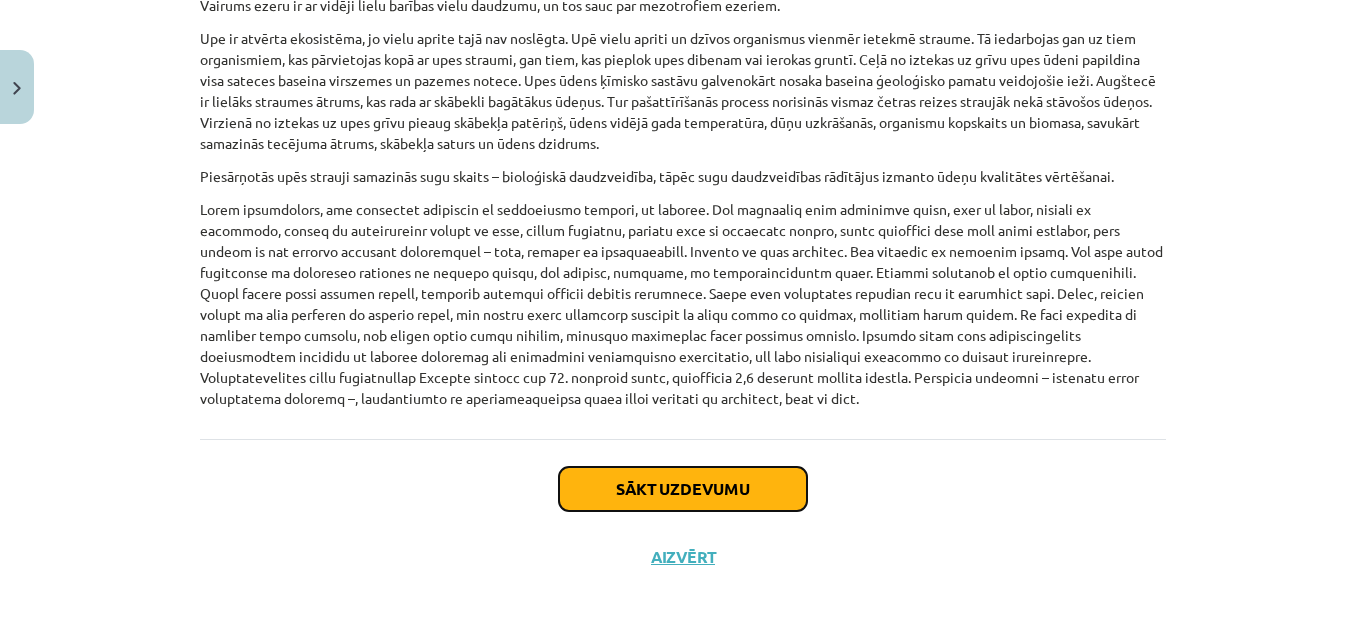 click on "Sākt uzdevumu" 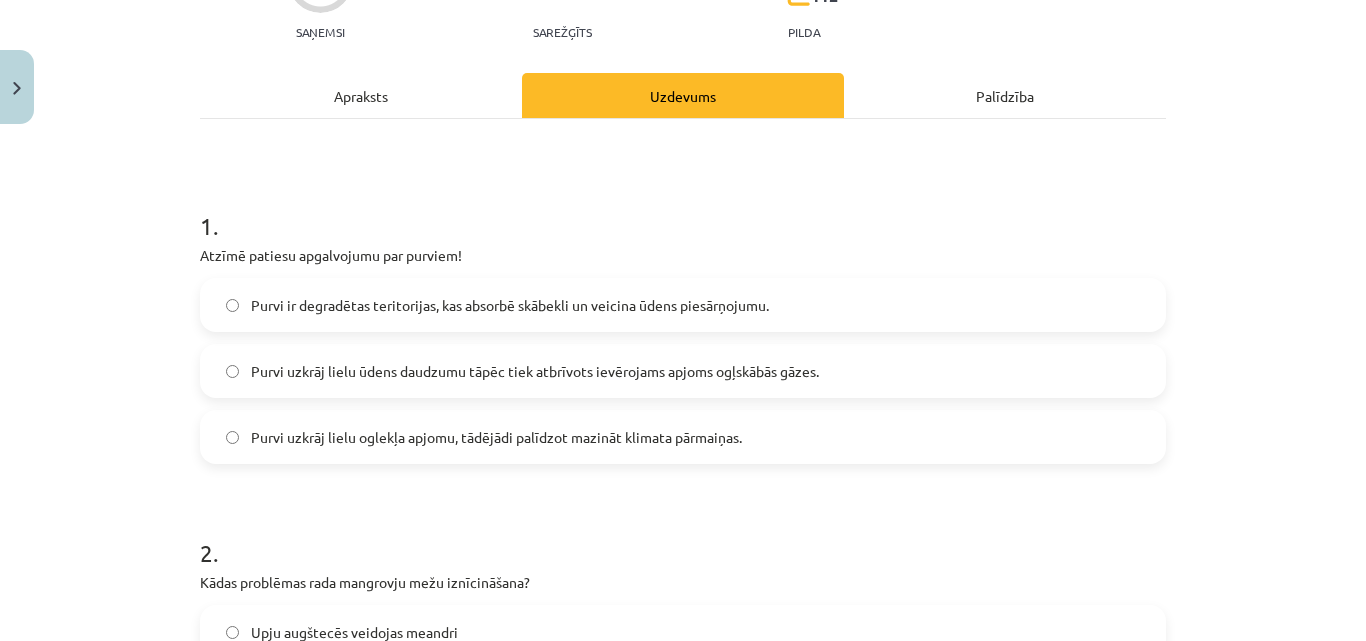 scroll, scrollTop: 266, scrollLeft: 0, axis: vertical 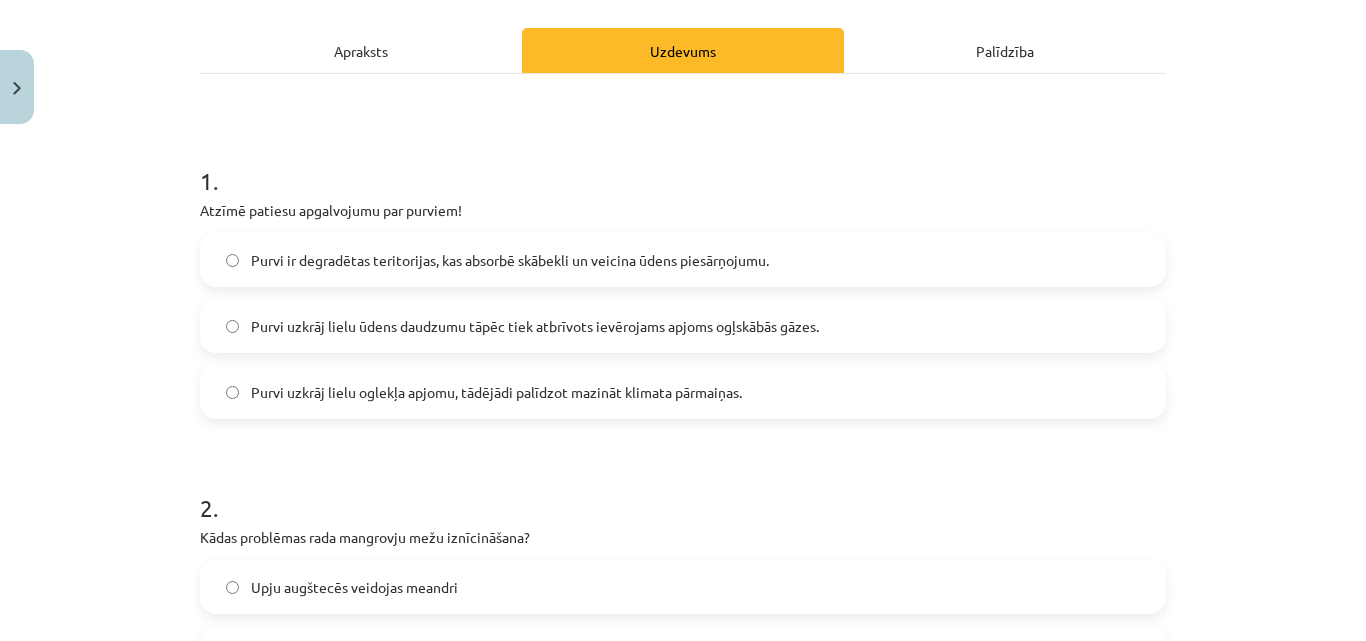 click on "Purvi uzkrāj lielu oglekļa apjomu, tādējādi palīdzot mazināt klimata pārmaiņas." 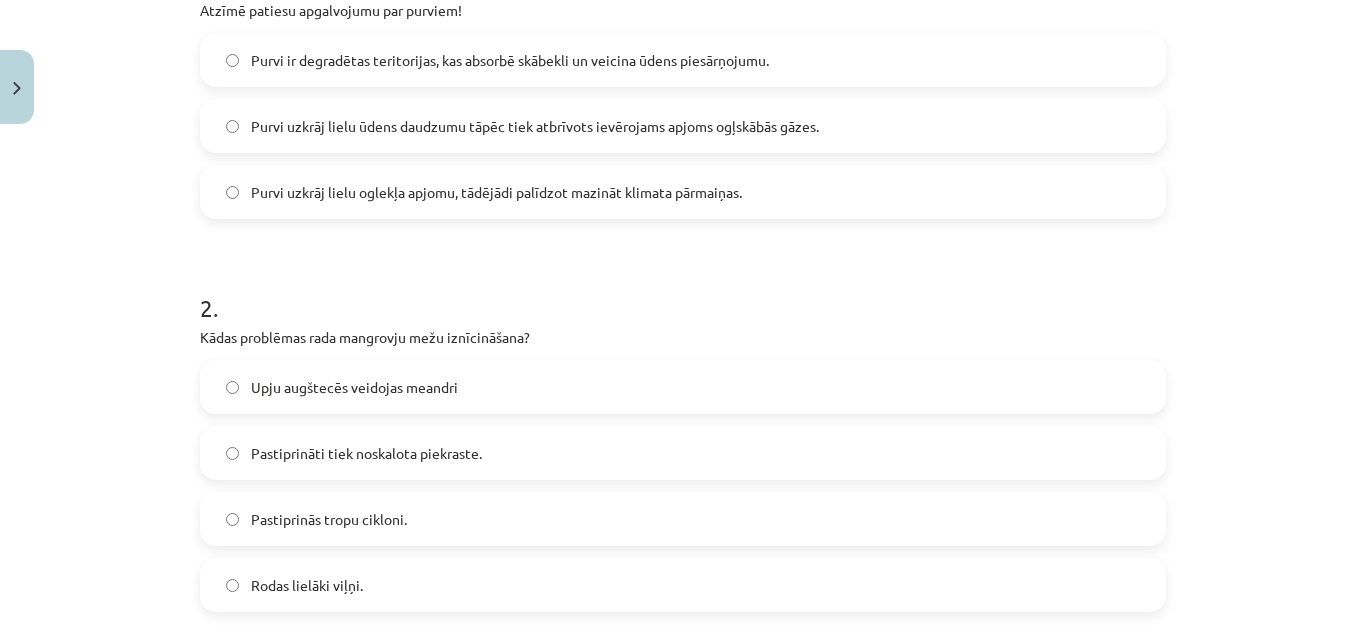scroll, scrollTop: 566, scrollLeft: 0, axis: vertical 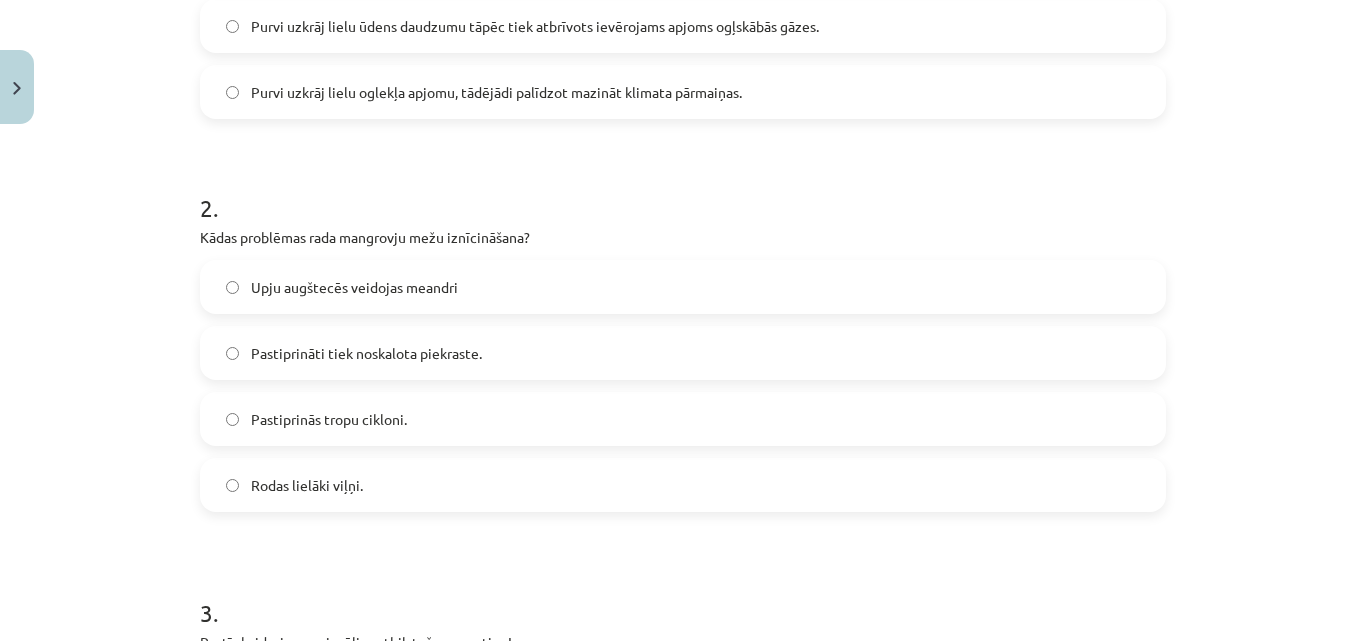 click on "Pastiprināti tiek noskalota piekraste." 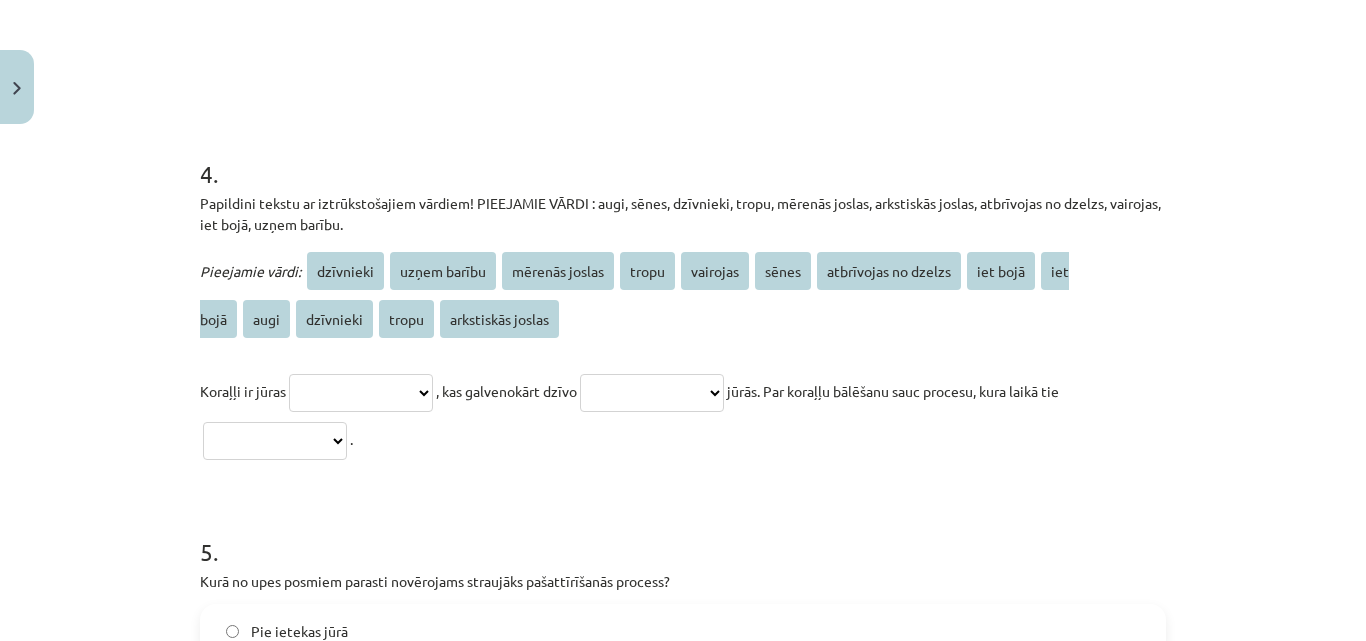 scroll, scrollTop: 1466, scrollLeft: 0, axis: vertical 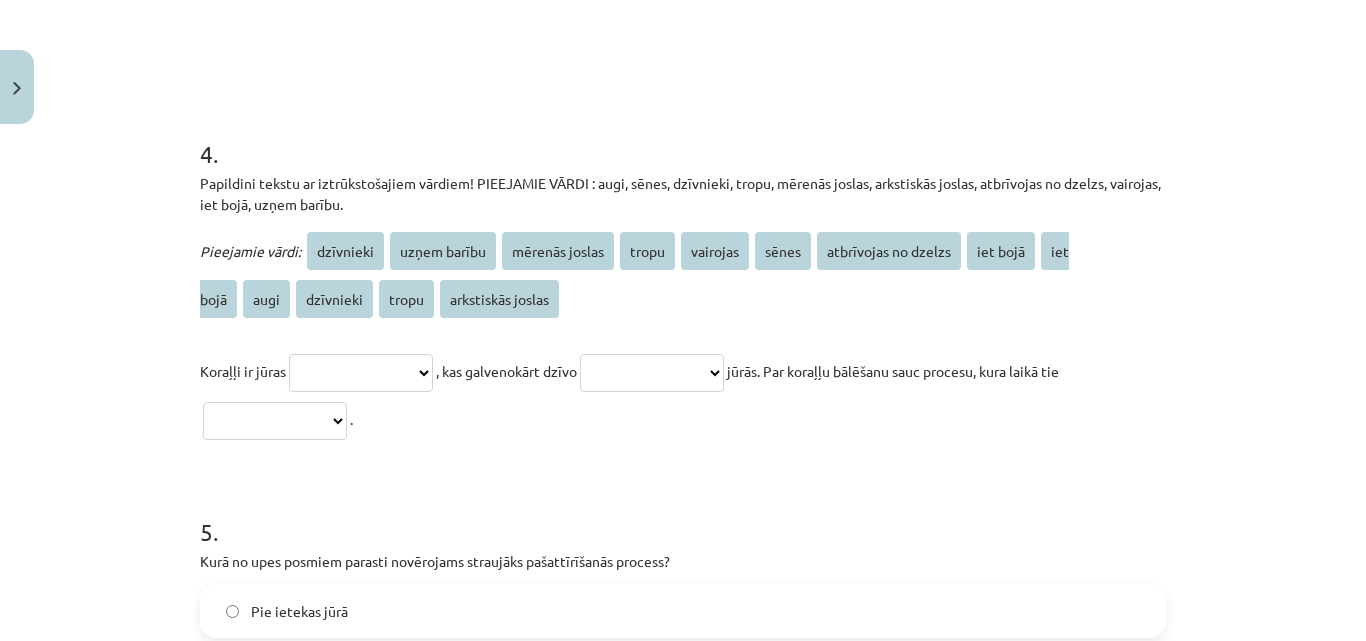 click on "**********" 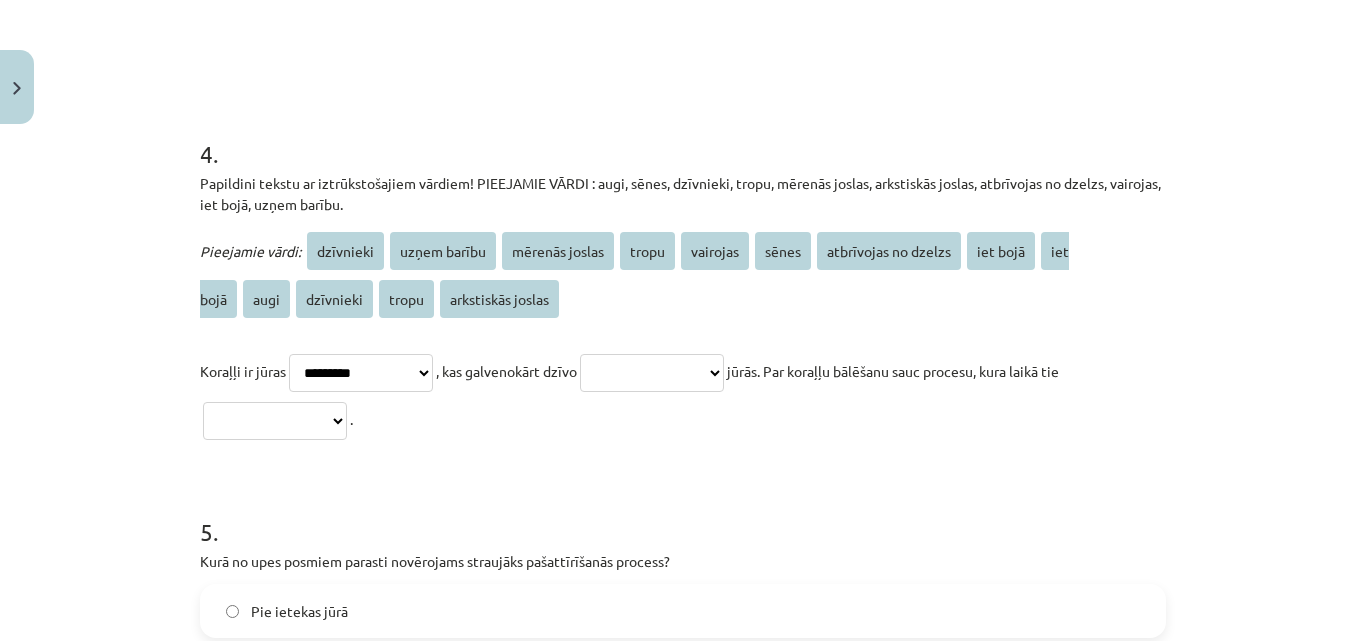 click on "**********" 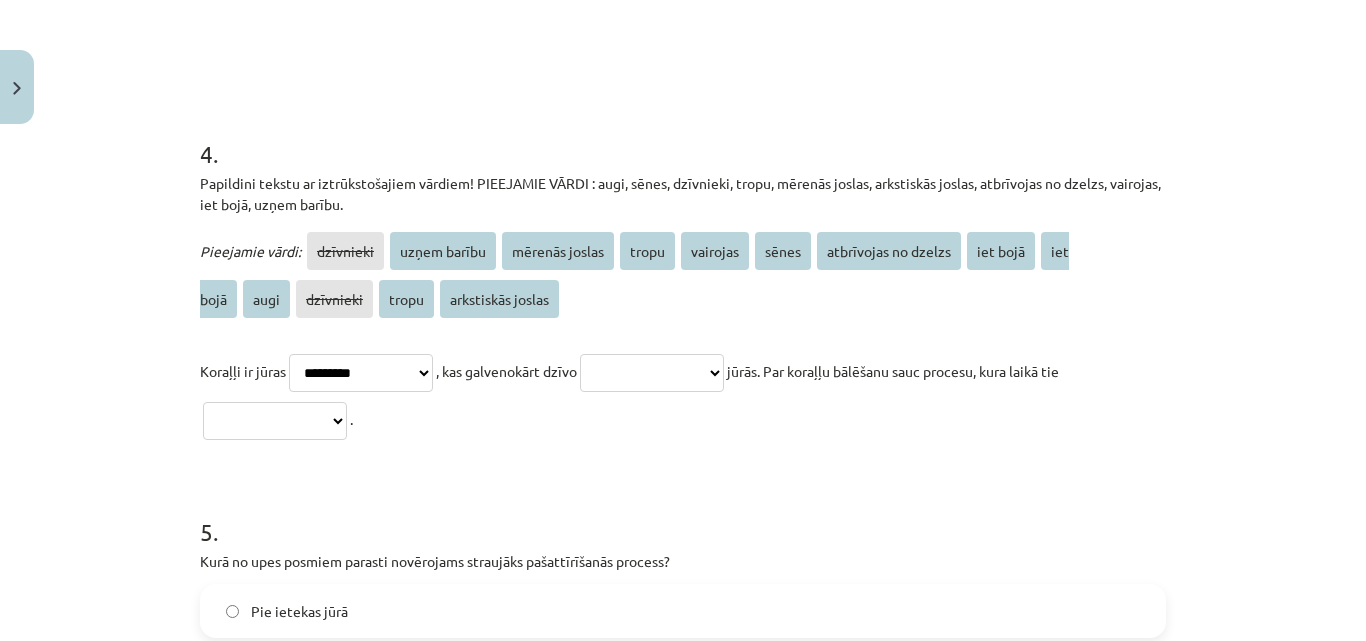 click on "**********" 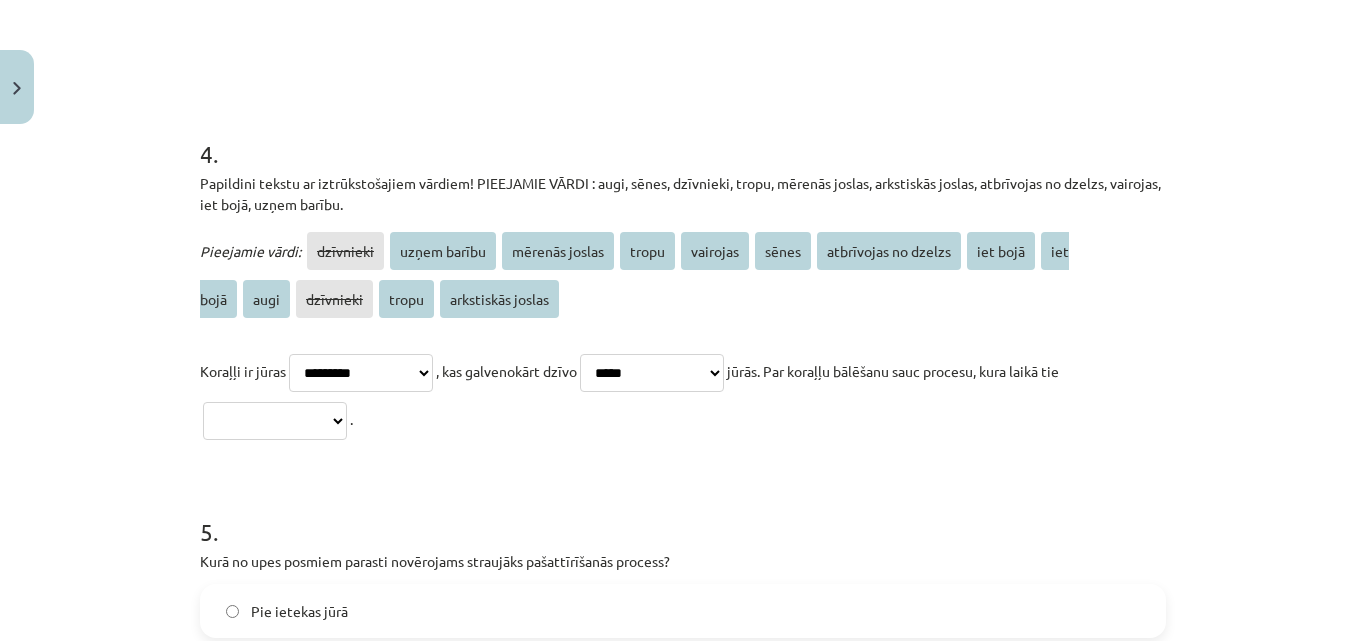 click on "**********" 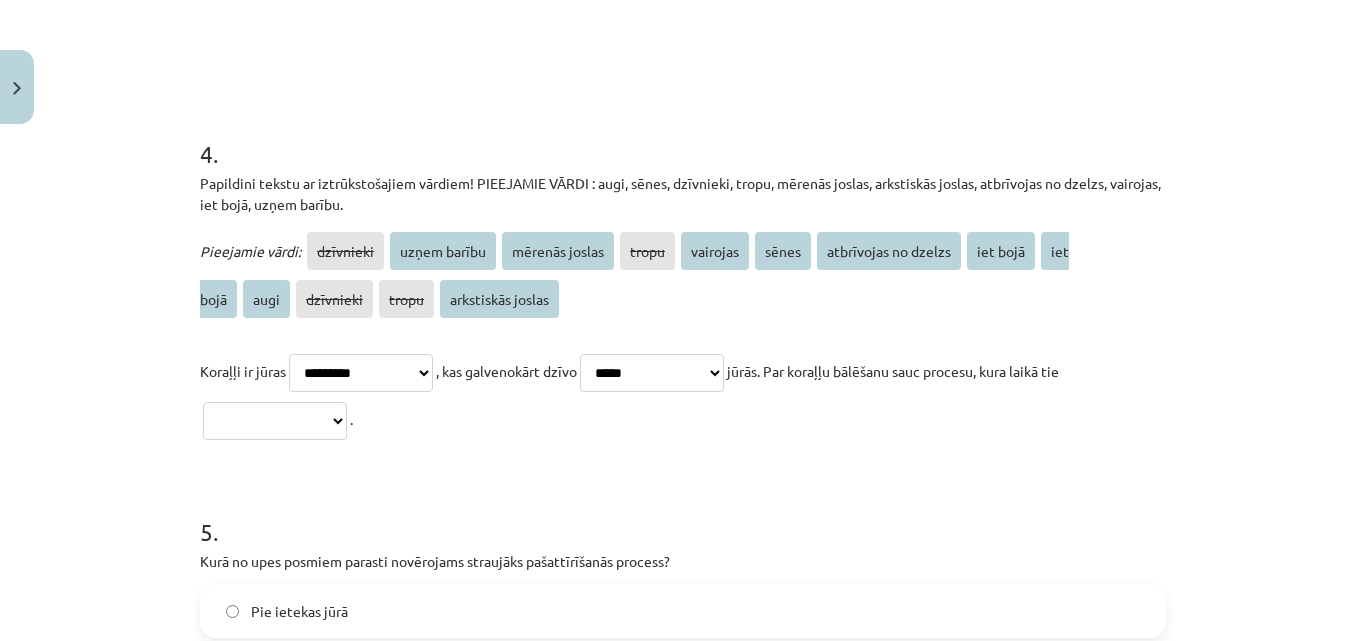 click on "**********" 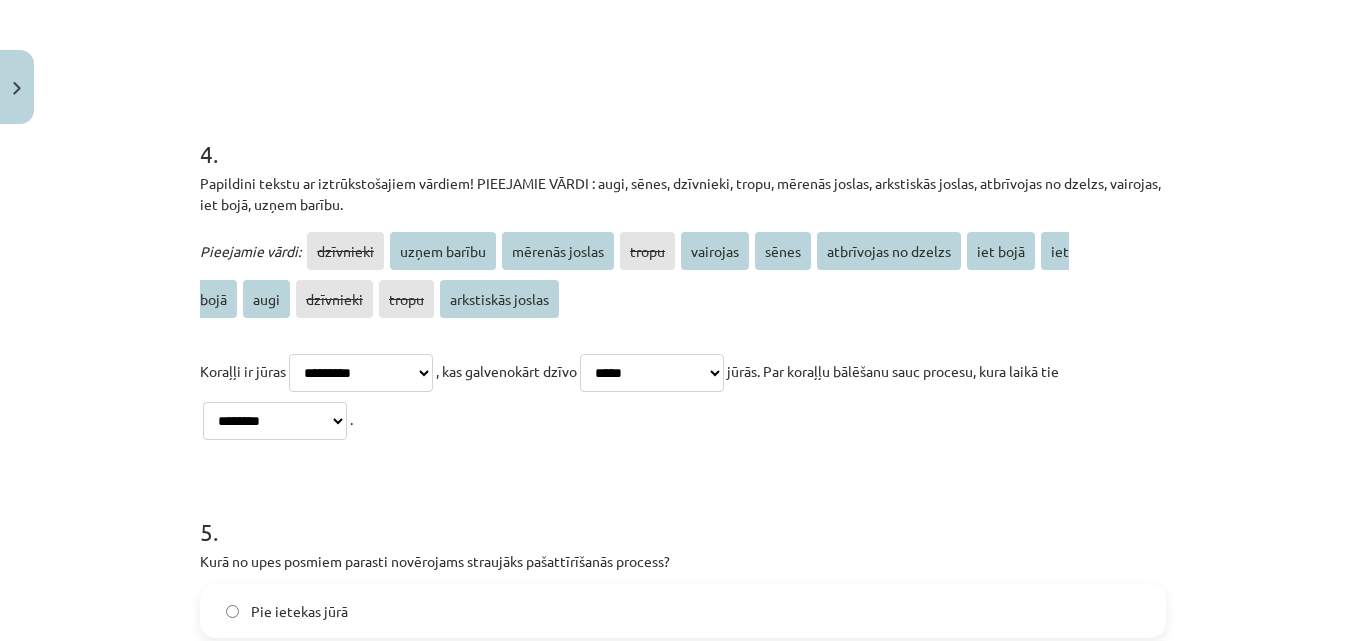 click on "**********" 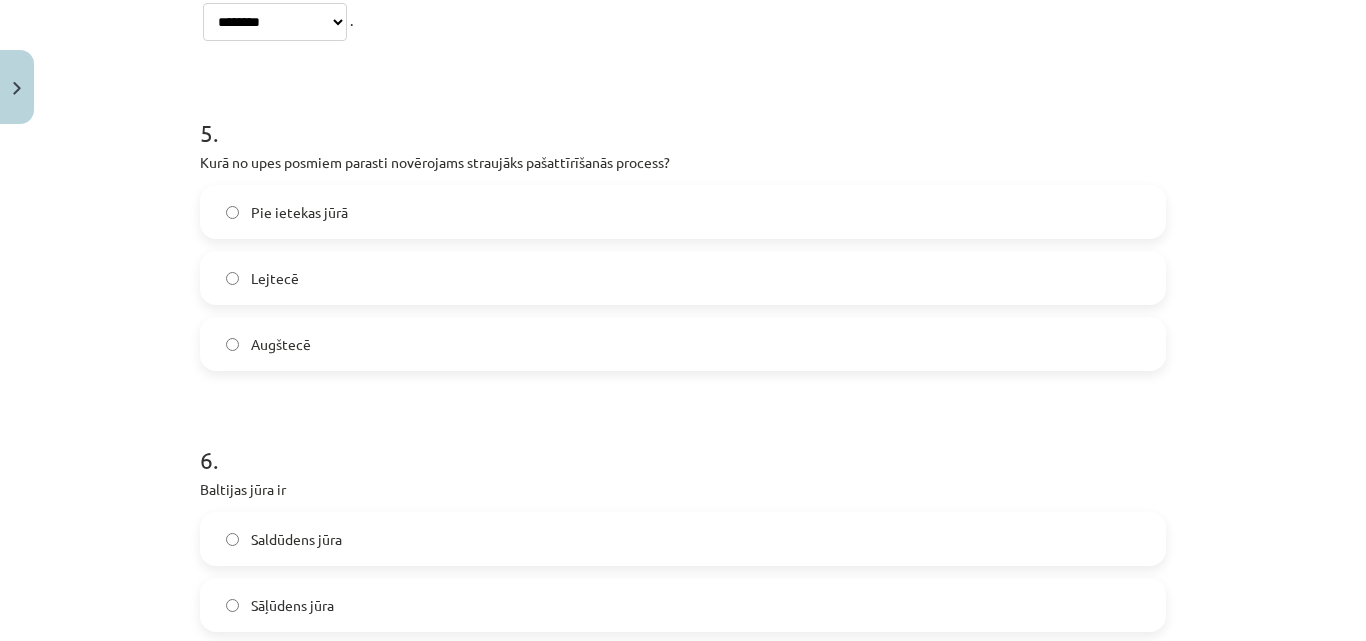 scroll, scrollTop: 1866, scrollLeft: 0, axis: vertical 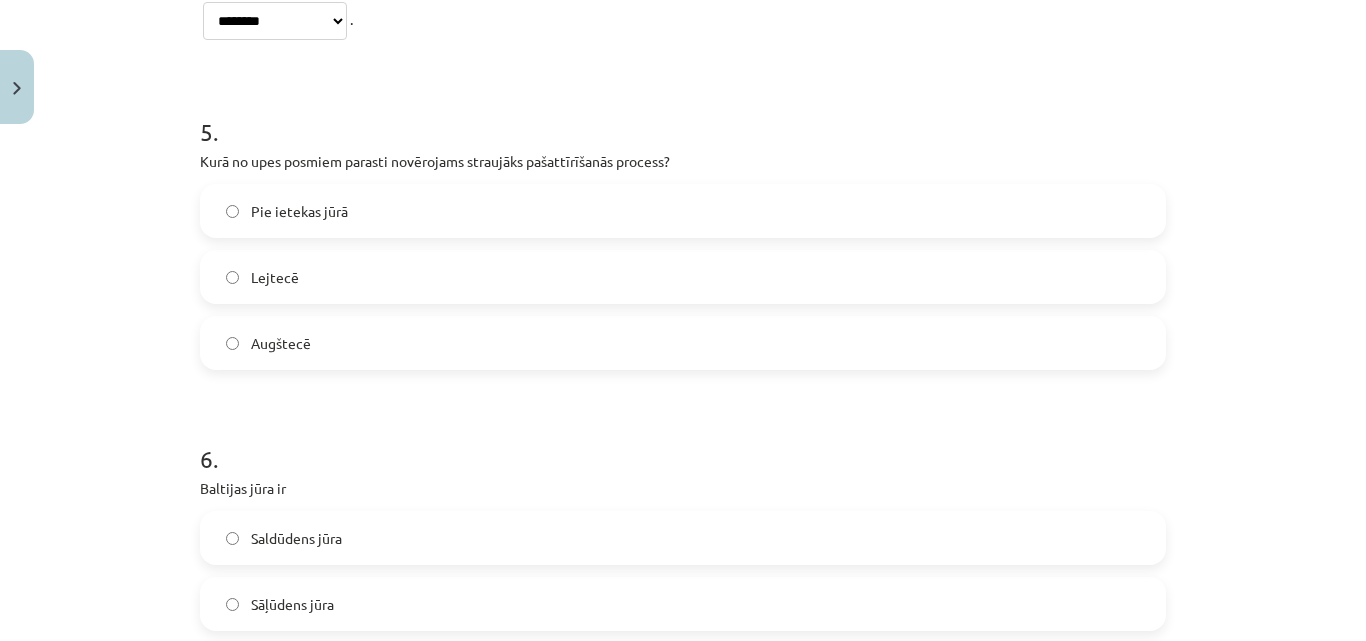click on "Augštecē" 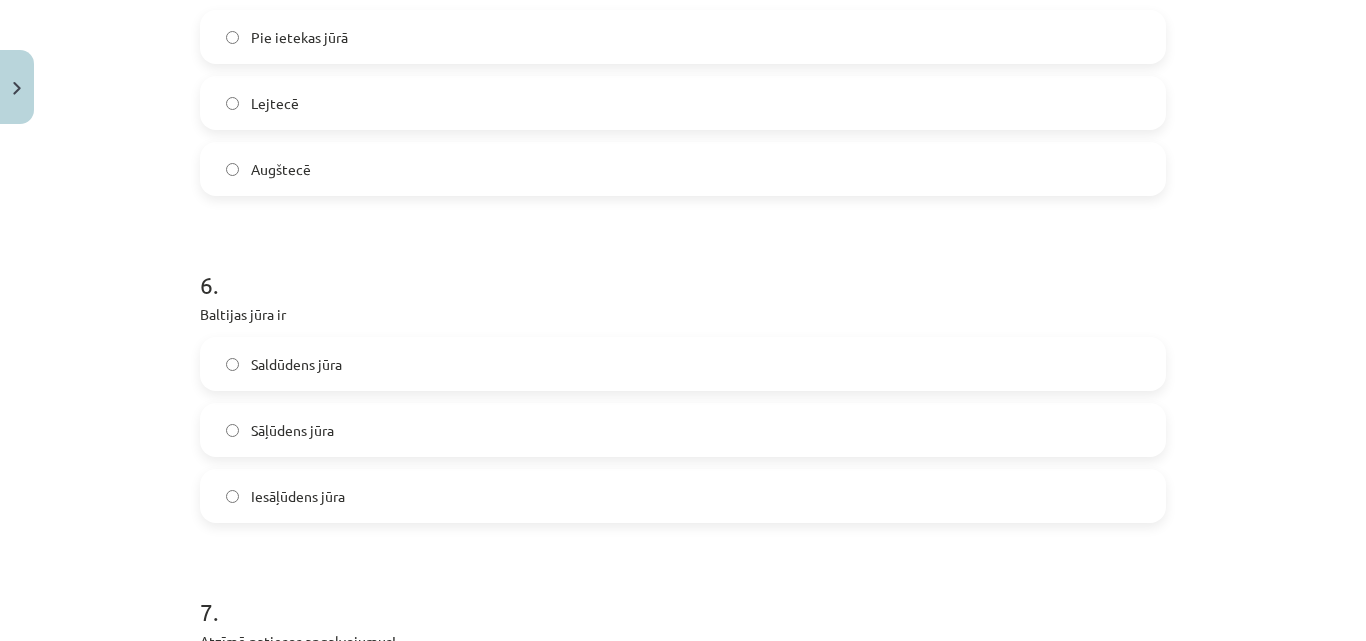 scroll, scrollTop: 2066, scrollLeft: 0, axis: vertical 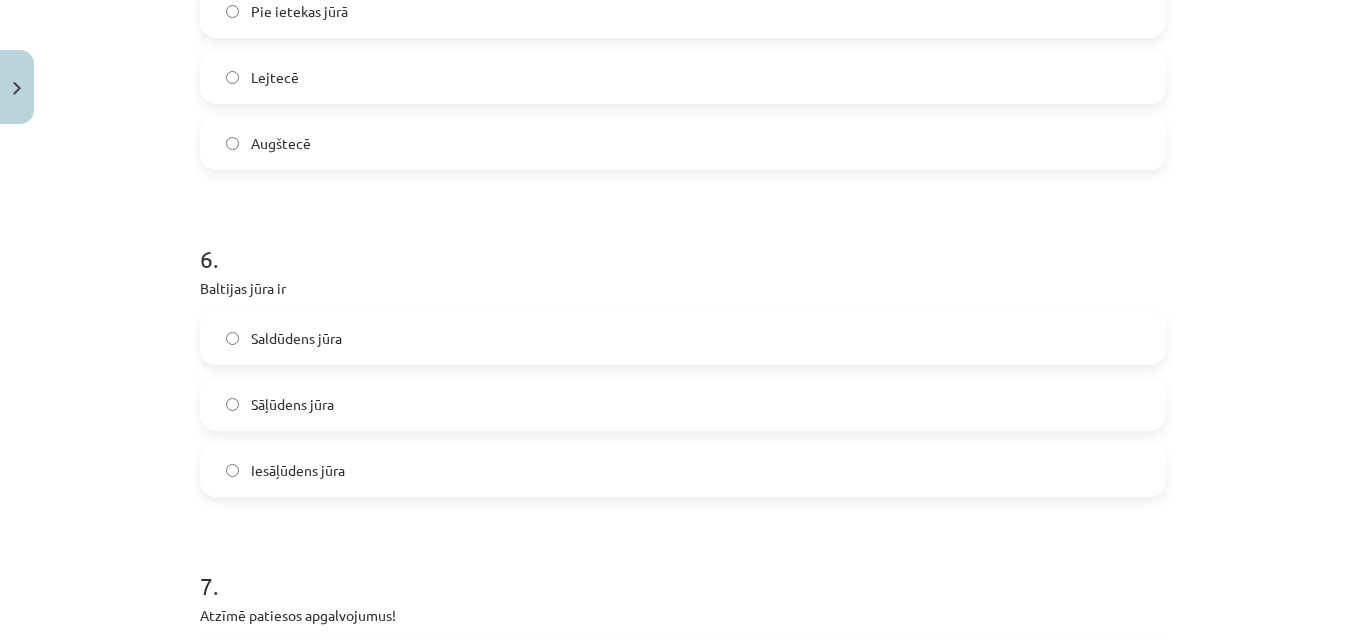 click on "Saldūdens jūra" 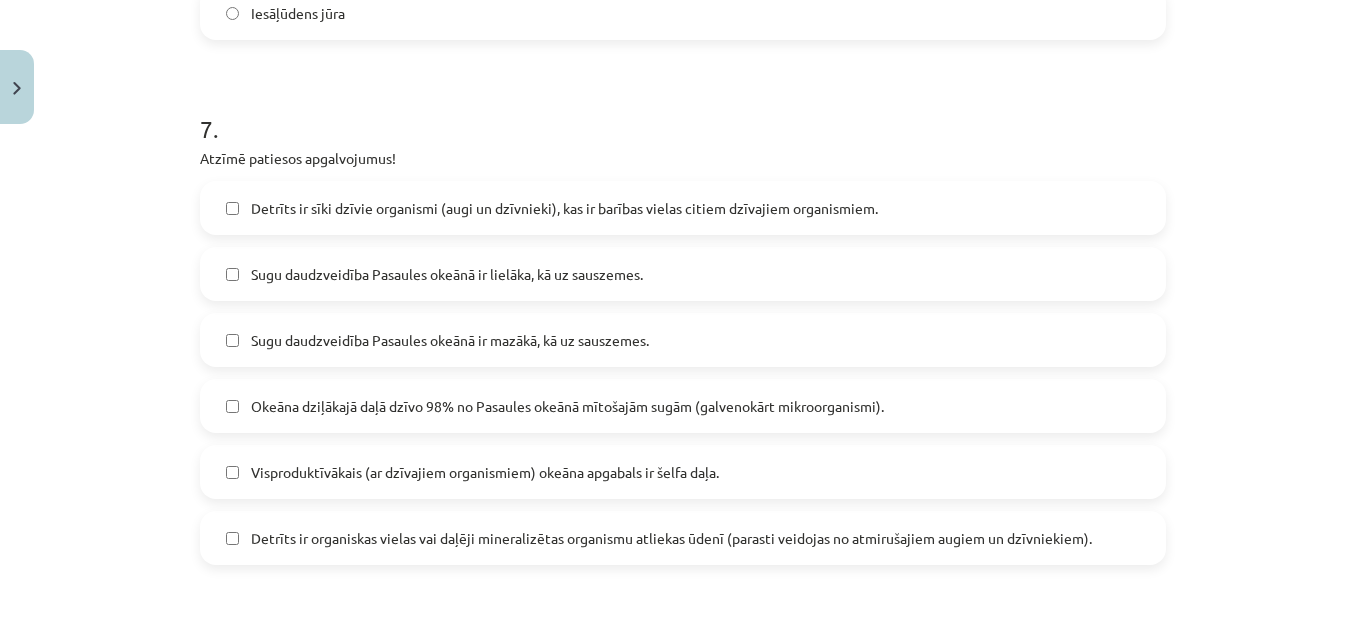 scroll, scrollTop: 2566, scrollLeft: 0, axis: vertical 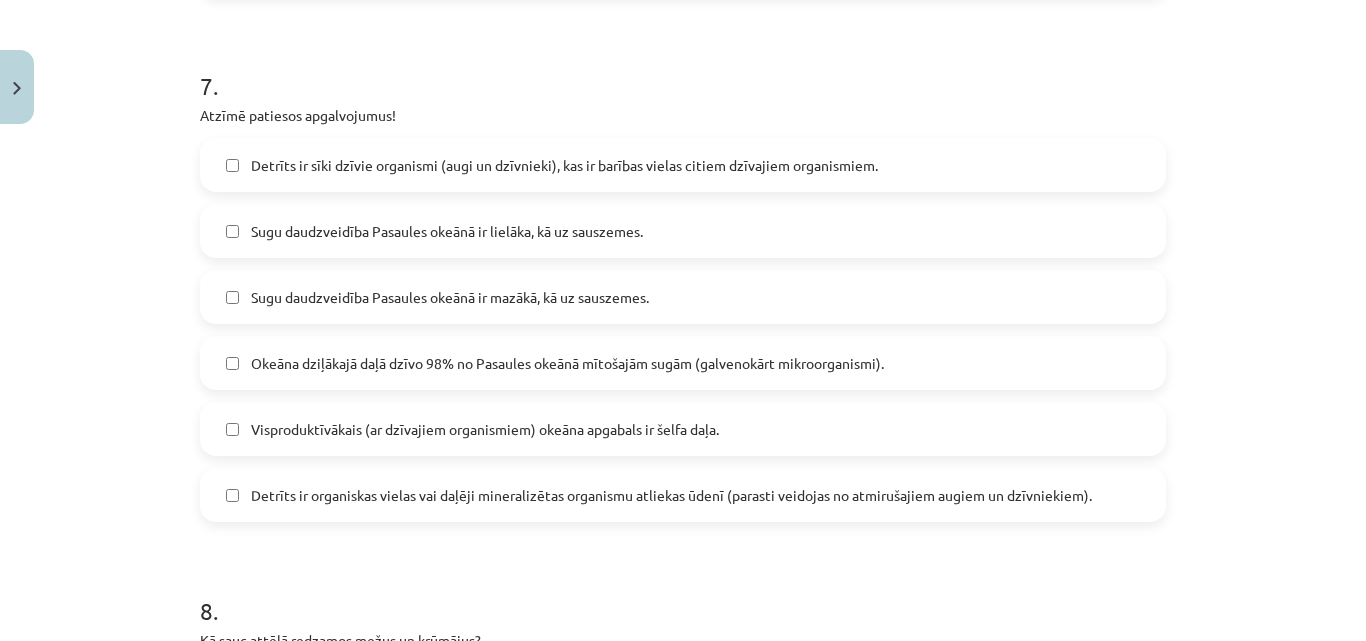 click on "Detrīts ir organiskas vielas vai daļēji mineralizētas organismu atliekas ūdenī (parasti veidojas no atmirušajiem augiem un dzīvniekiem)." 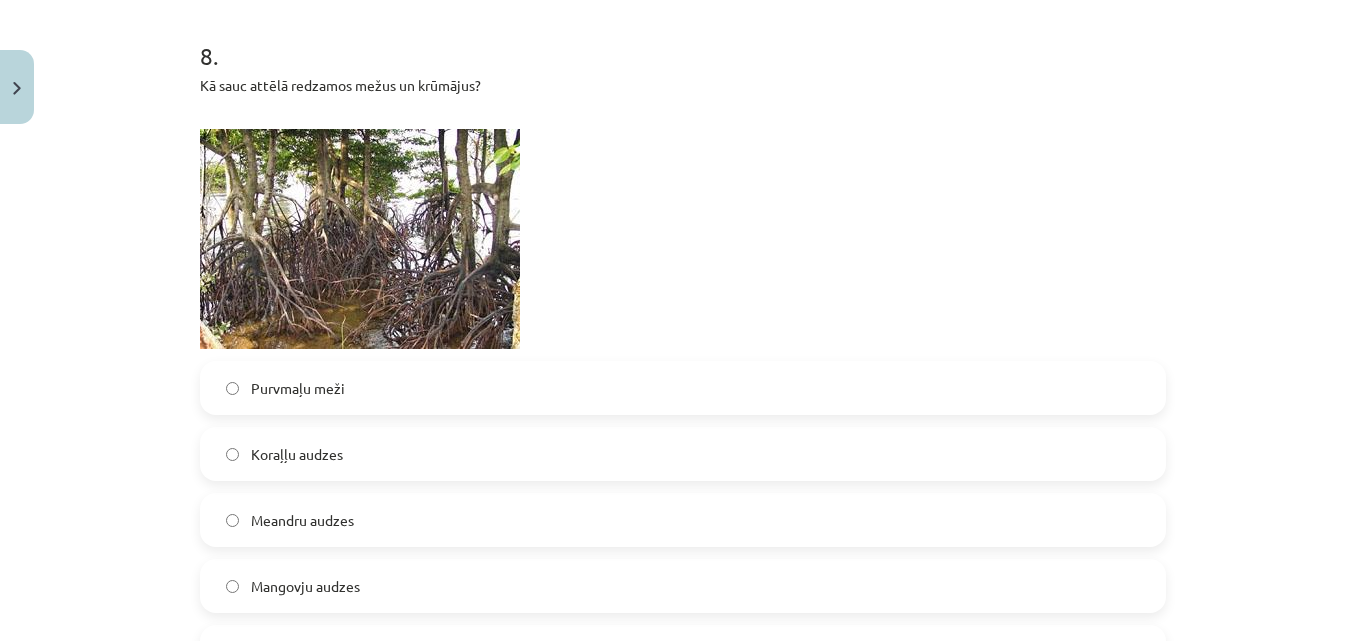scroll, scrollTop: 3166, scrollLeft: 0, axis: vertical 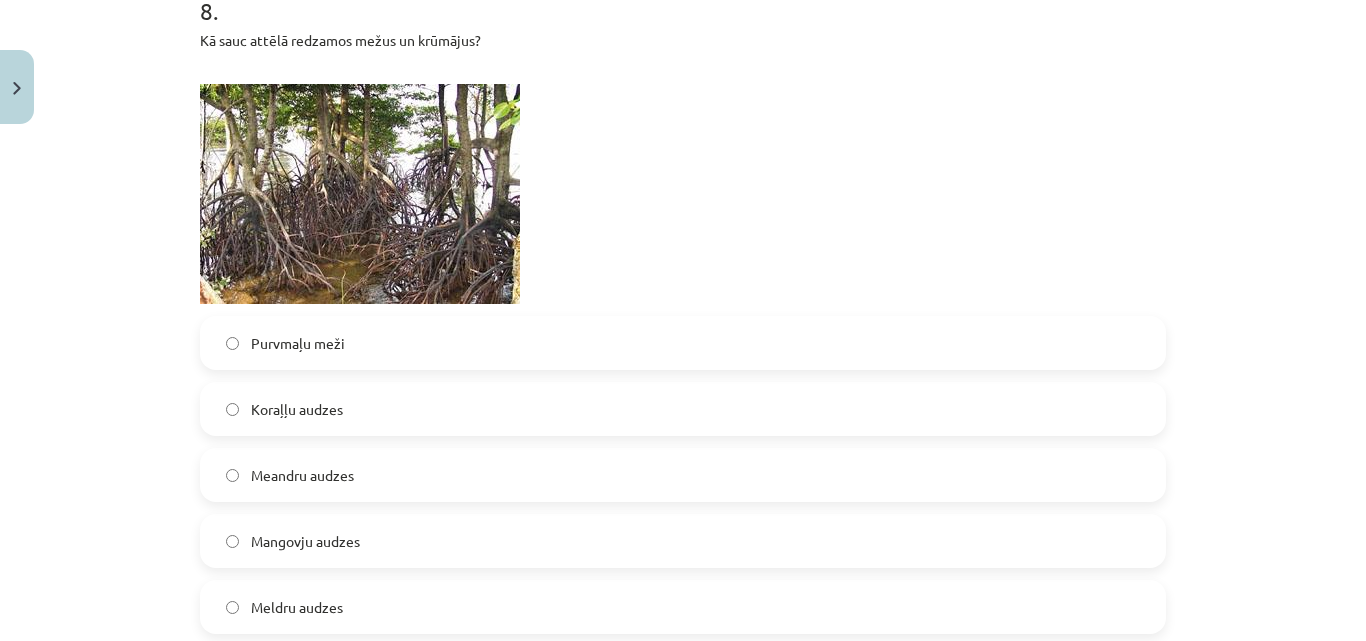 click on "Mangovju audzes" 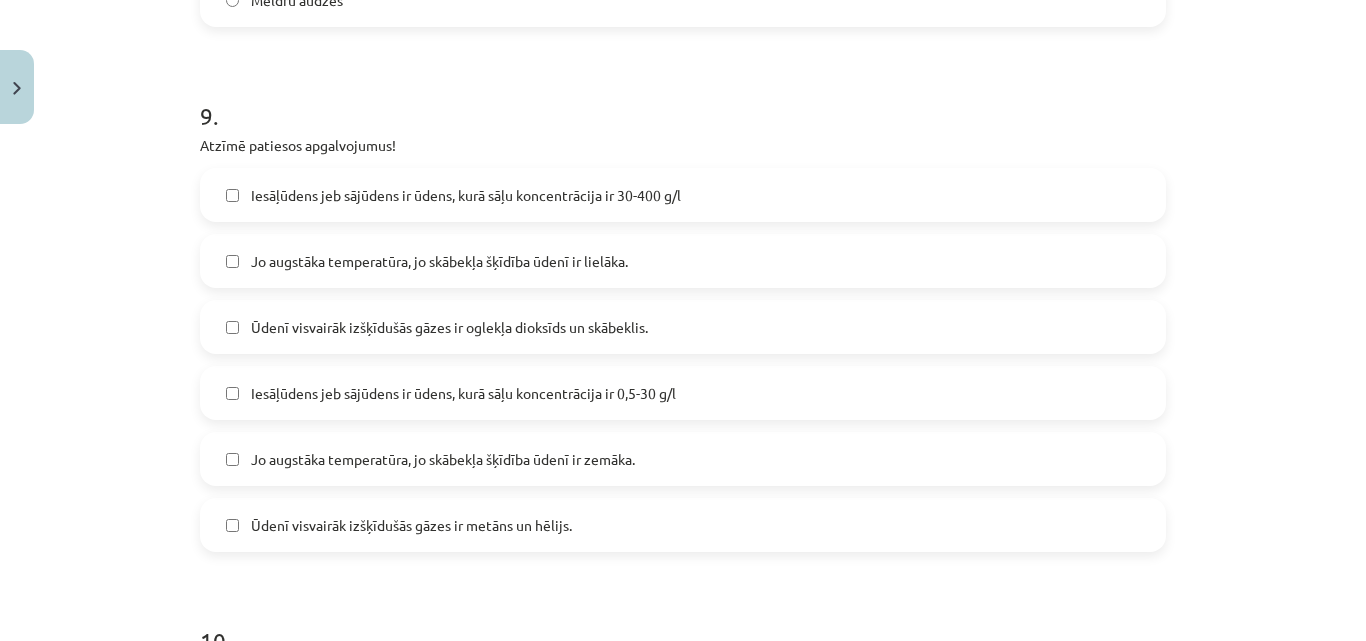 scroll, scrollTop: 3766, scrollLeft: 0, axis: vertical 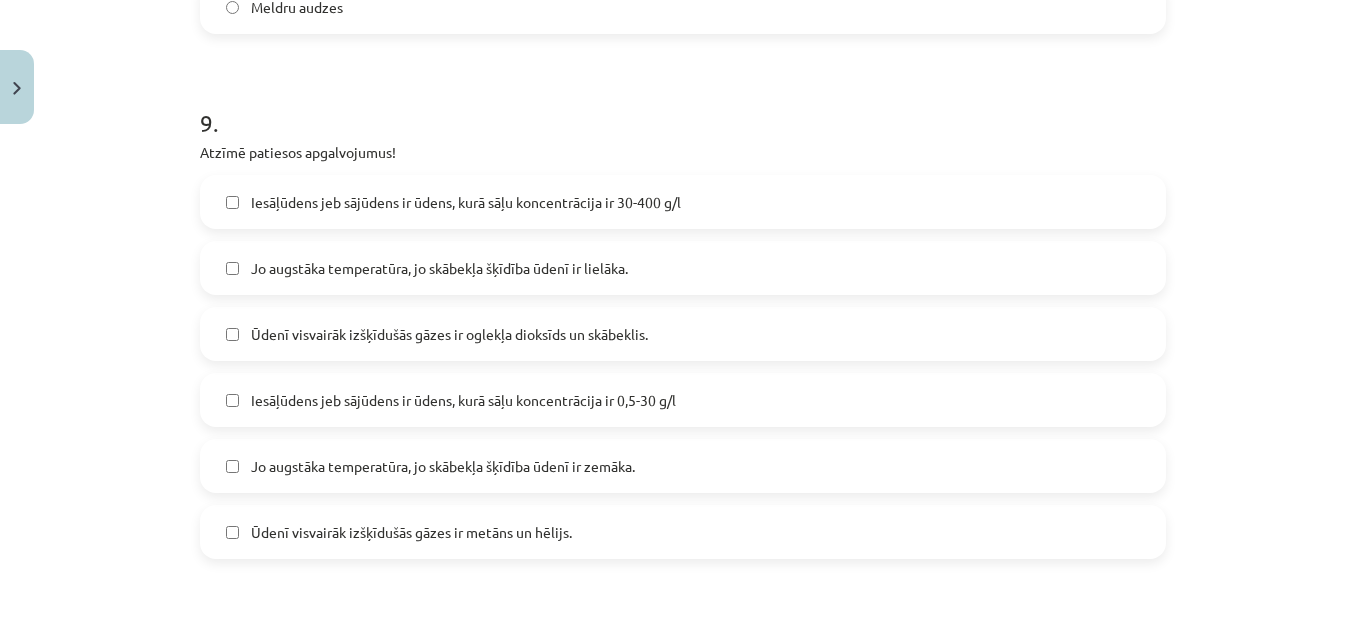 click on "Iesāļūdens jeb sājūdens ir ūdens, kurā sāļu koncentrācija ir 0,5-30 g/l" 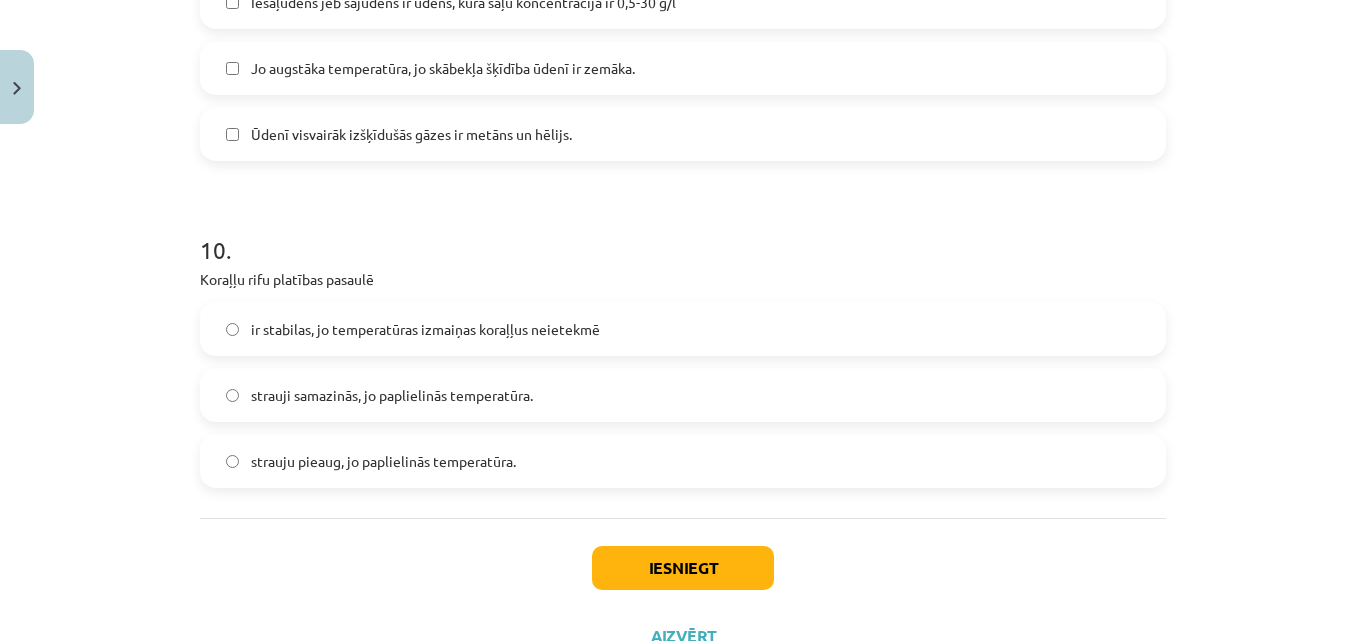 scroll, scrollTop: 4166, scrollLeft: 0, axis: vertical 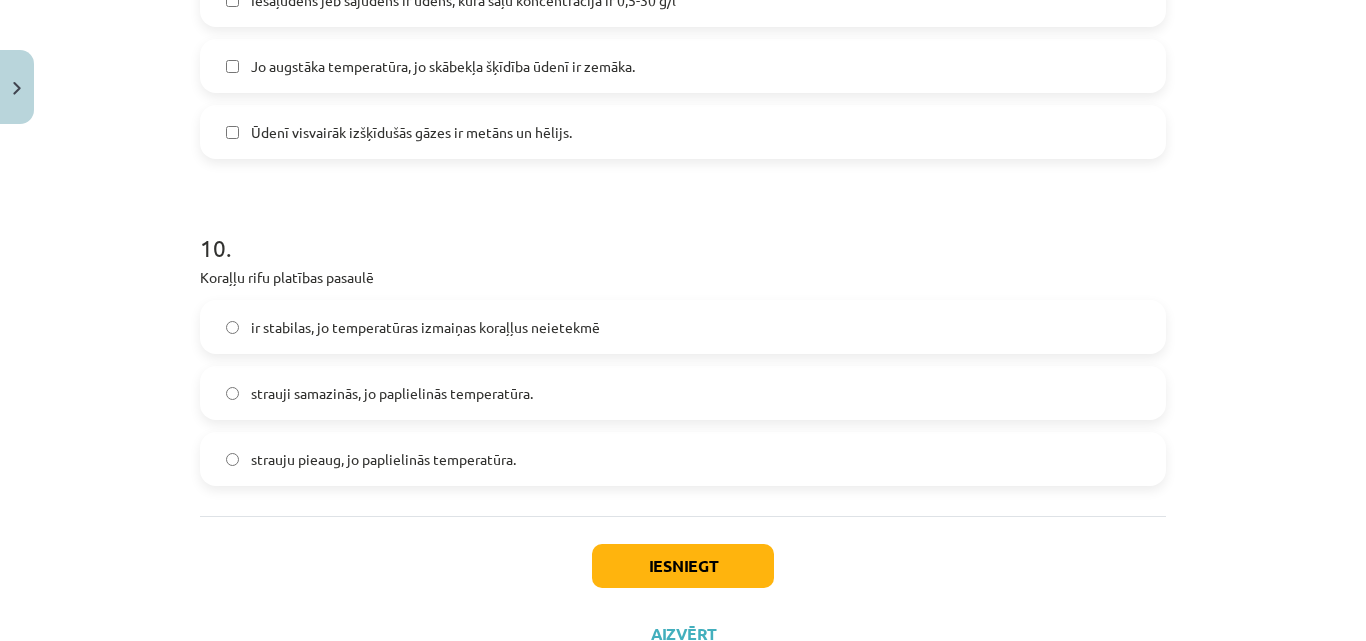 click on "strauji samazinās, jo paplielinās temperatūra." 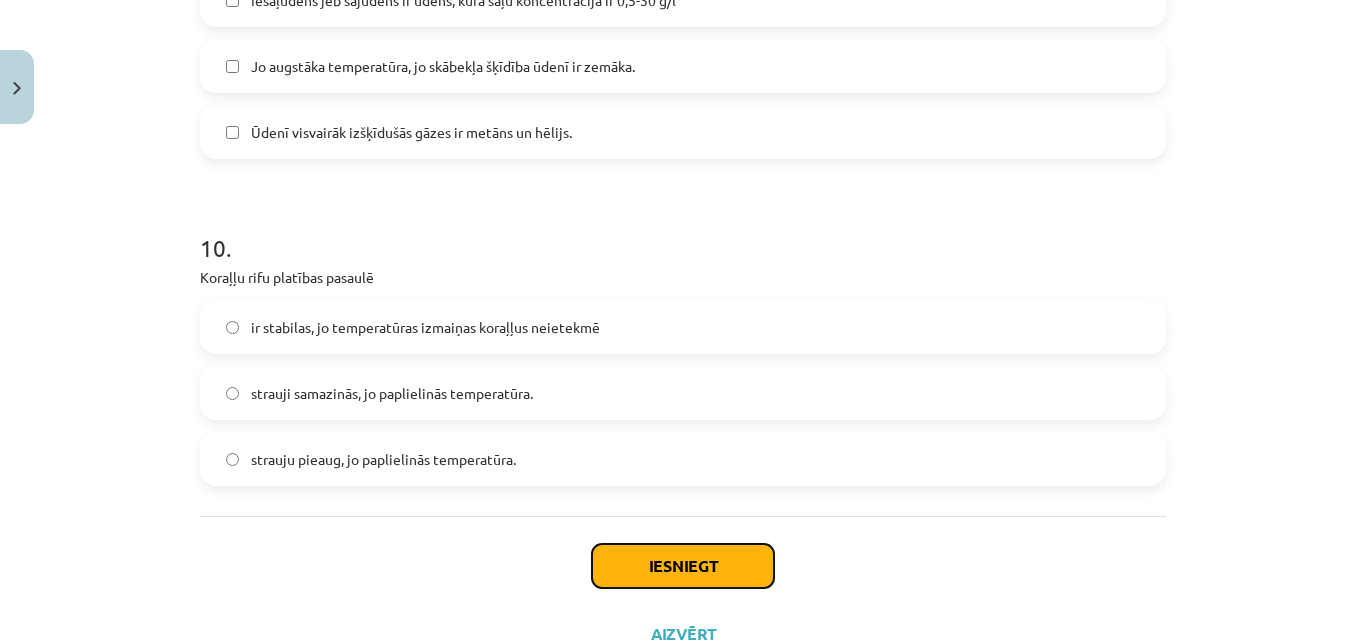 click on "Iesniegt" 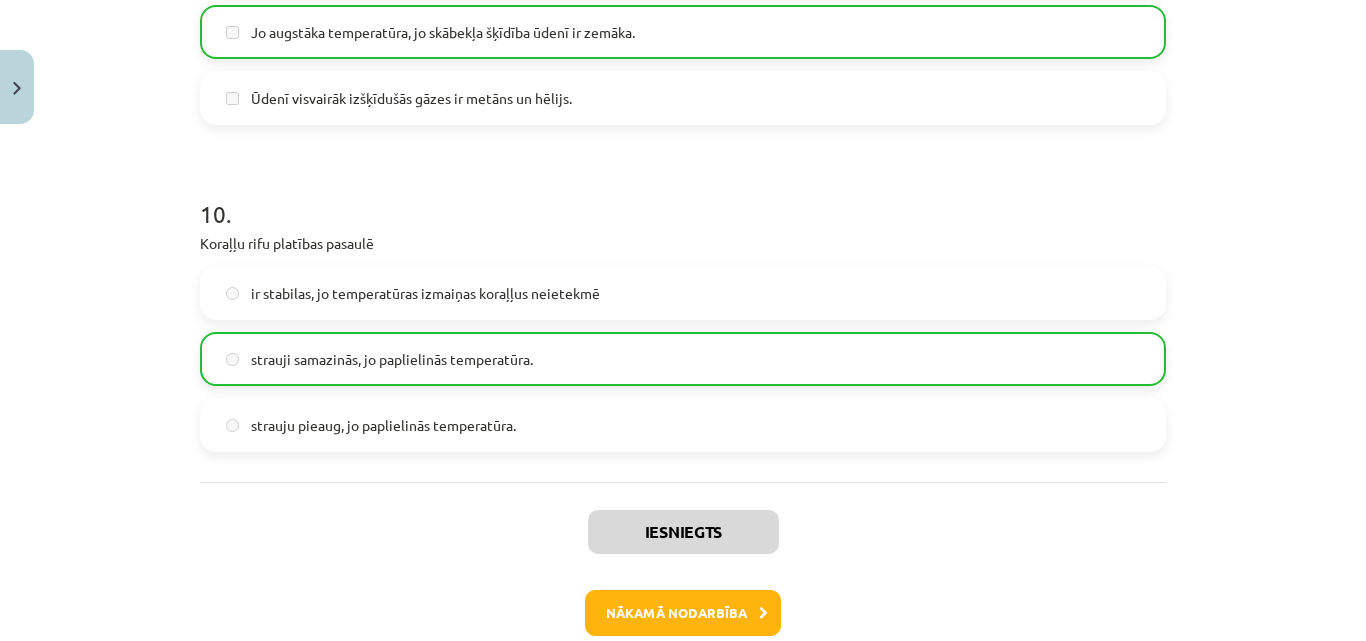 scroll, scrollTop: 4307, scrollLeft: 0, axis: vertical 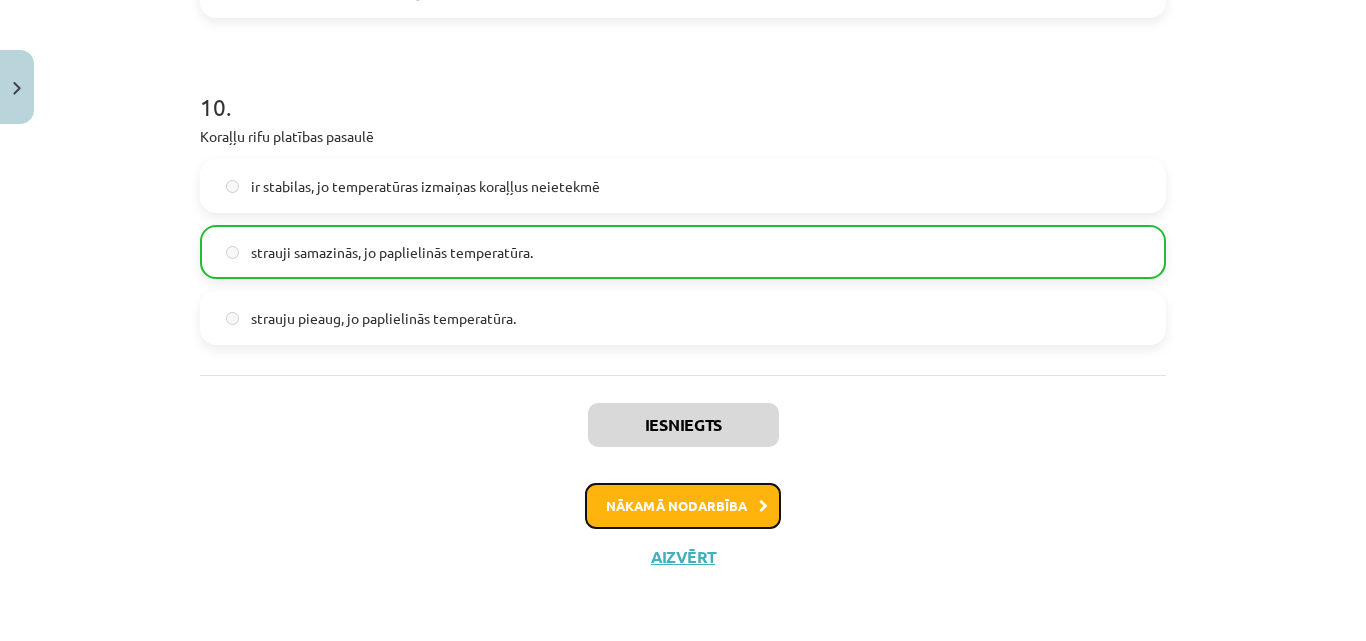 click on "Nākamā nodarbība" 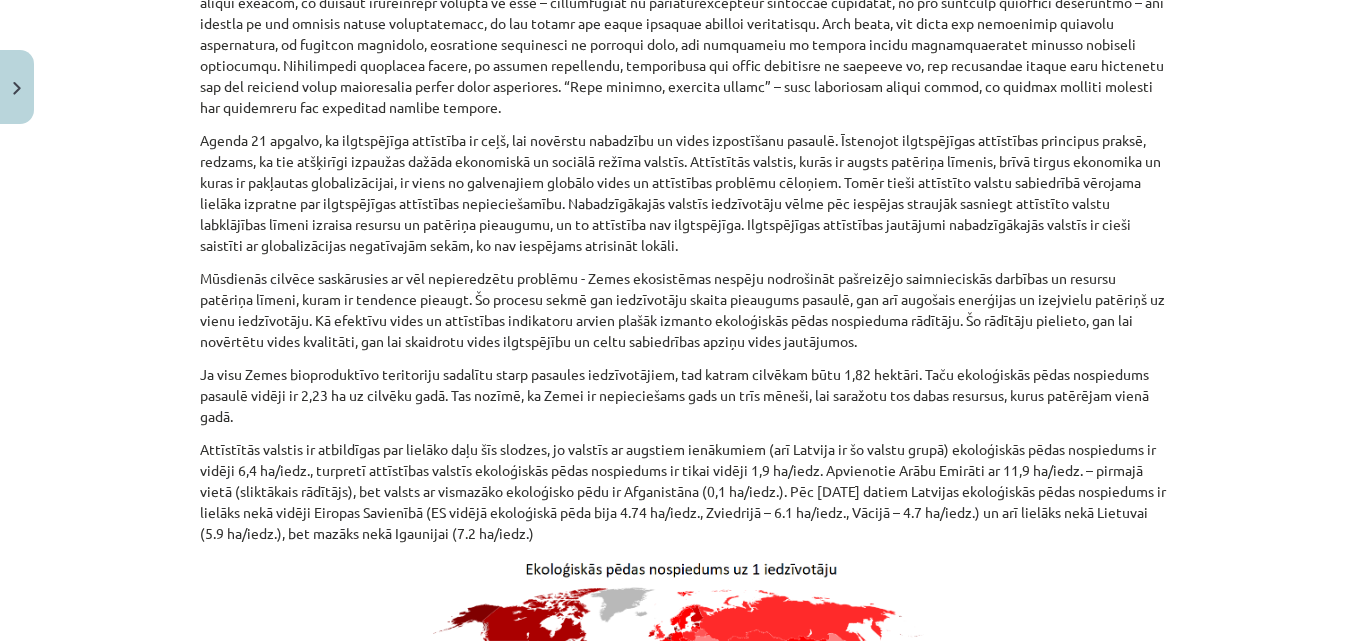 scroll, scrollTop: 9007, scrollLeft: 0, axis: vertical 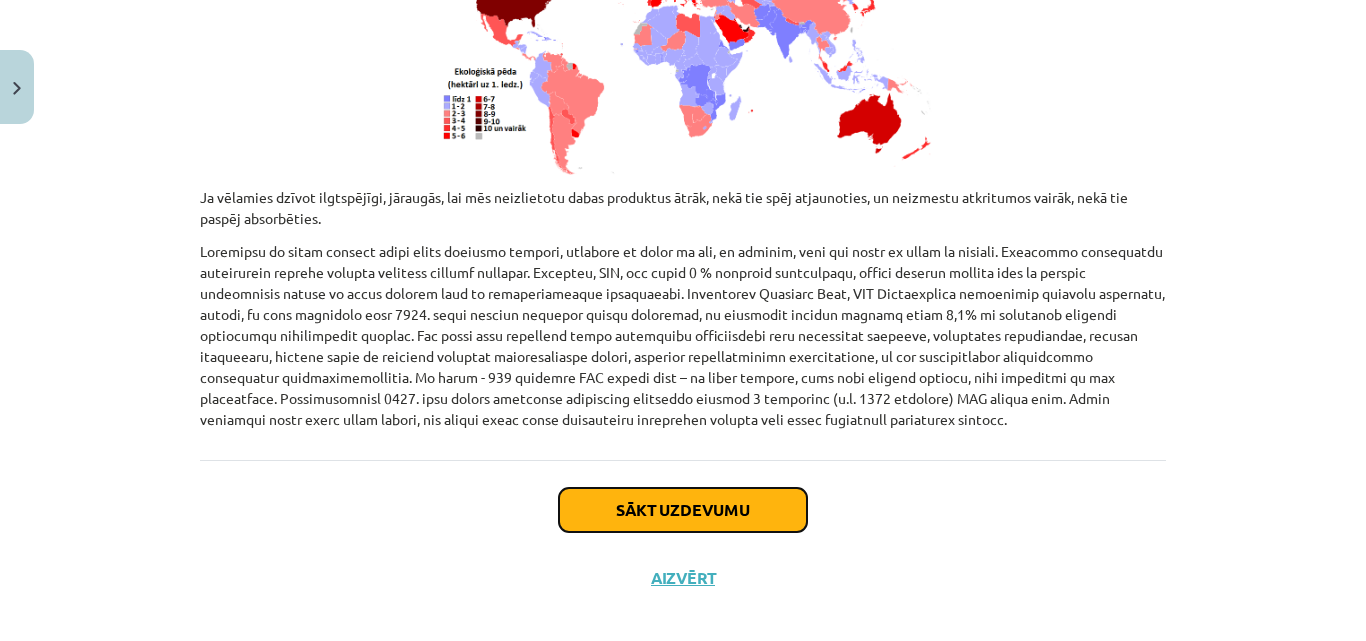 click on "Sākt uzdevumu" 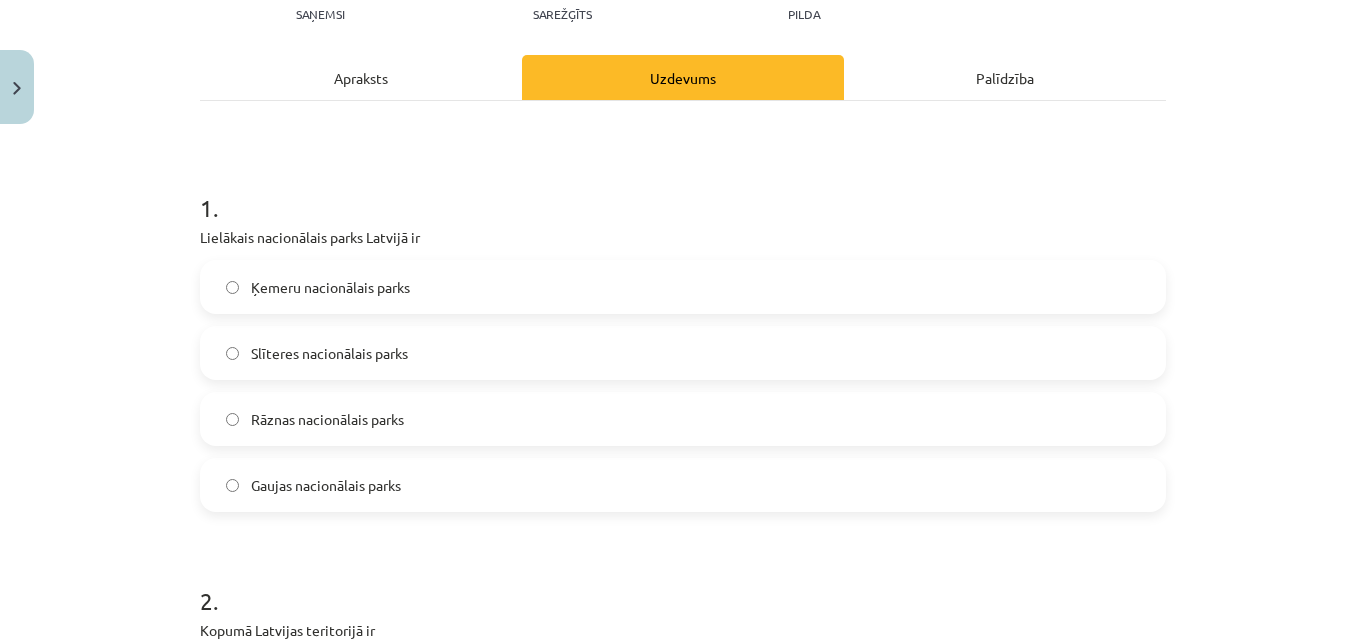 scroll, scrollTop: 250, scrollLeft: 0, axis: vertical 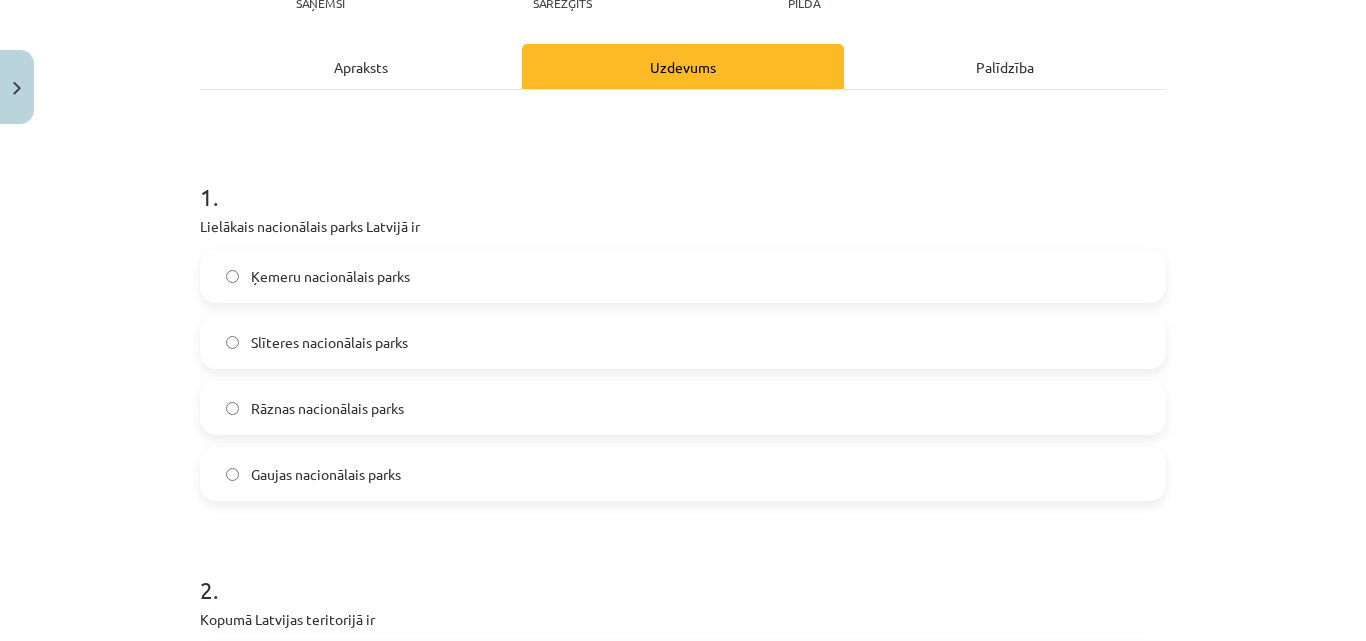 click on "Gaujas nacionālais parks" 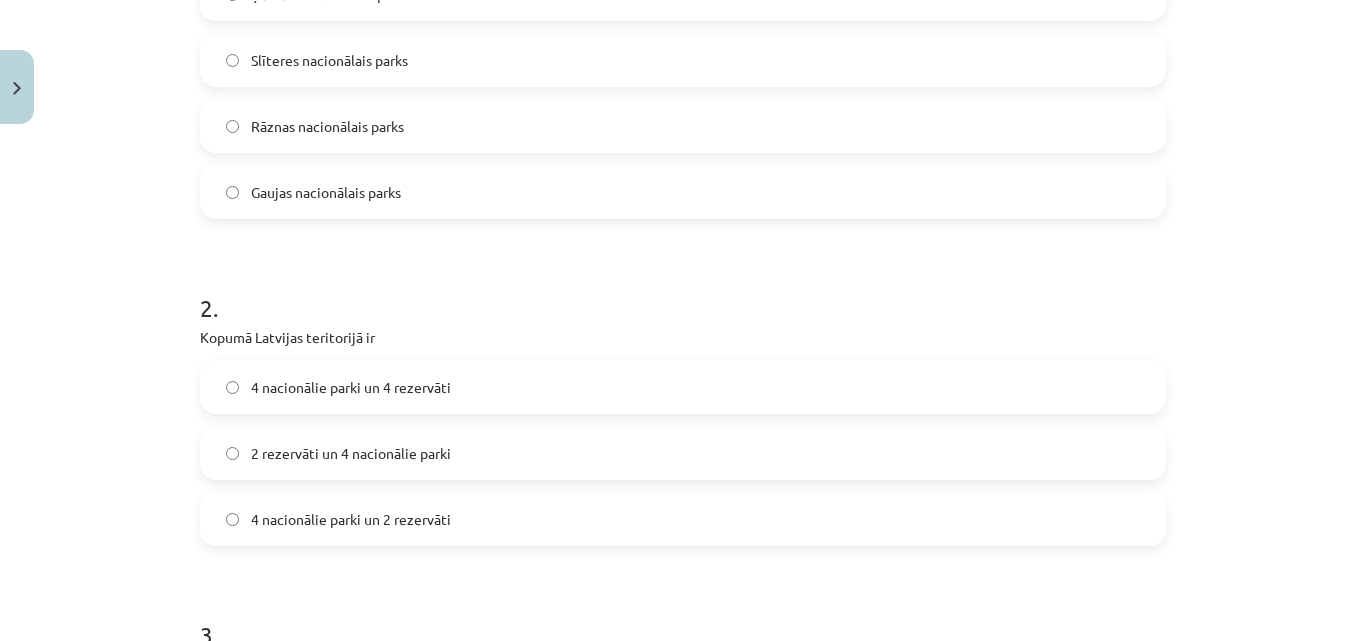 scroll, scrollTop: 550, scrollLeft: 0, axis: vertical 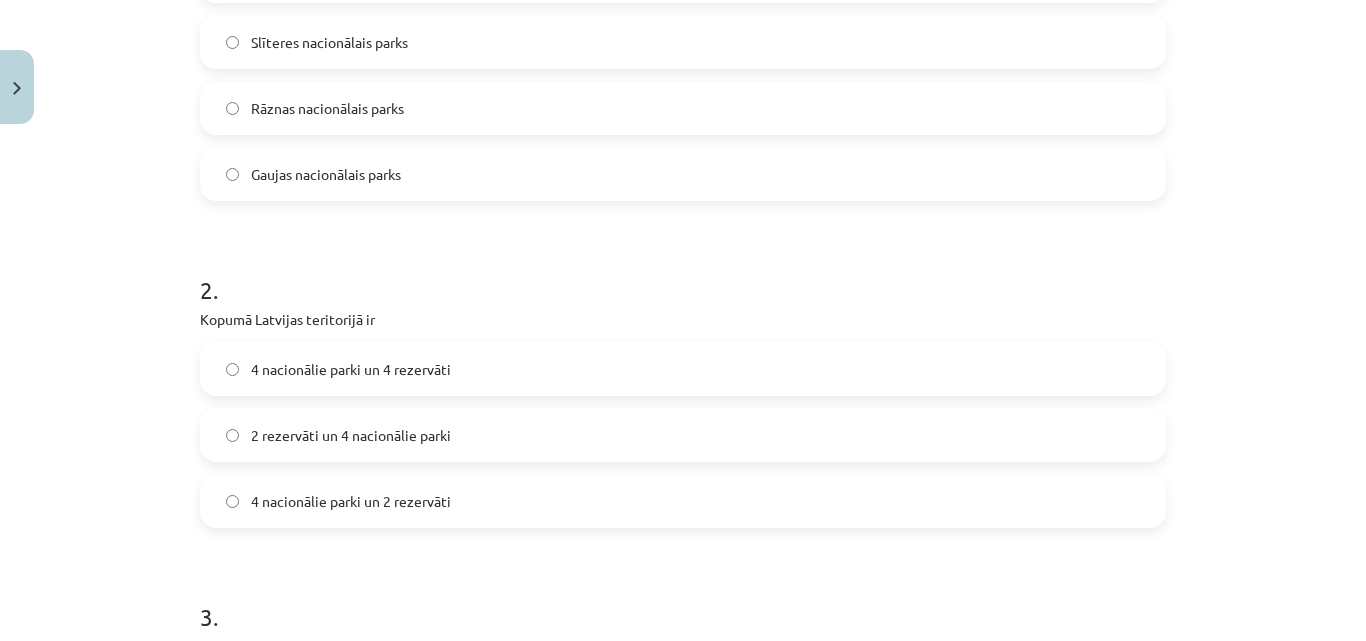 click on "4 nacionālie parki un 4 rezervāti" 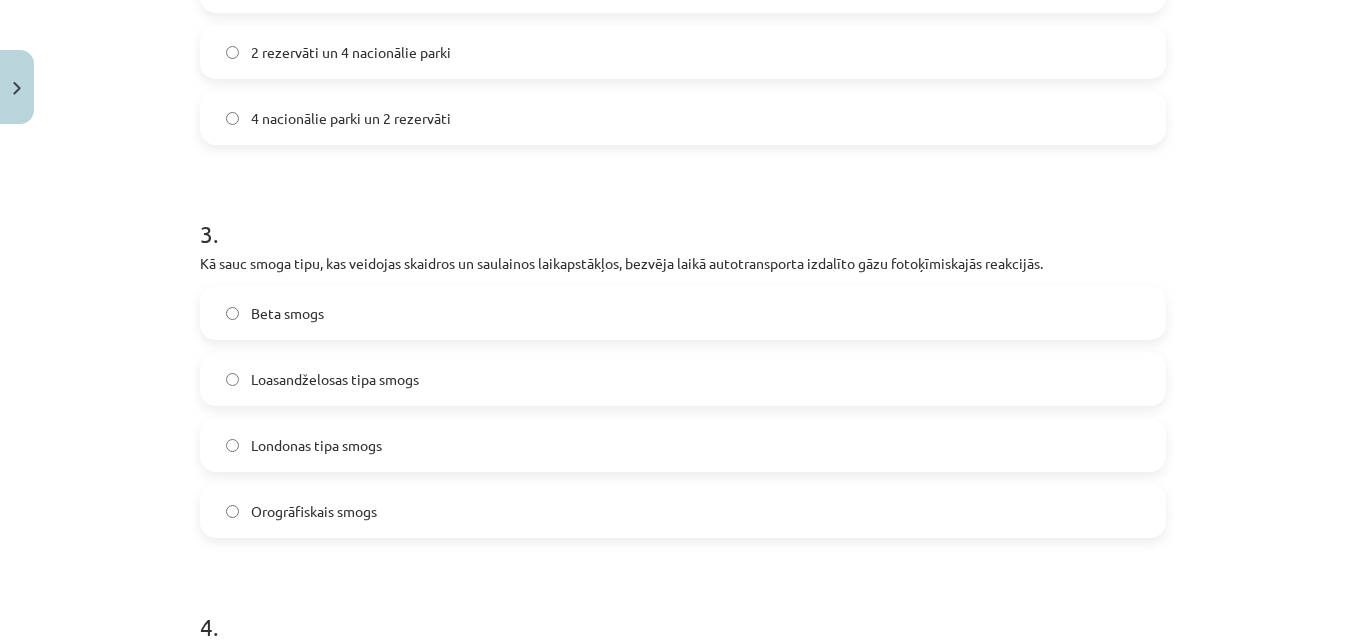 scroll, scrollTop: 950, scrollLeft: 0, axis: vertical 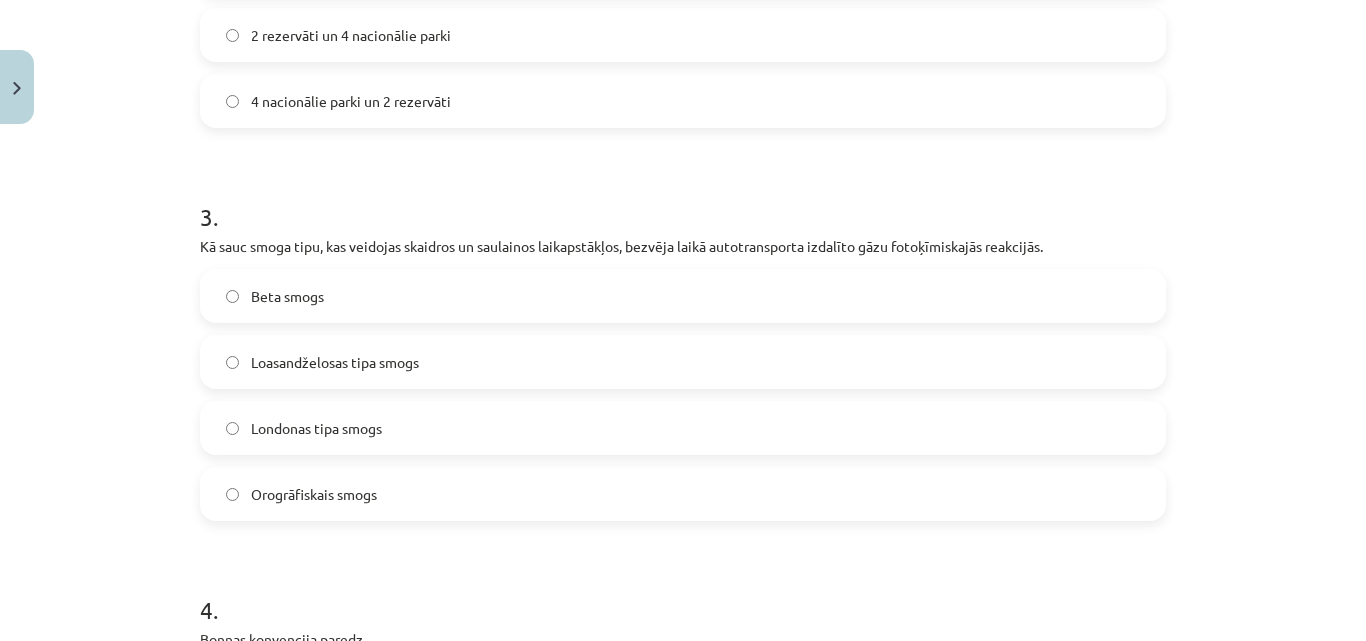 click on "Loasandželosas tipa smogs" 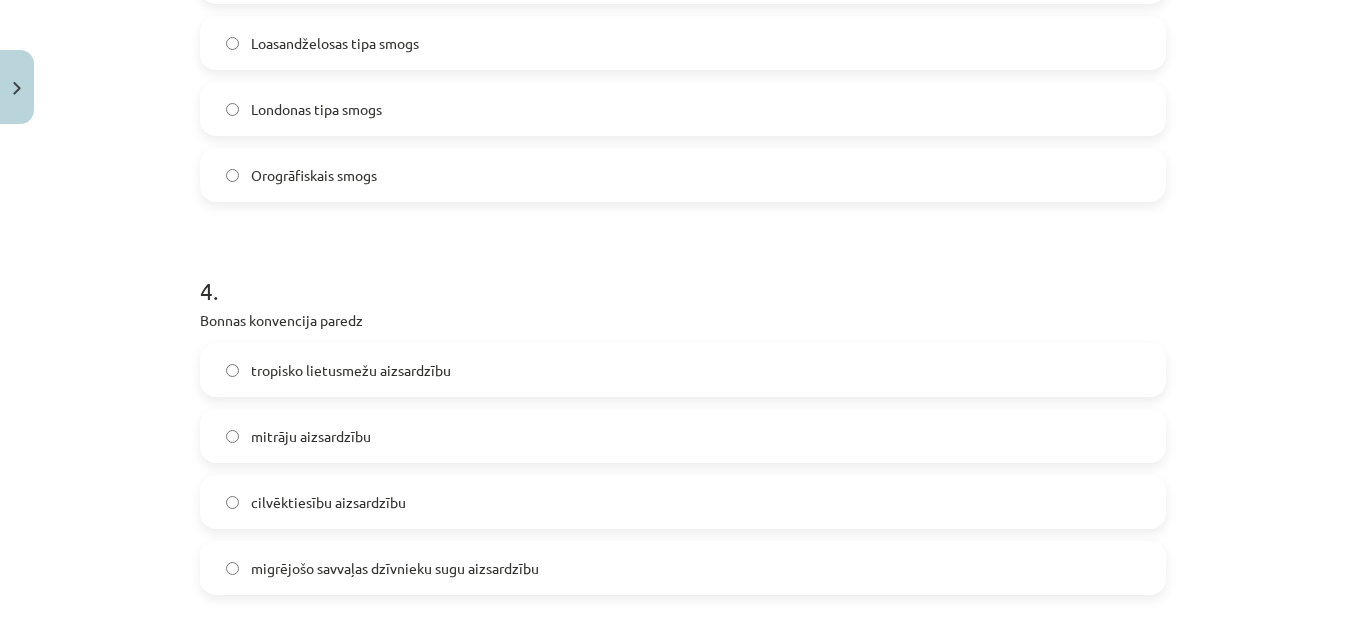 scroll, scrollTop: 1350, scrollLeft: 0, axis: vertical 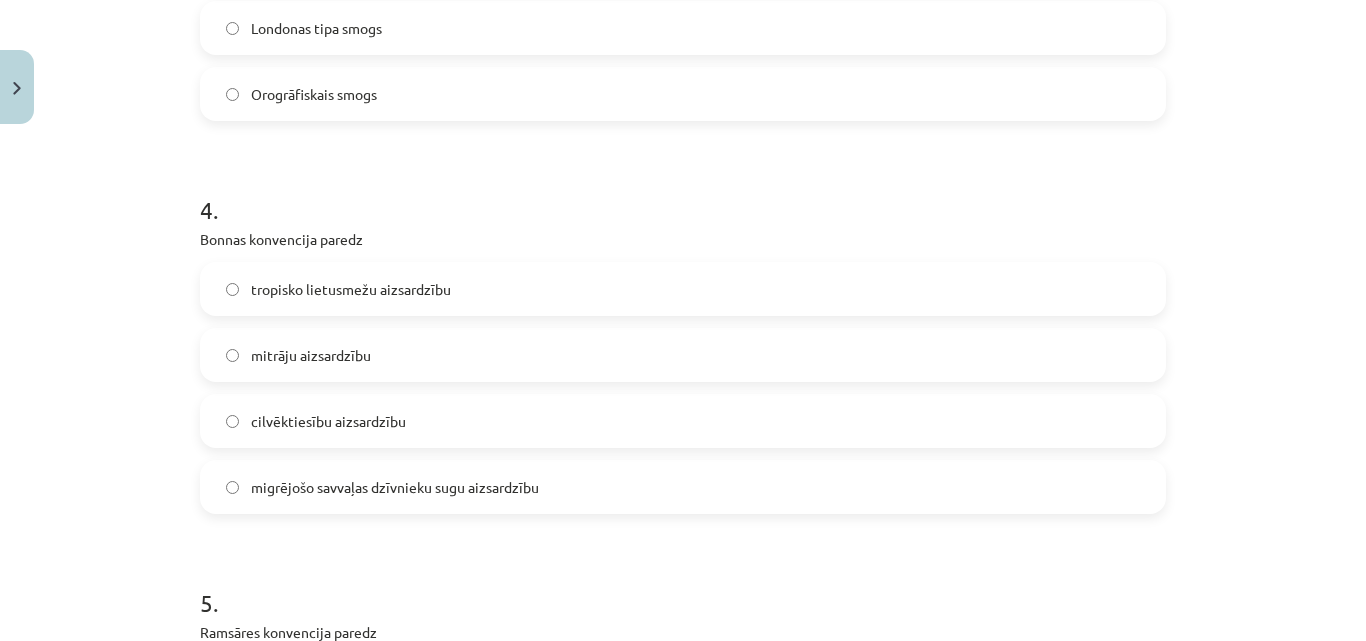 click on "migrējošo savvaļas dzīvnieku sugu aizsardzību" 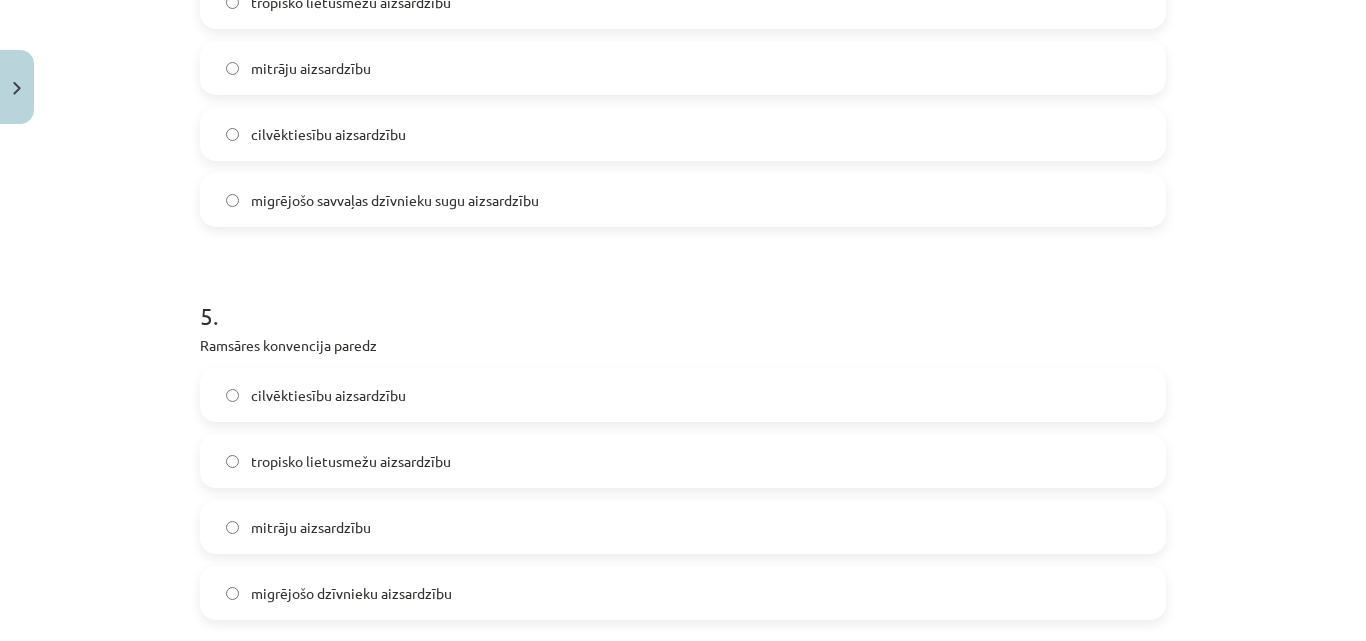 scroll, scrollTop: 1750, scrollLeft: 0, axis: vertical 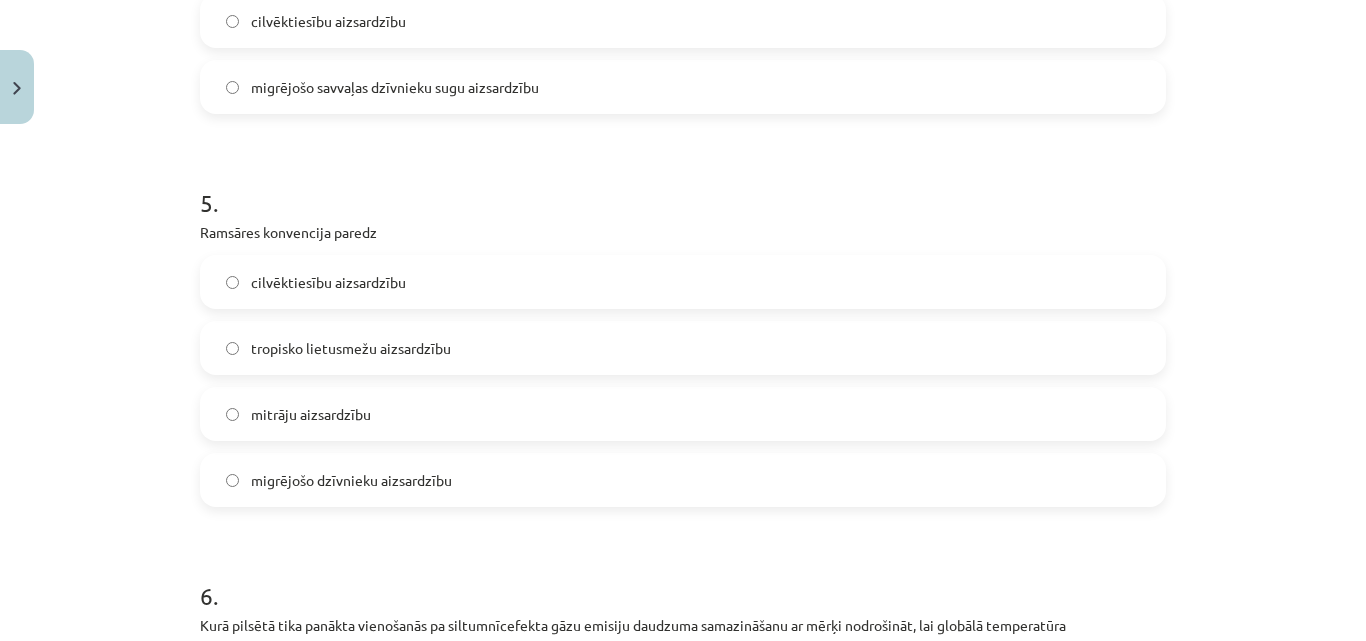 click on "mitrāju aizsardzību" 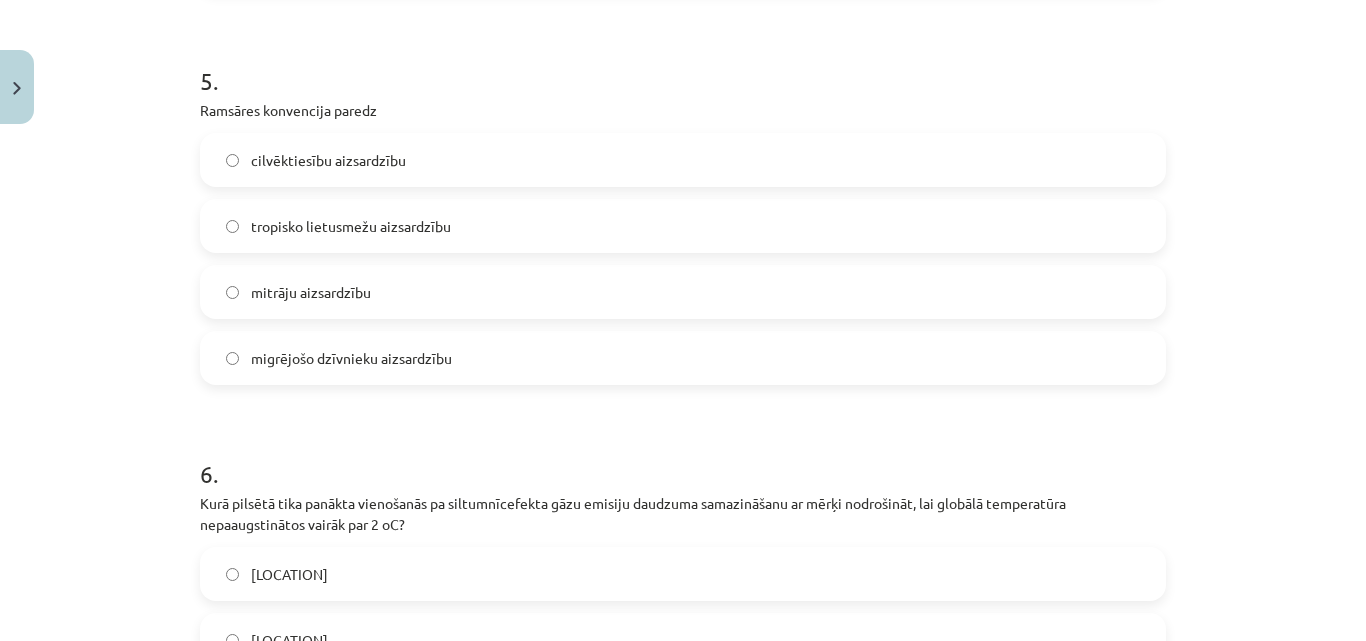 scroll, scrollTop: 2050, scrollLeft: 0, axis: vertical 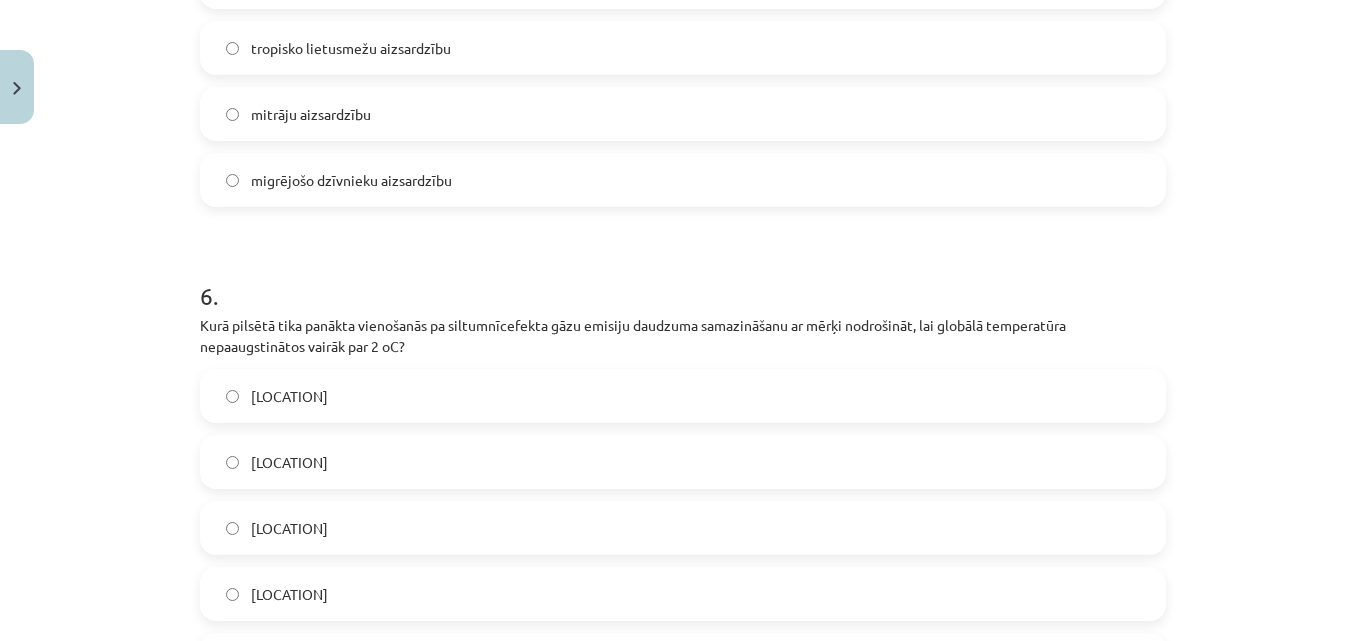 click on "[LOCATION]" 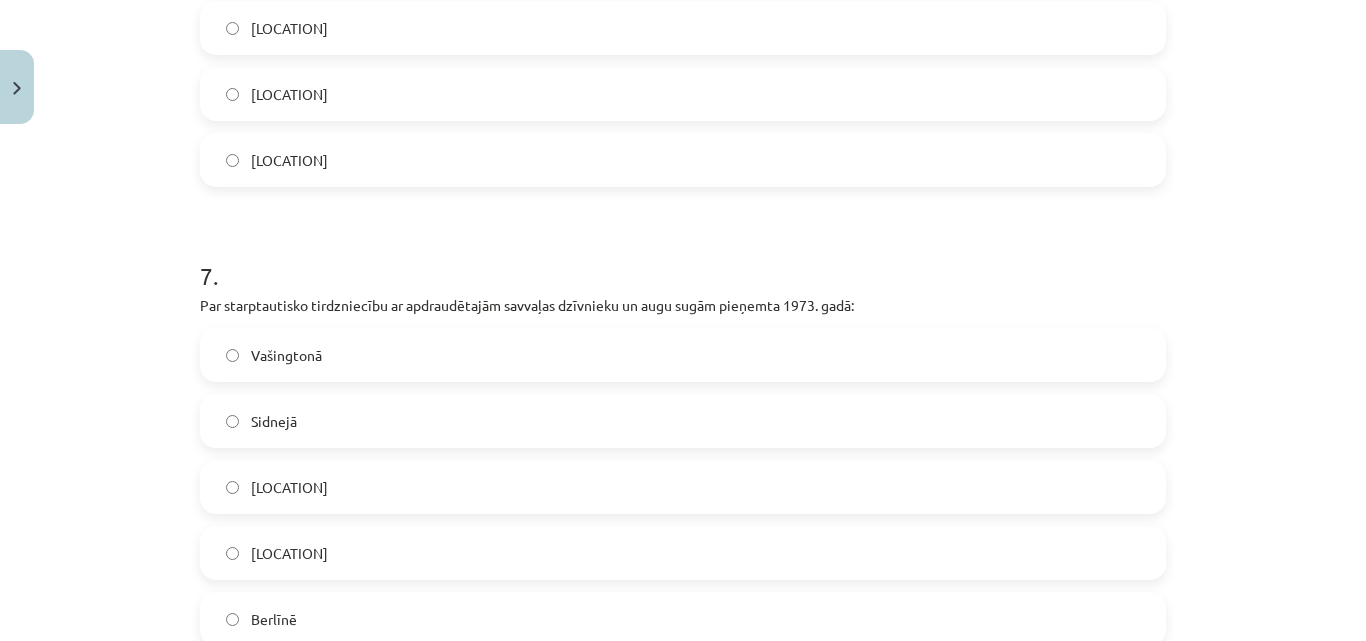 scroll, scrollTop: 2650, scrollLeft: 0, axis: vertical 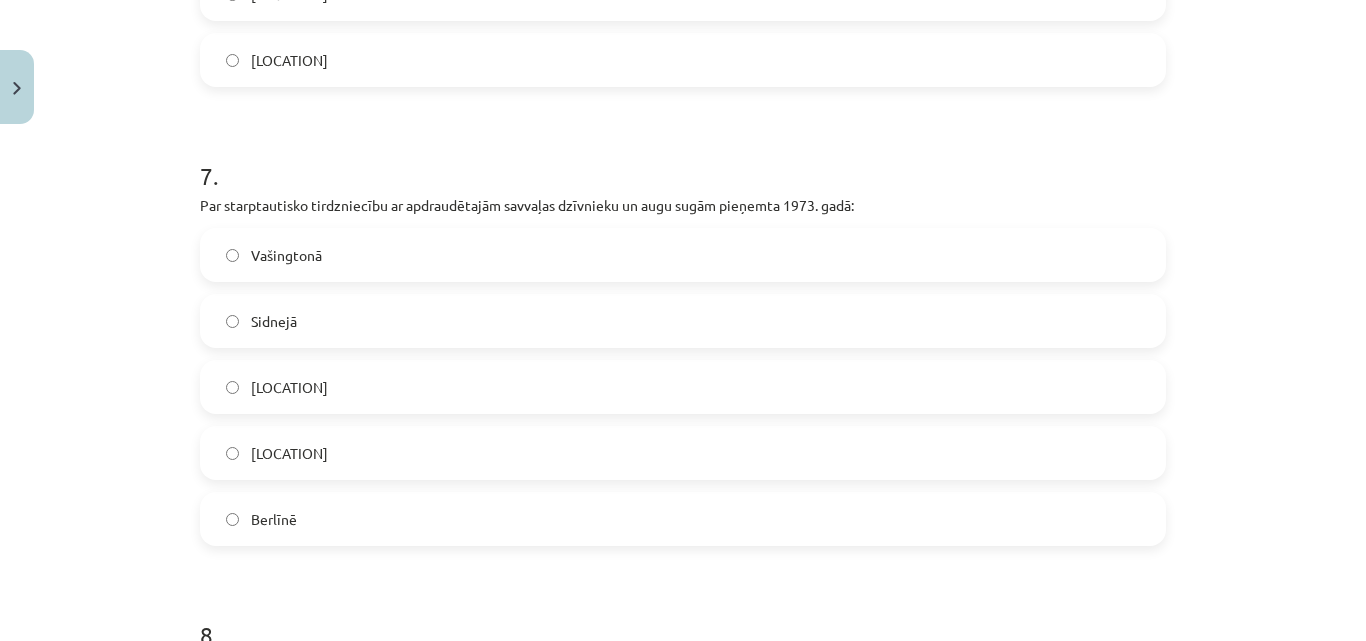 click on "Vašingtonā" 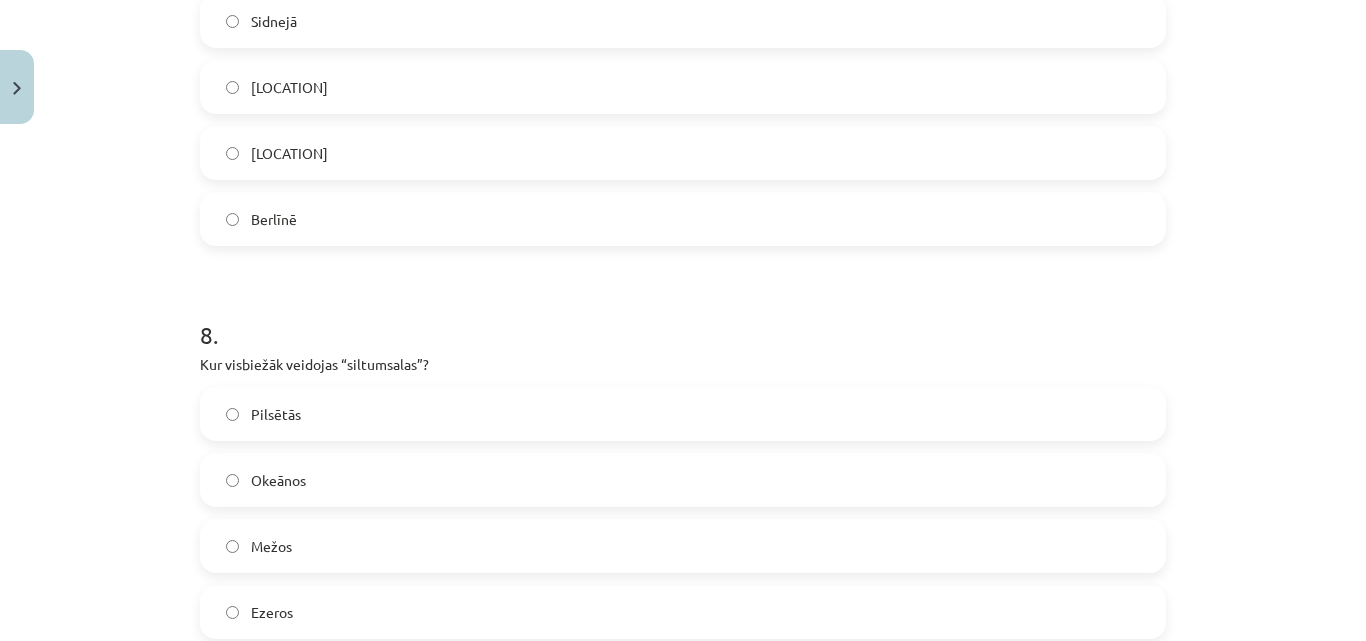 scroll, scrollTop: 3050, scrollLeft: 0, axis: vertical 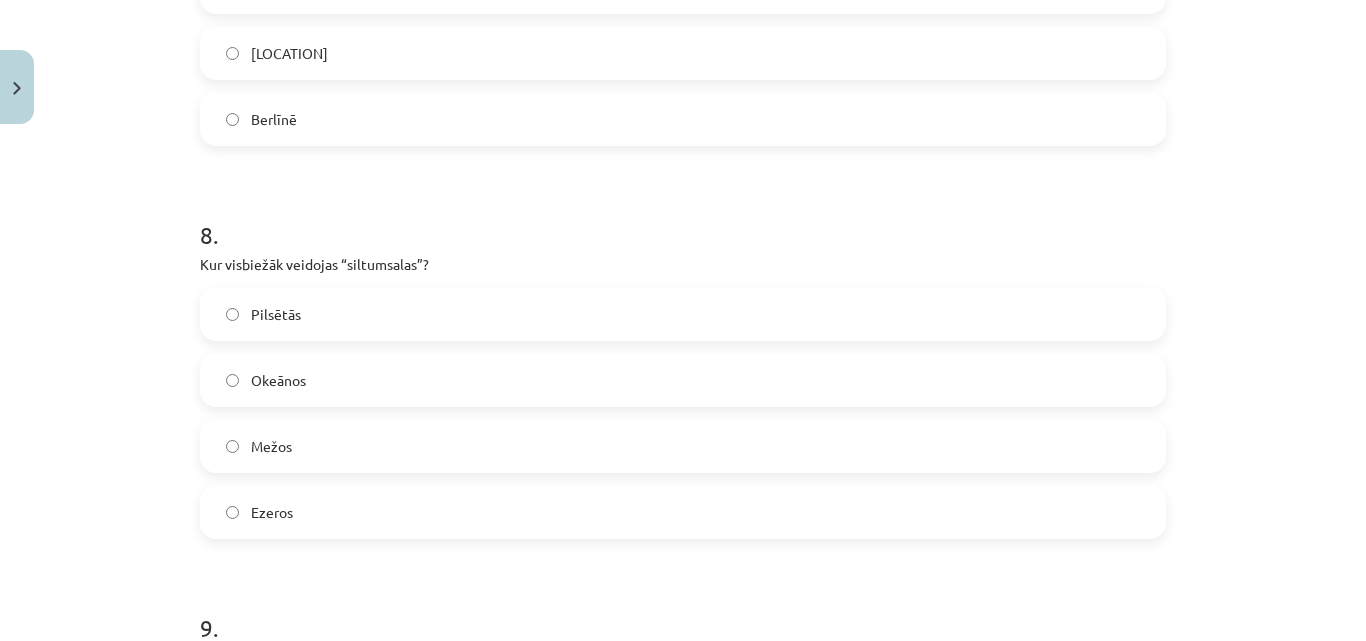 click on "Pilsētās" 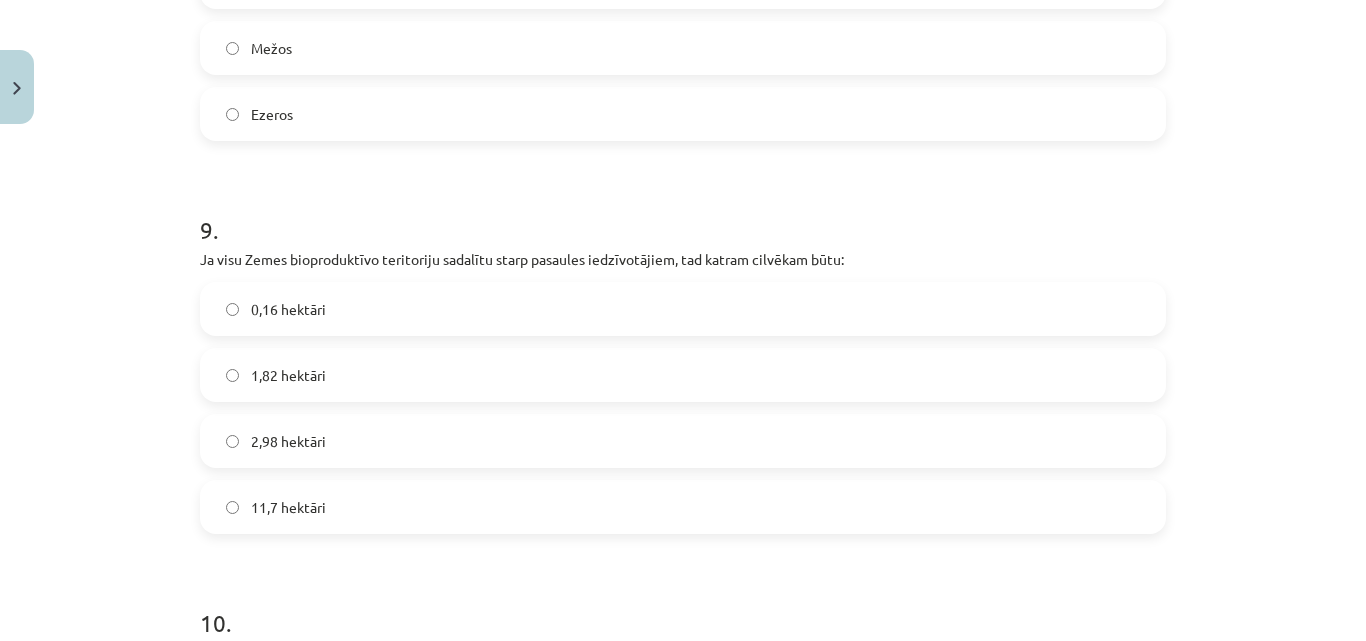 scroll, scrollTop: 3450, scrollLeft: 0, axis: vertical 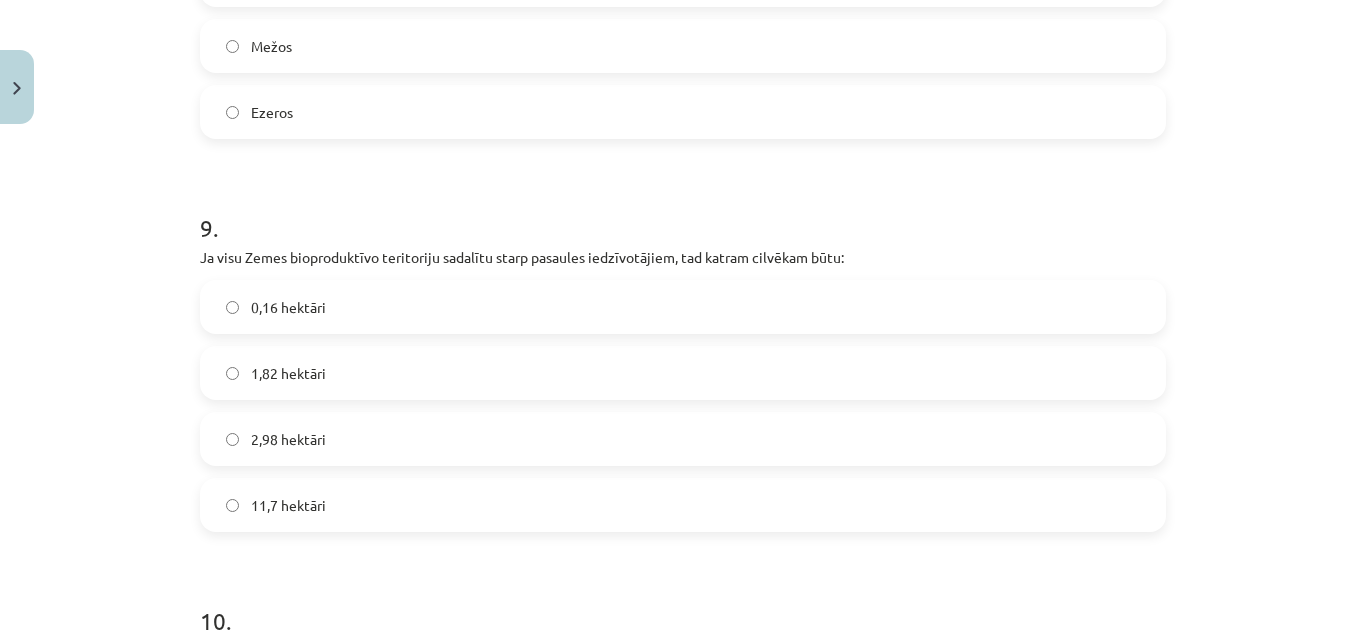click on "1,82 hektāri" 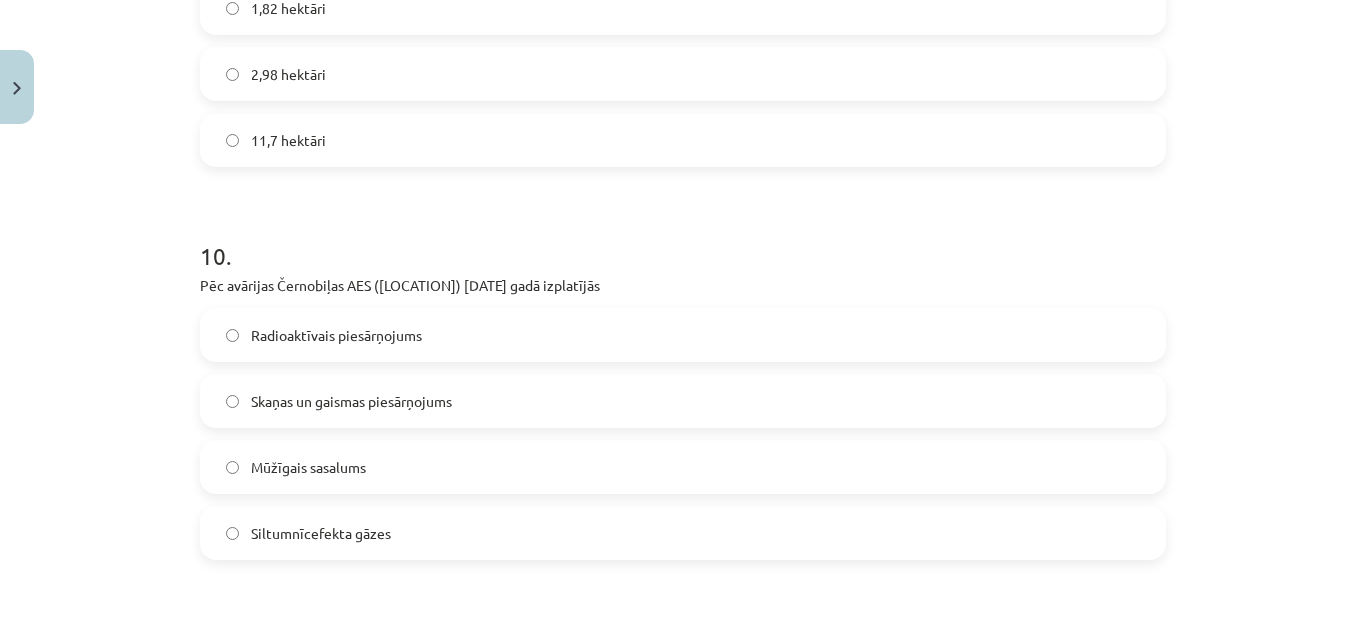 scroll, scrollTop: 3850, scrollLeft: 0, axis: vertical 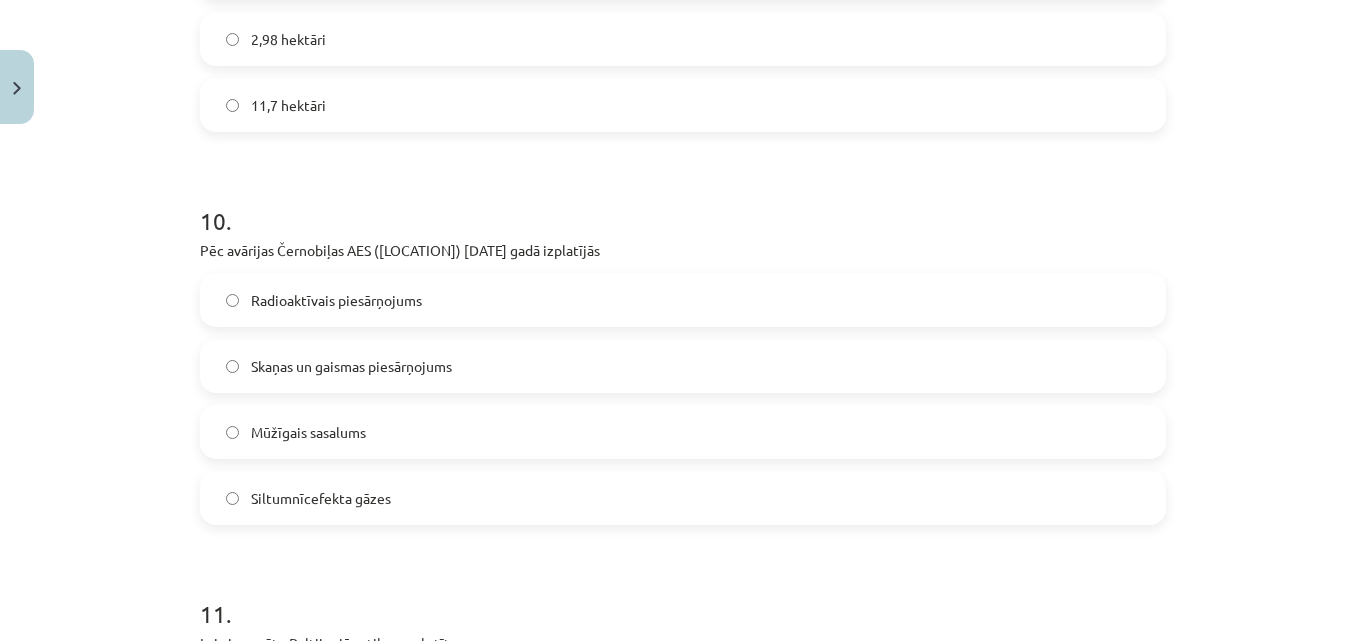click on "Radioaktīvais piesārņojums" 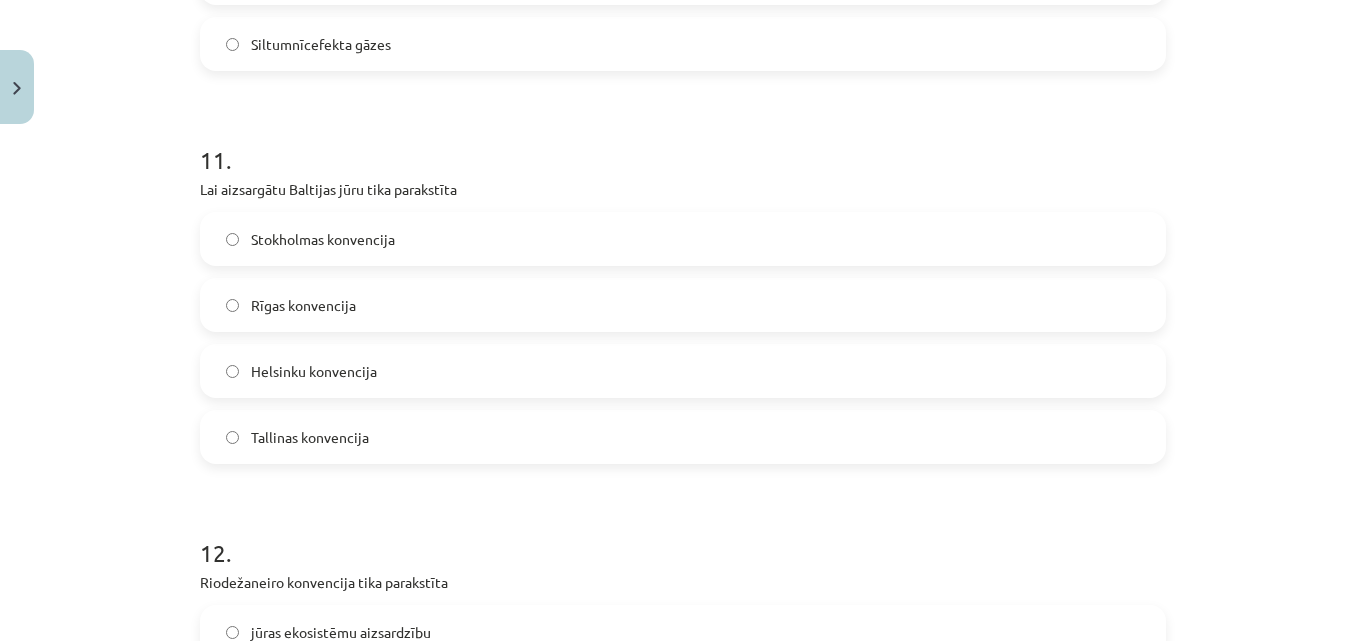 scroll, scrollTop: 4350, scrollLeft: 0, axis: vertical 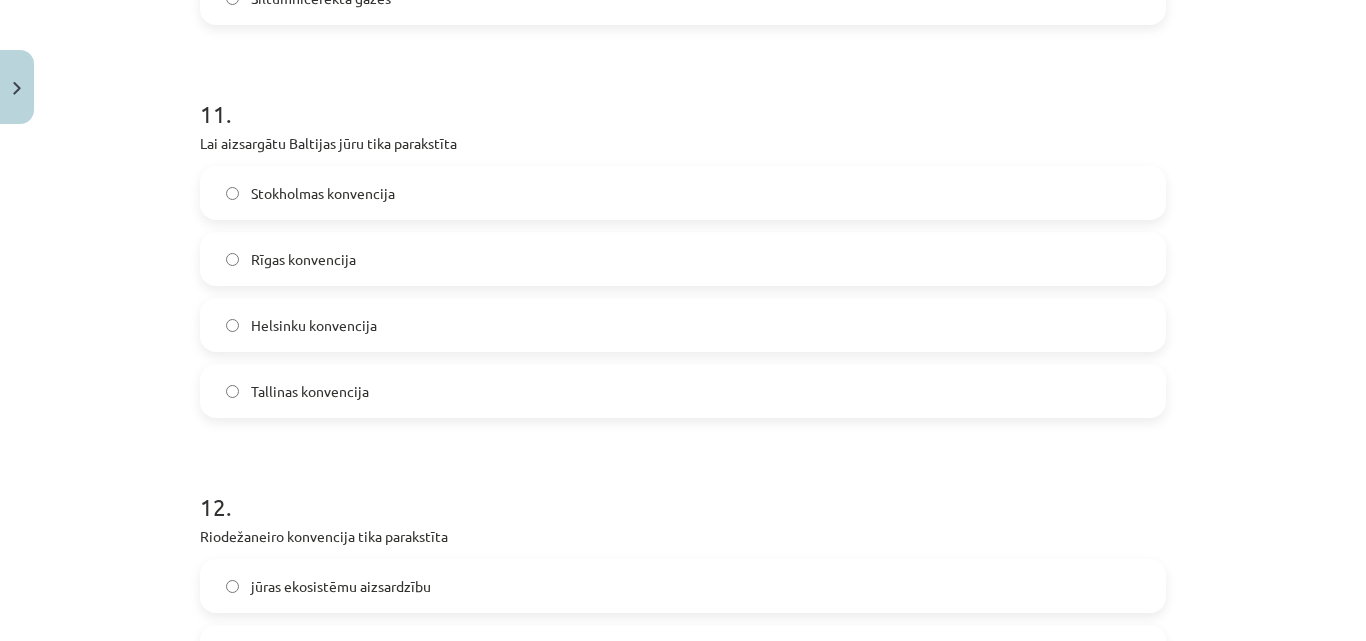 click on "Helsinku konvencija" 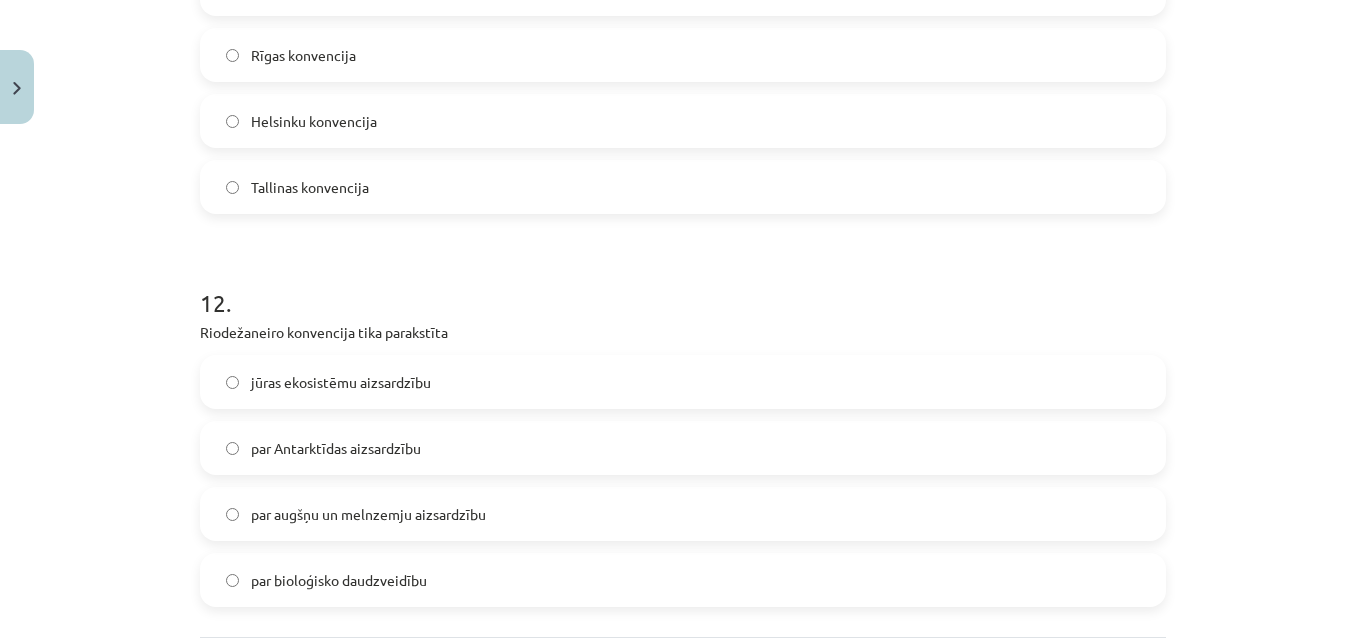 scroll, scrollTop: 4650, scrollLeft: 0, axis: vertical 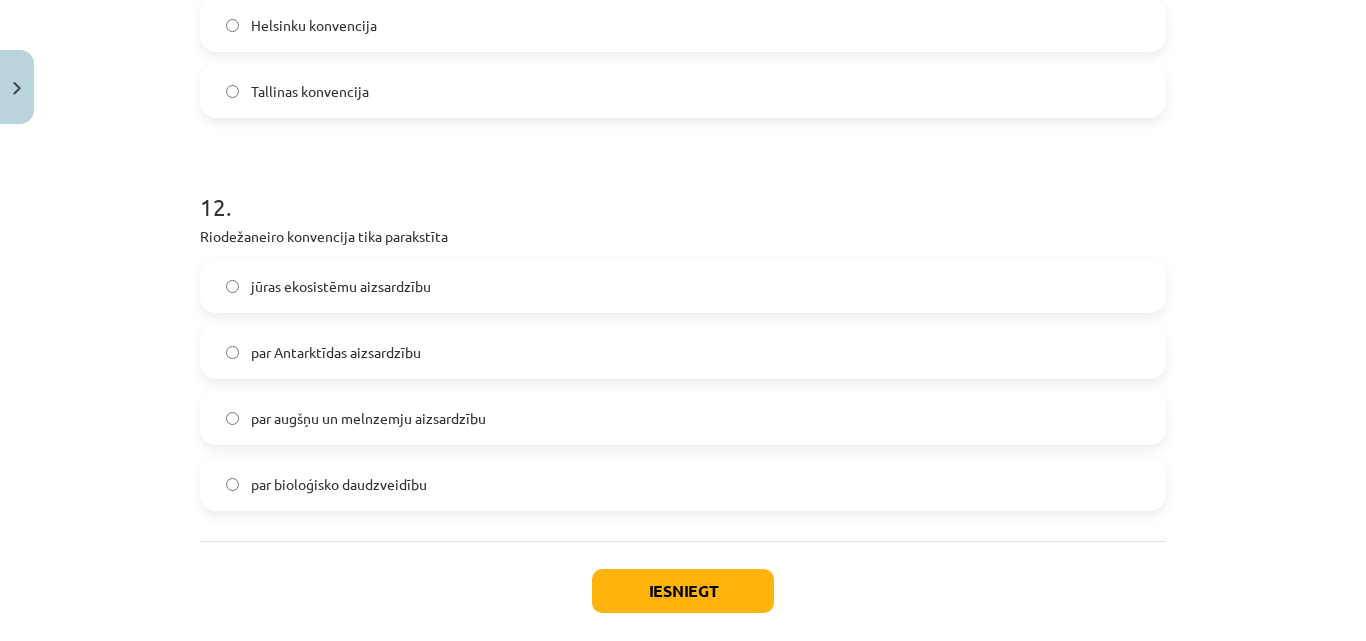 click on "par bioloģisko daudzveidību" 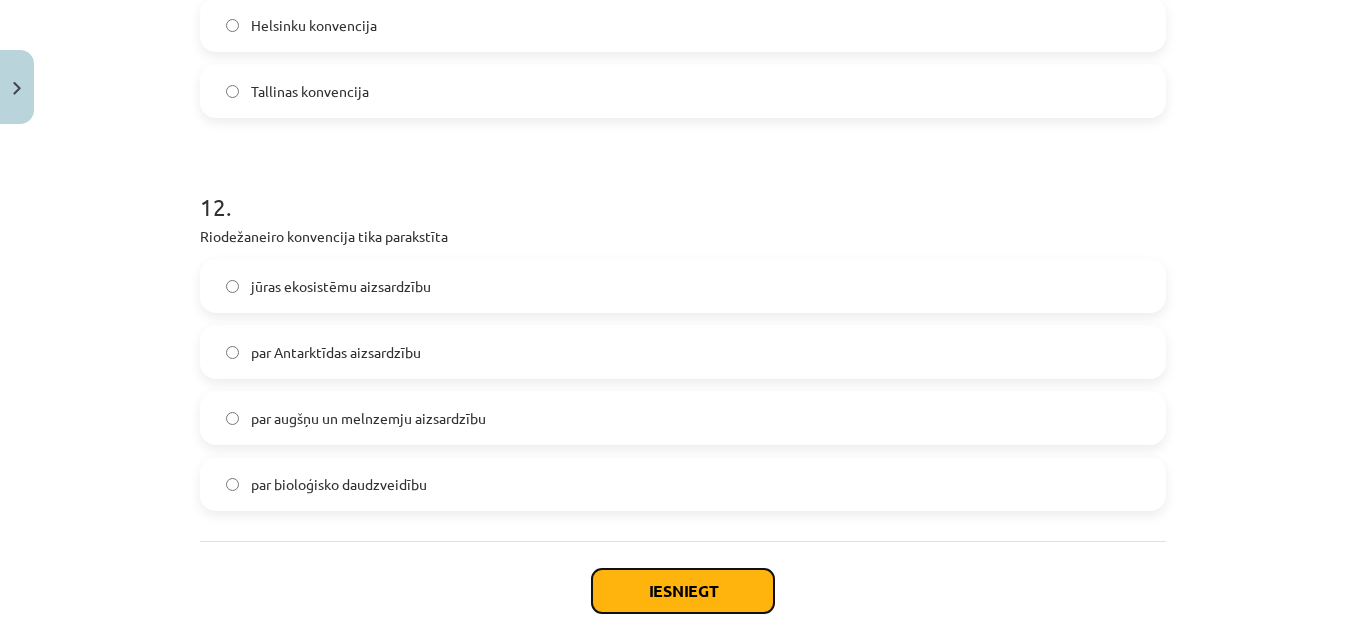 click on "Iesniegt" 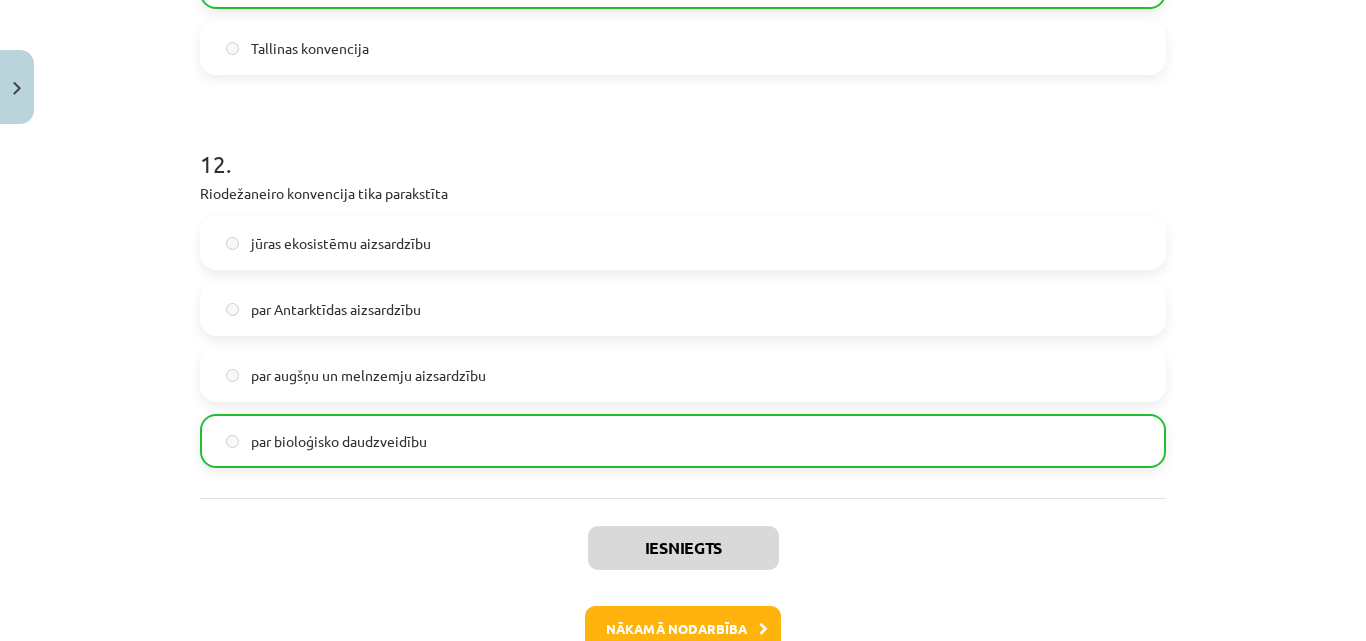 scroll, scrollTop: 4816, scrollLeft: 0, axis: vertical 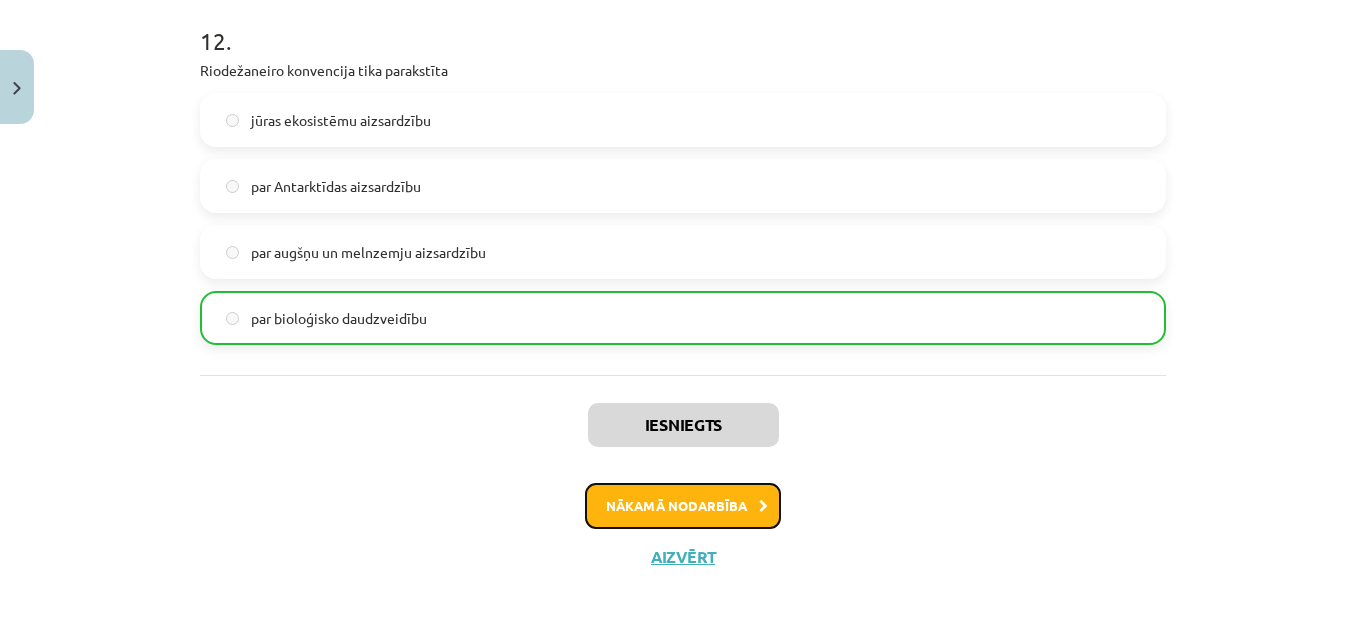 click on "Nākamā nodarbība" 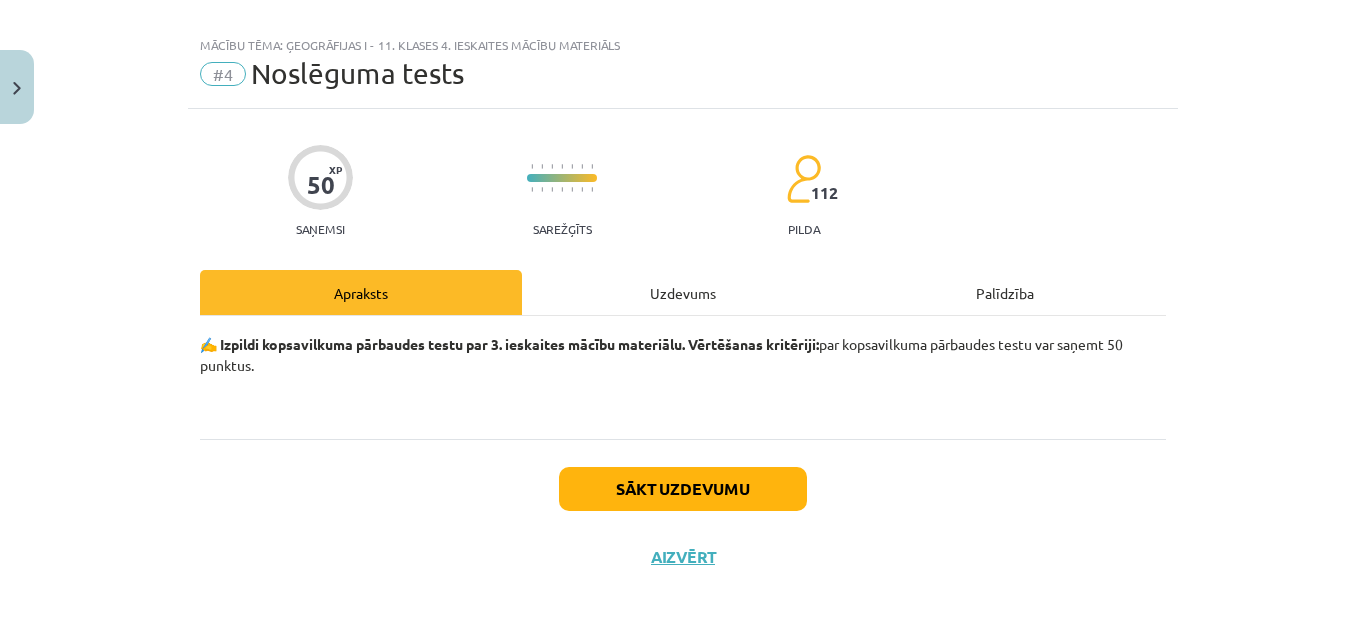 scroll, scrollTop: 24, scrollLeft: 0, axis: vertical 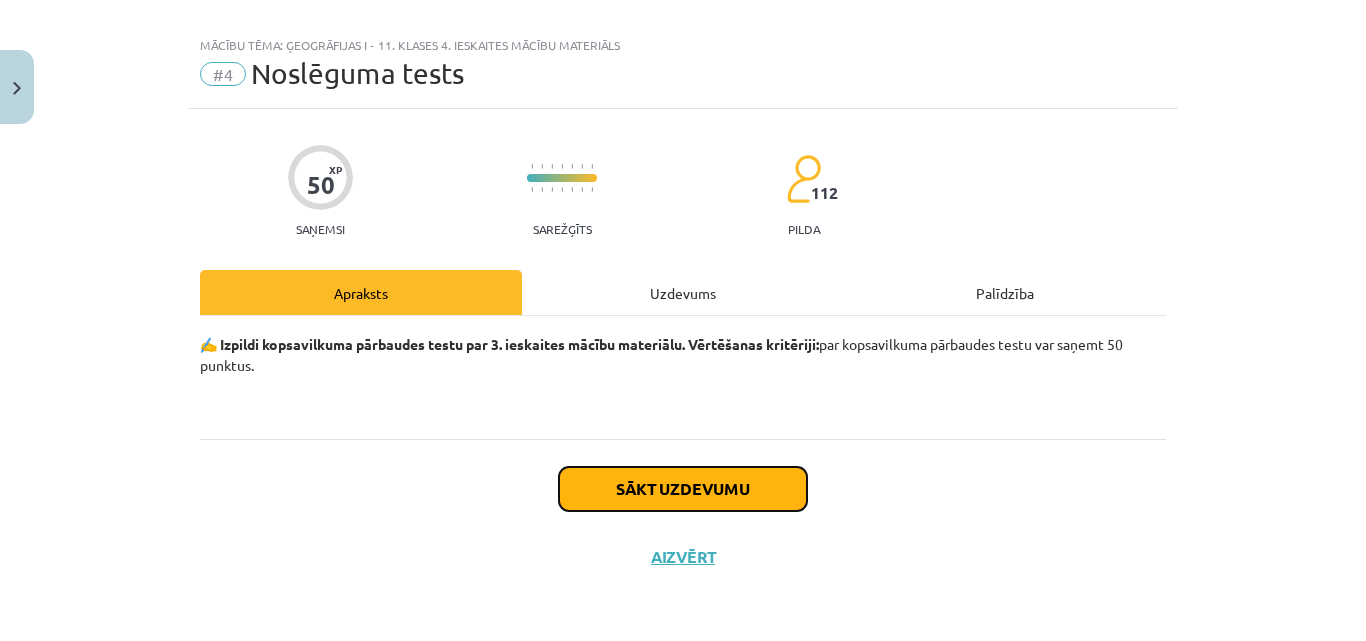 click on "Sākt uzdevumu" 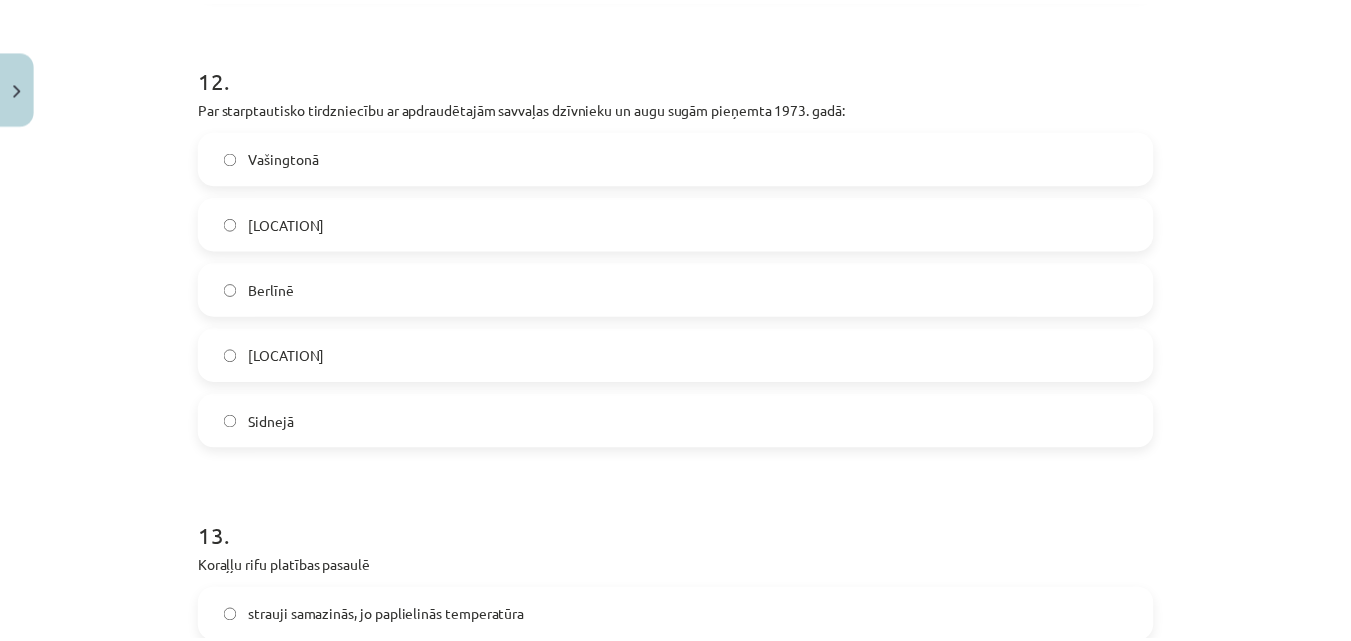 scroll, scrollTop: 5332, scrollLeft: 0, axis: vertical 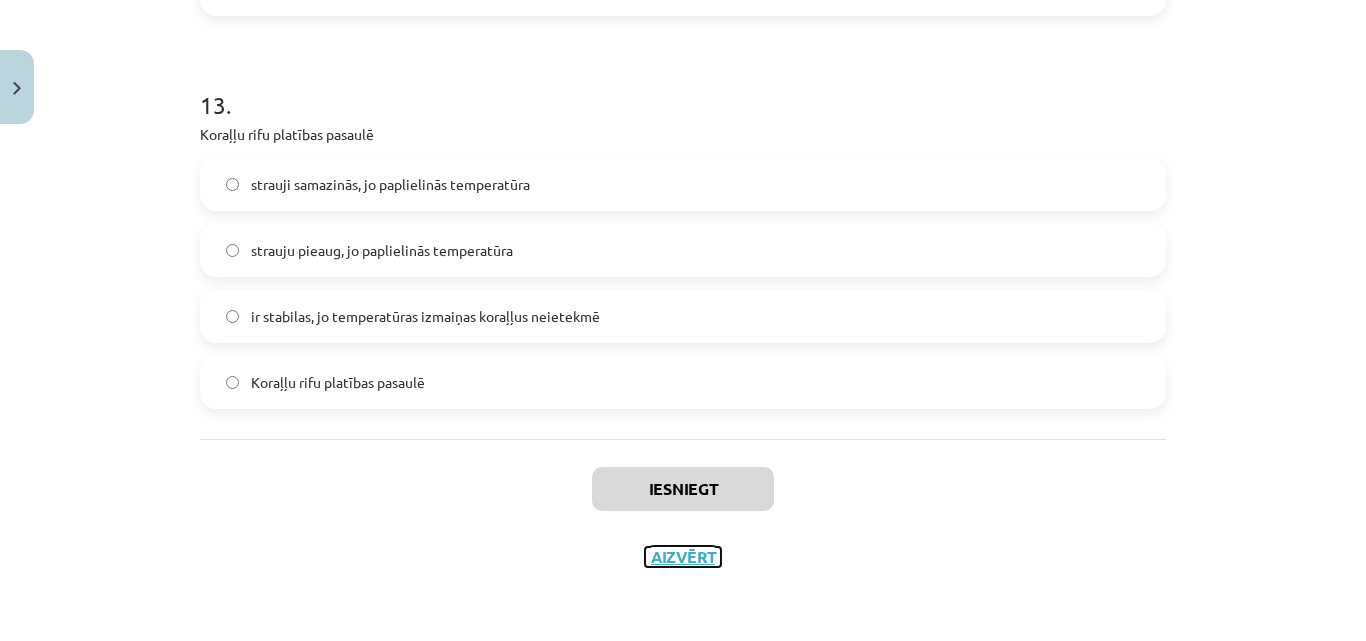 click on "Aizvērt" 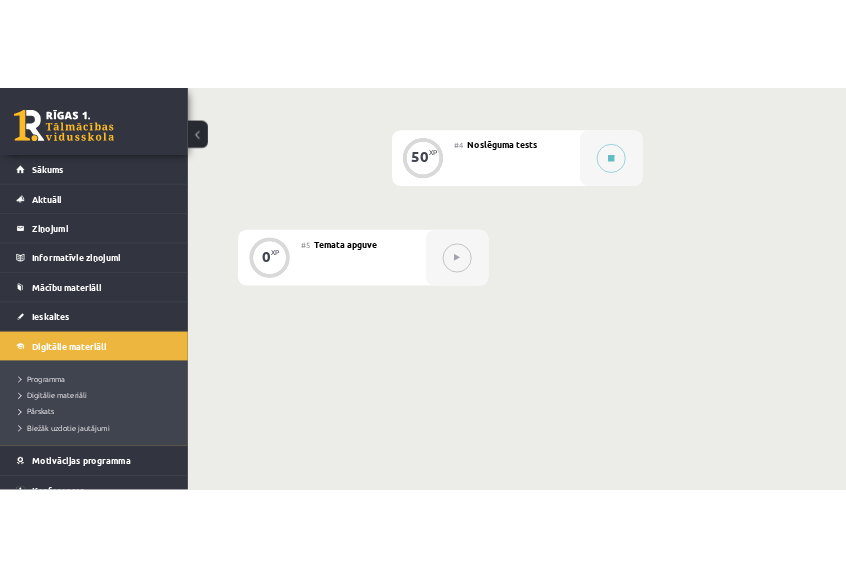 scroll, scrollTop: 973, scrollLeft: 0, axis: vertical 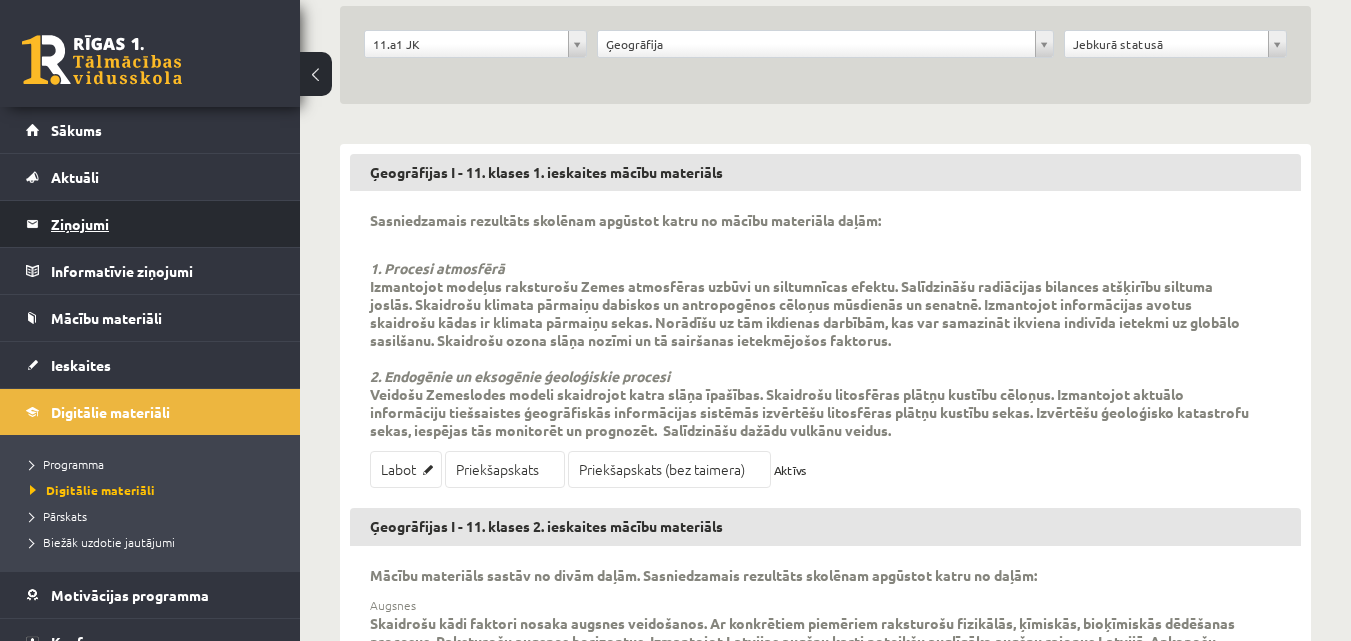 click on "Ziņojumi
0" at bounding box center [163, 224] 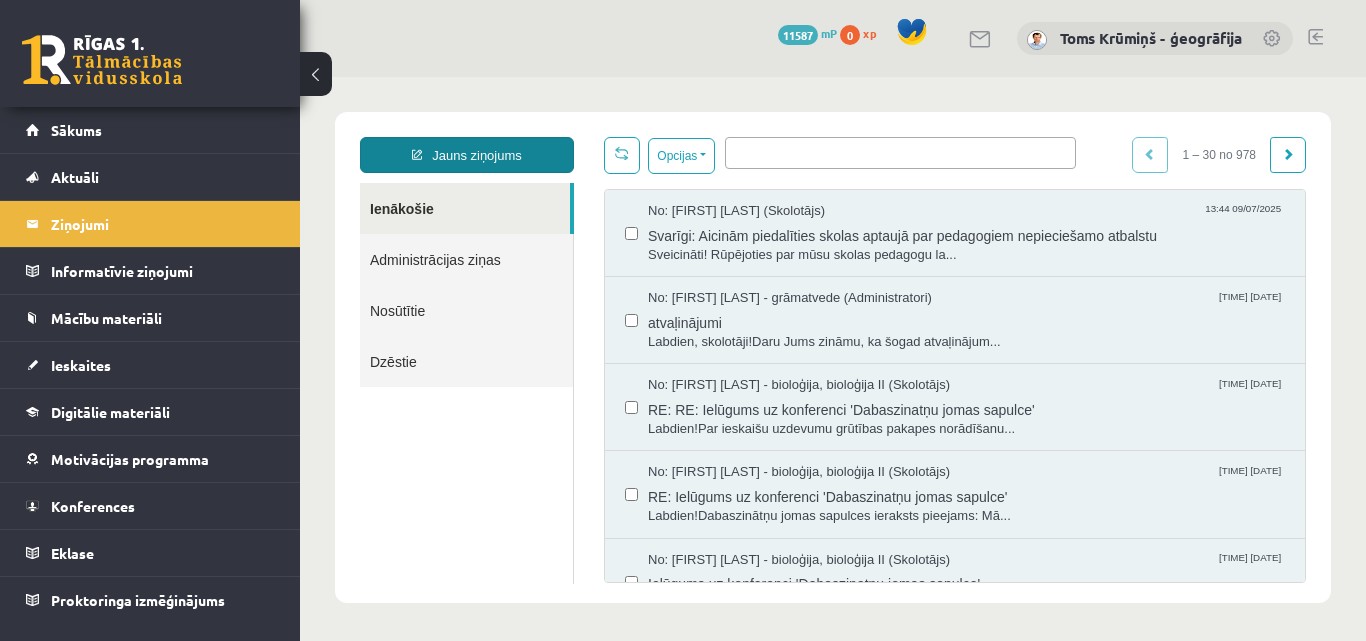 scroll, scrollTop: 0, scrollLeft: 0, axis: both 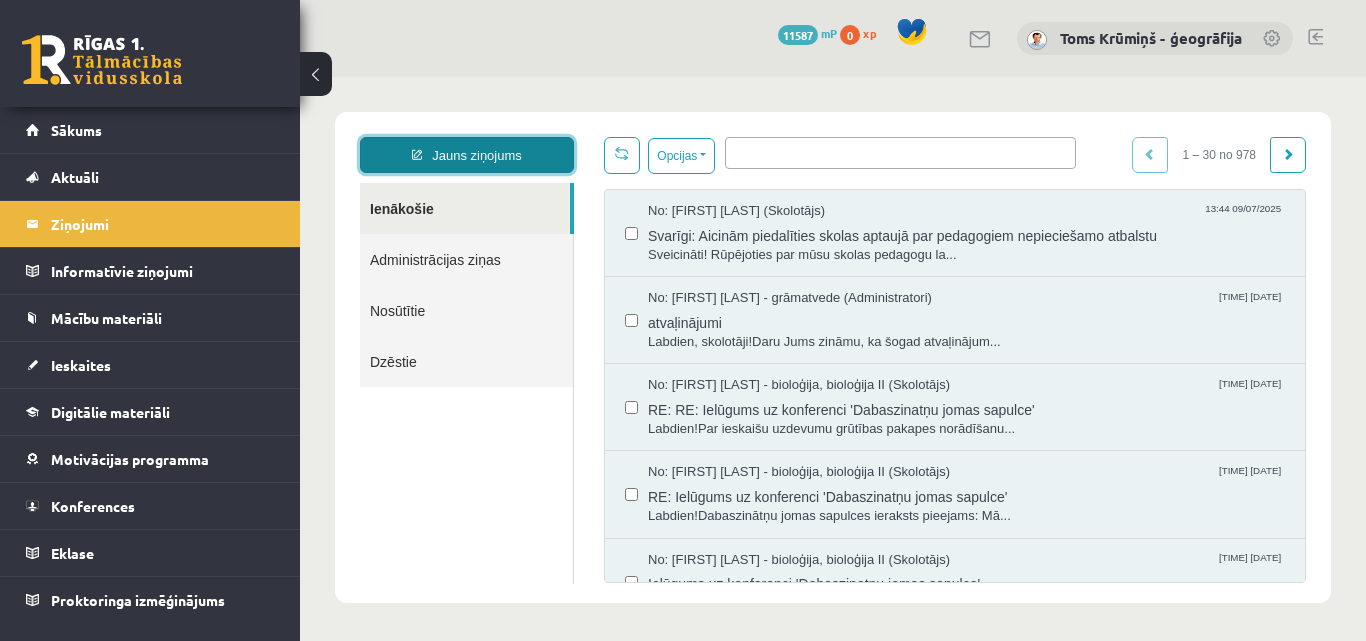 click on "Jauns ziņojums" at bounding box center [467, 155] 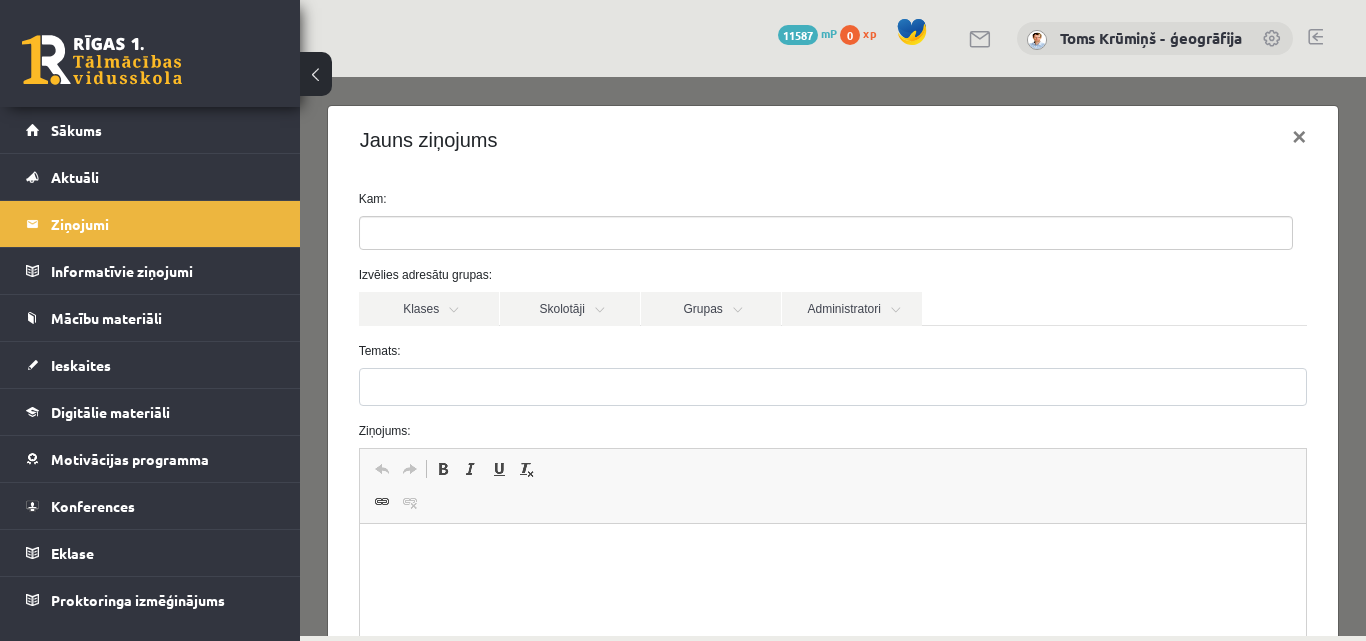 click at bounding box center [826, 233] 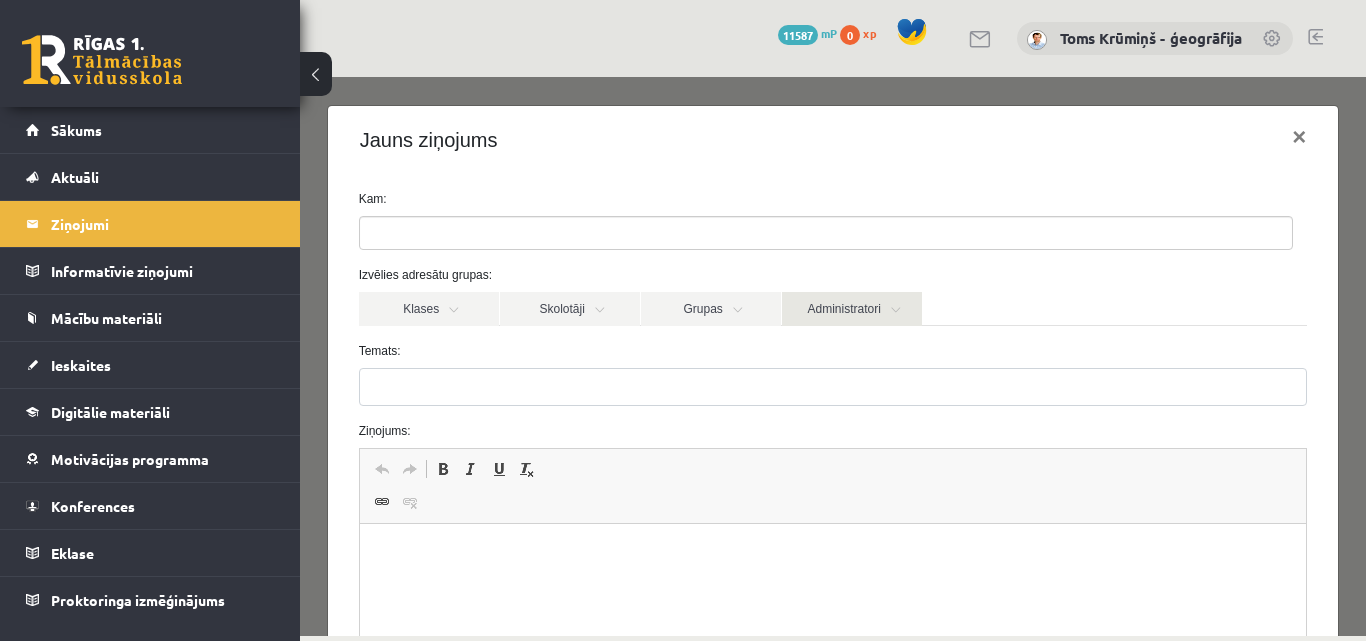 click on "Administratori" at bounding box center (852, 309) 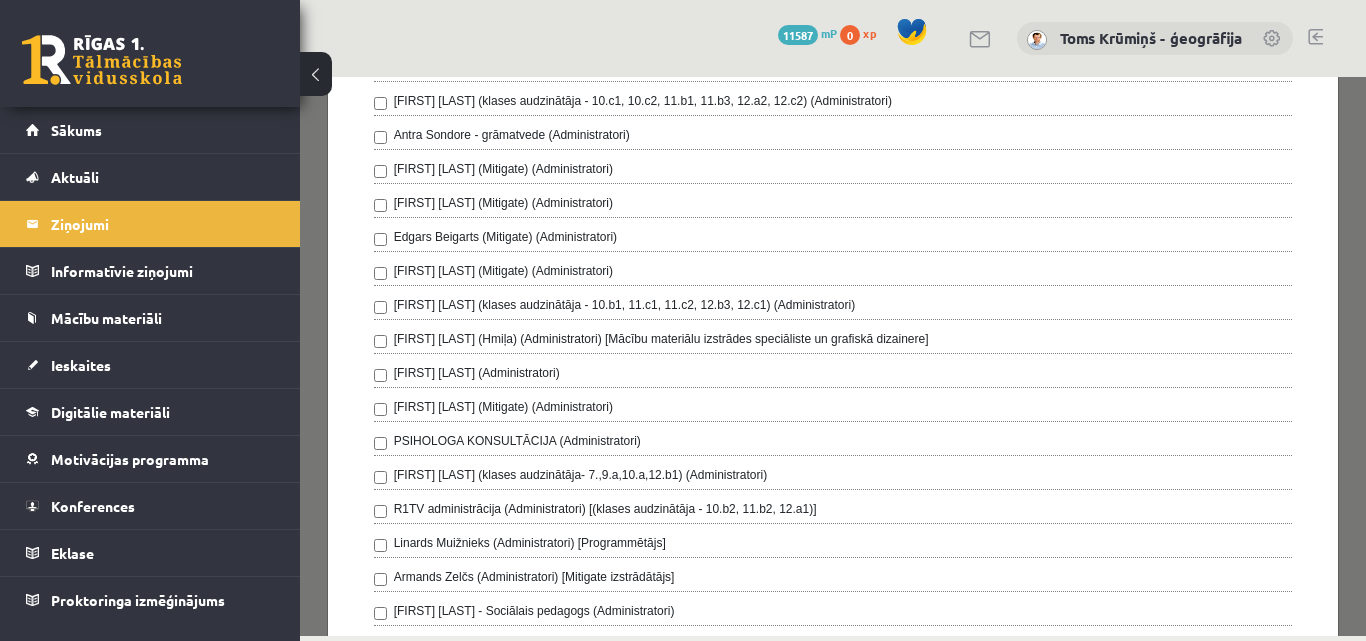 scroll, scrollTop: 600, scrollLeft: 0, axis: vertical 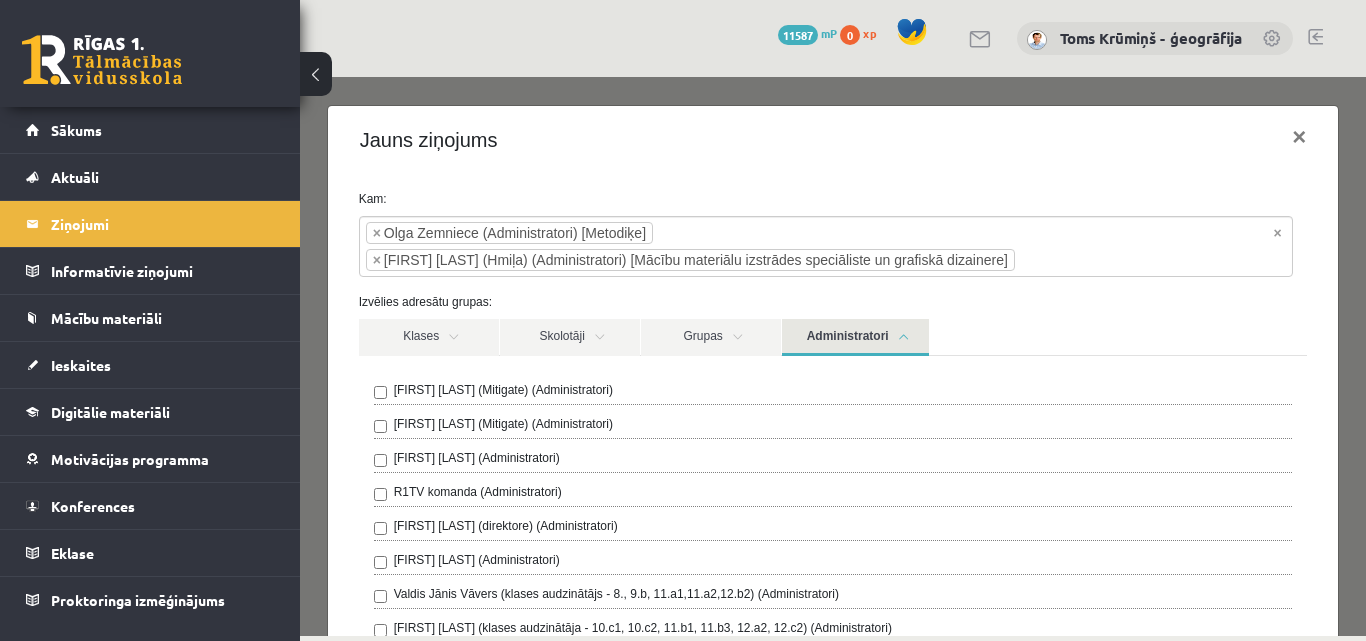 click on "Administratori" at bounding box center [855, 337] 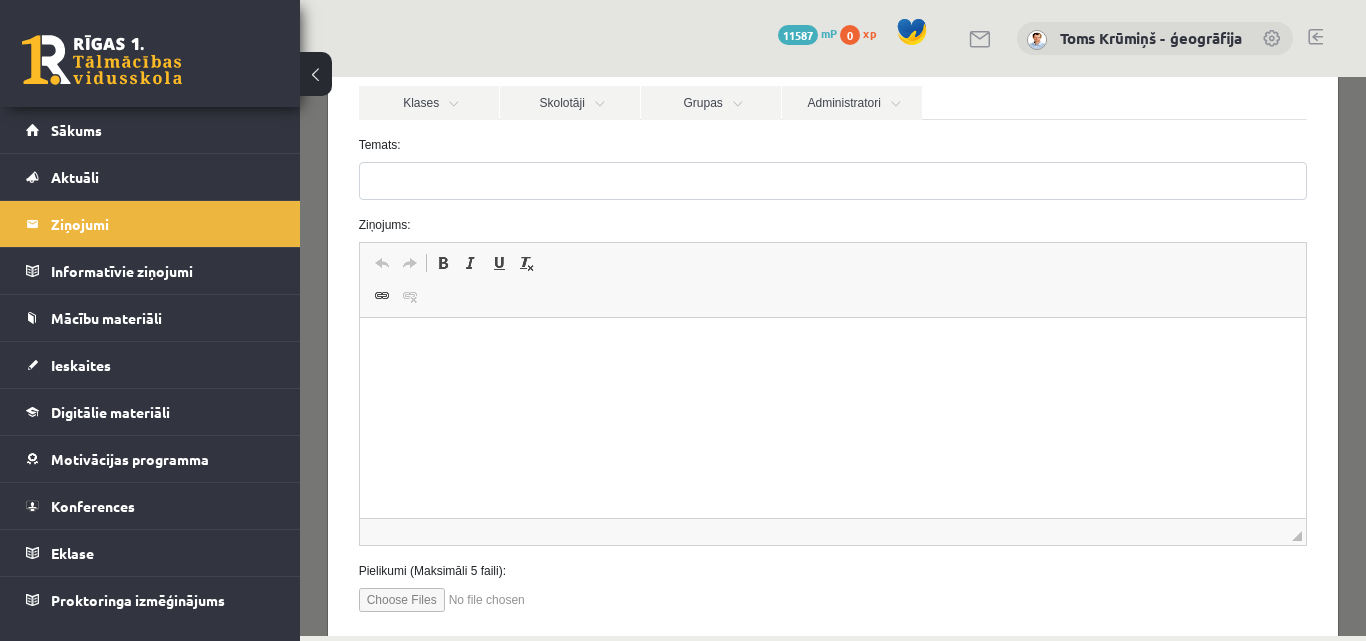 scroll, scrollTop: 300, scrollLeft: 0, axis: vertical 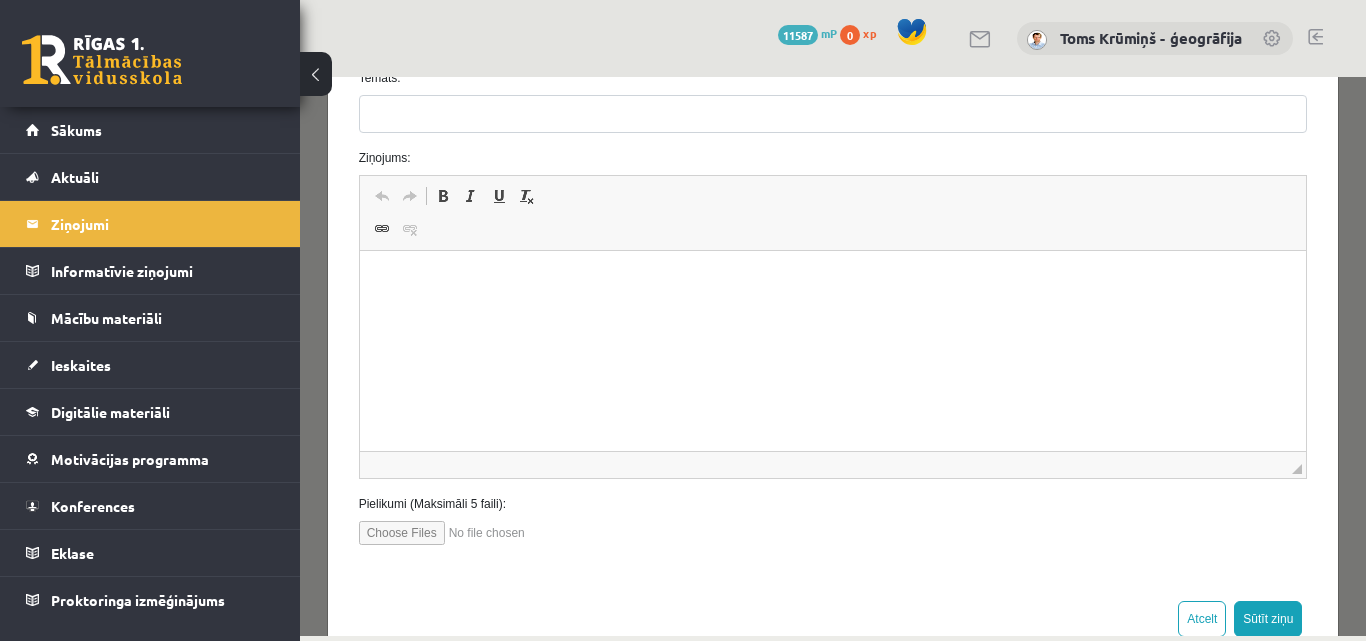 click at bounding box center (472, 533) 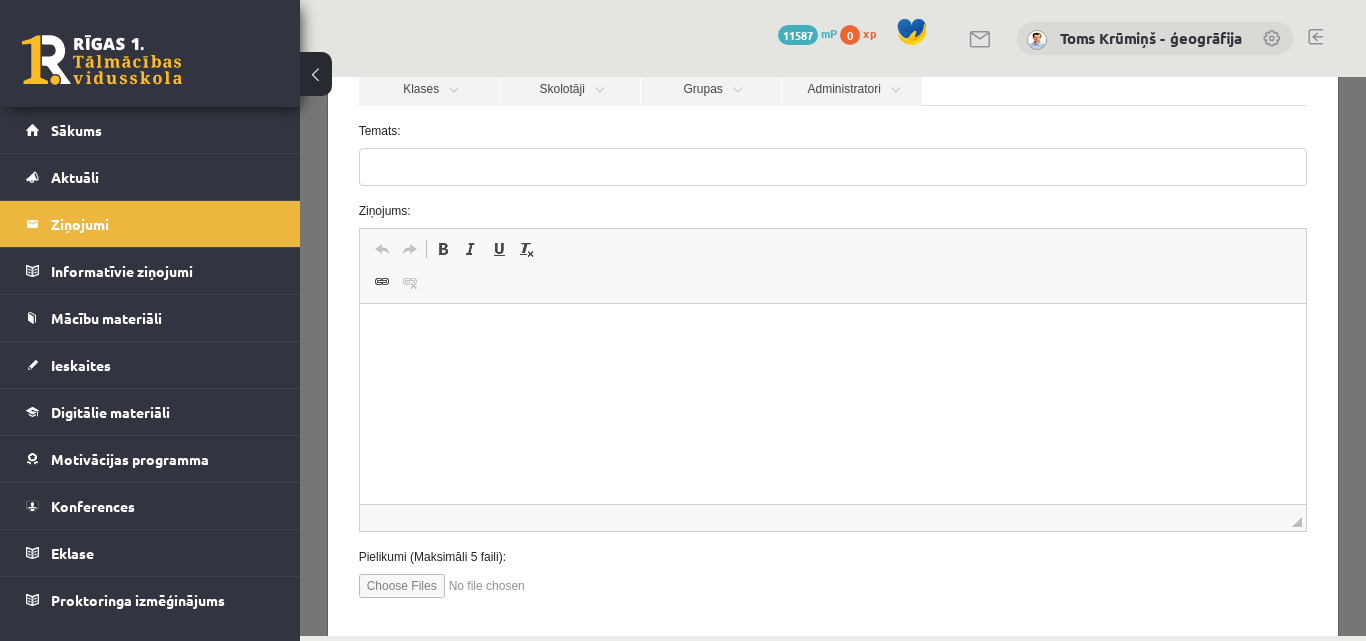 scroll, scrollTop: 200, scrollLeft: 0, axis: vertical 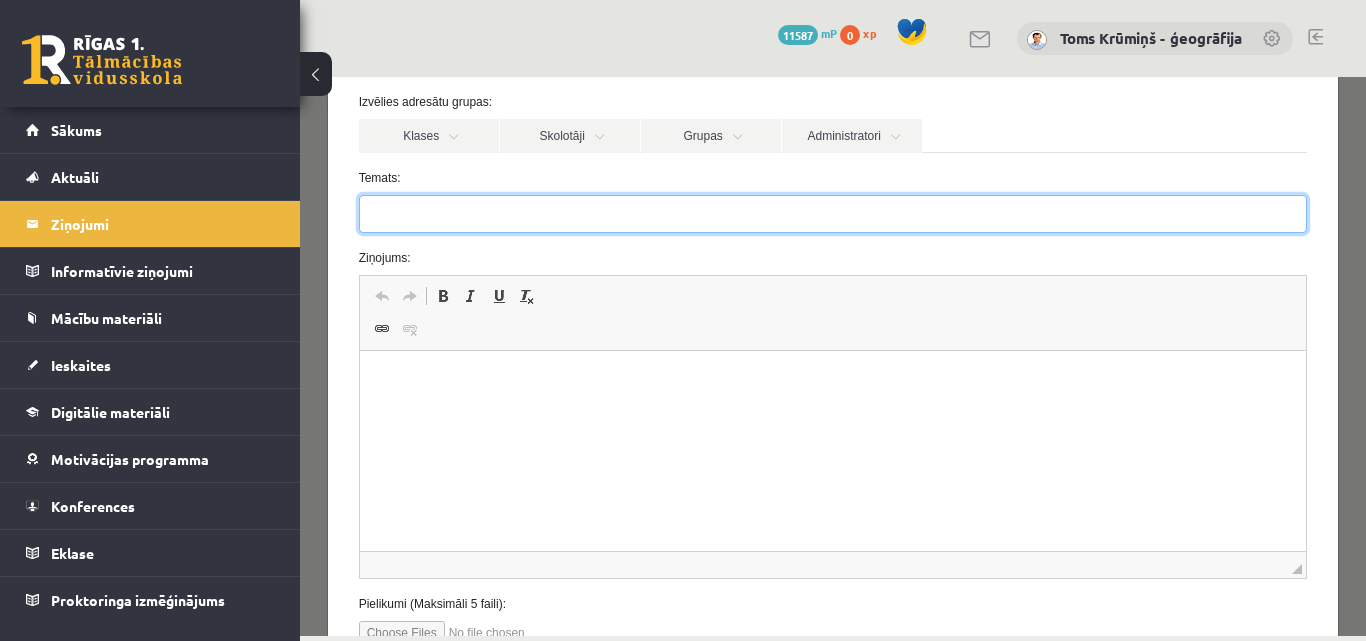 click on "Temats:" at bounding box center (833, 214) 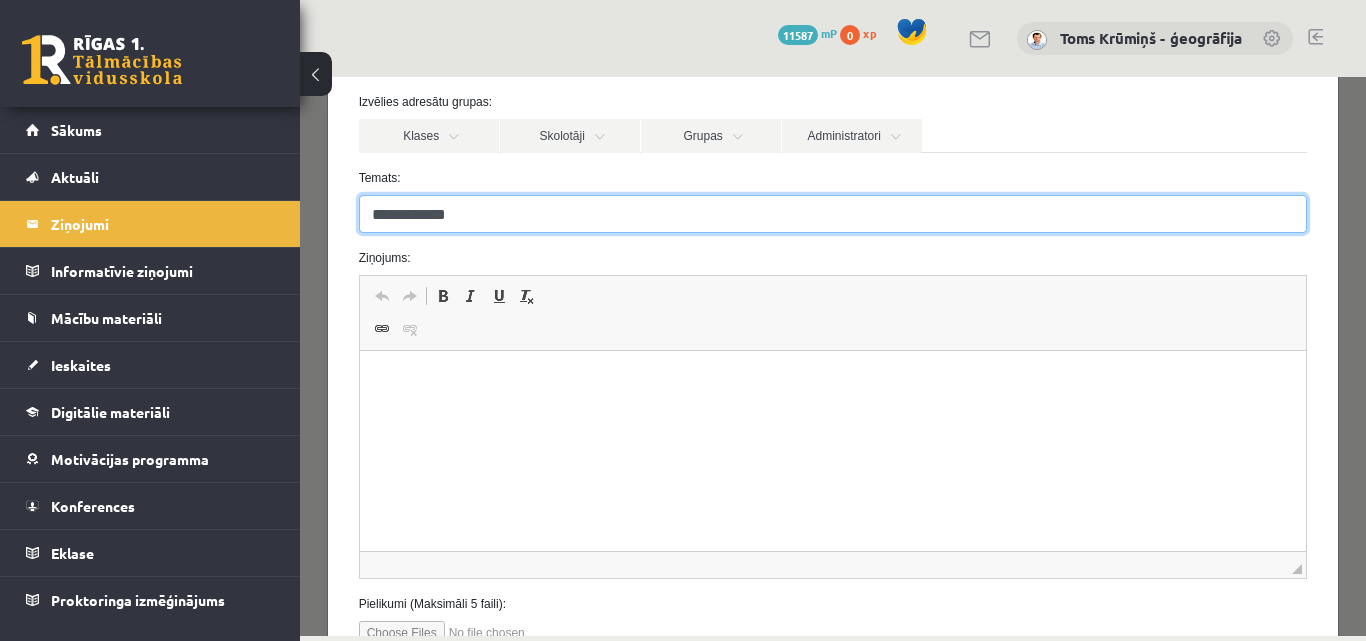 type on "**********" 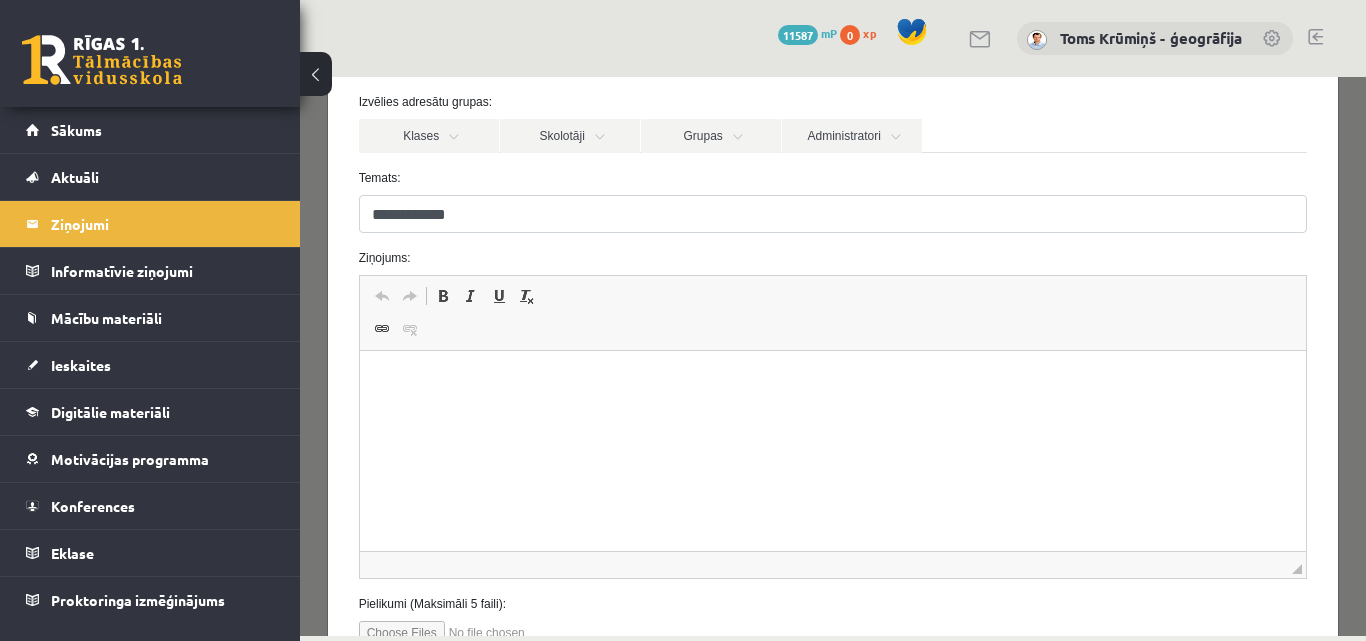 click at bounding box center (832, 381) 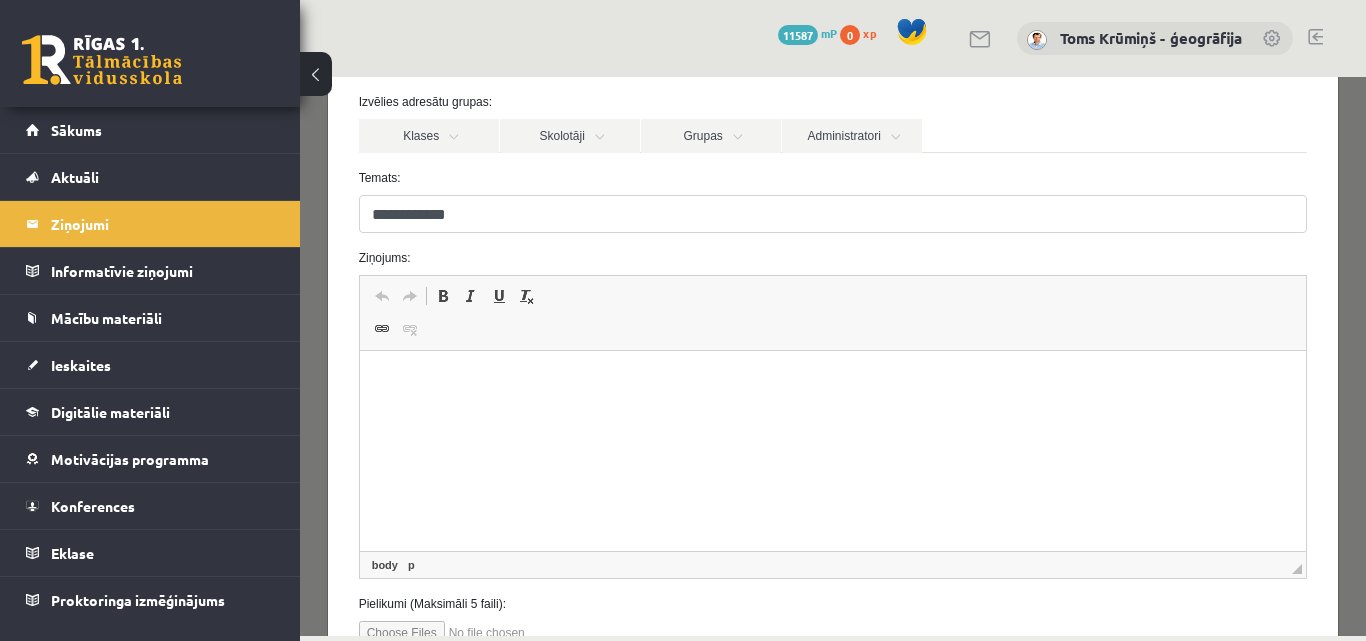 type 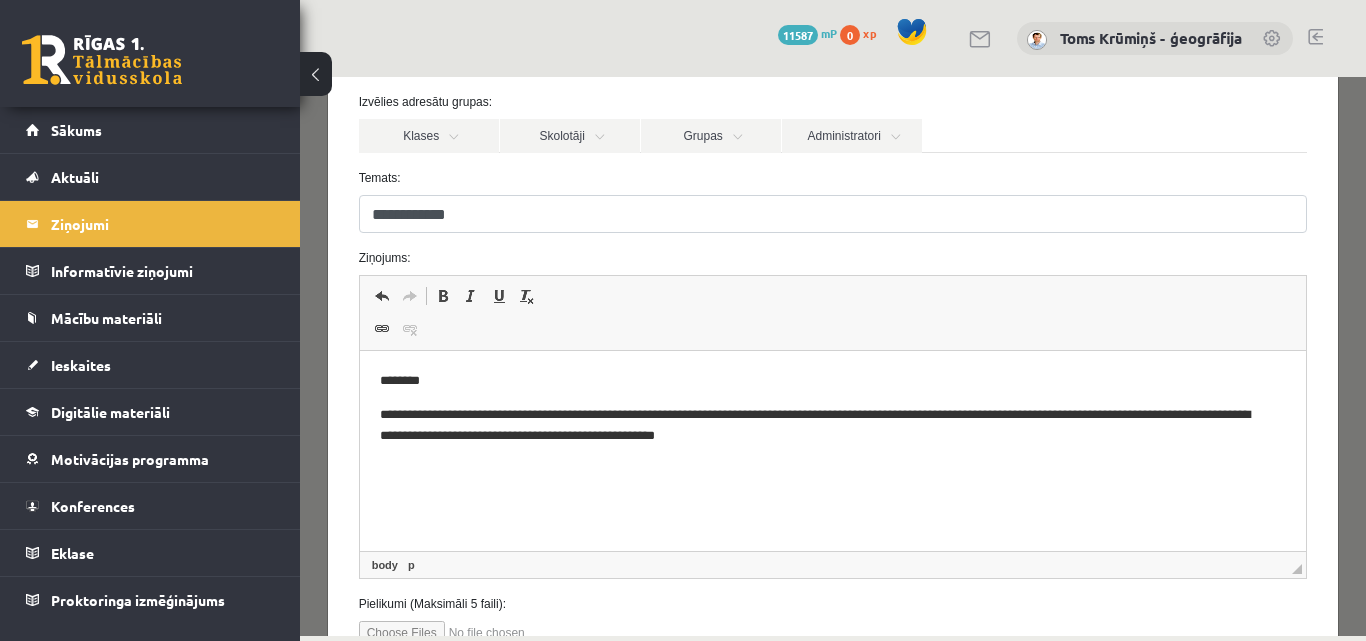 click on "**********" at bounding box center (825, 426) 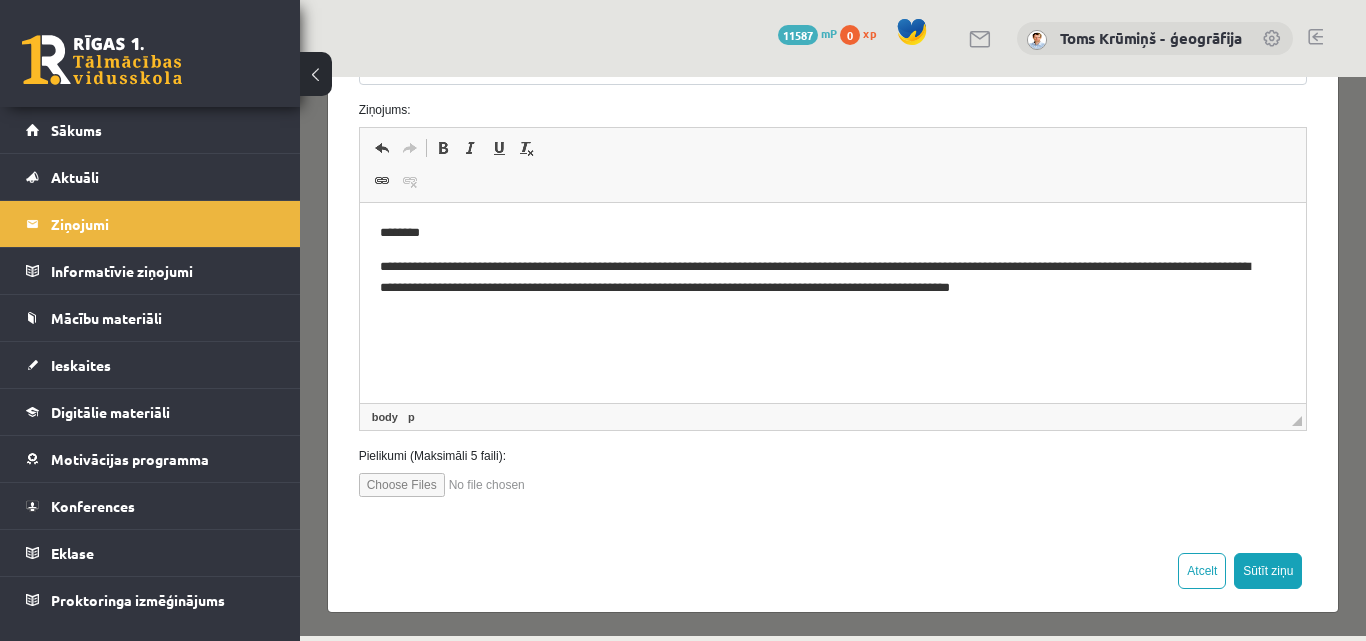scroll, scrollTop: 353, scrollLeft: 0, axis: vertical 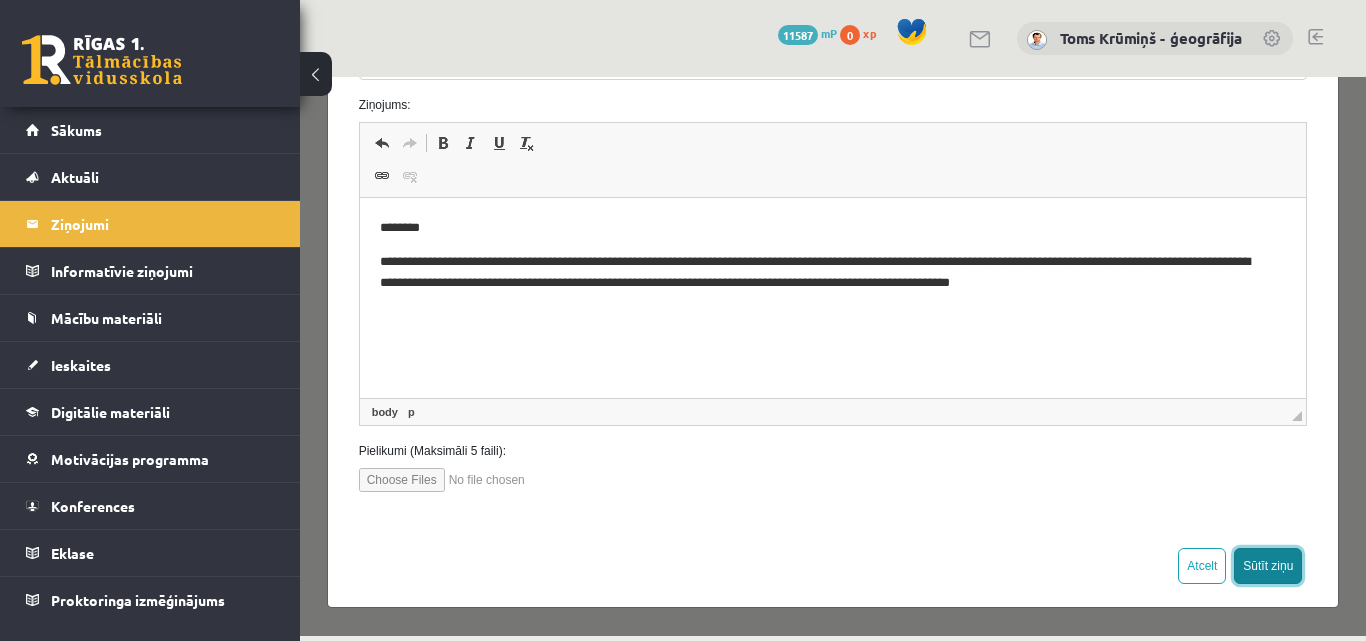 click on "Sūtīt ziņu" at bounding box center (1268, 566) 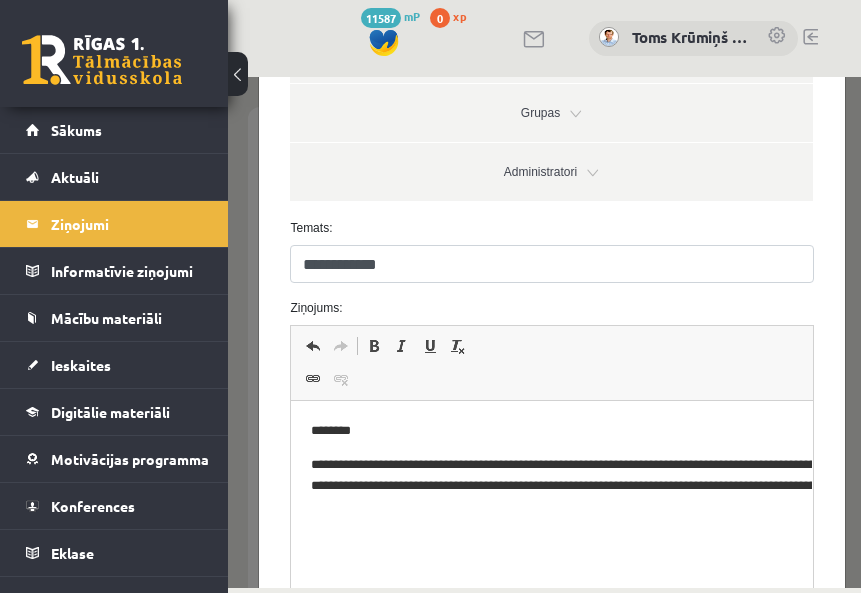 scroll, scrollTop: 556, scrollLeft: 0, axis: vertical 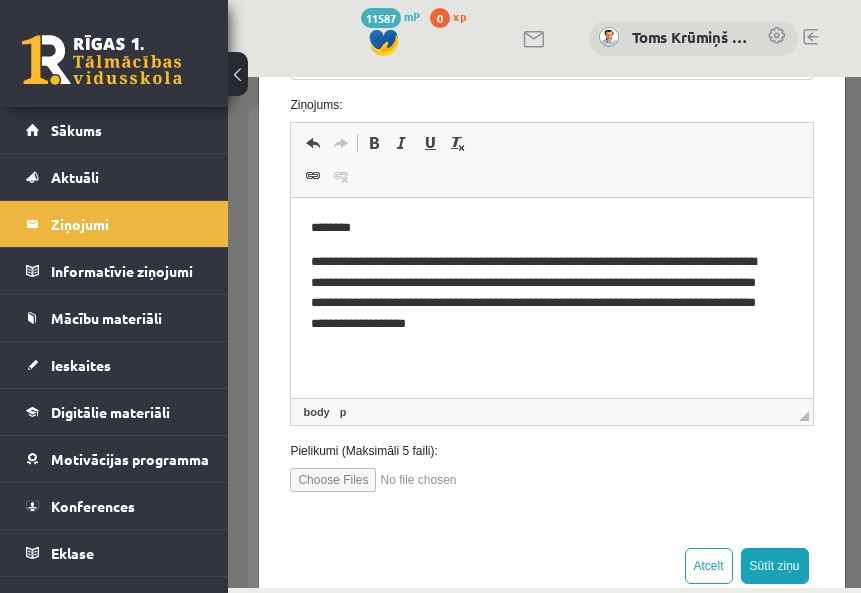 click on "**********" at bounding box center [544, 293] 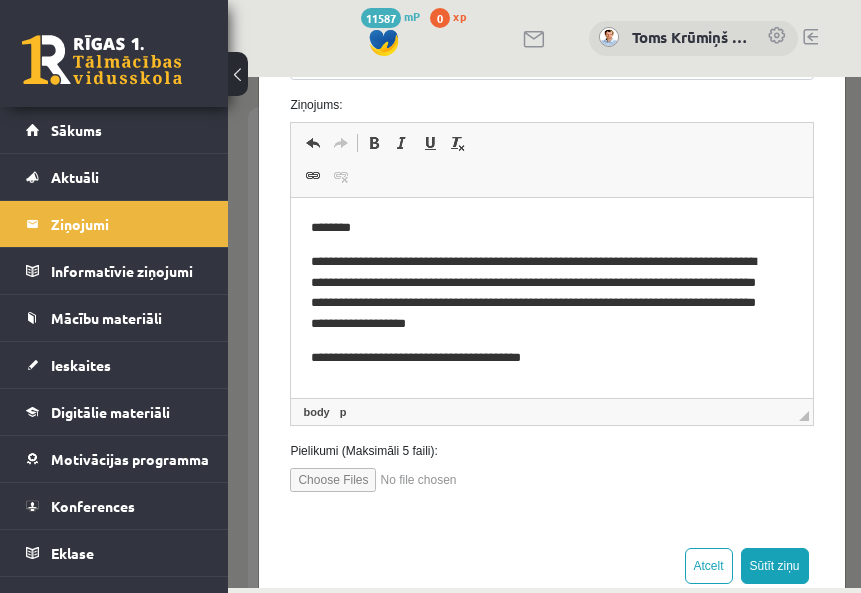 click at bounding box center (403, 480) 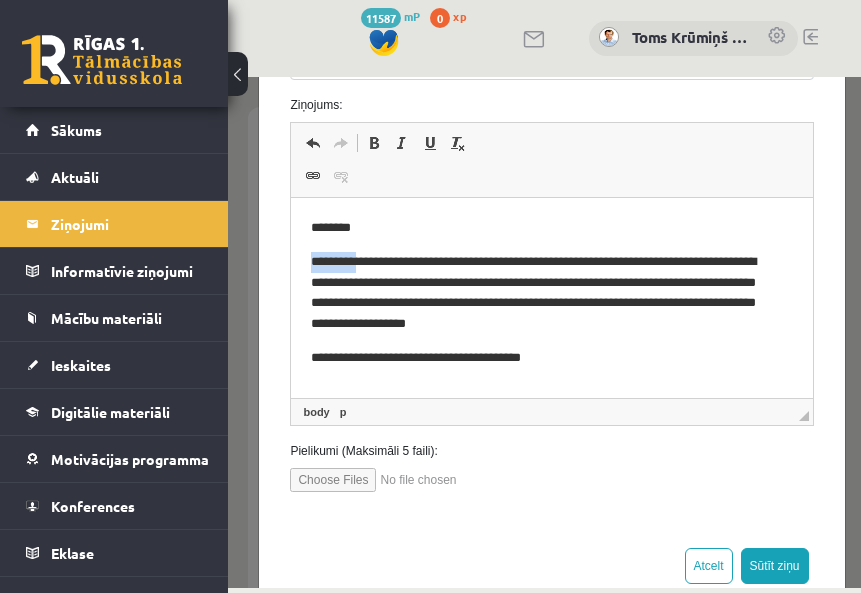 drag, startPoint x: 368, startPoint y: 257, endPoint x: 306, endPoint y: 247, distance: 62.801273 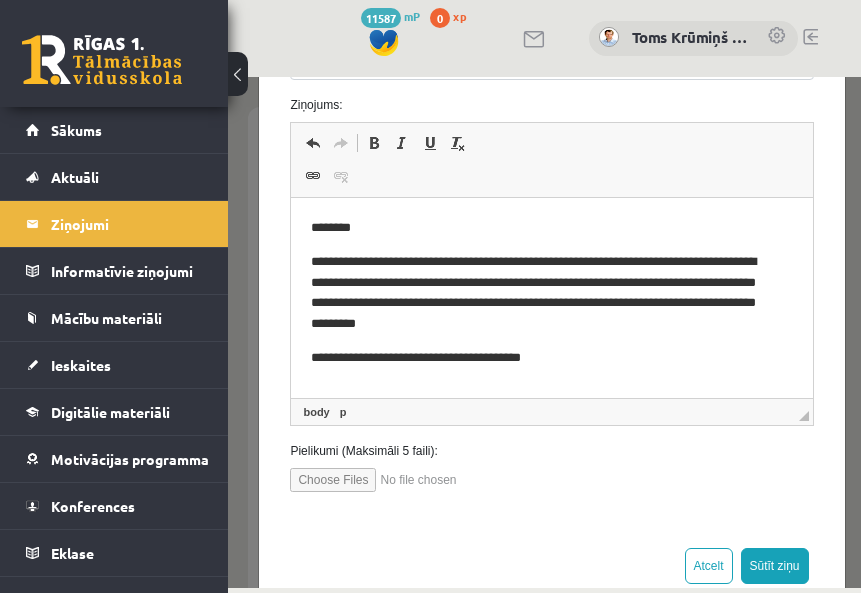 click on "**********" at bounding box center (551, 293) 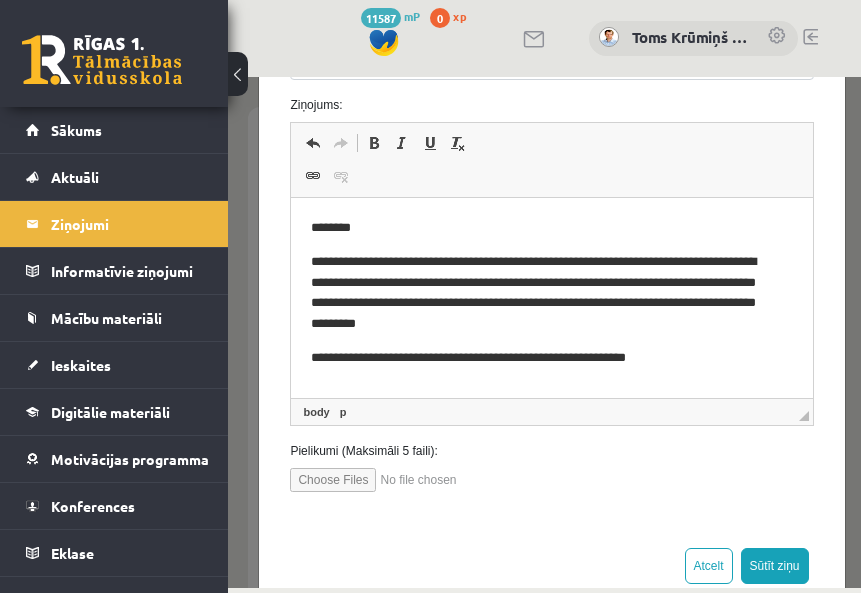 click on "**********" at bounding box center [544, 358] 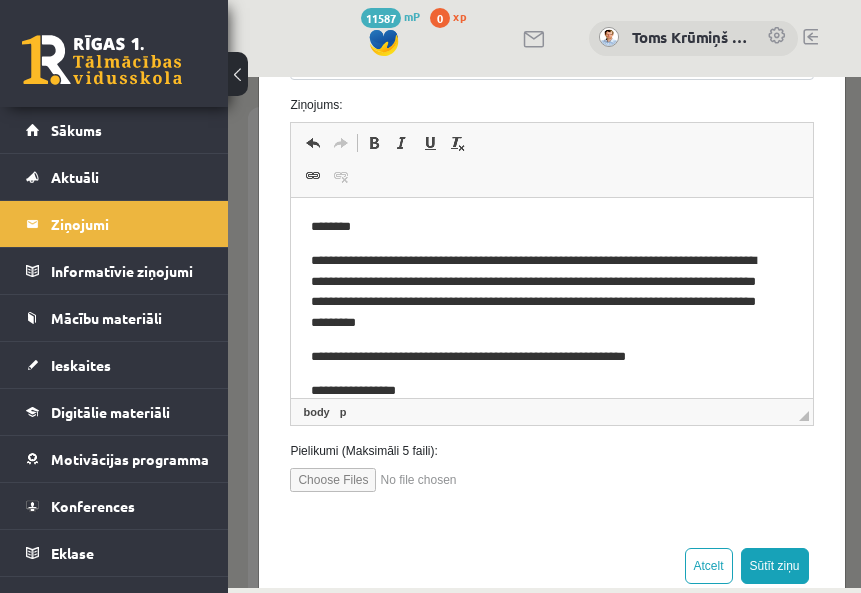 click on "**********" at bounding box center [537, 292] 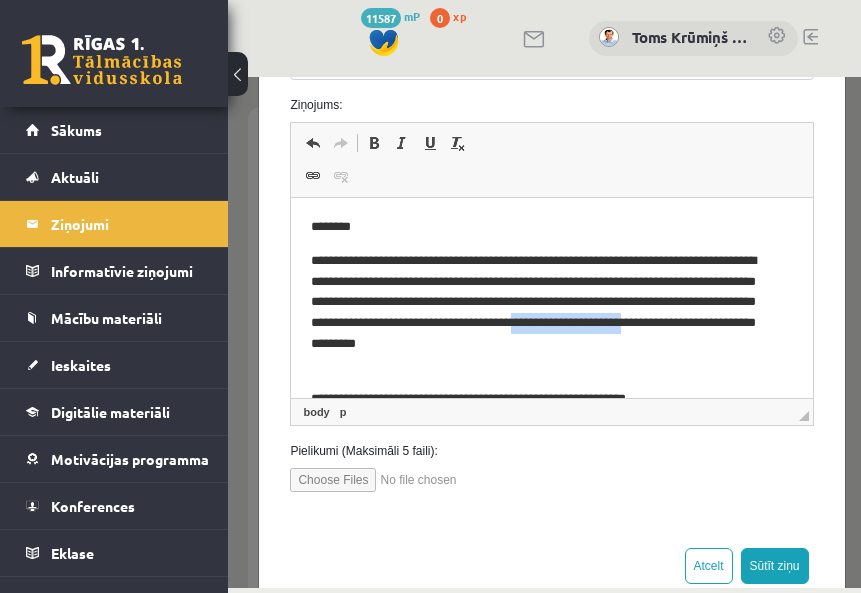 drag, startPoint x: 564, startPoint y: 346, endPoint x: 445, endPoint y: 347, distance: 119.0042 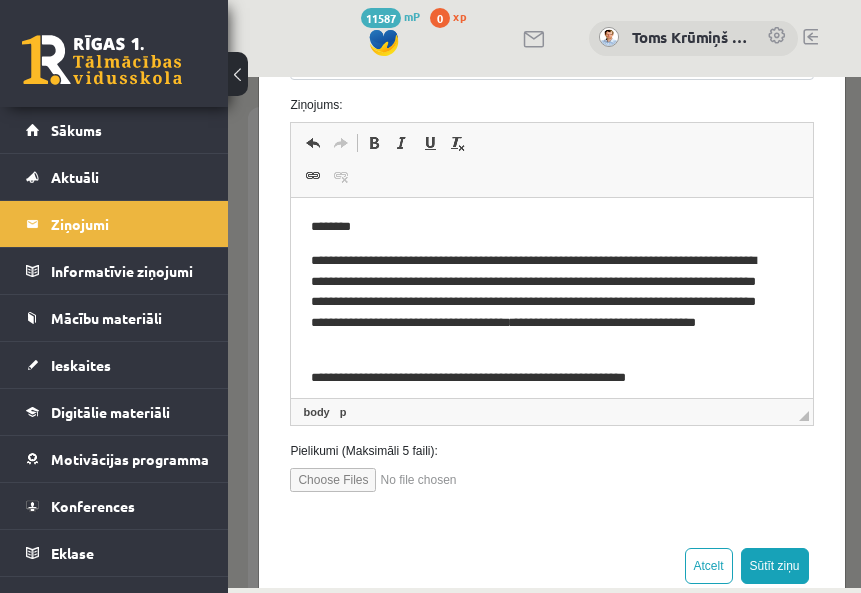 click on "**********" at bounding box center [537, 303] 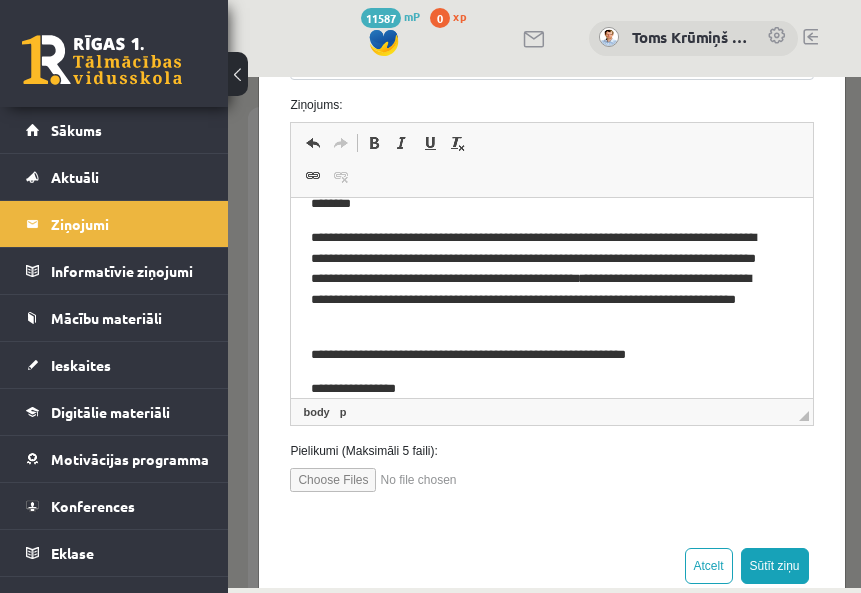 scroll, scrollTop: 45, scrollLeft: 0, axis: vertical 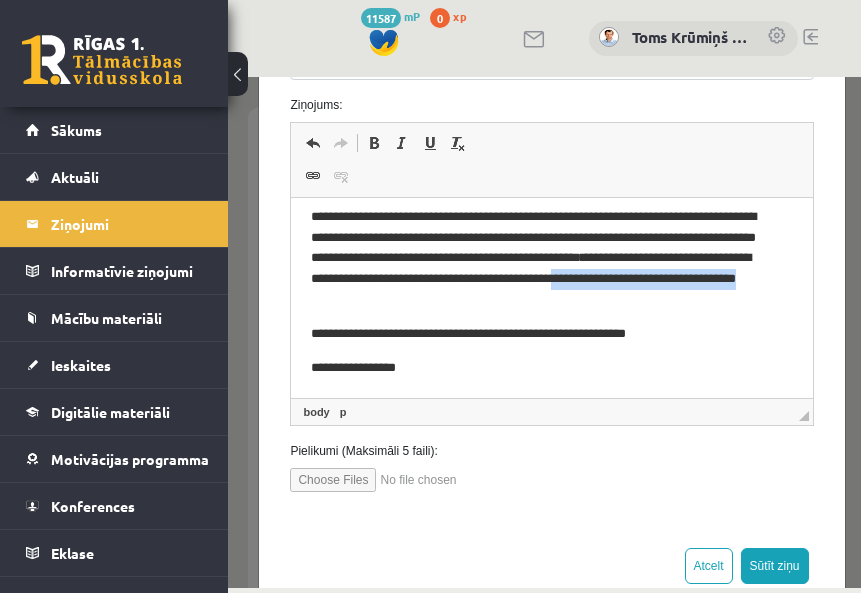 drag, startPoint x: 445, startPoint y: 299, endPoint x: 677, endPoint y: 303, distance: 232.03448 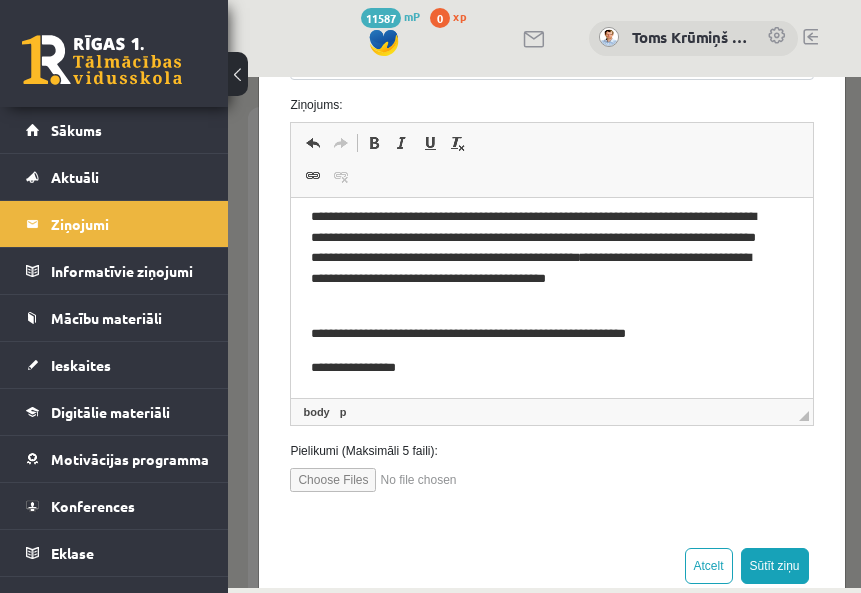 click on "**********" at bounding box center (537, 334) 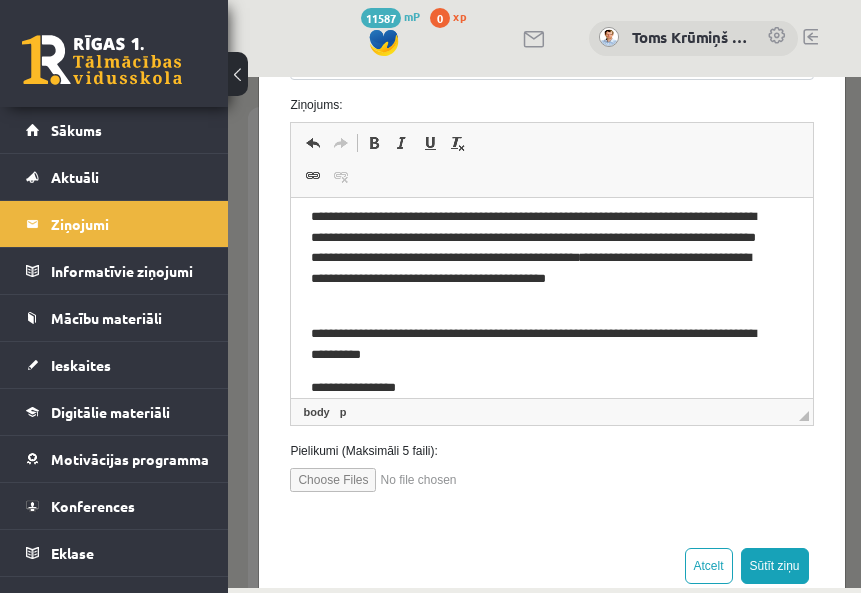 click on "**********" at bounding box center [537, 345] 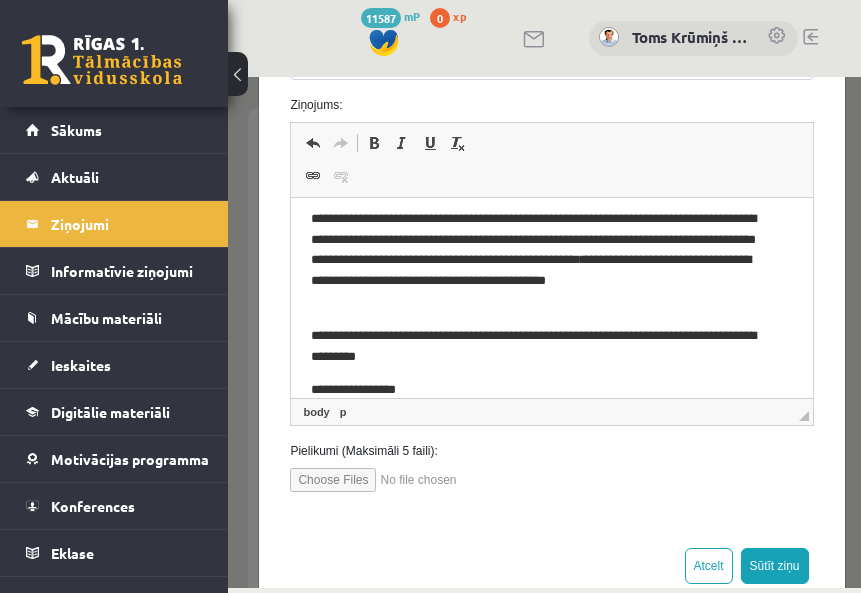 scroll, scrollTop: 66, scrollLeft: 0, axis: vertical 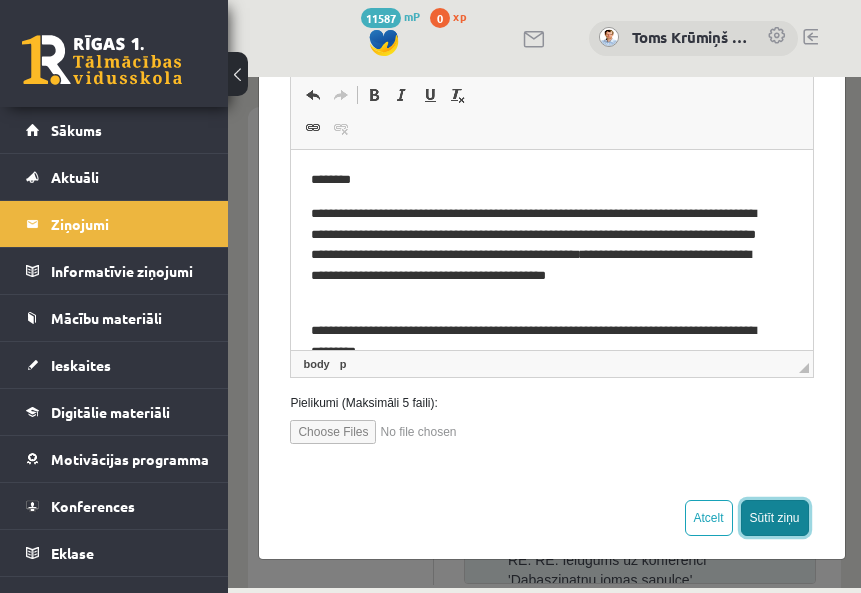 click on "Sūtīt ziņu" at bounding box center (775, 518) 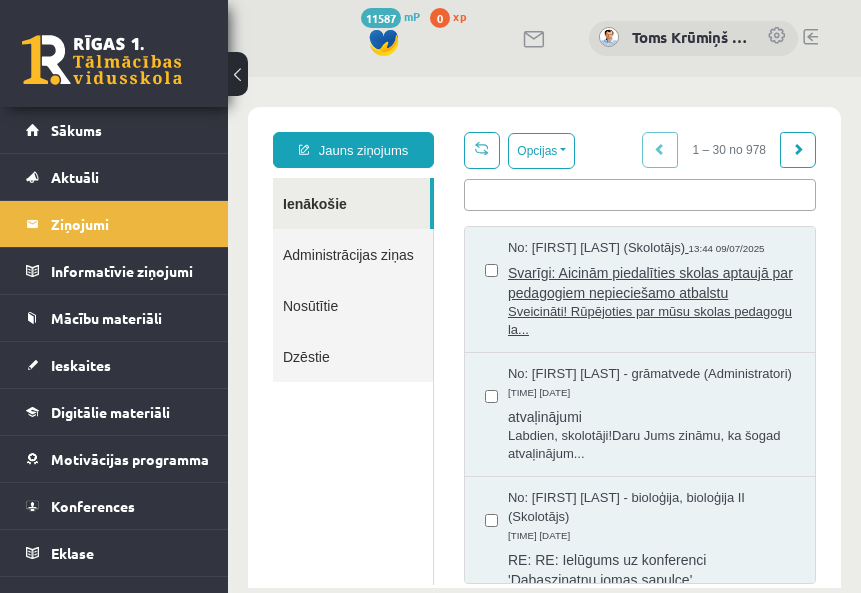 scroll, scrollTop: 0, scrollLeft: 0, axis: both 